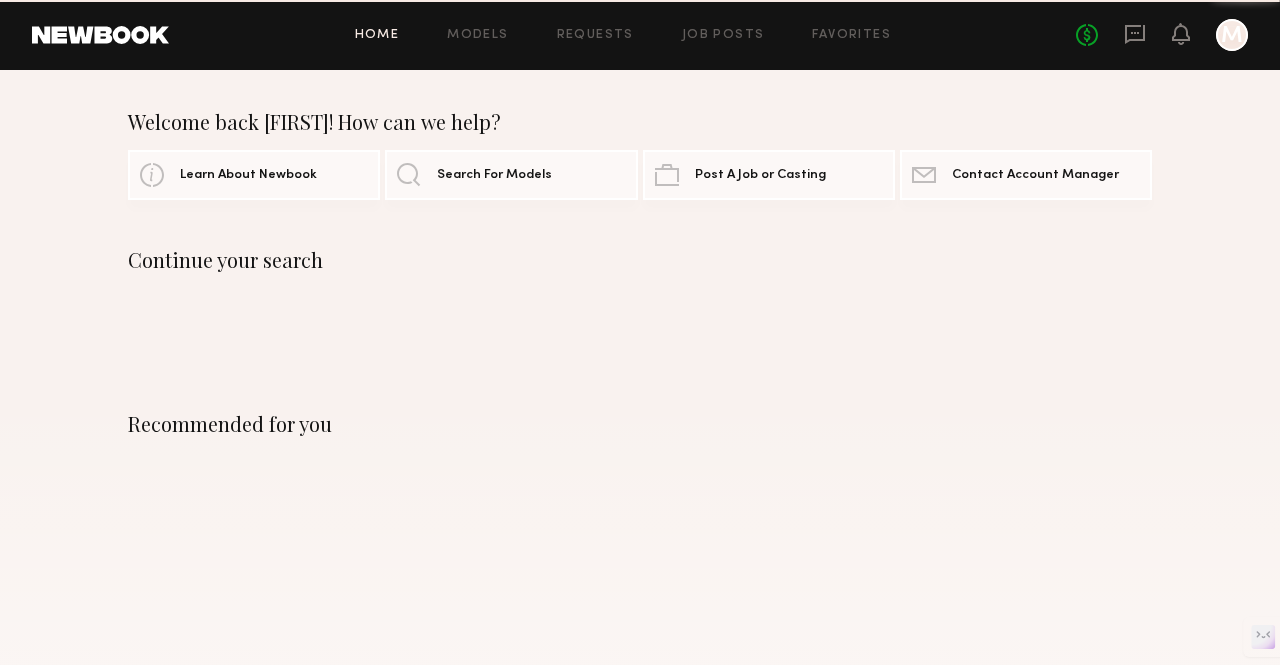 scroll, scrollTop: 0, scrollLeft: 0, axis: both 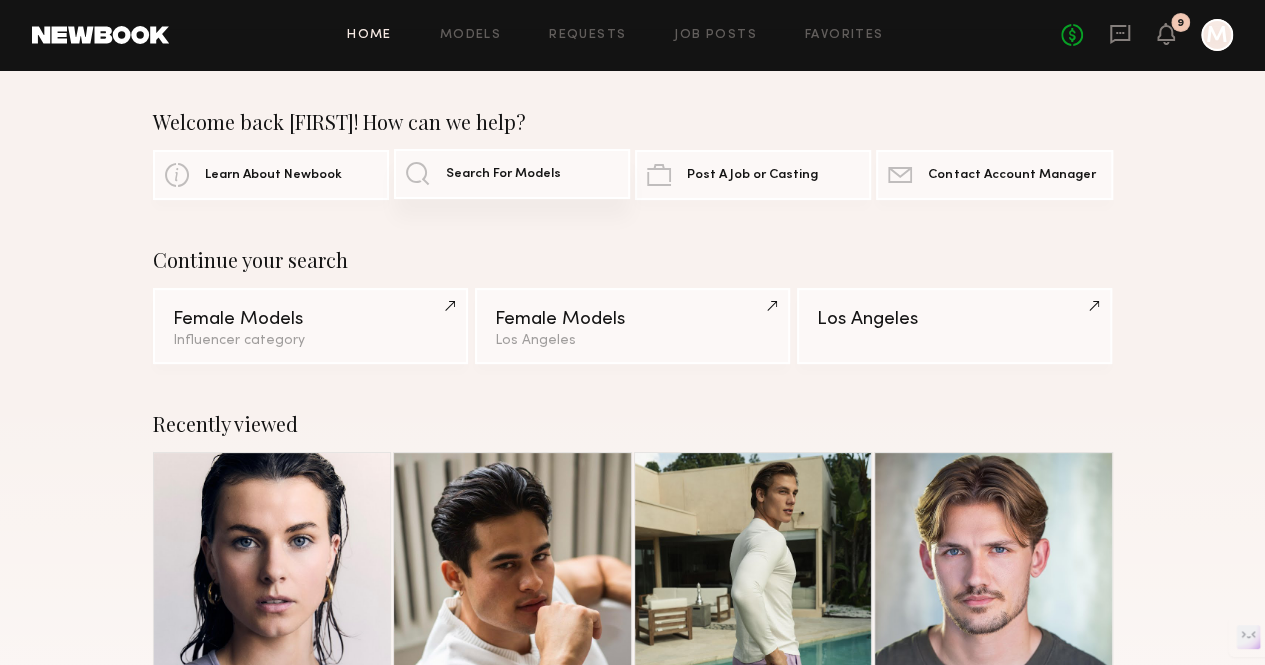 type on "**********" 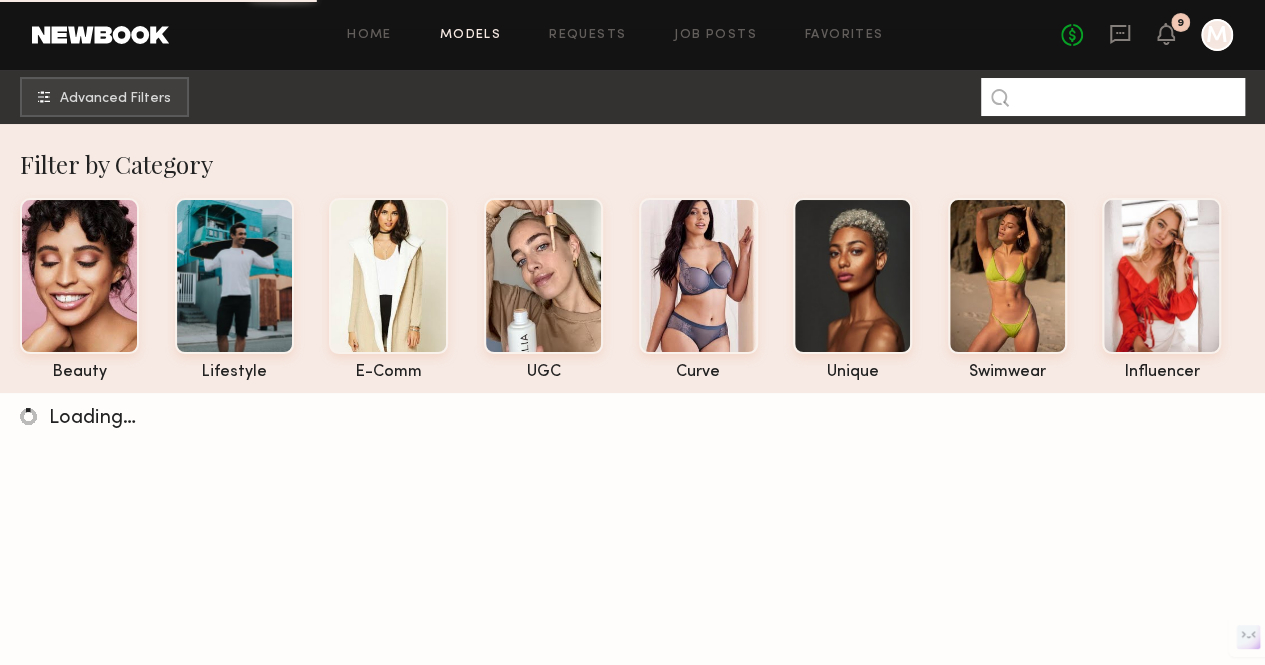 click 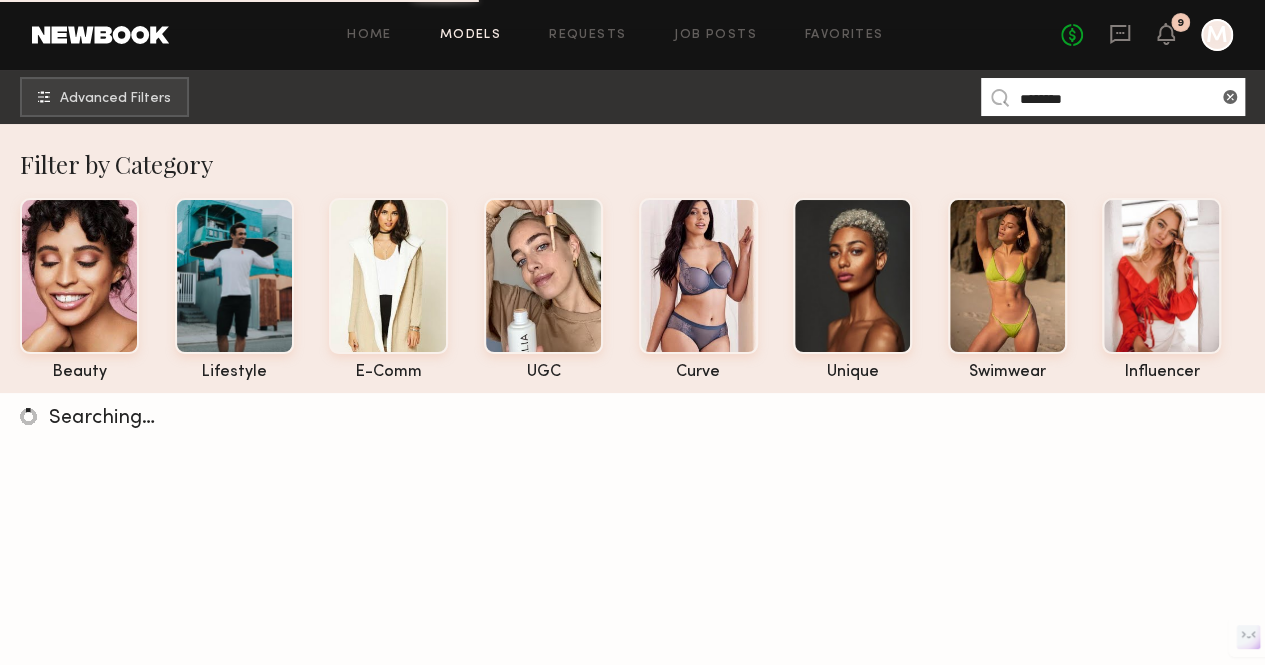 type on "********" 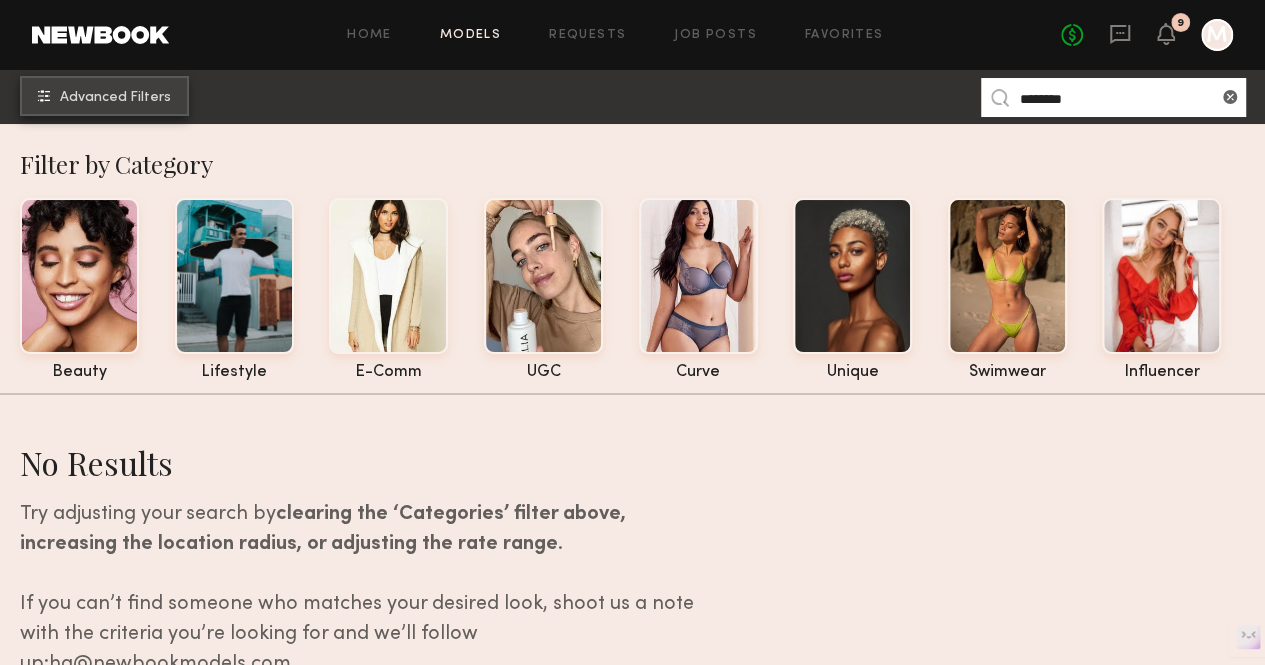 click on "Advanced Filters" 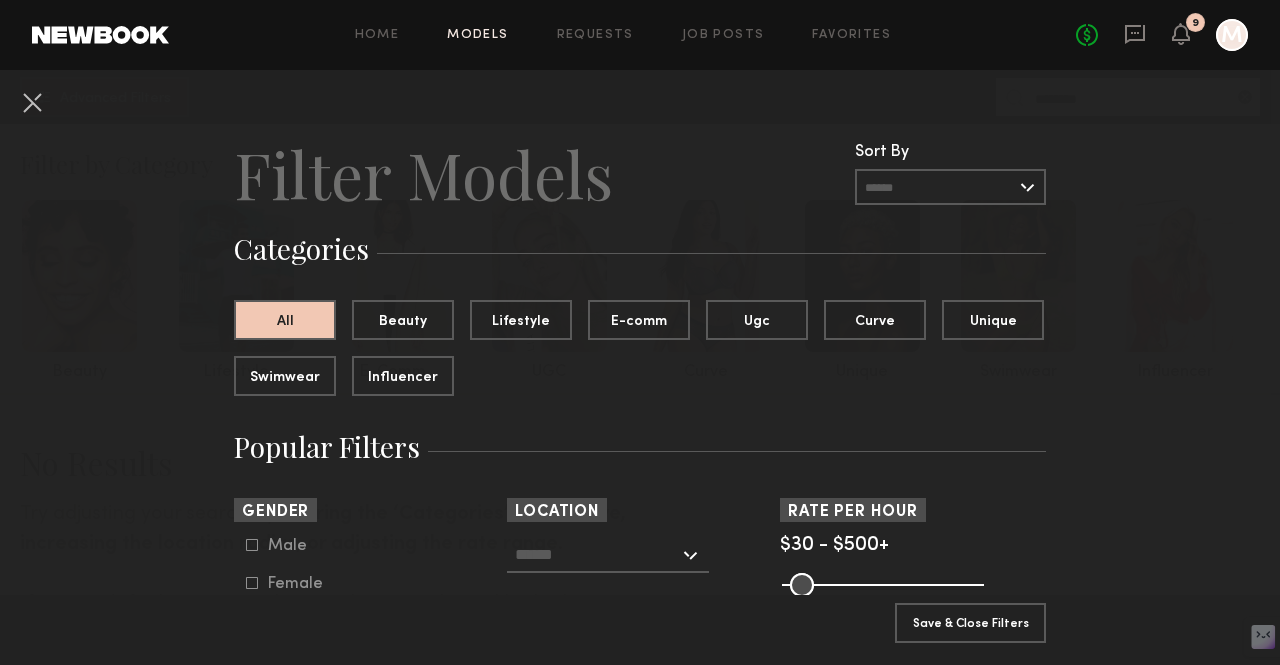 scroll, scrollTop: 121, scrollLeft: 0, axis: vertical 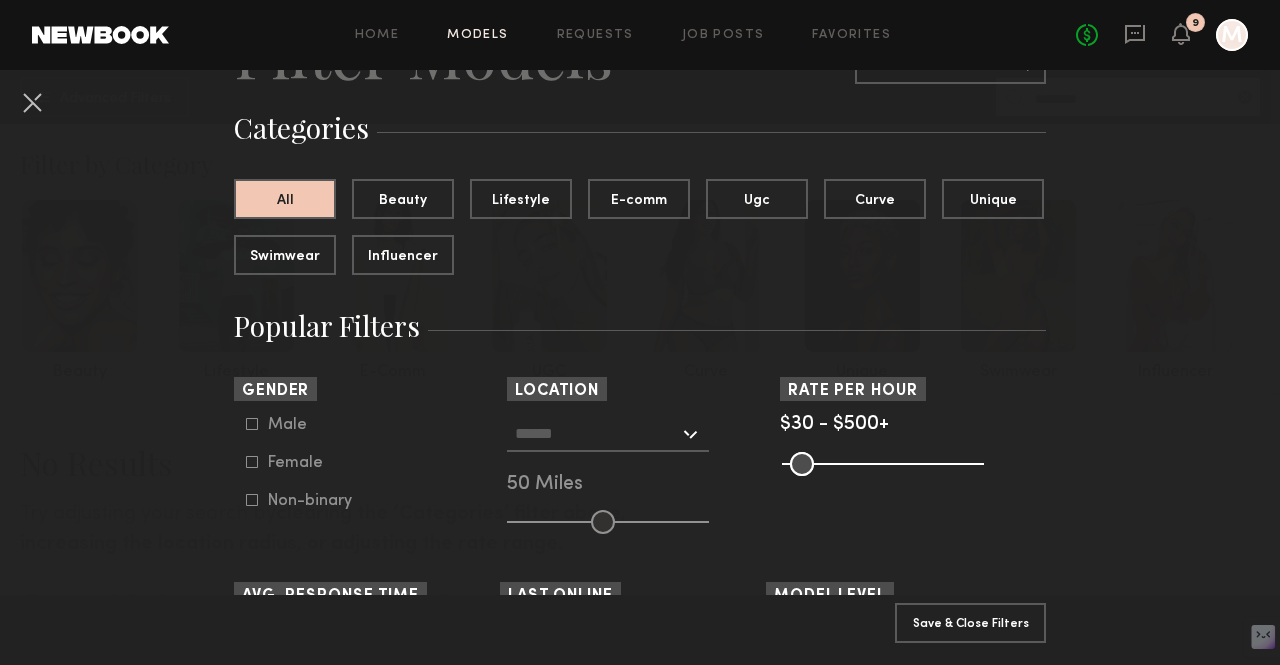 click on "Female" 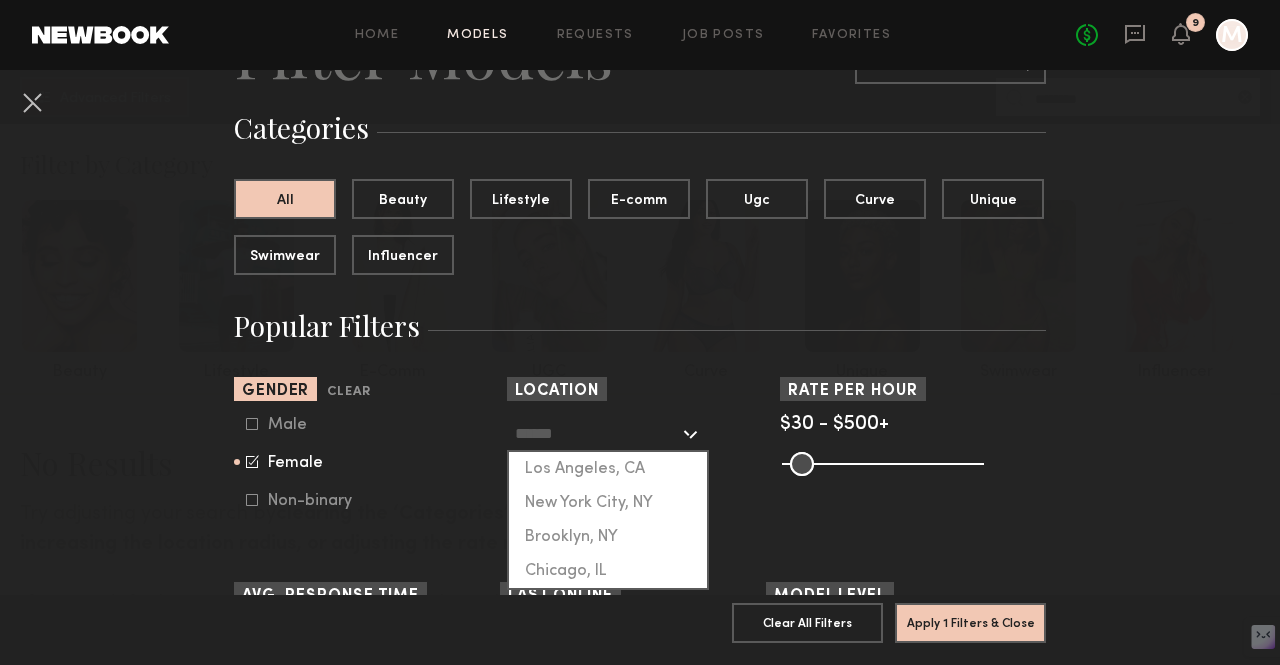 click 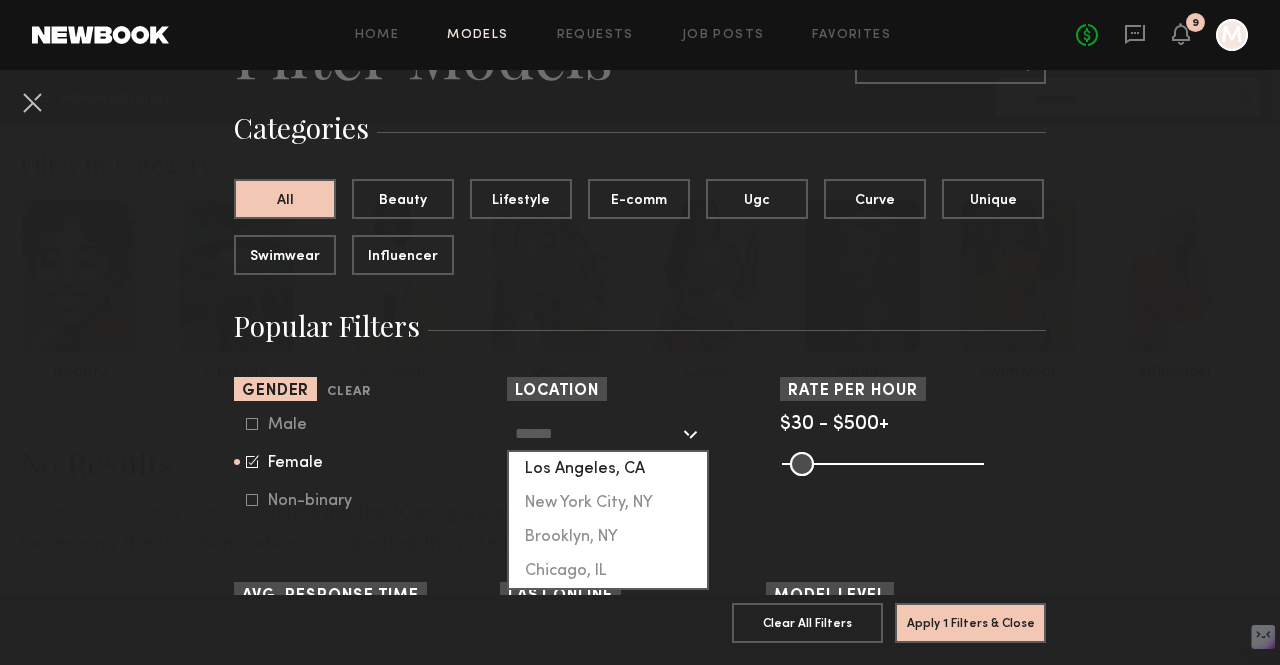 click on "Los Angeles, CA" 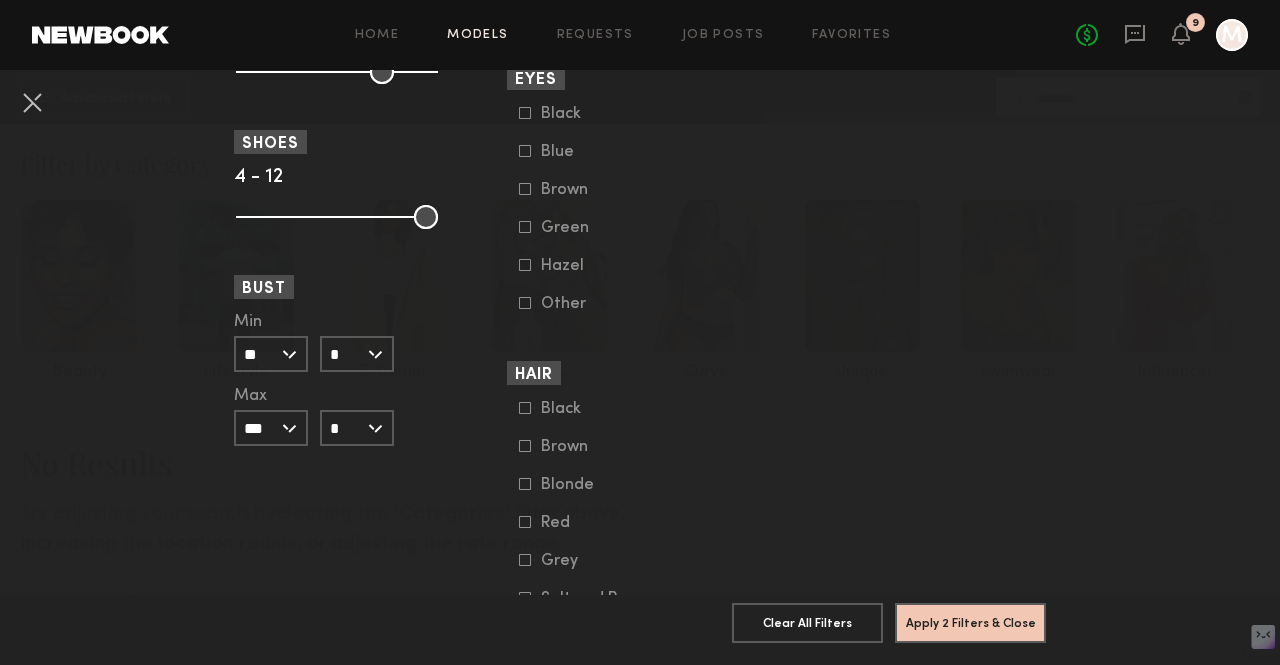 scroll, scrollTop: 1484, scrollLeft: 0, axis: vertical 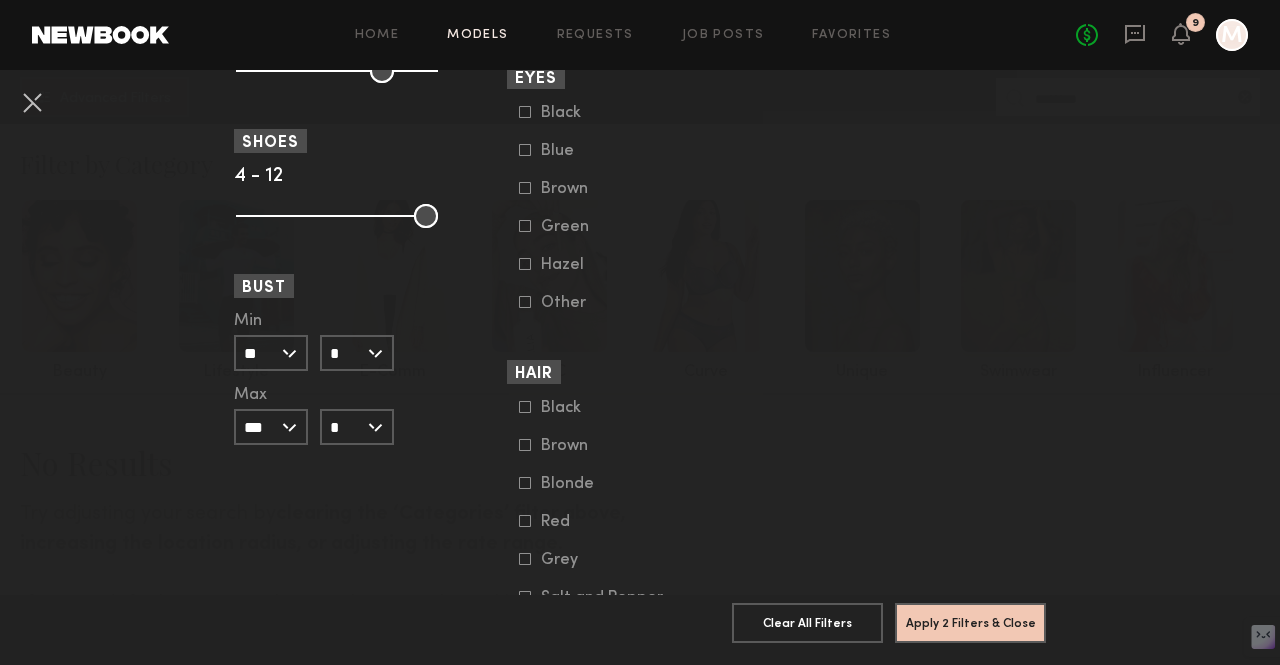 click on "Red" 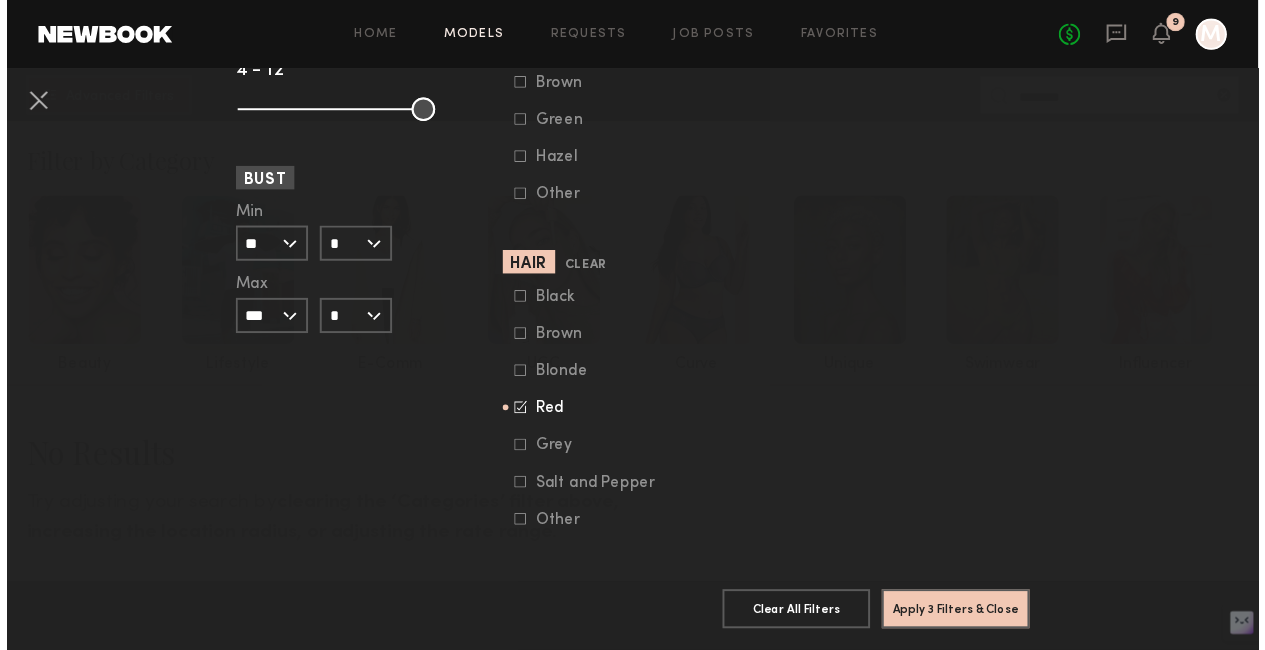 scroll, scrollTop: 1630, scrollLeft: 0, axis: vertical 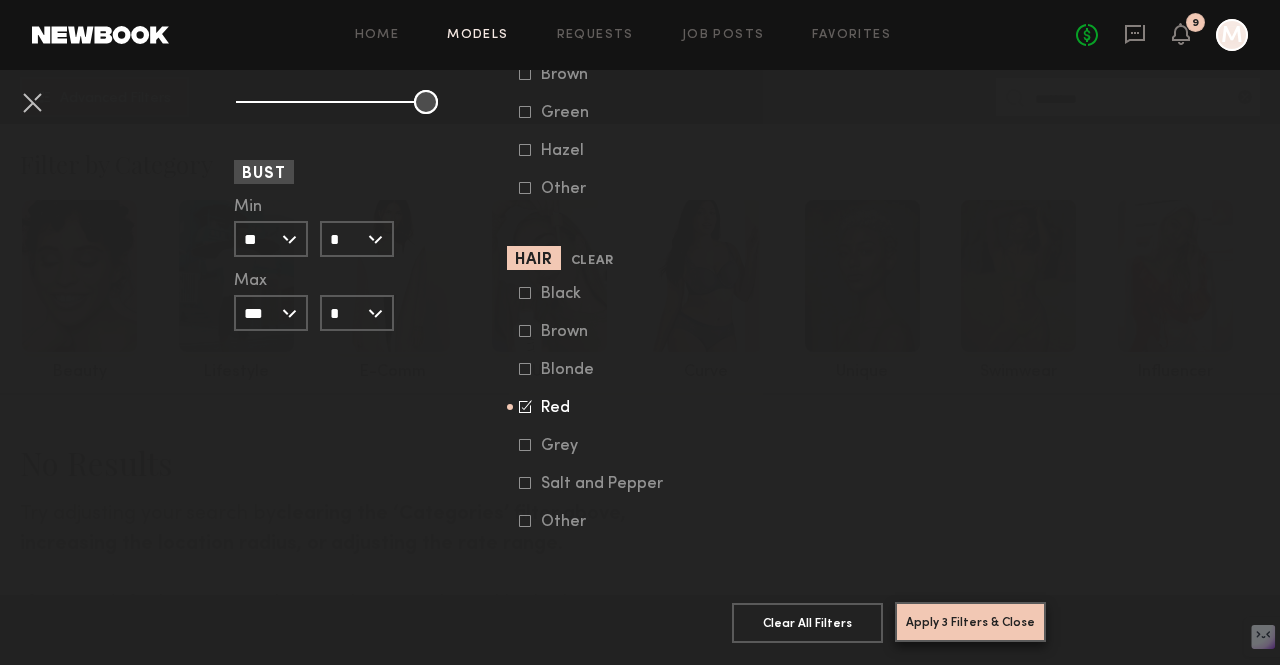 click on "Apply 3 Filters & Close" 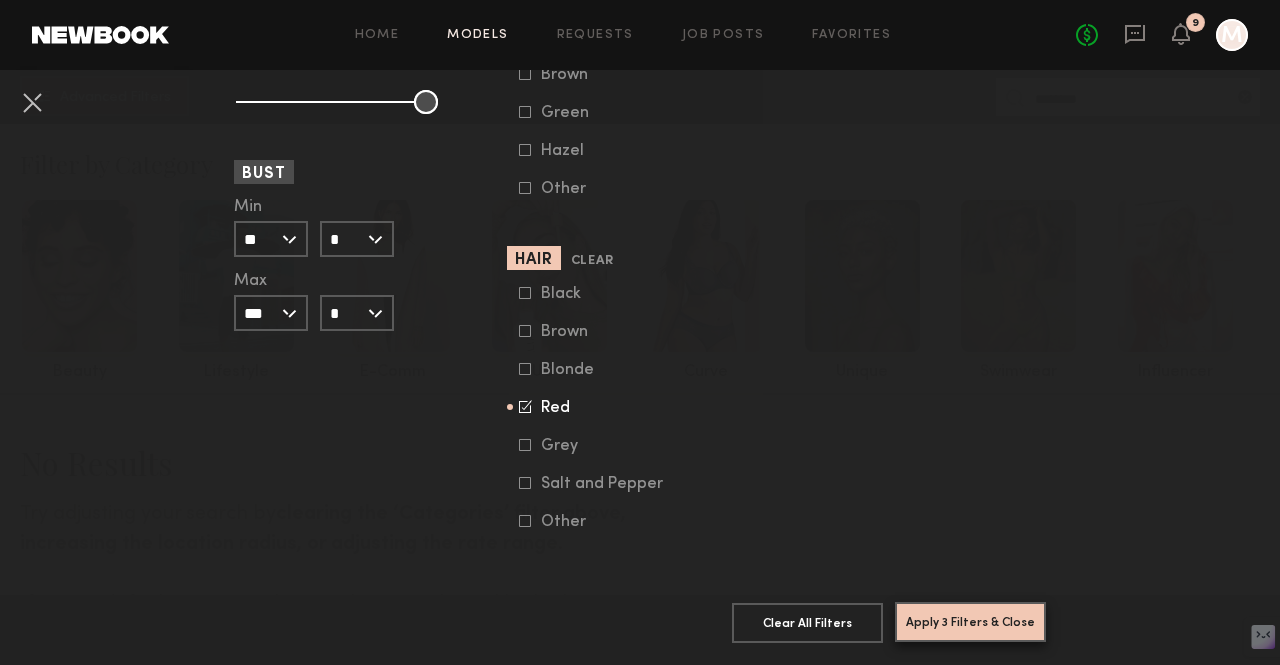 type 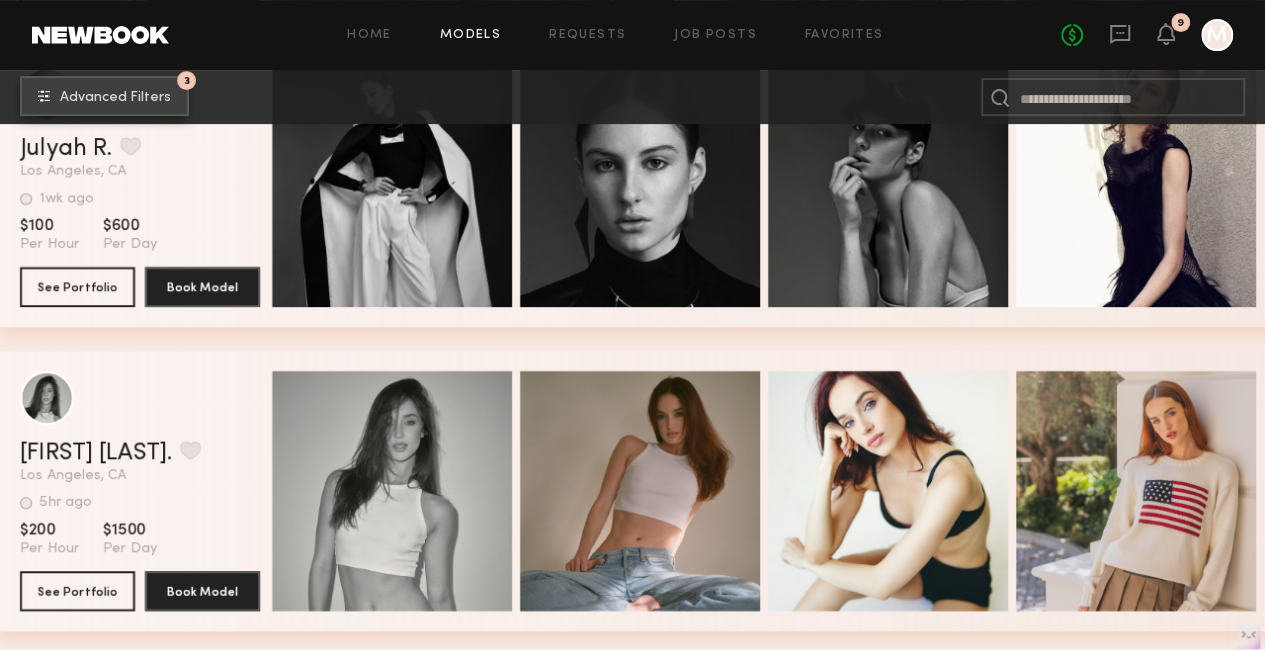 scroll, scrollTop: 4180, scrollLeft: 0, axis: vertical 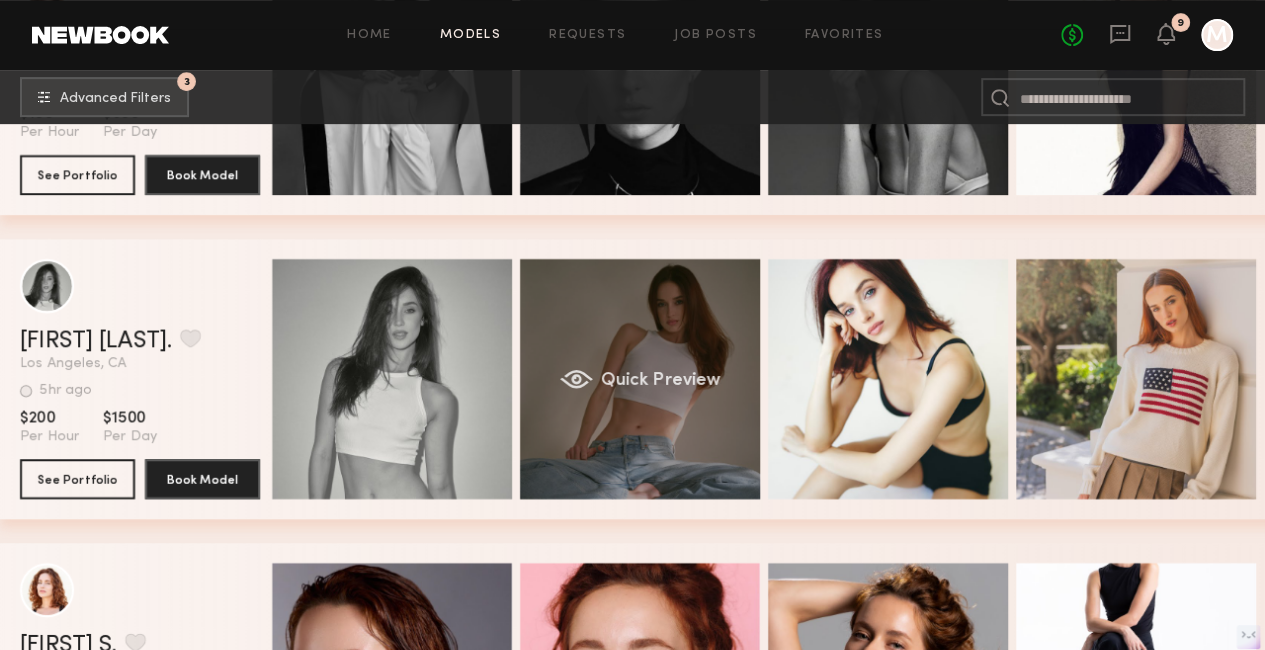 drag, startPoint x: 690, startPoint y: 346, endPoint x: 646, endPoint y: 337, distance: 44.911022 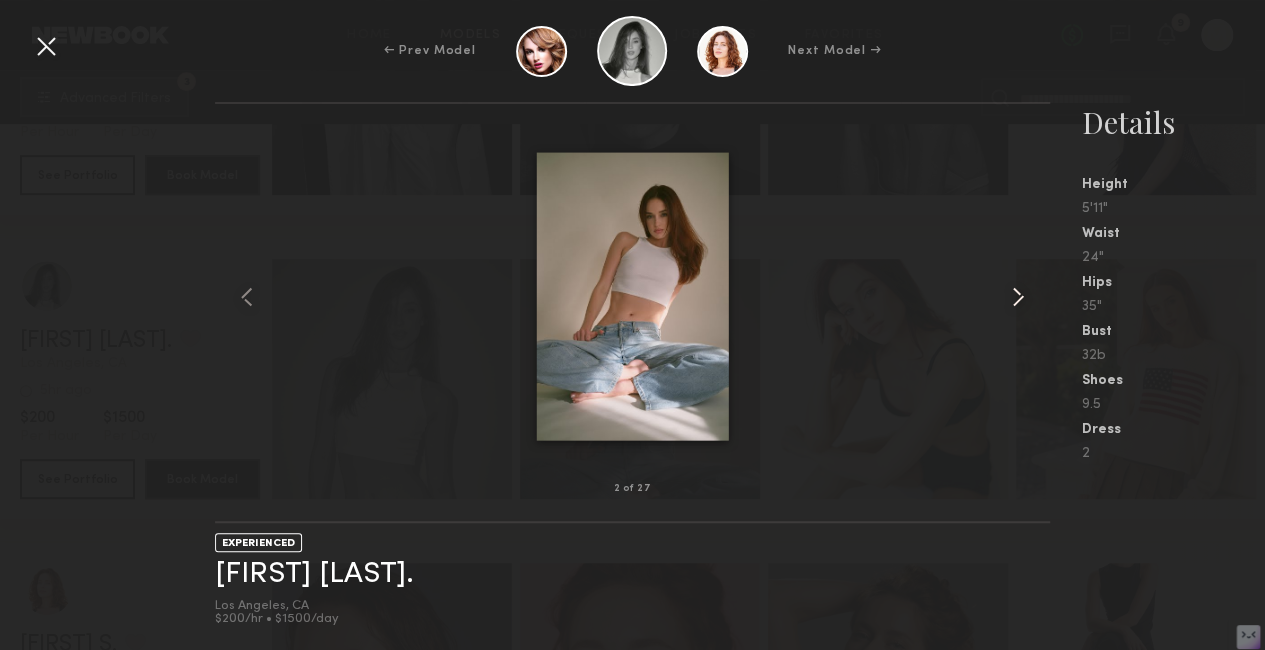 click at bounding box center (1018, 297) 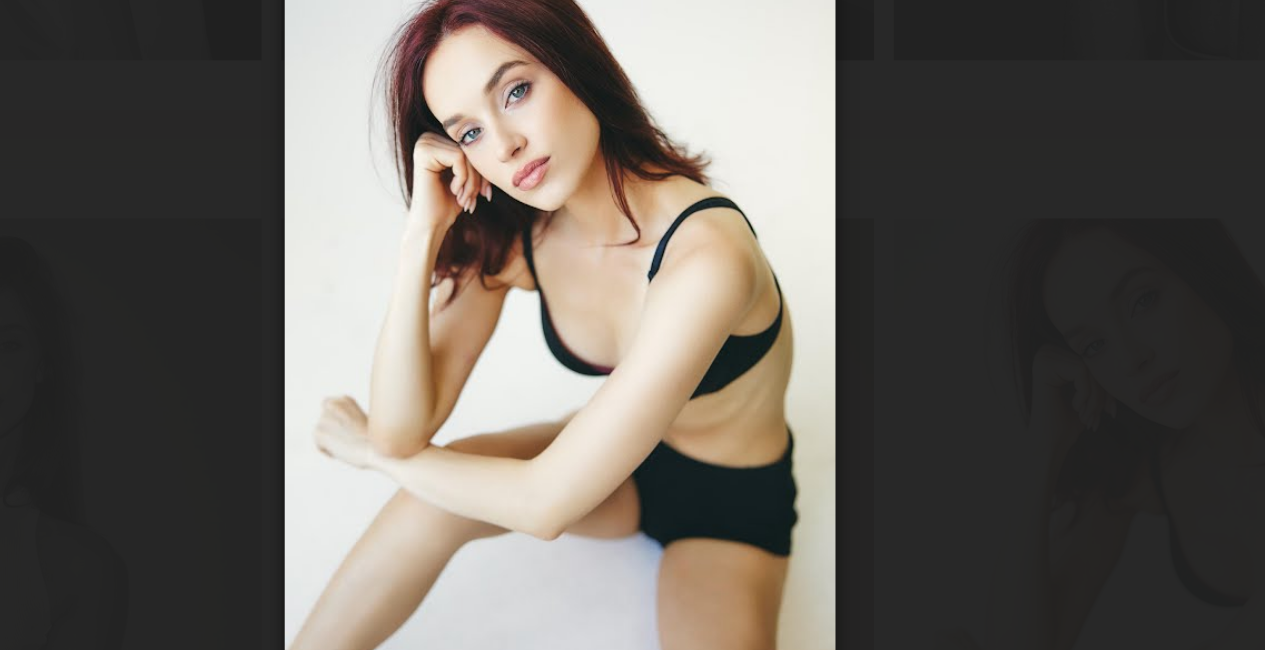 scroll, scrollTop: 4180, scrollLeft: 0, axis: vertical 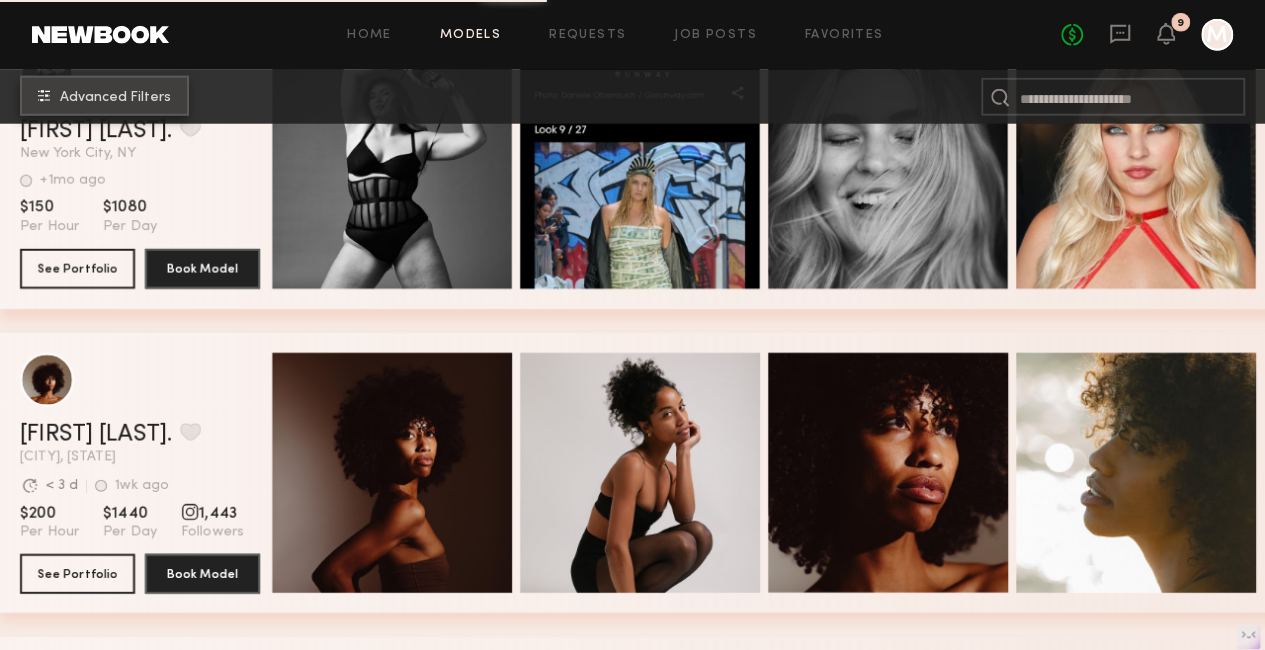 click on "Advanced Filters" 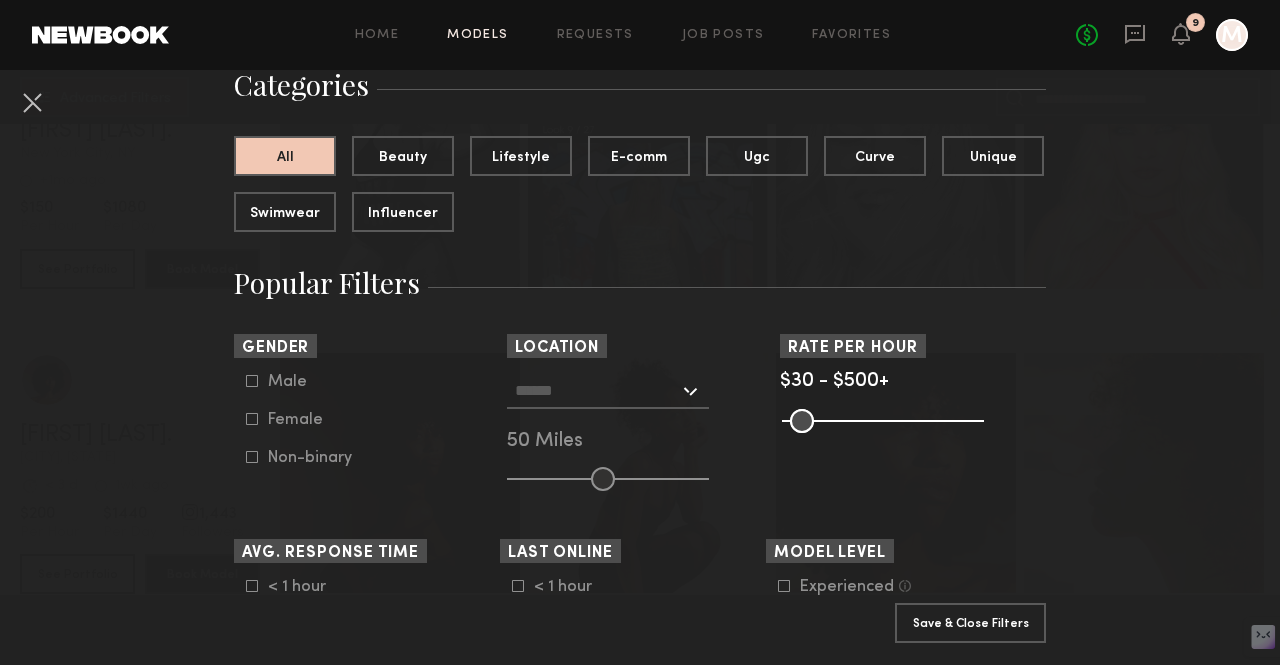 scroll, scrollTop: 176, scrollLeft: 0, axis: vertical 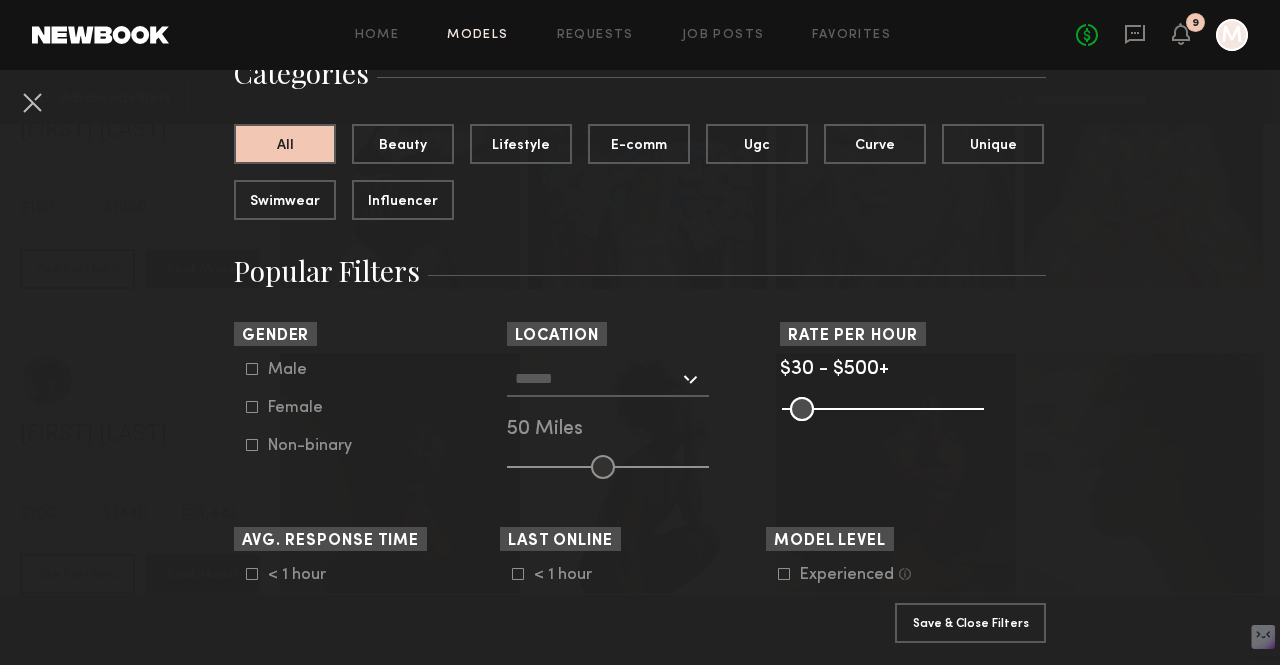 click 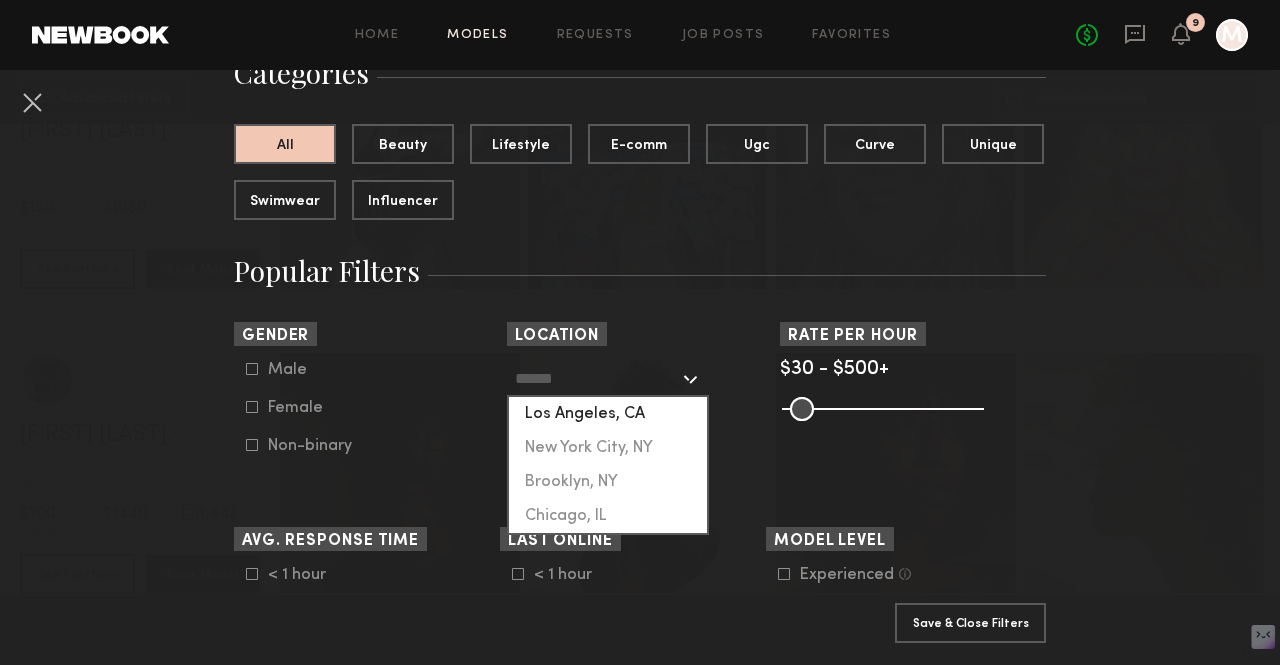 click on "Los Angeles, CA" 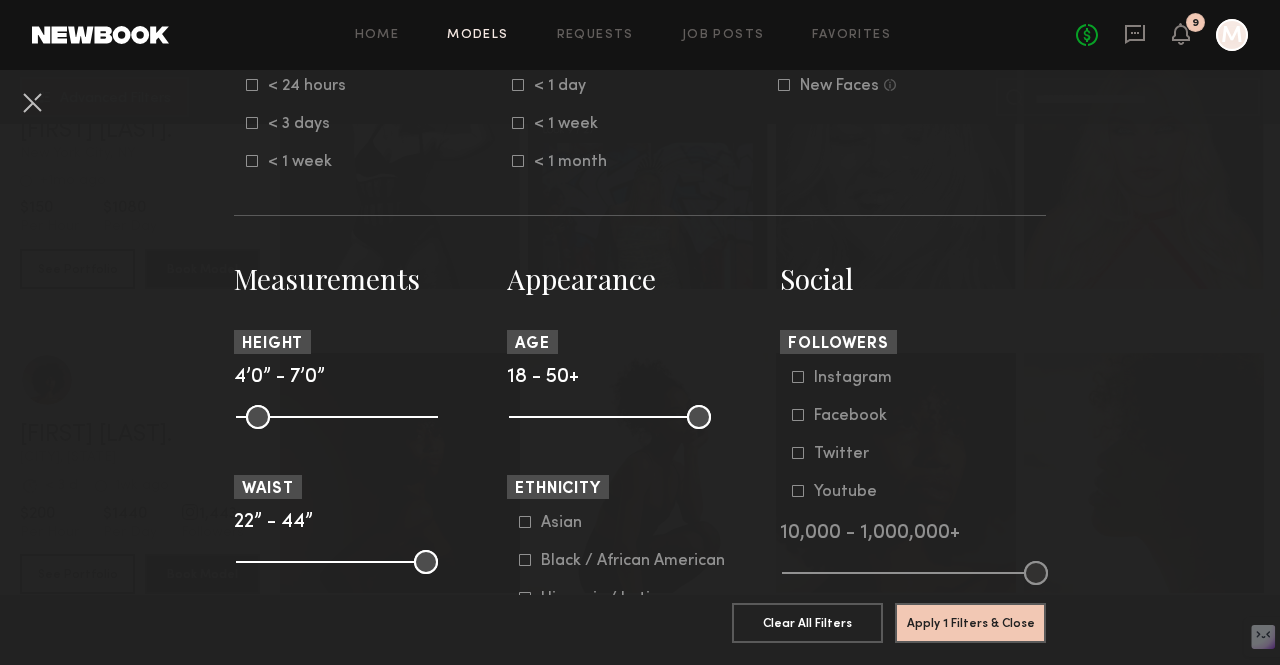 scroll, scrollTop: 704, scrollLeft: 0, axis: vertical 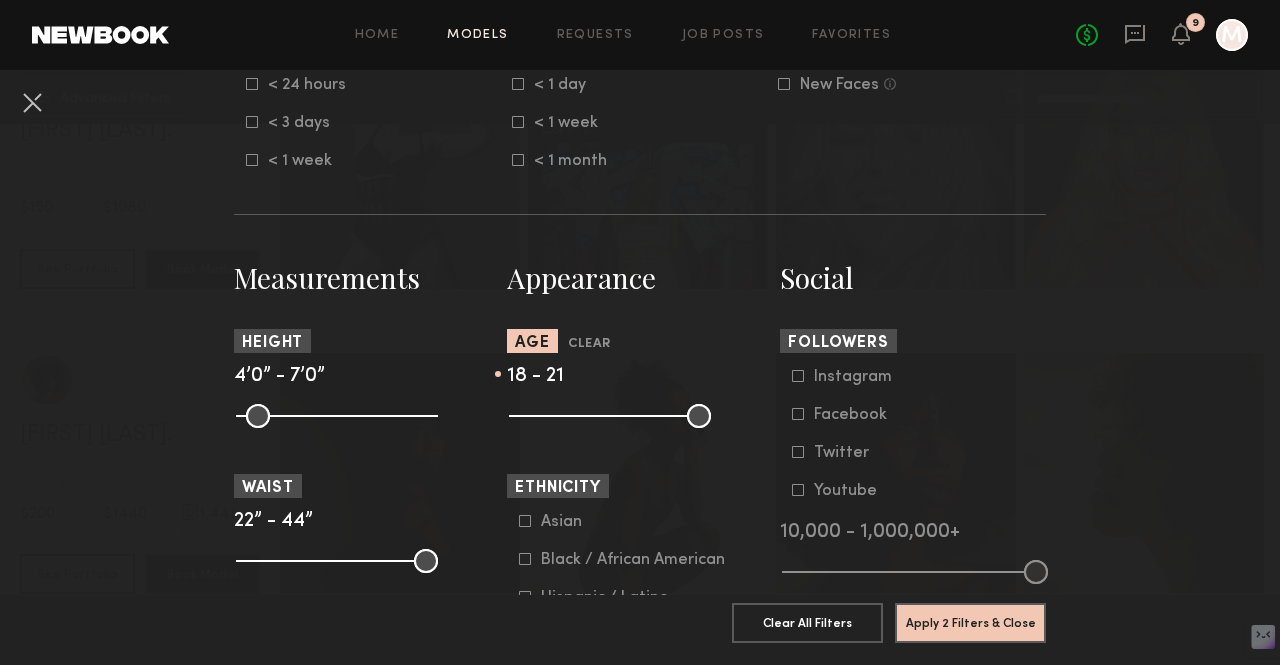 drag, startPoint x: 697, startPoint y: 419, endPoint x: 528, endPoint y: 427, distance: 169.18924 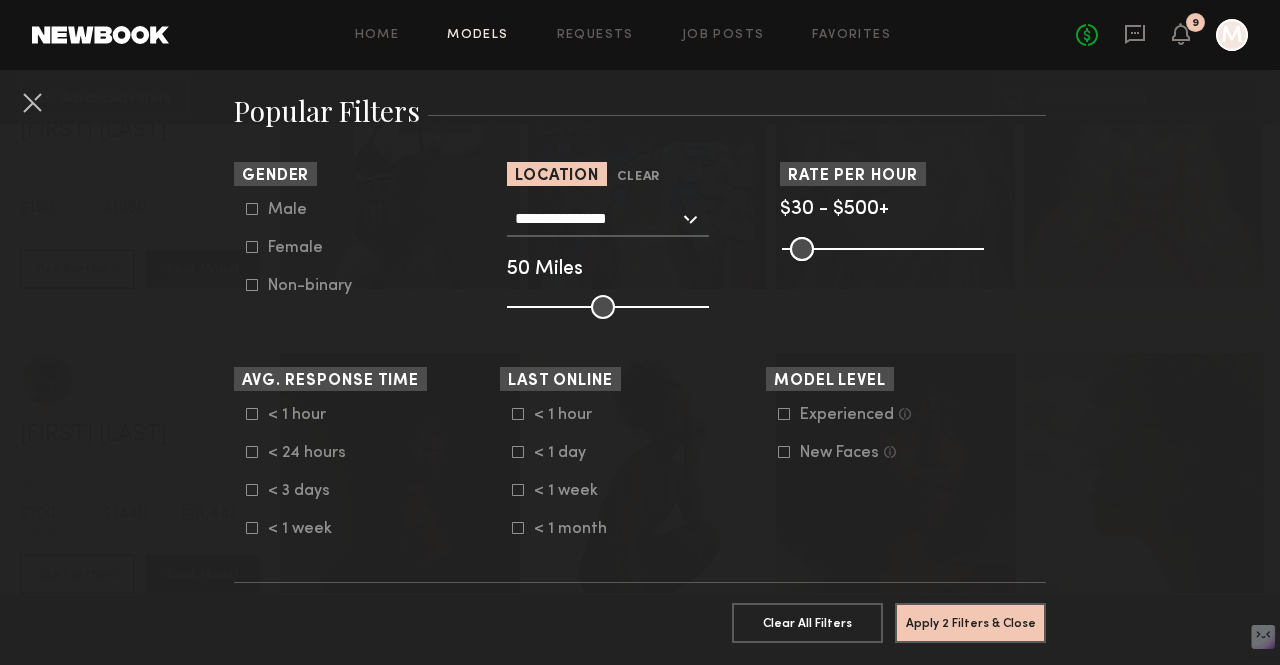 scroll, scrollTop: 332, scrollLeft: 0, axis: vertical 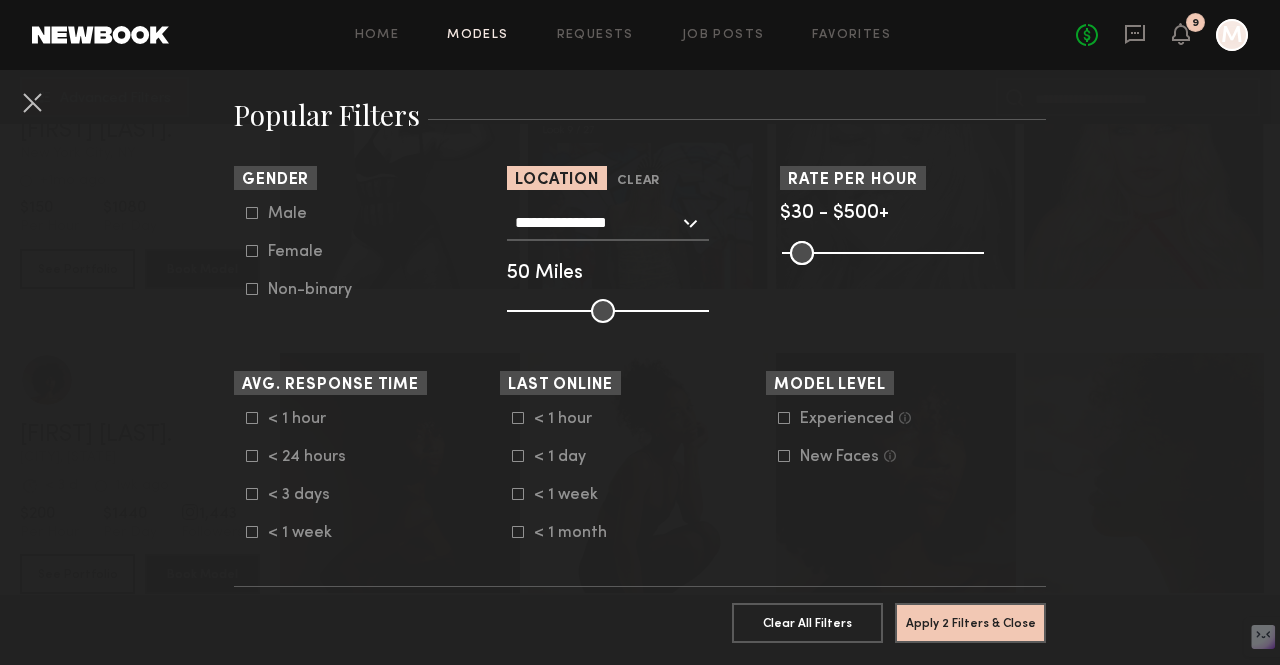 click on "Female" 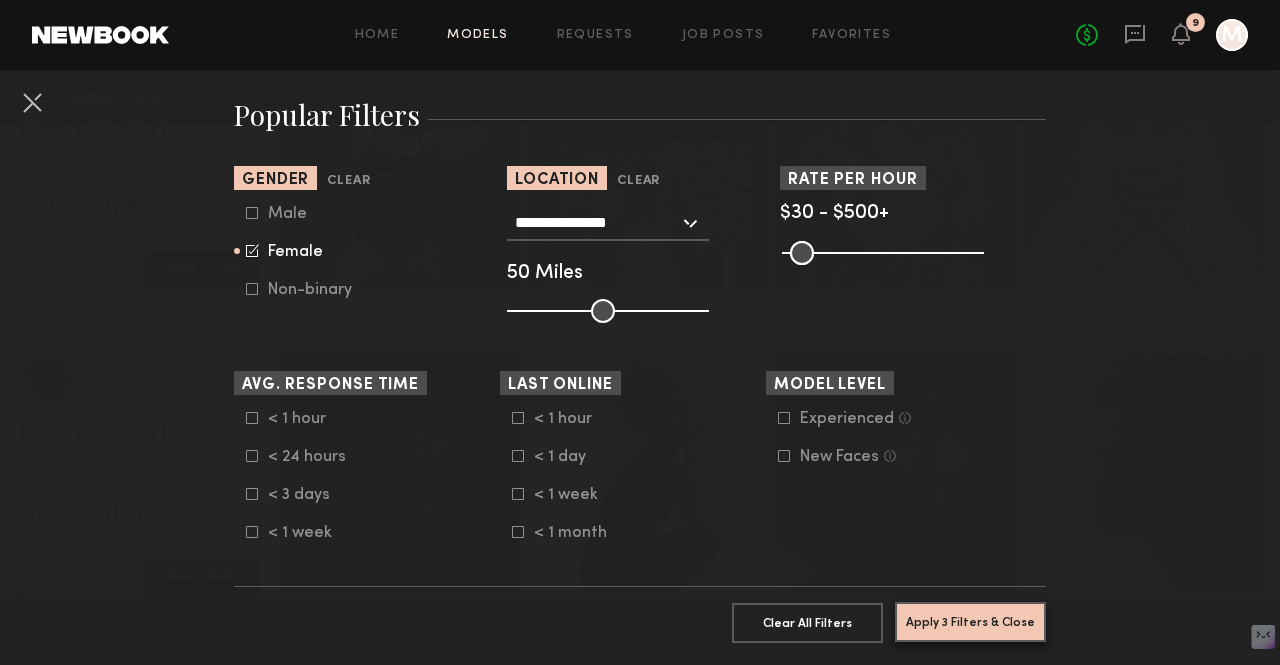 click on "Apply 3 Filters & Close" 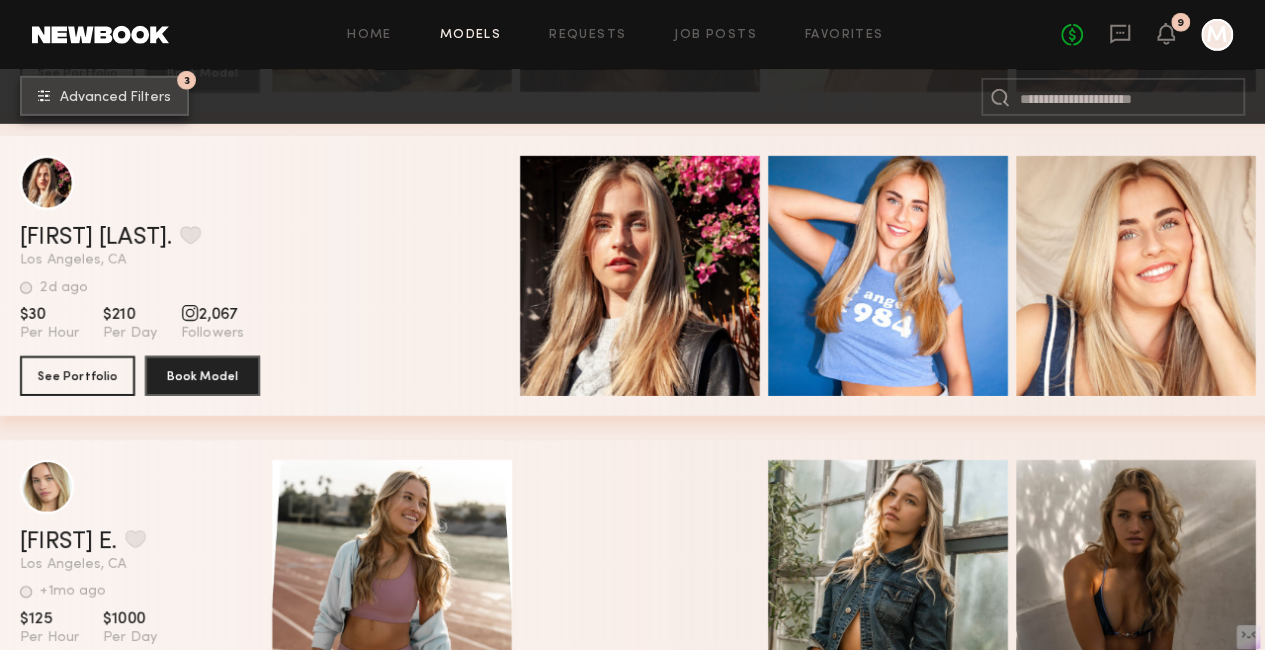 scroll, scrollTop: 3066, scrollLeft: 0, axis: vertical 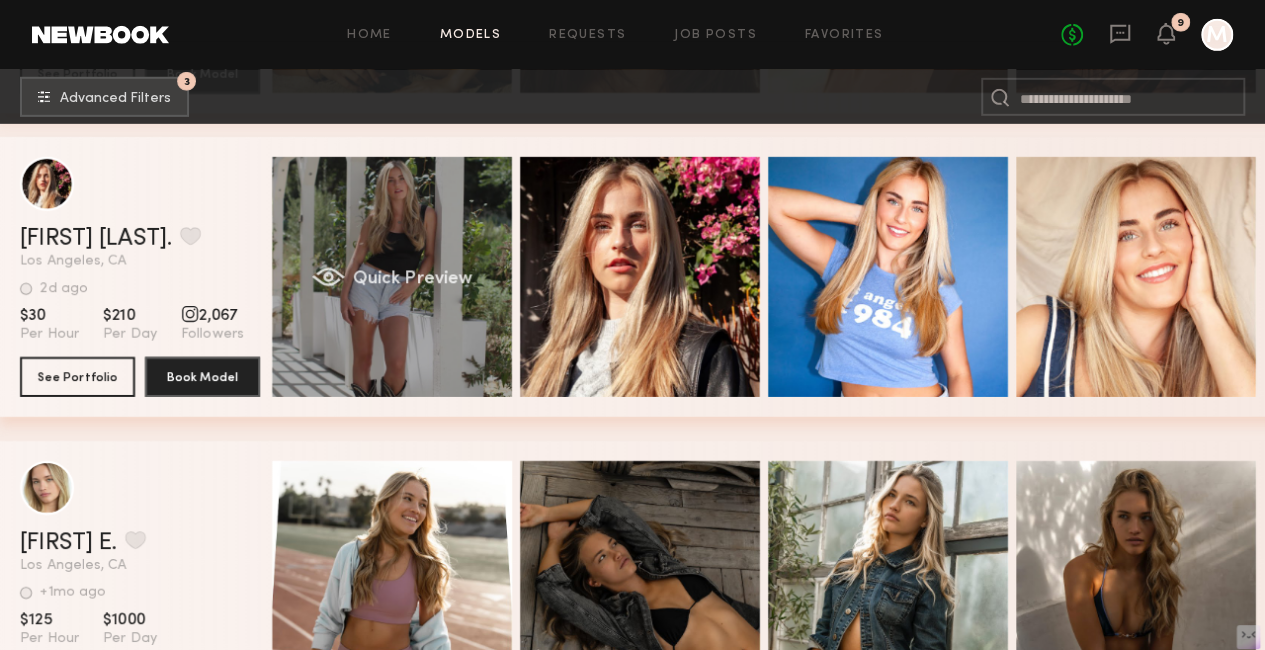 click on "Quick Preview" 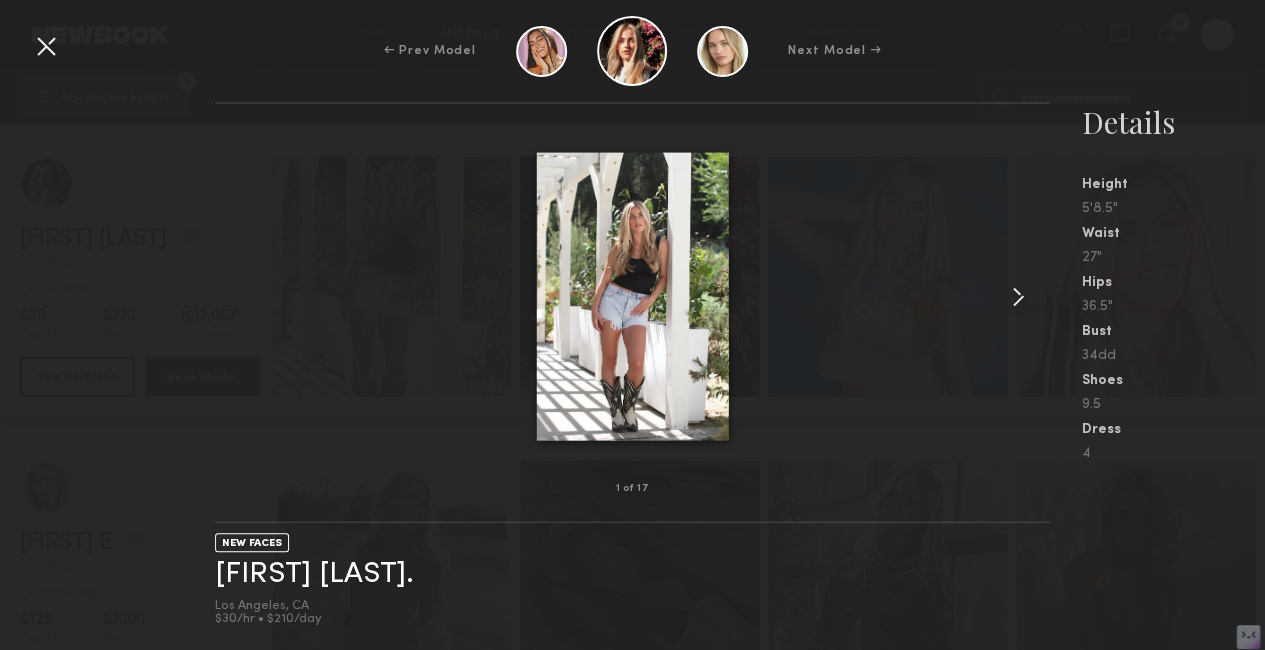click at bounding box center (1018, 297) 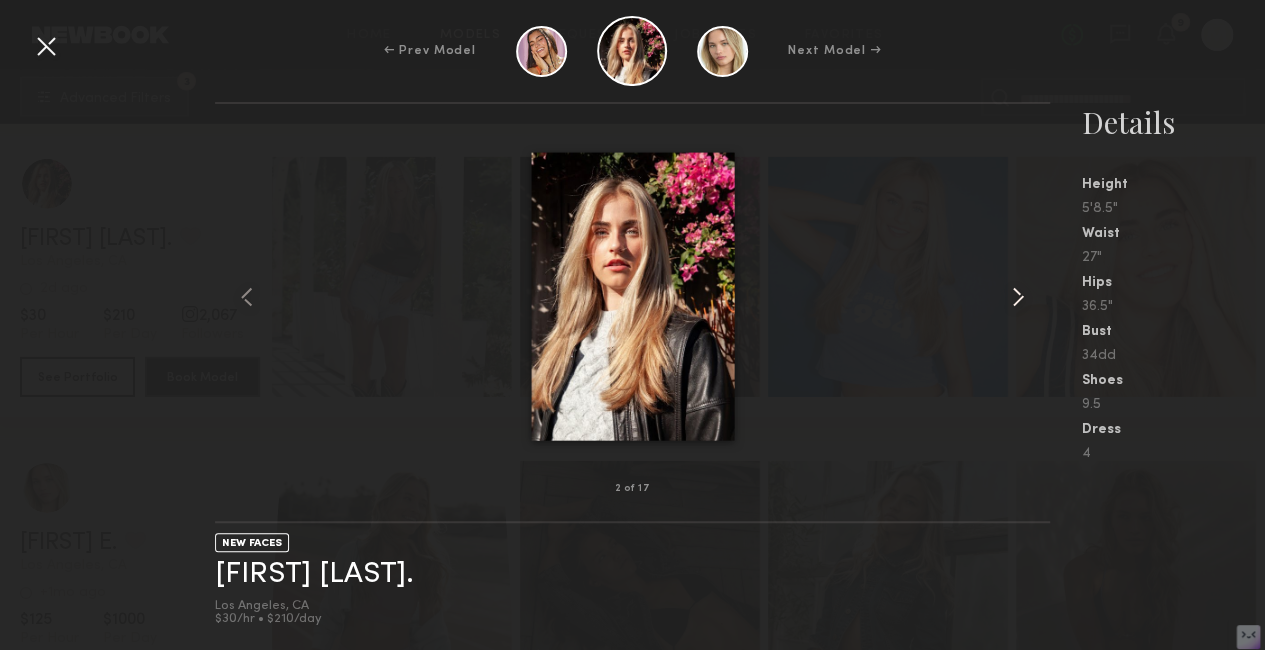 click at bounding box center [1018, 297] 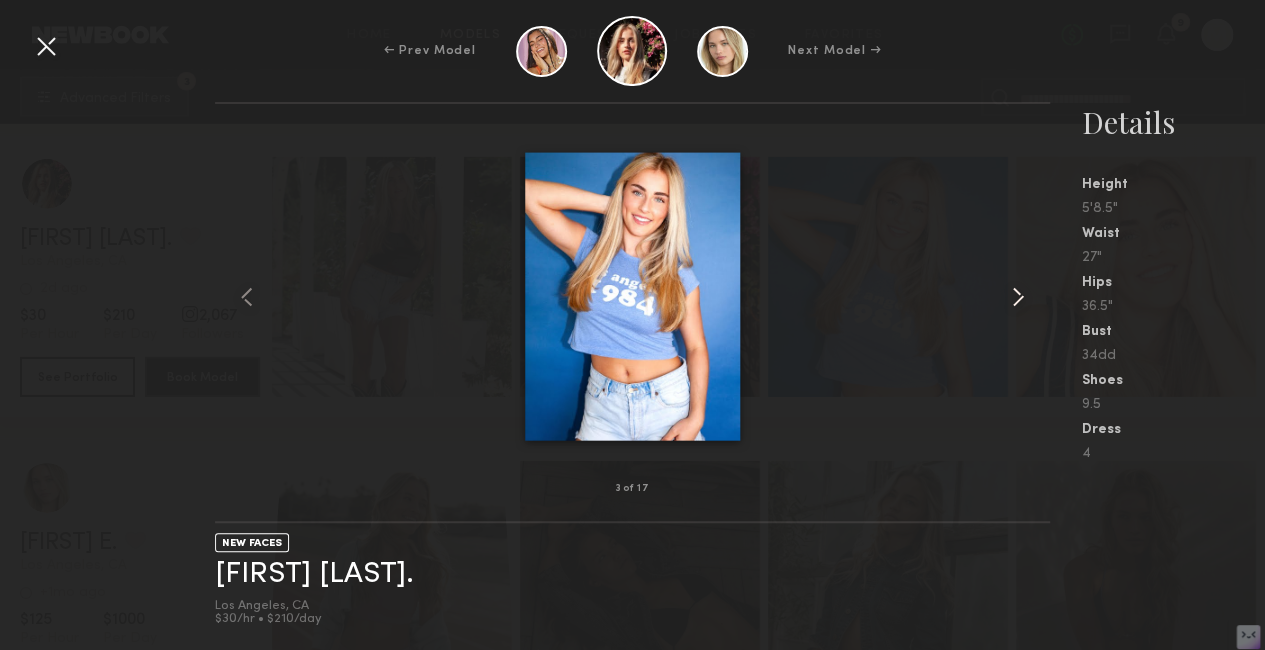 click at bounding box center (1018, 297) 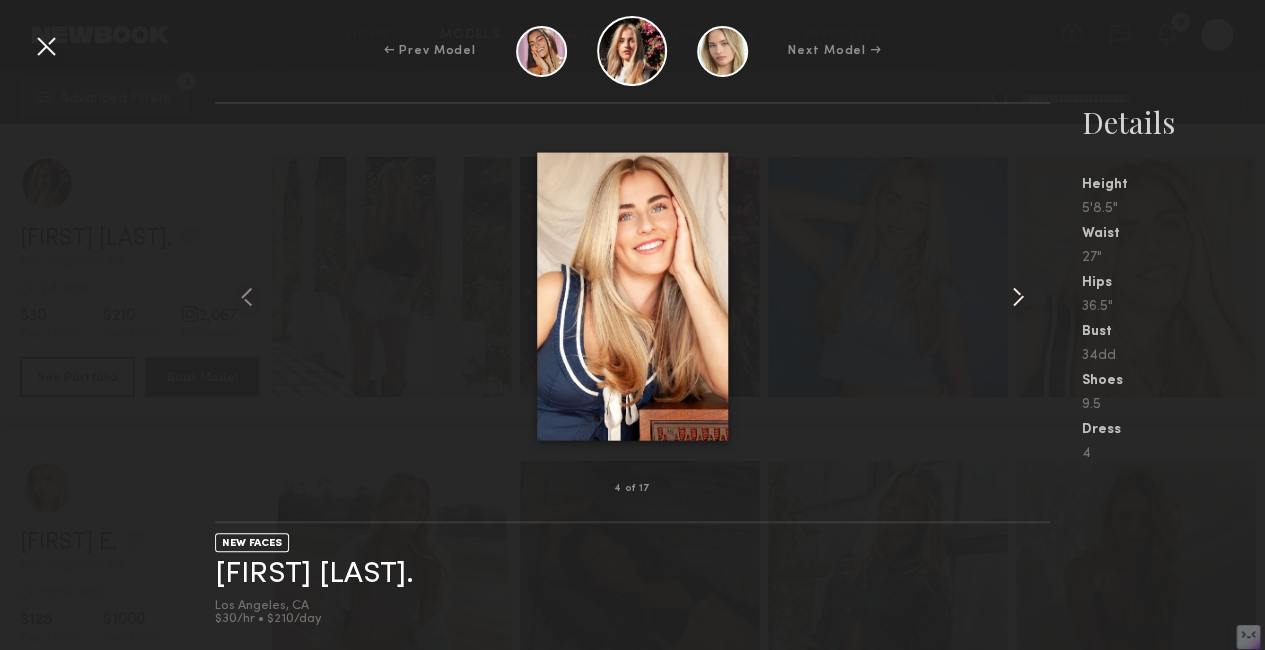 click at bounding box center [1018, 297] 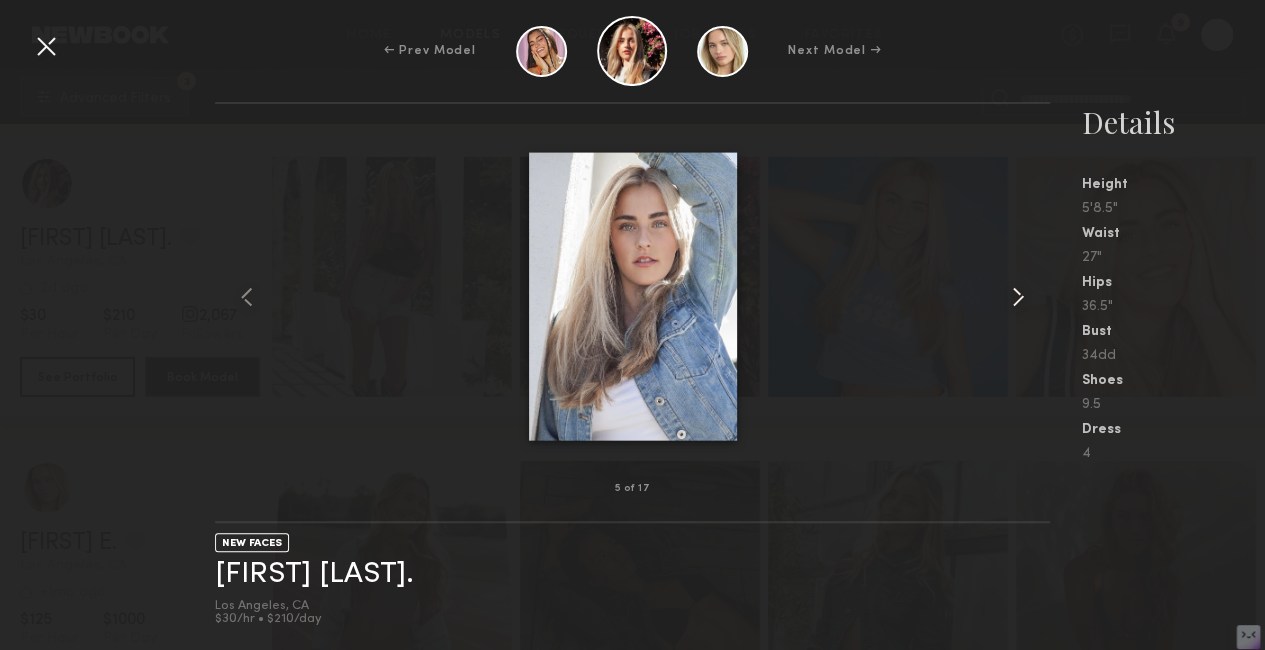 click at bounding box center (1018, 297) 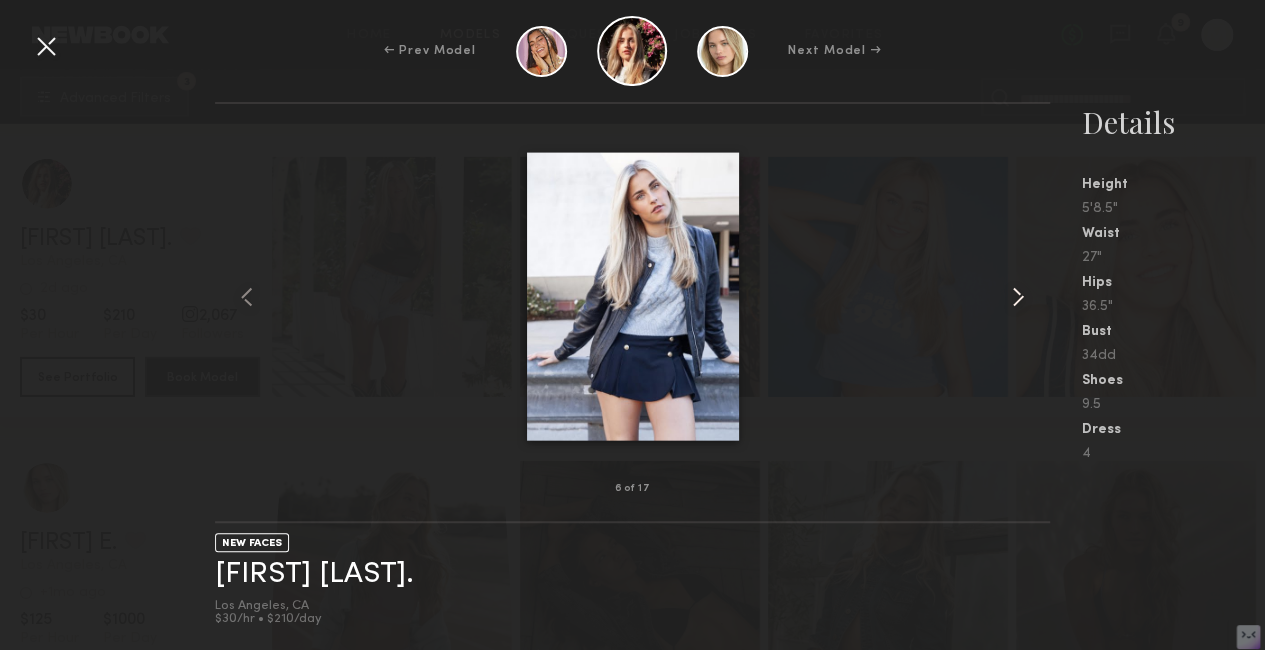 click at bounding box center [1018, 297] 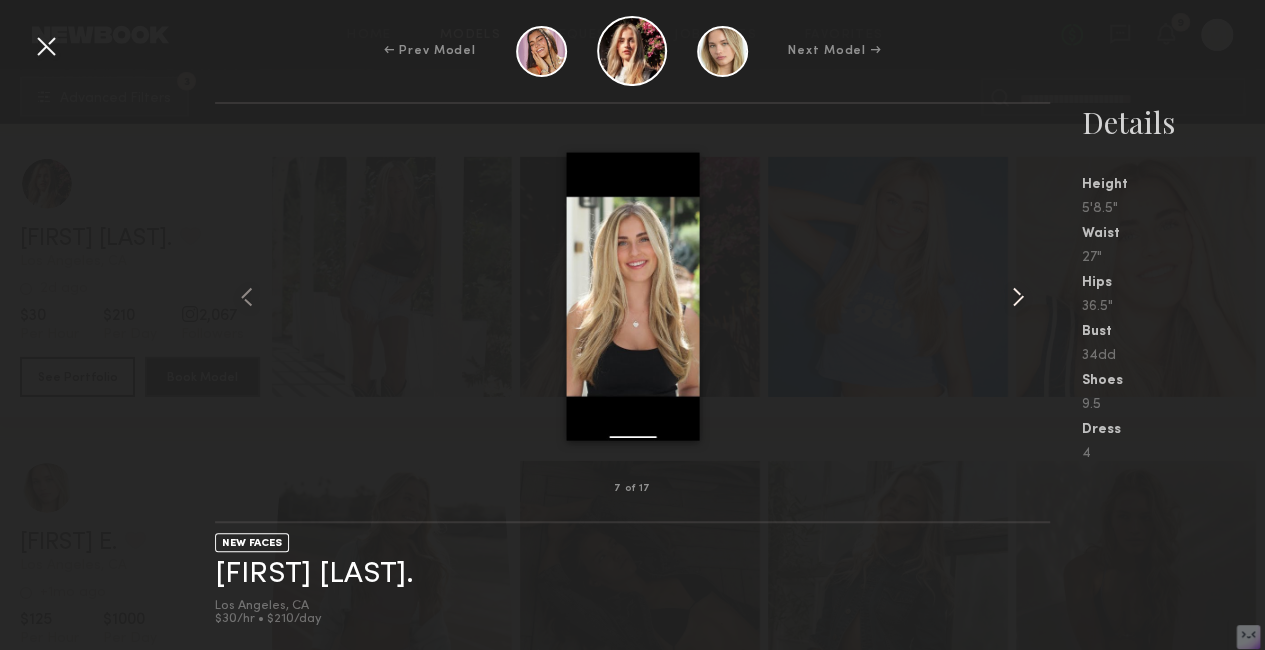 click at bounding box center (1018, 297) 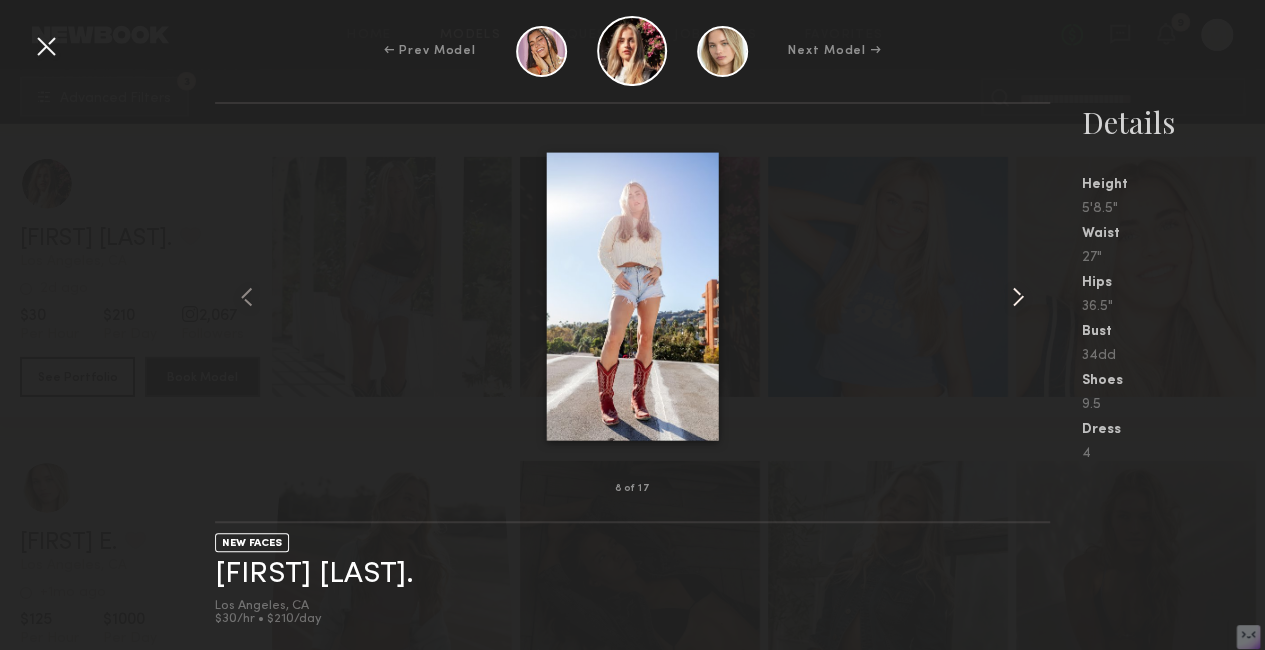 click at bounding box center [1018, 297] 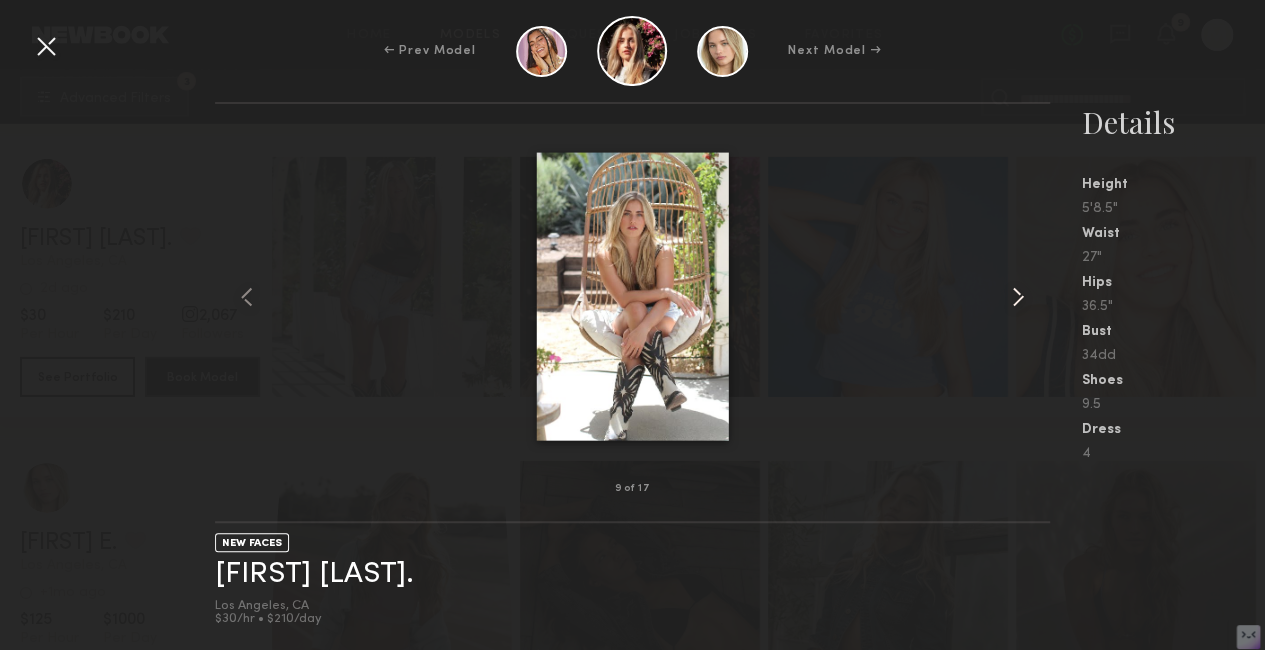 click at bounding box center (1018, 297) 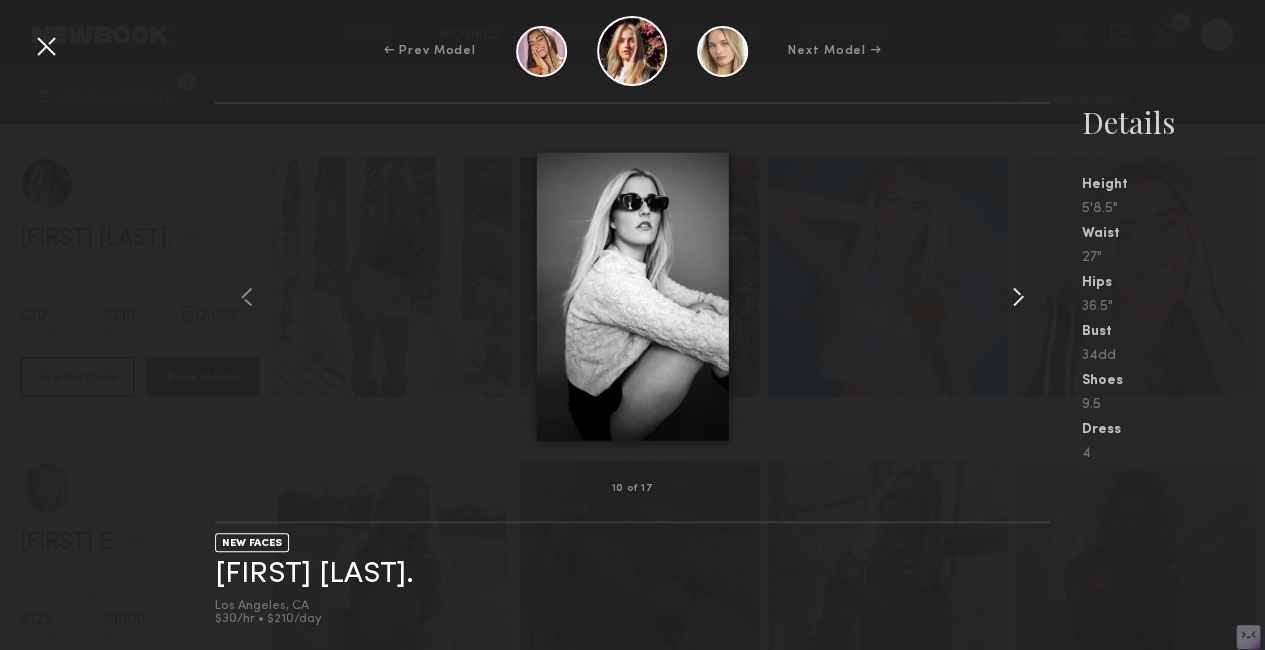 click at bounding box center (1018, 297) 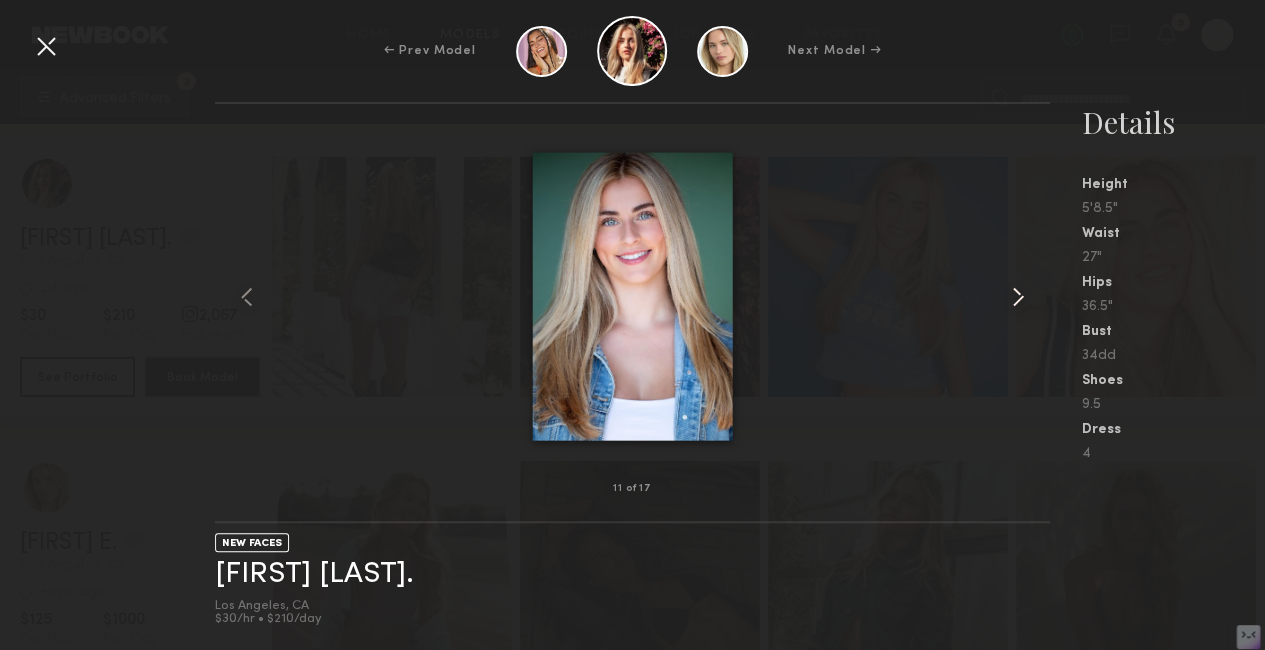 click at bounding box center [1018, 297] 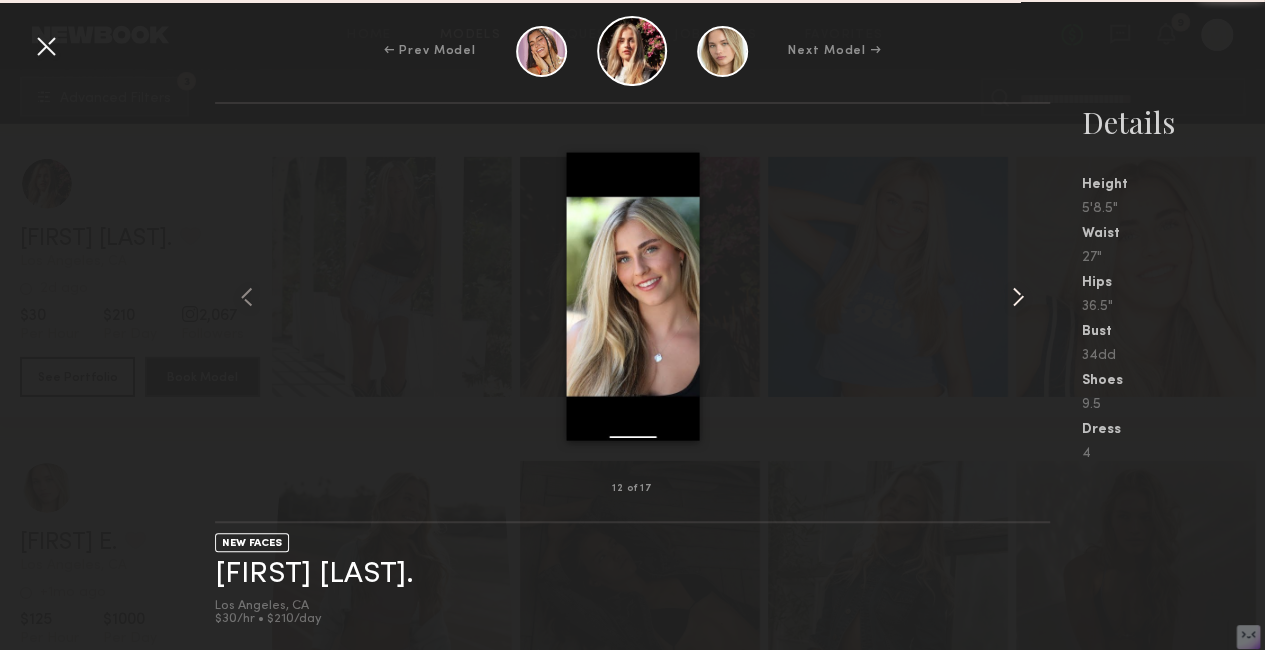 click at bounding box center (1018, 297) 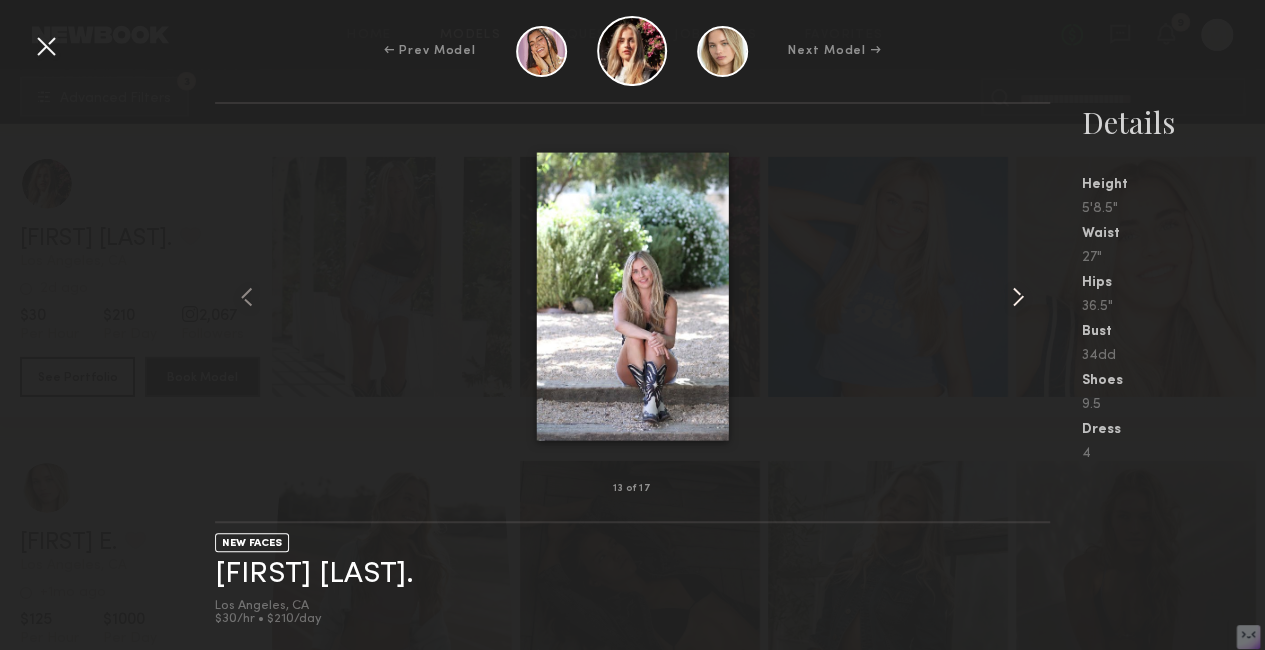 click at bounding box center [1018, 297] 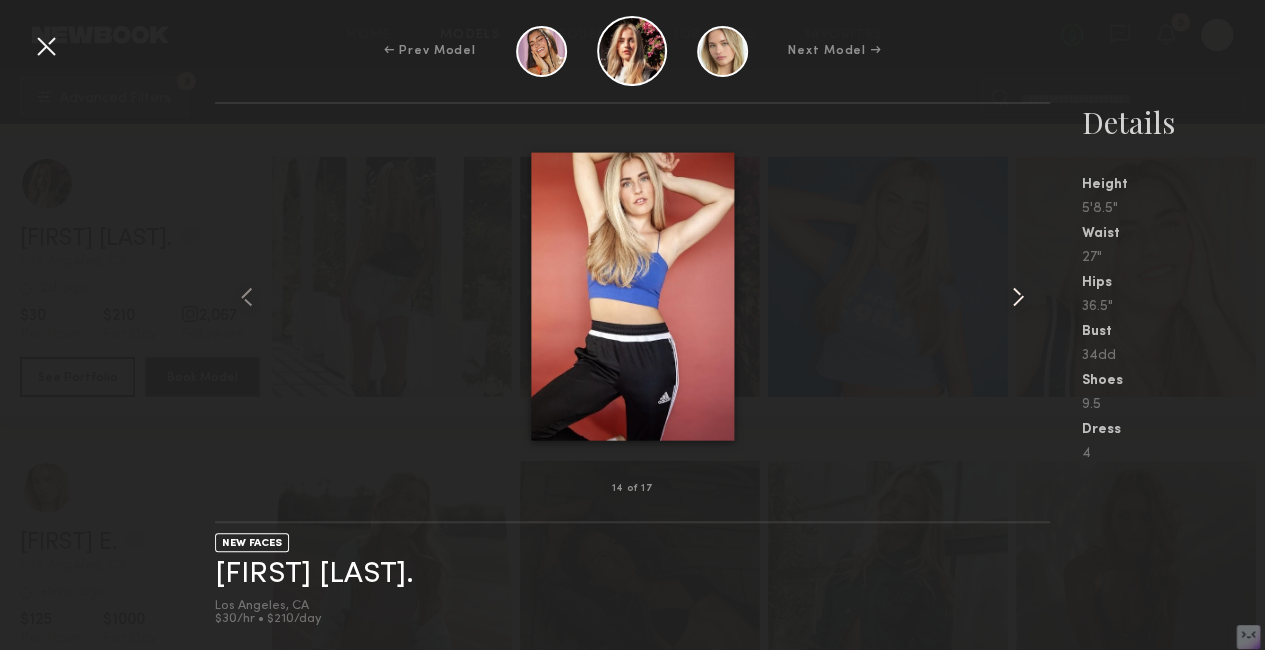 click at bounding box center [1018, 297] 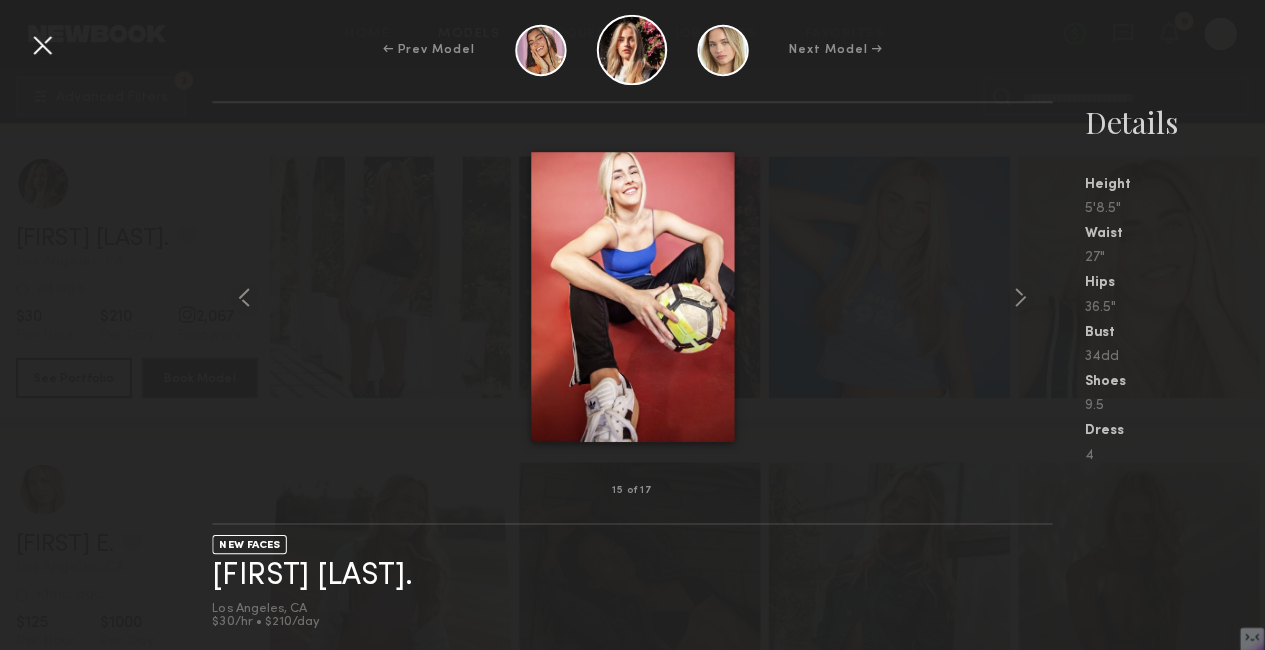 scroll, scrollTop: 3066, scrollLeft: 0, axis: vertical 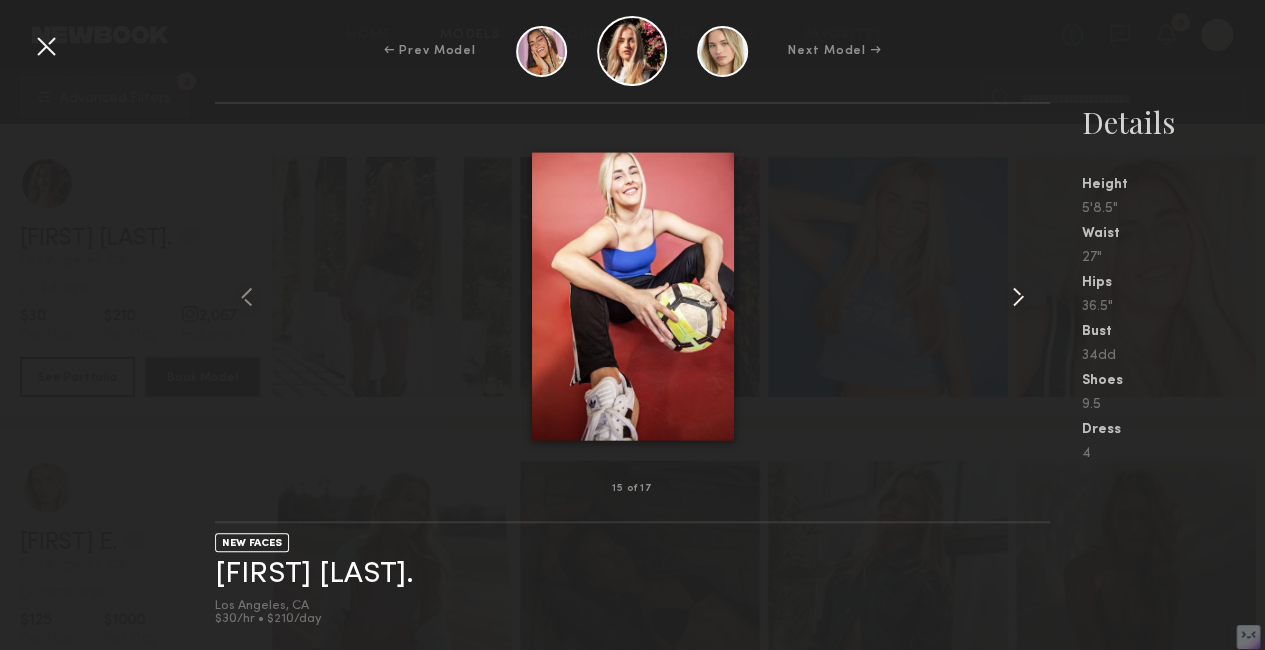 click at bounding box center (1018, 297) 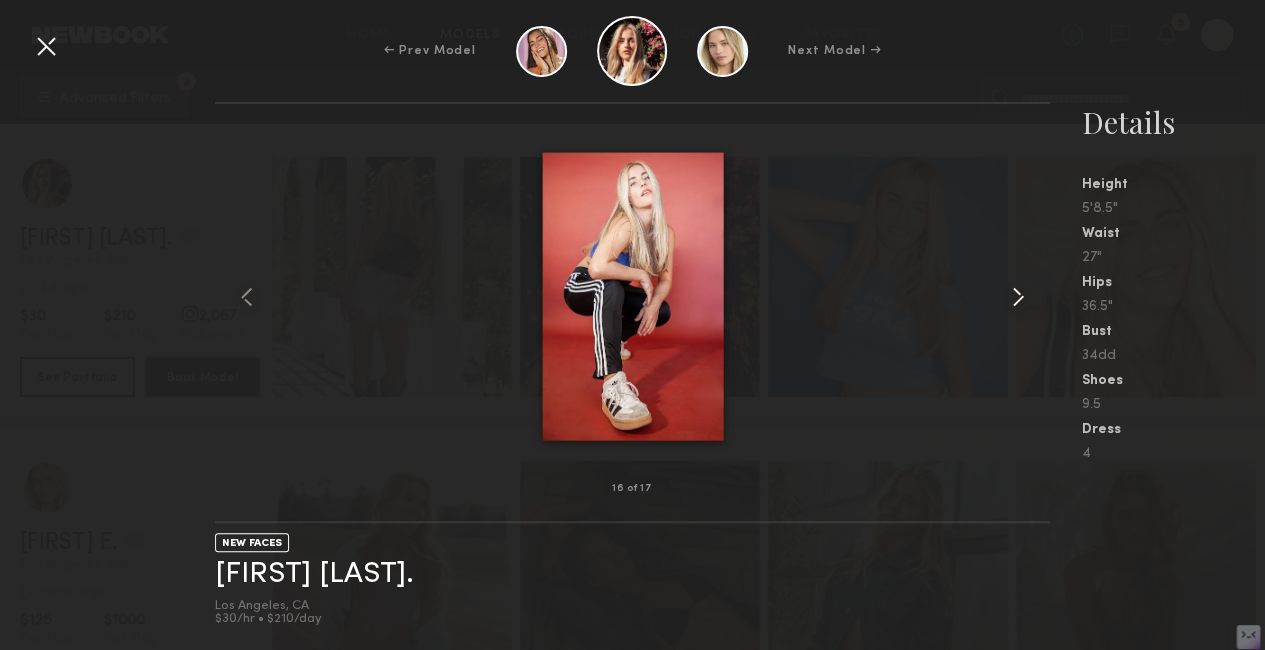 click at bounding box center [1018, 297] 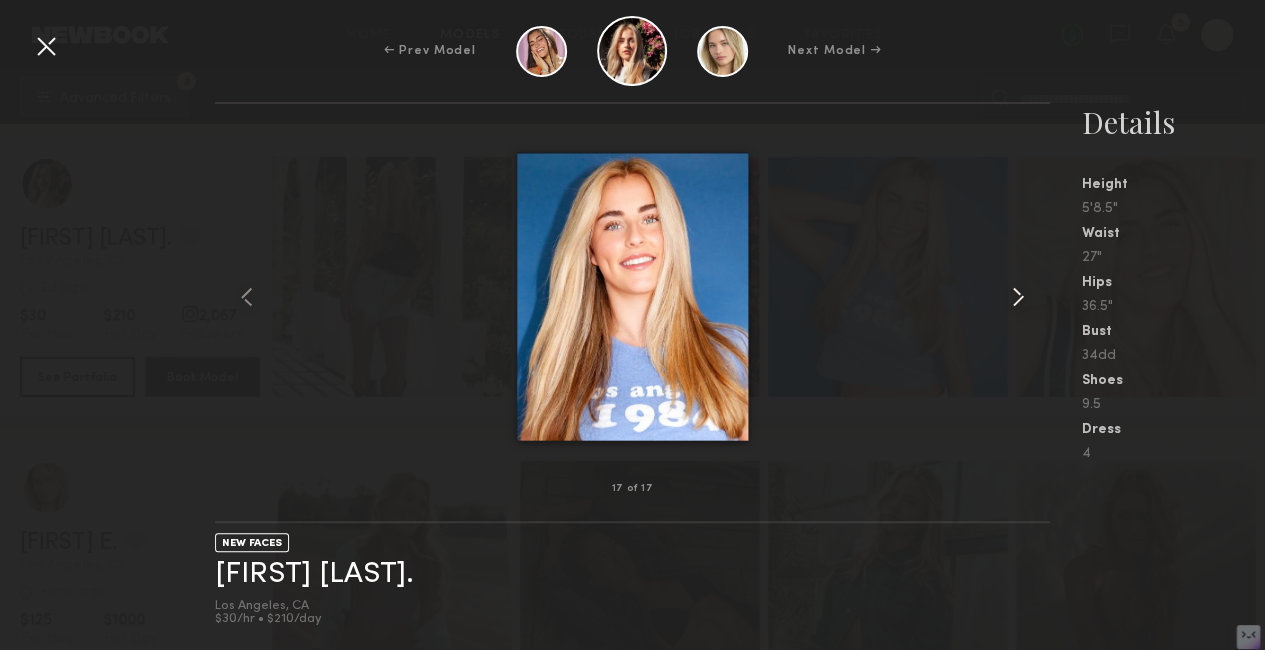 click at bounding box center (1018, 297) 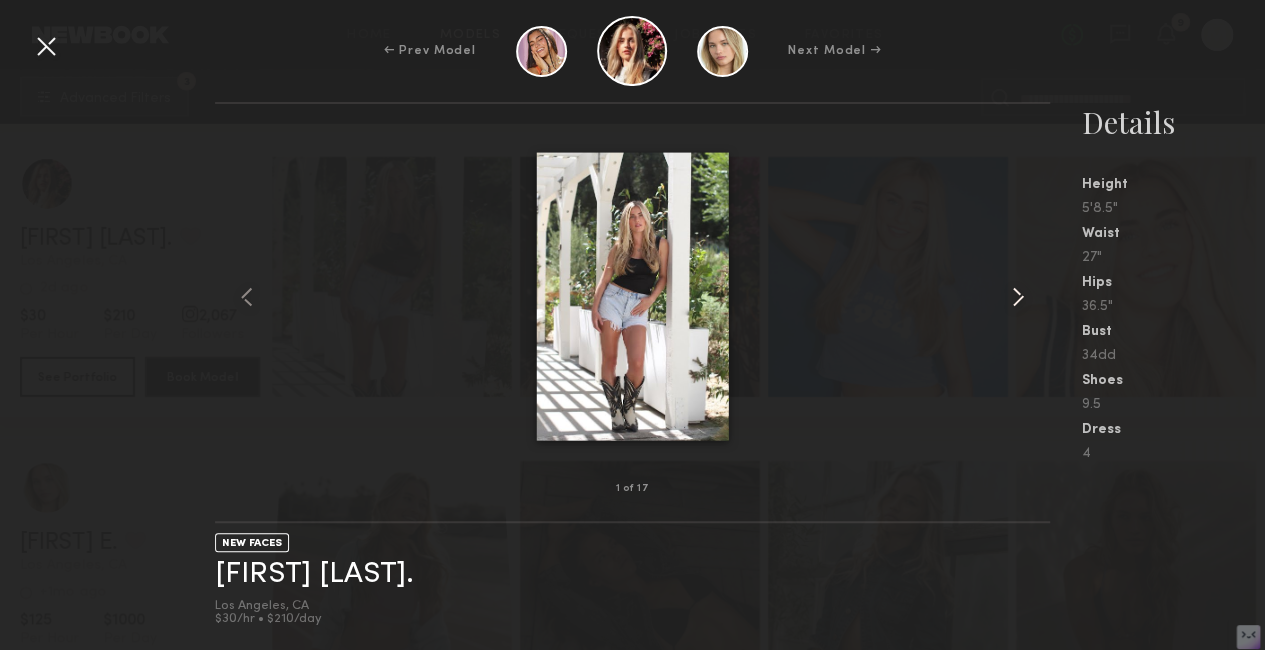 click at bounding box center [1018, 297] 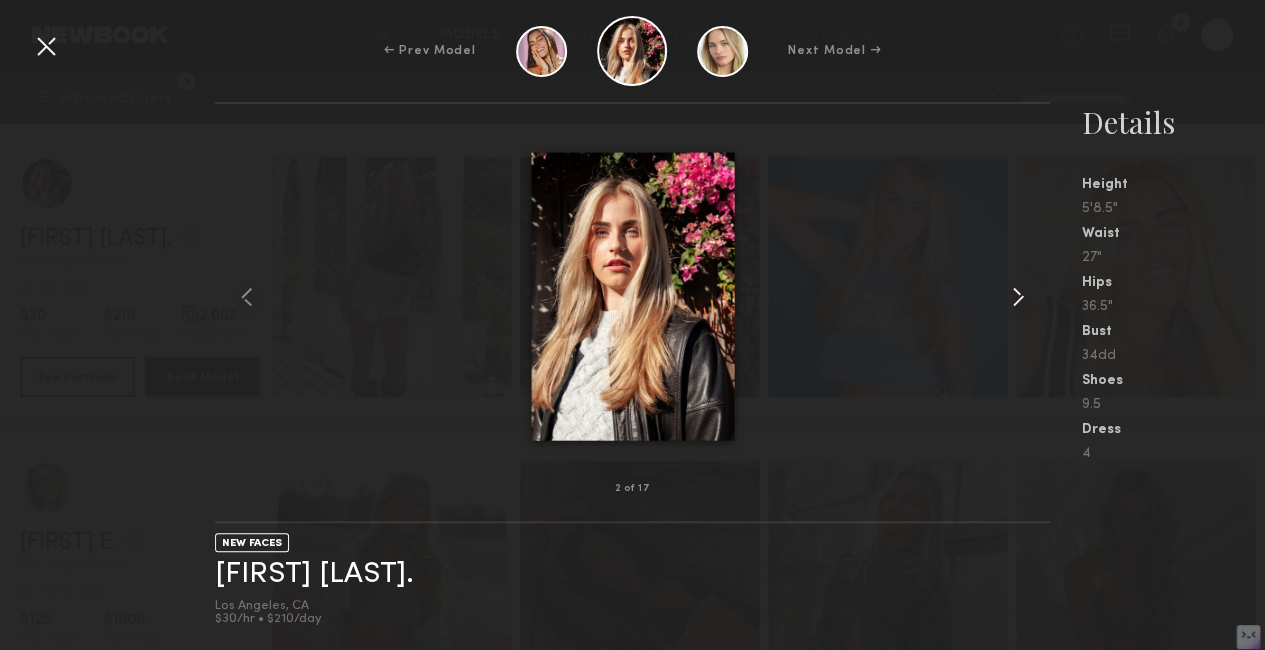 click at bounding box center (1018, 297) 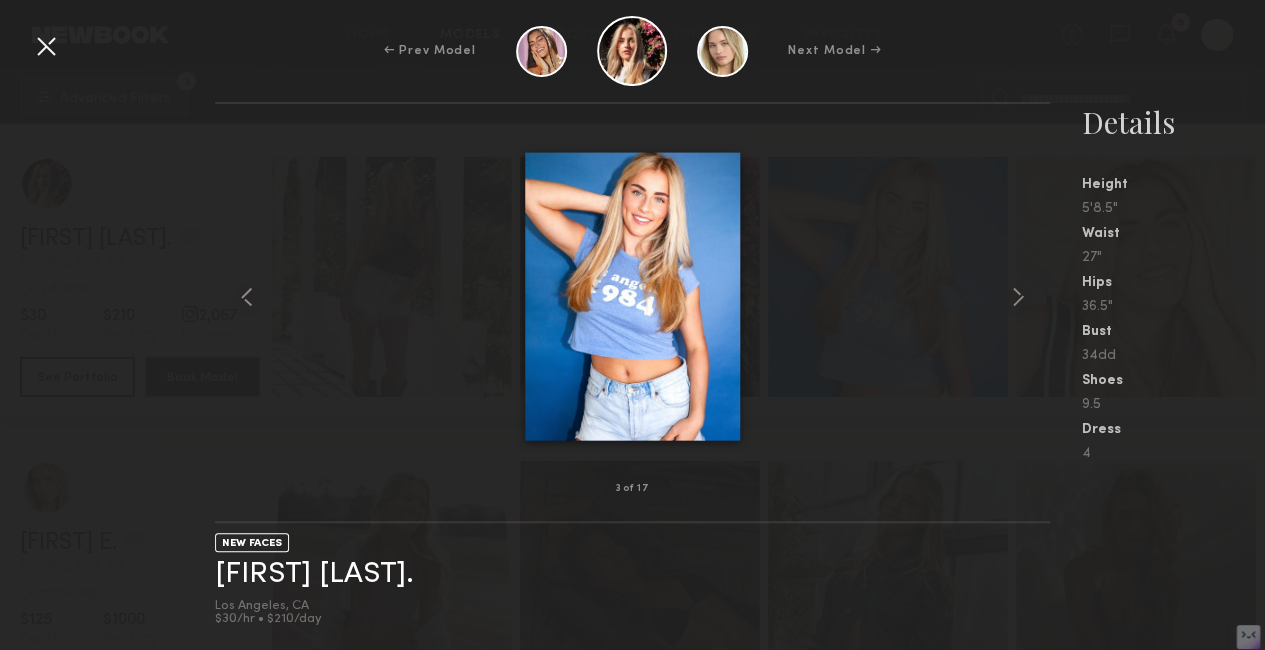click at bounding box center [46, 46] 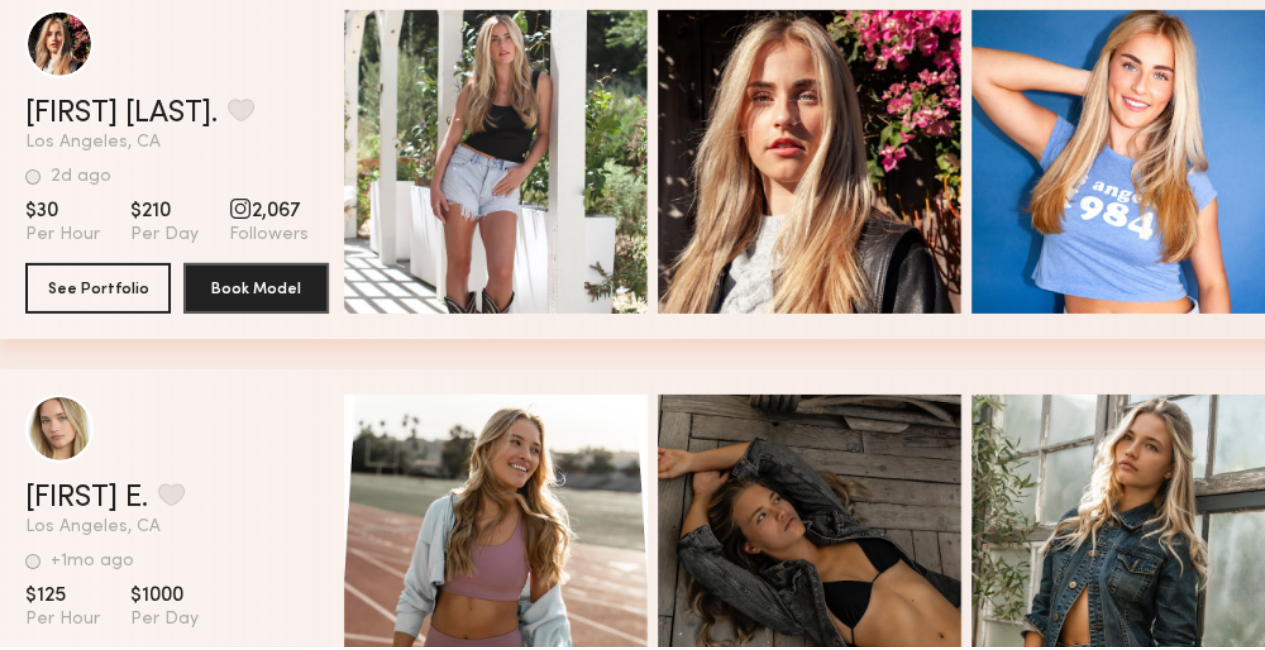 scroll, scrollTop: 3364, scrollLeft: 0, axis: vertical 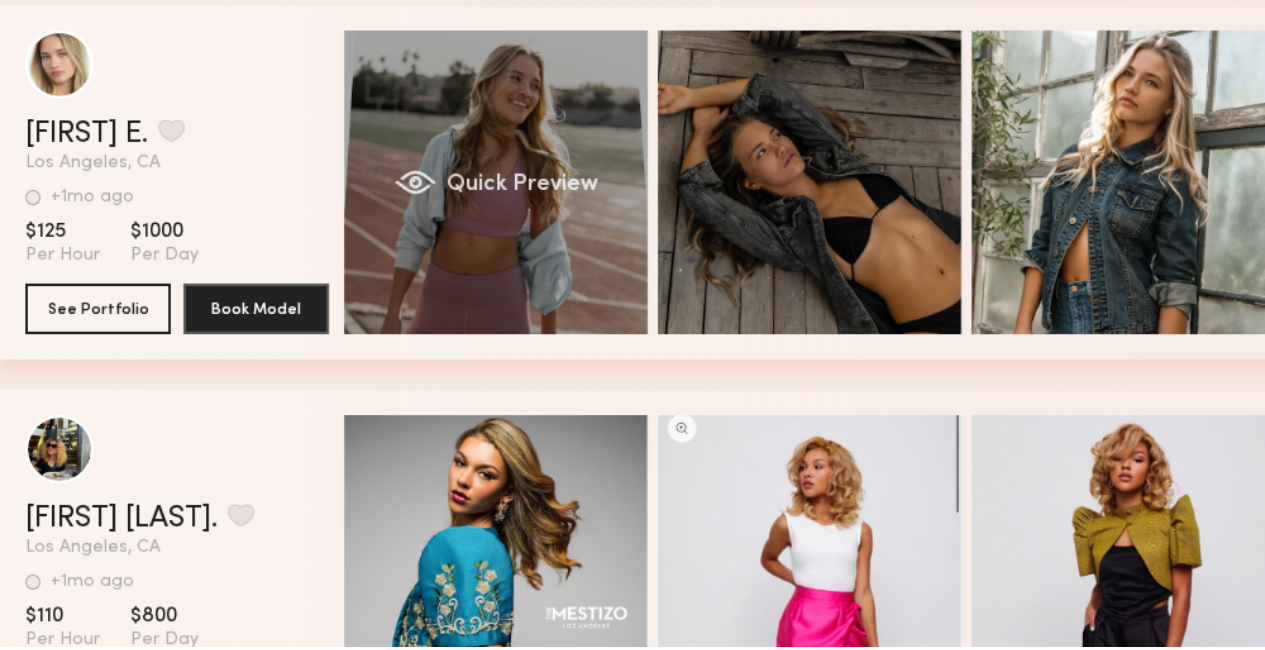 click on "Quick Preview" 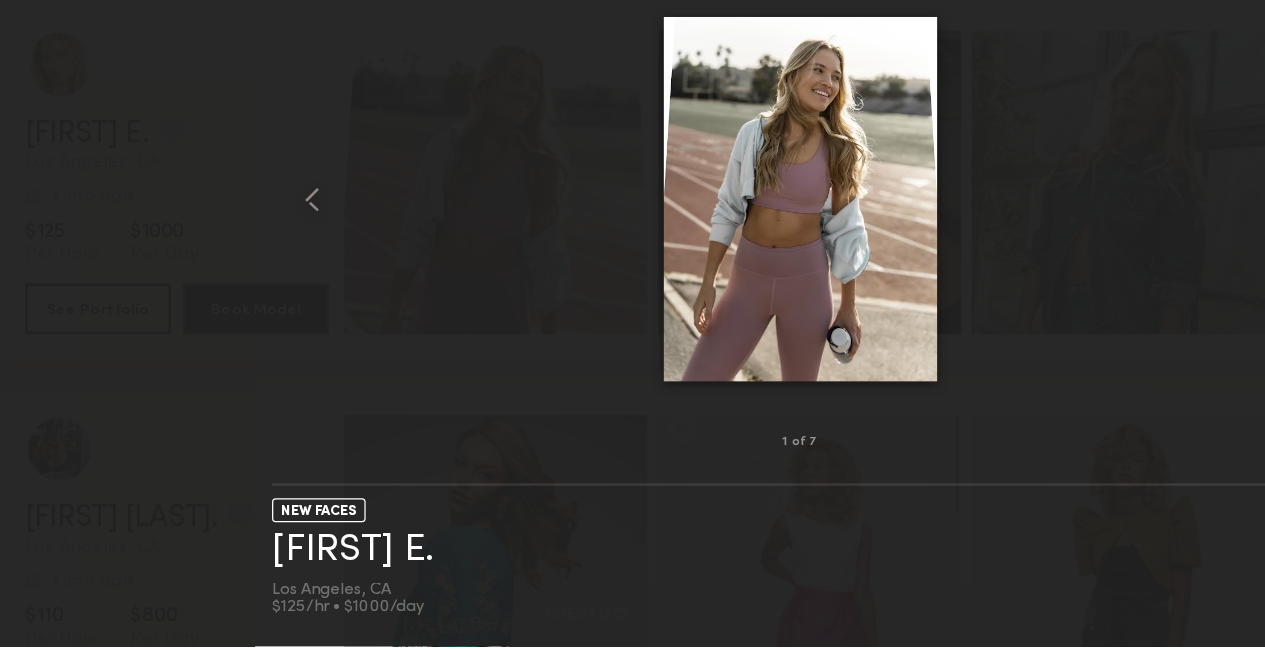 click at bounding box center [632, 296] 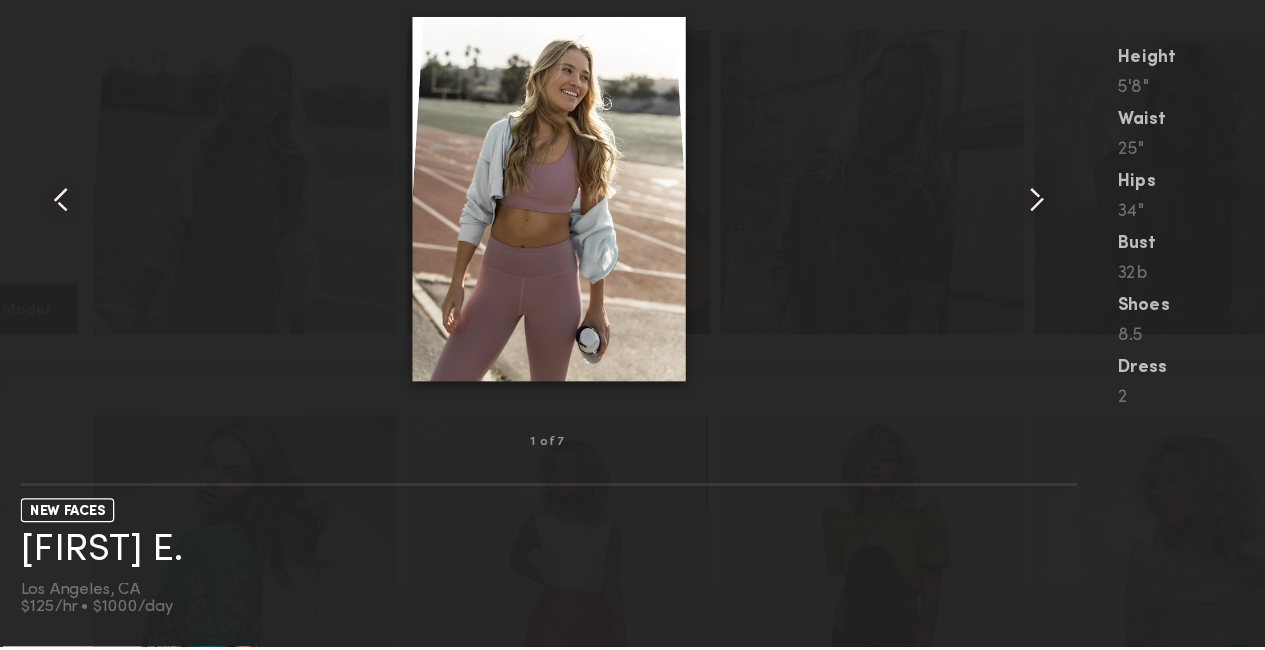 click at bounding box center (1018, 297) 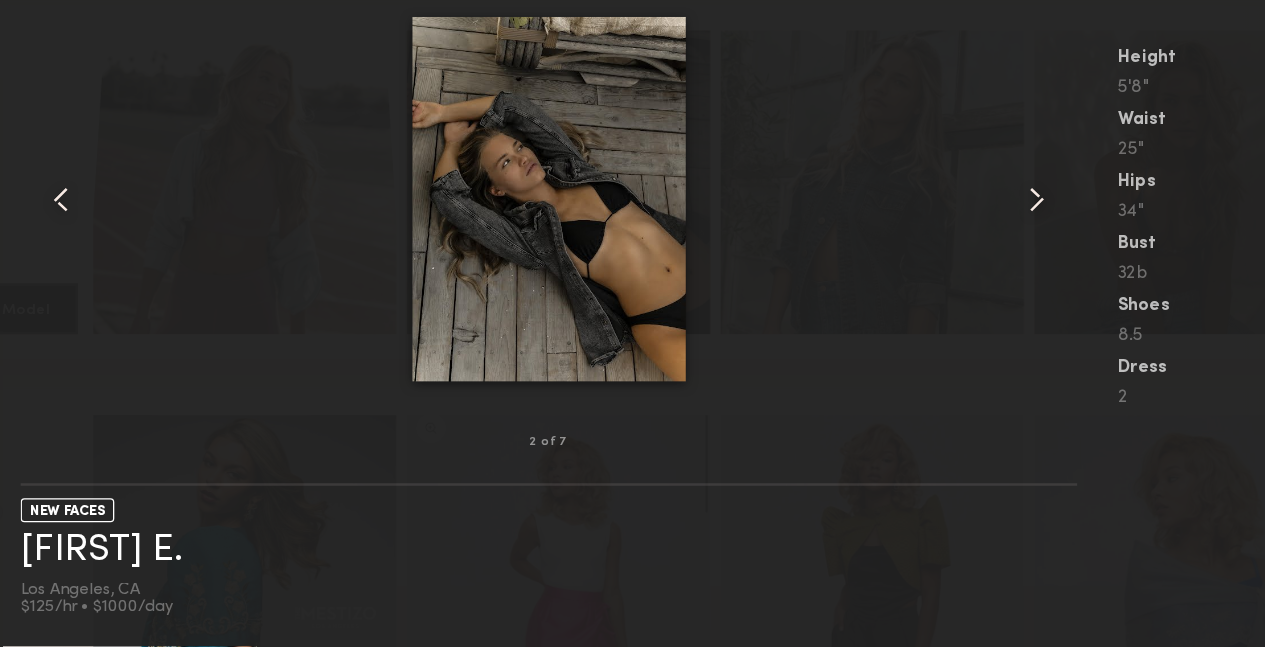 click at bounding box center (1018, 297) 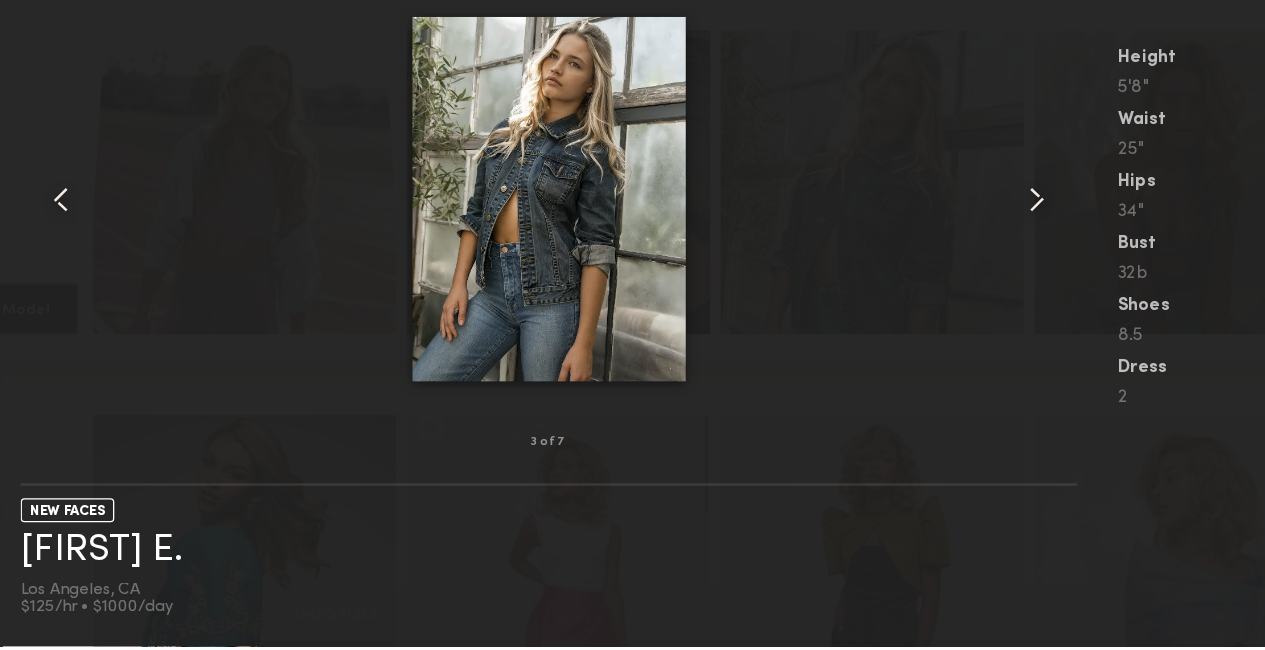 click at bounding box center [1018, 297] 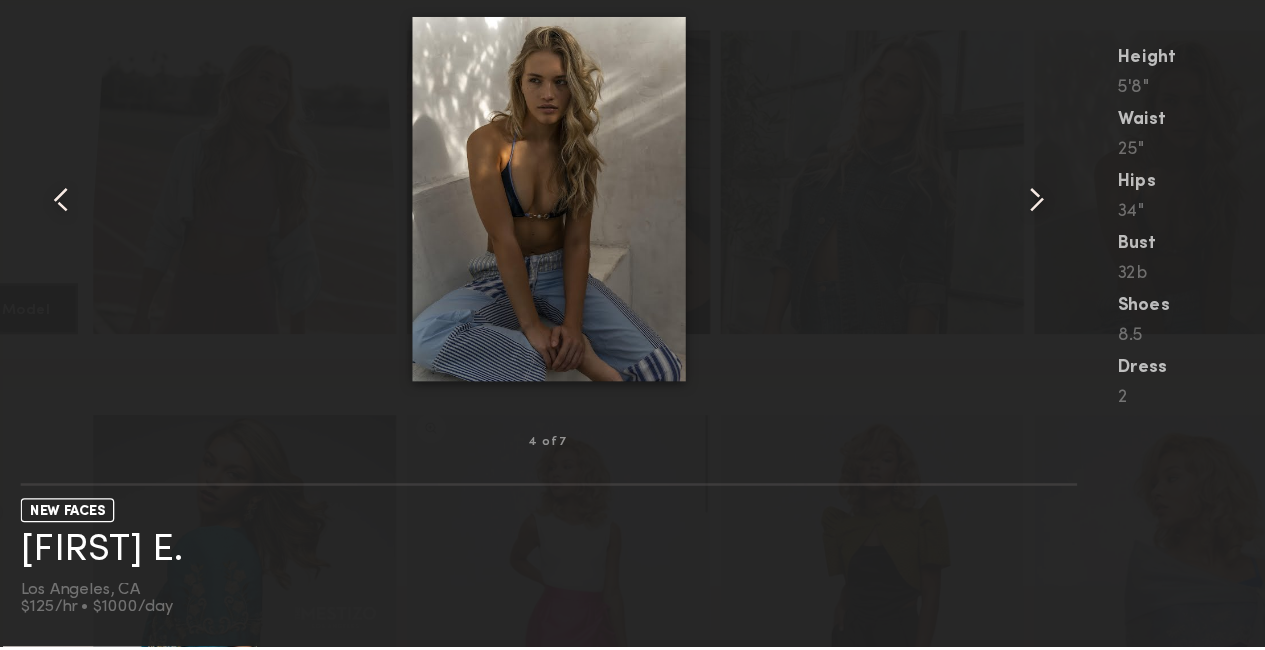 click at bounding box center (1018, 297) 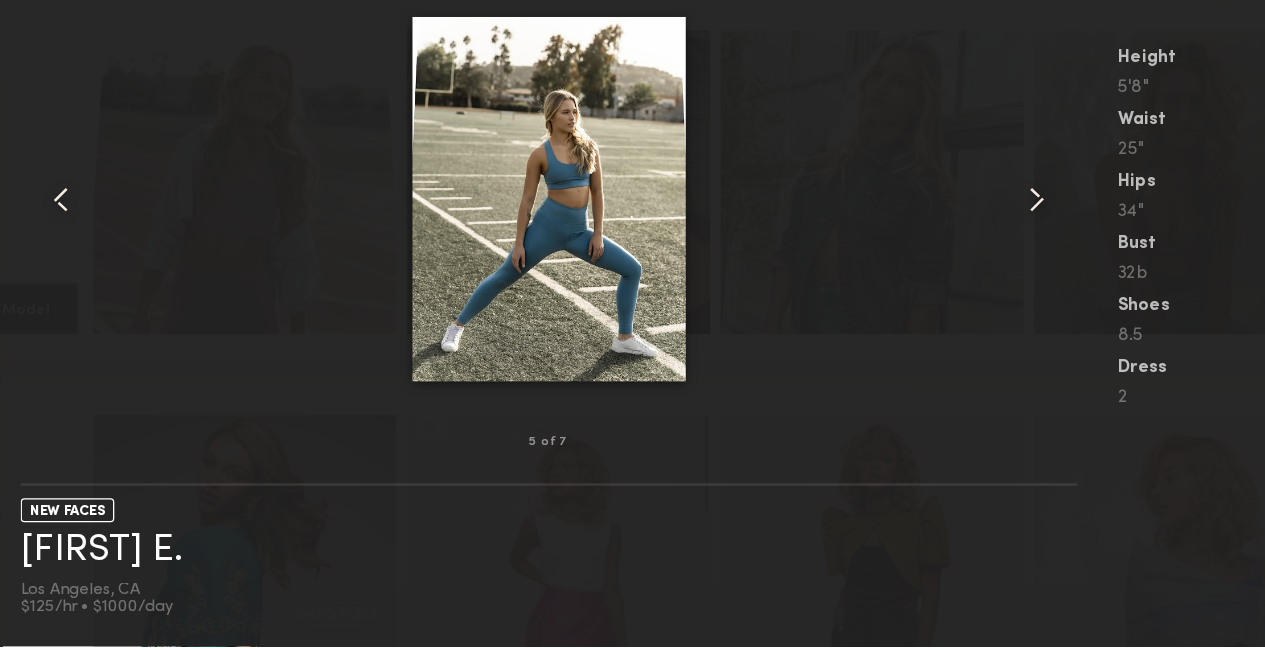 click at bounding box center (1018, 297) 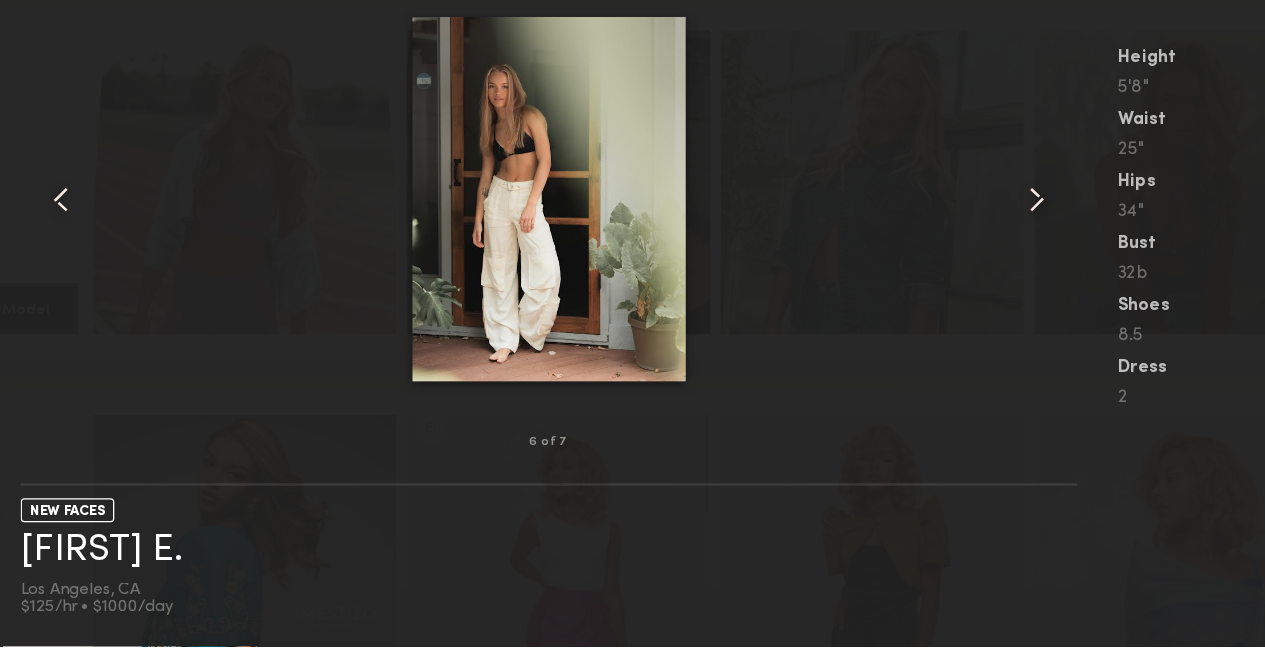 click at bounding box center [1018, 297] 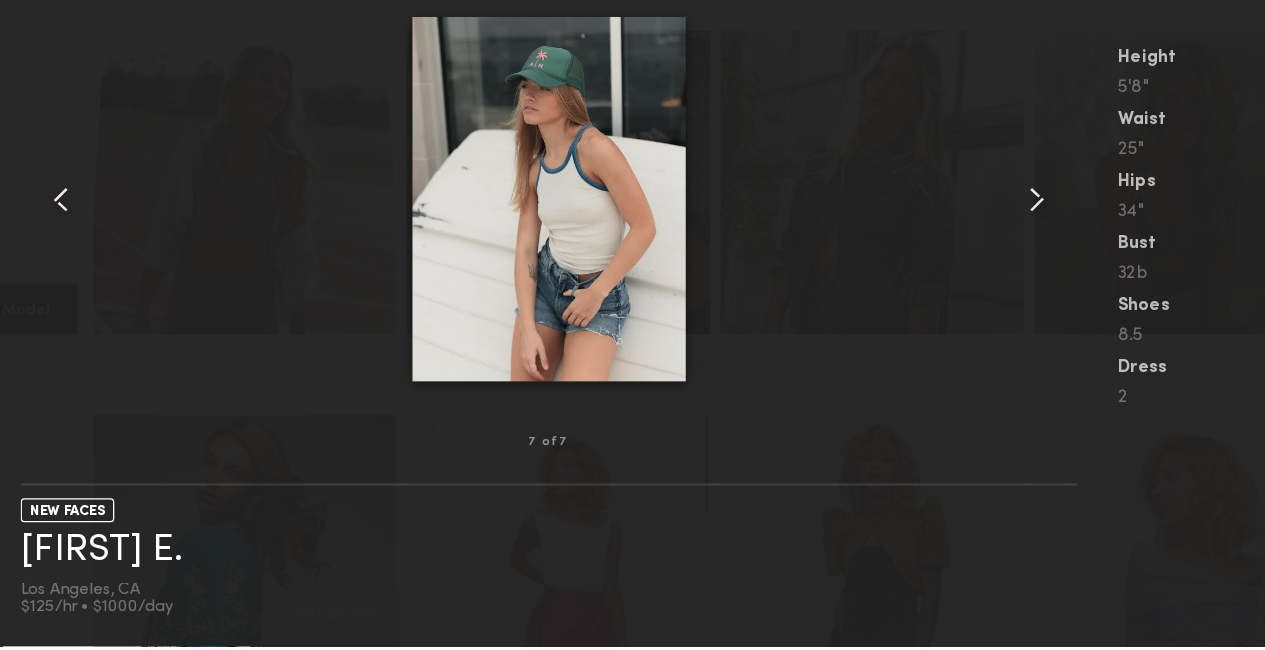 click at bounding box center [1018, 297] 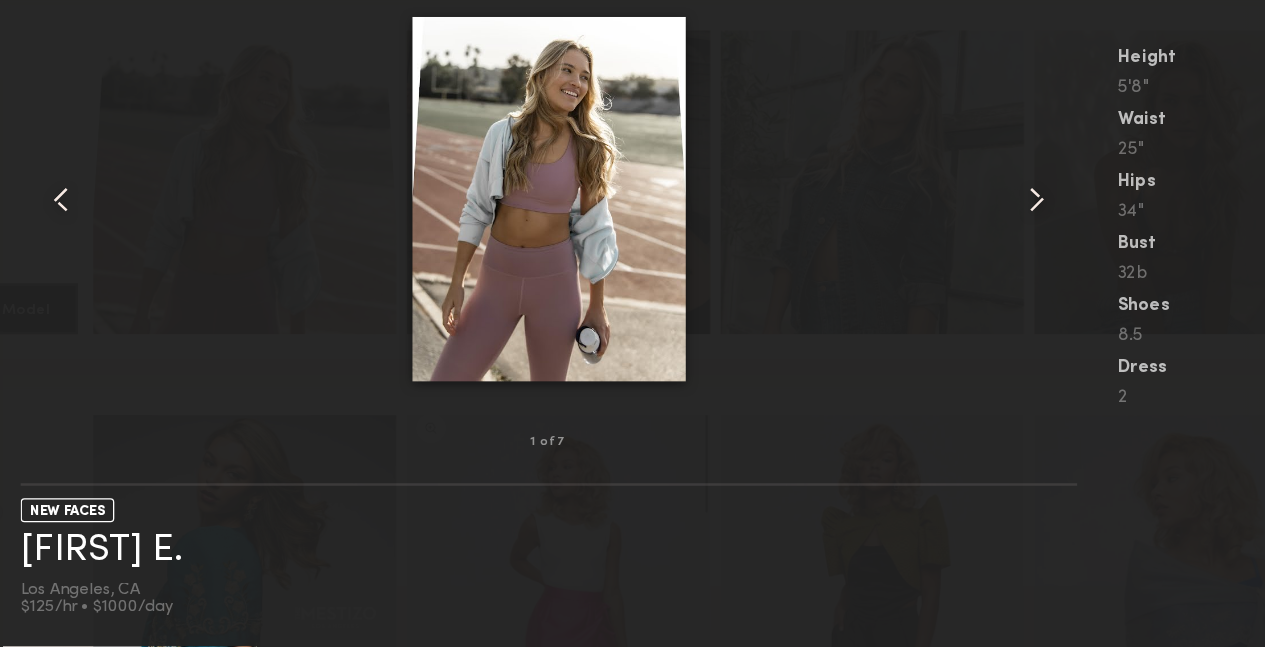 click at bounding box center (1018, 297) 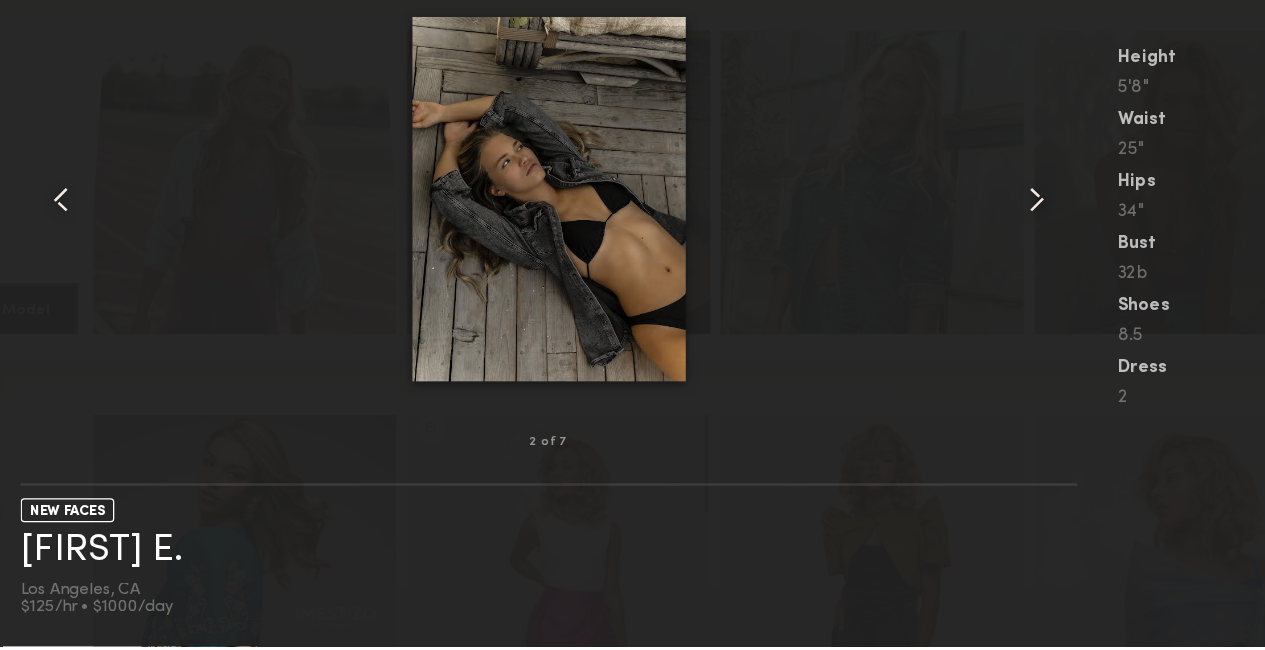 click at bounding box center [1018, 297] 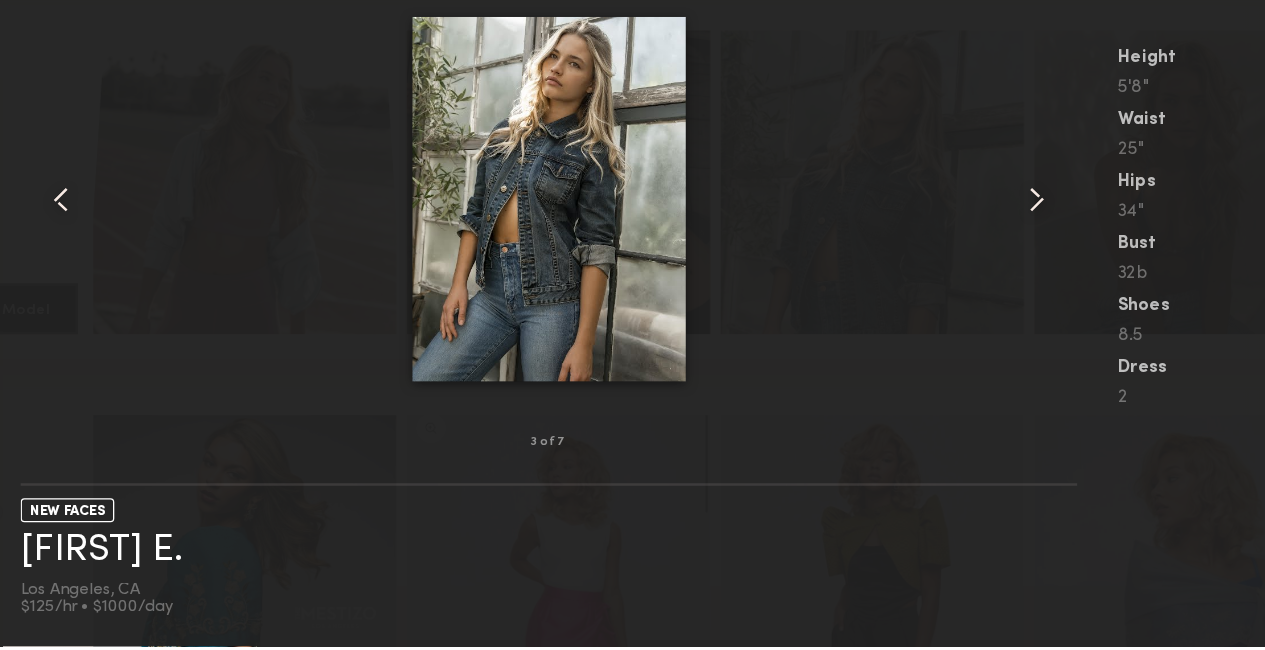 scroll, scrollTop: 3364, scrollLeft: 0, axis: vertical 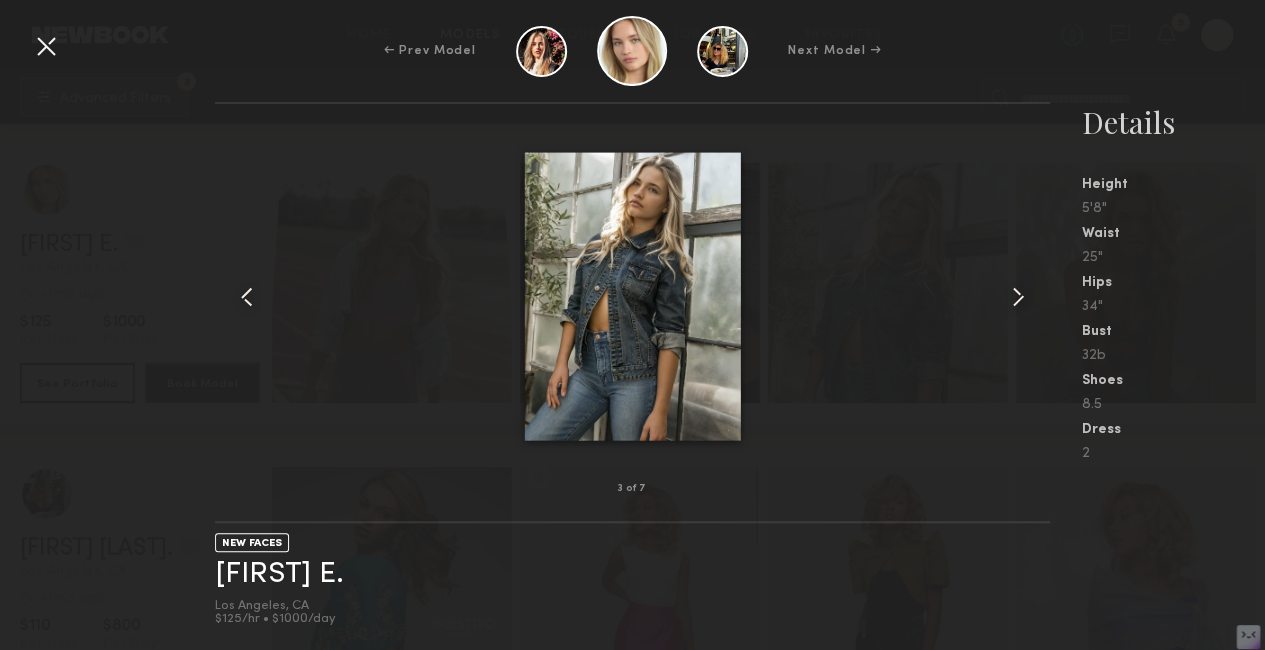 click at bounding box center [46, 46] 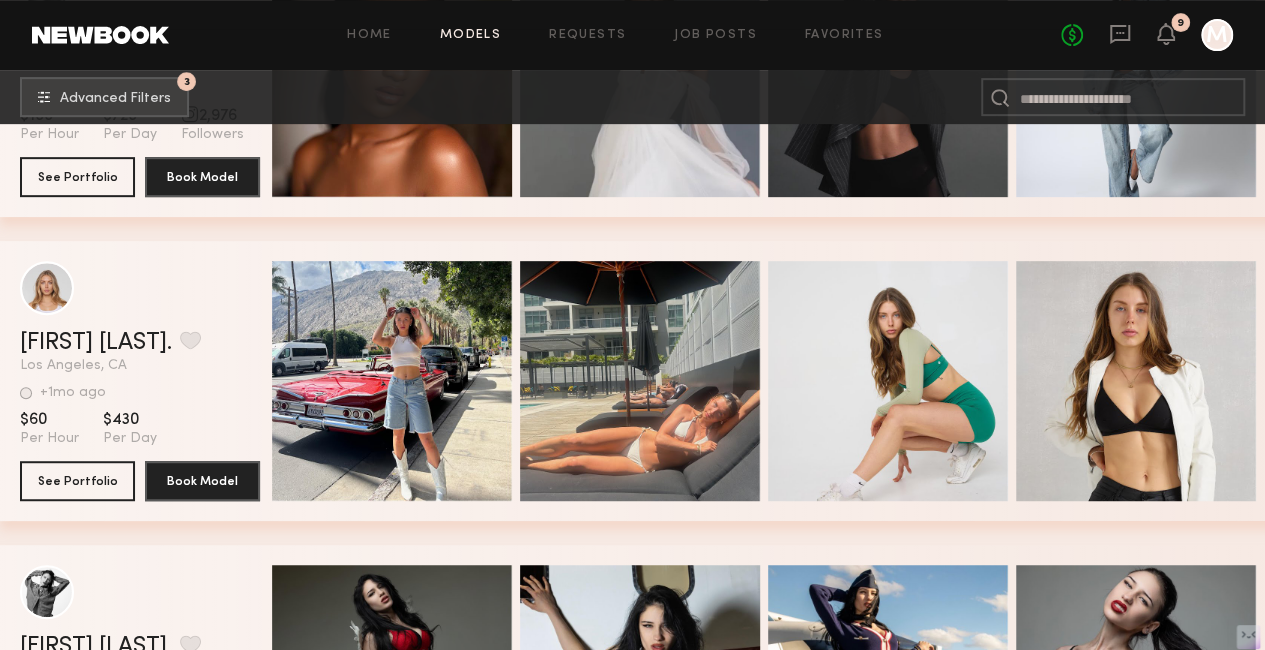 scroll, scrollTop: 11780, scrollLeft: 0, axis: vertical 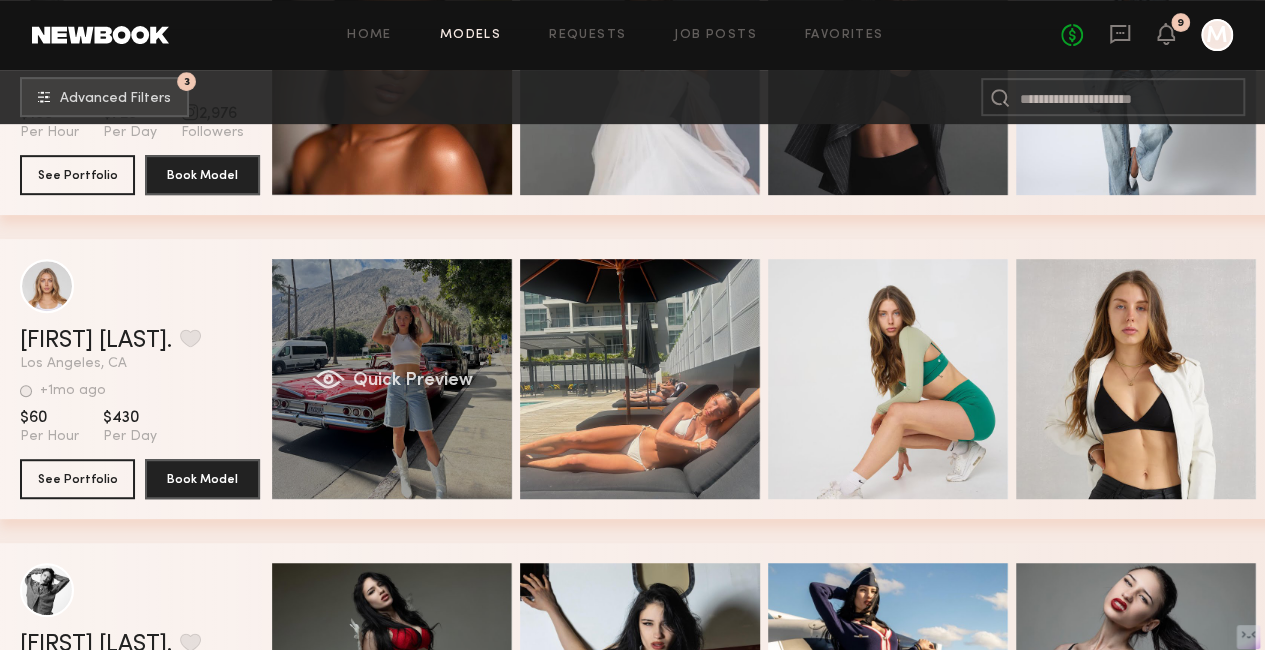 click on "Quick Preview" 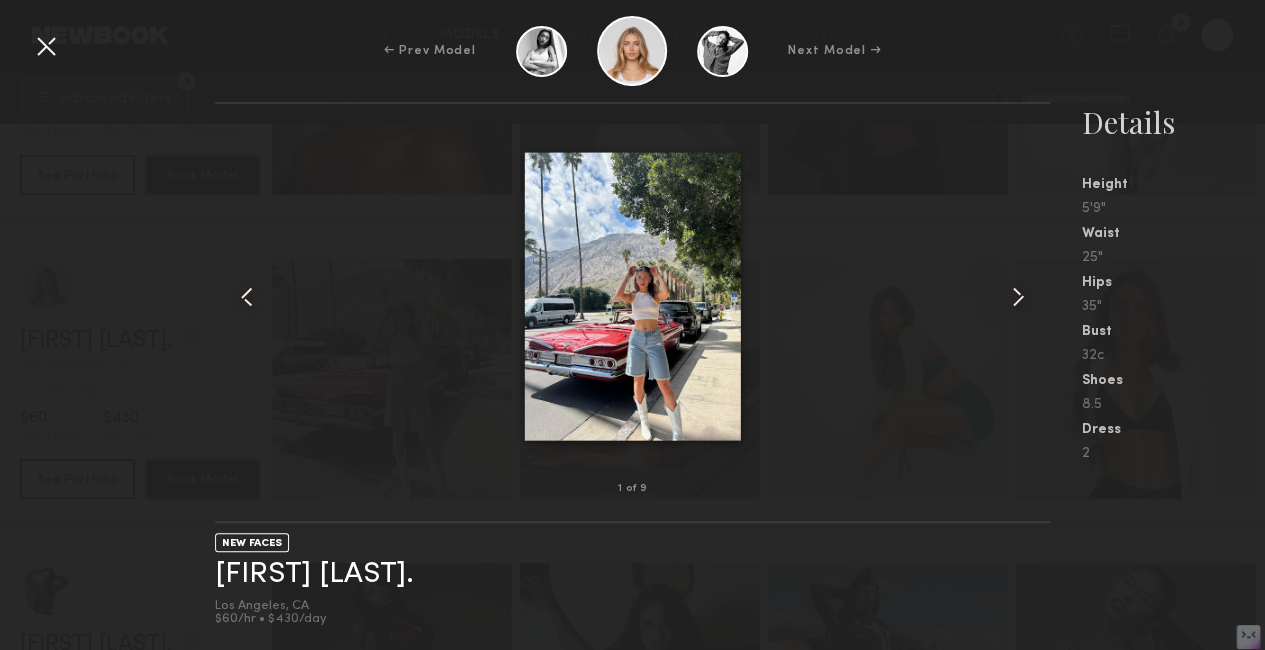 click at bounding box center [1018, 297] 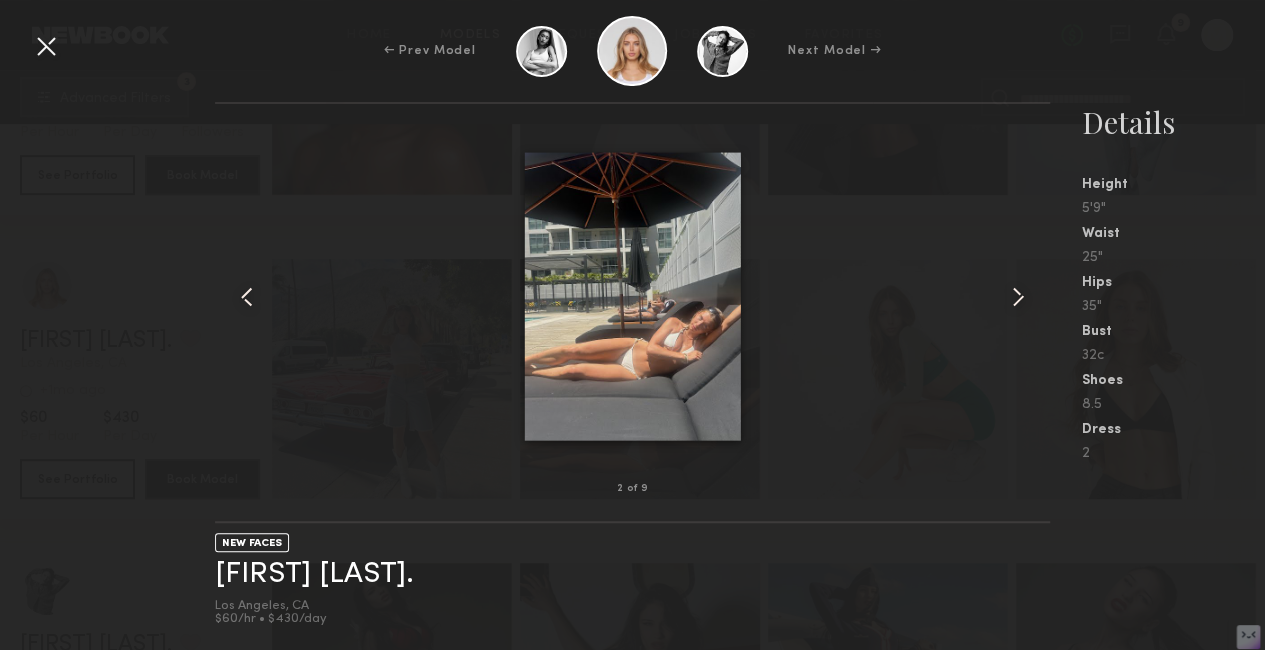 click at bounding box center (1018, 297) 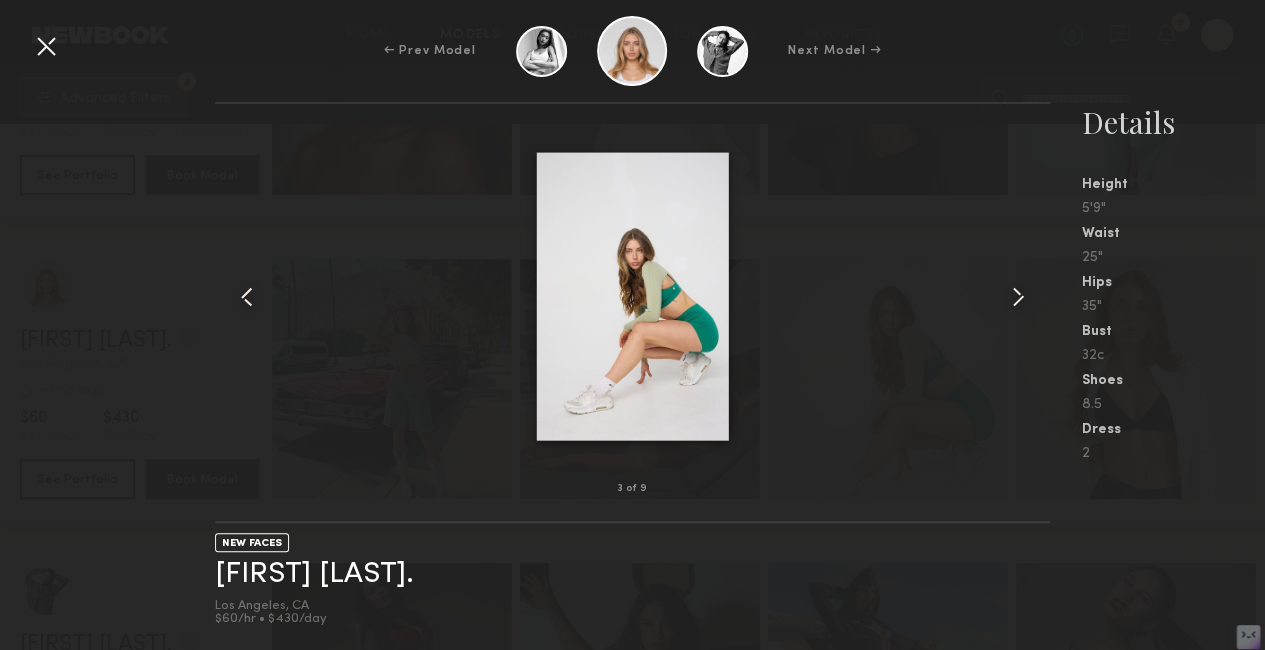 click at bounding box center [1018, 297] 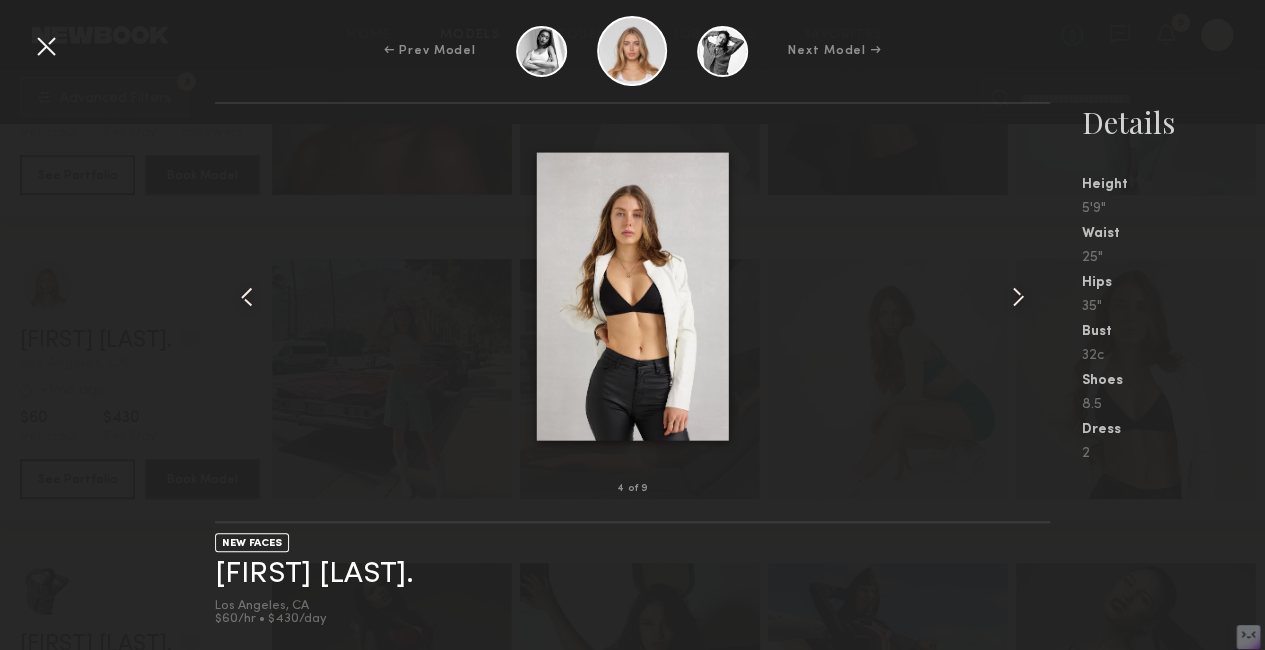 click at bounding box center (1018, 297) 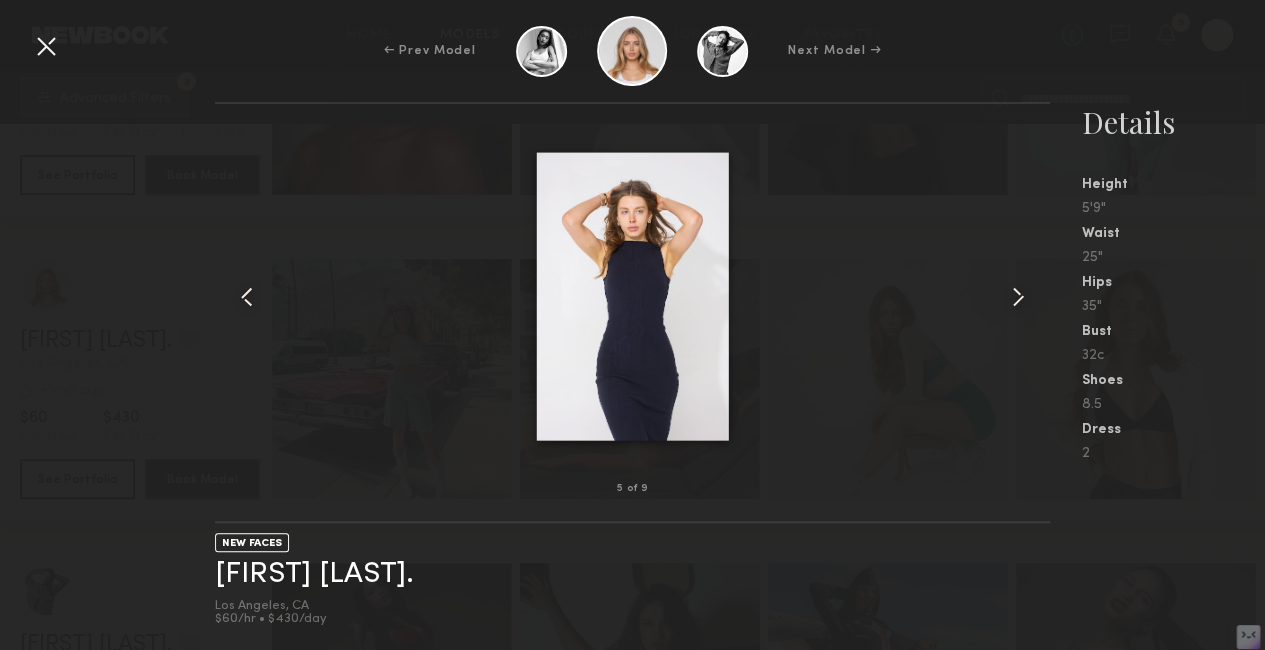 click at bounding box center (1018, 297) 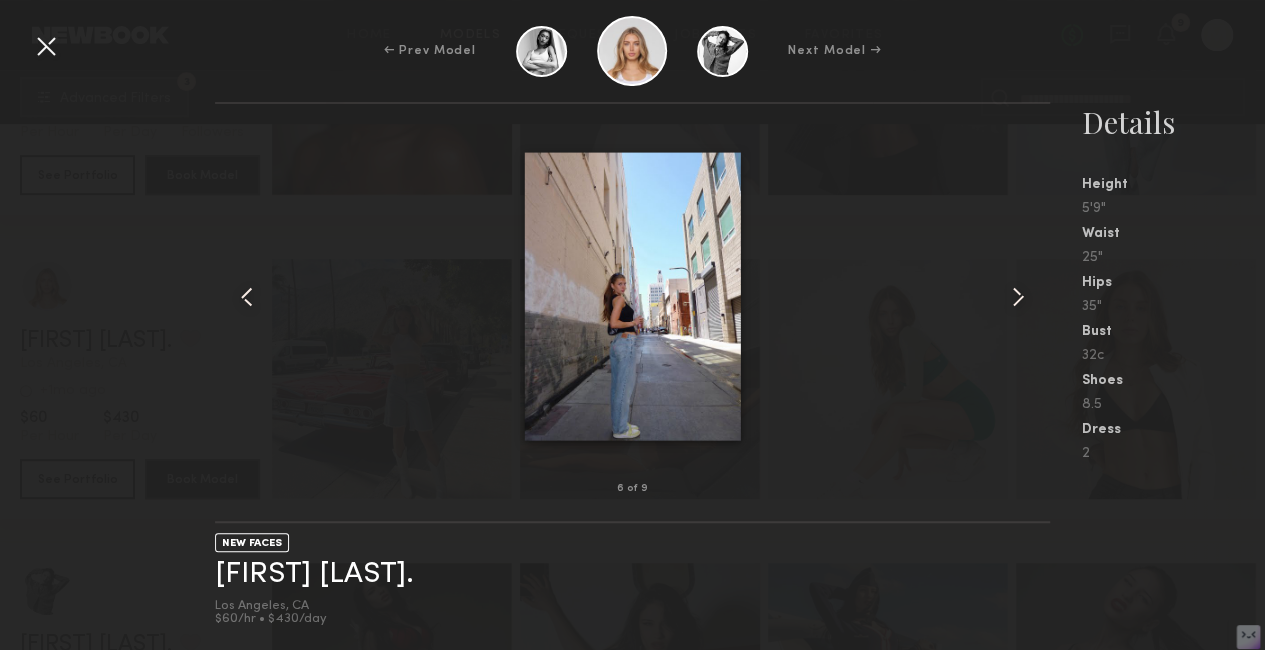 click at bounding box center [1018, 297] 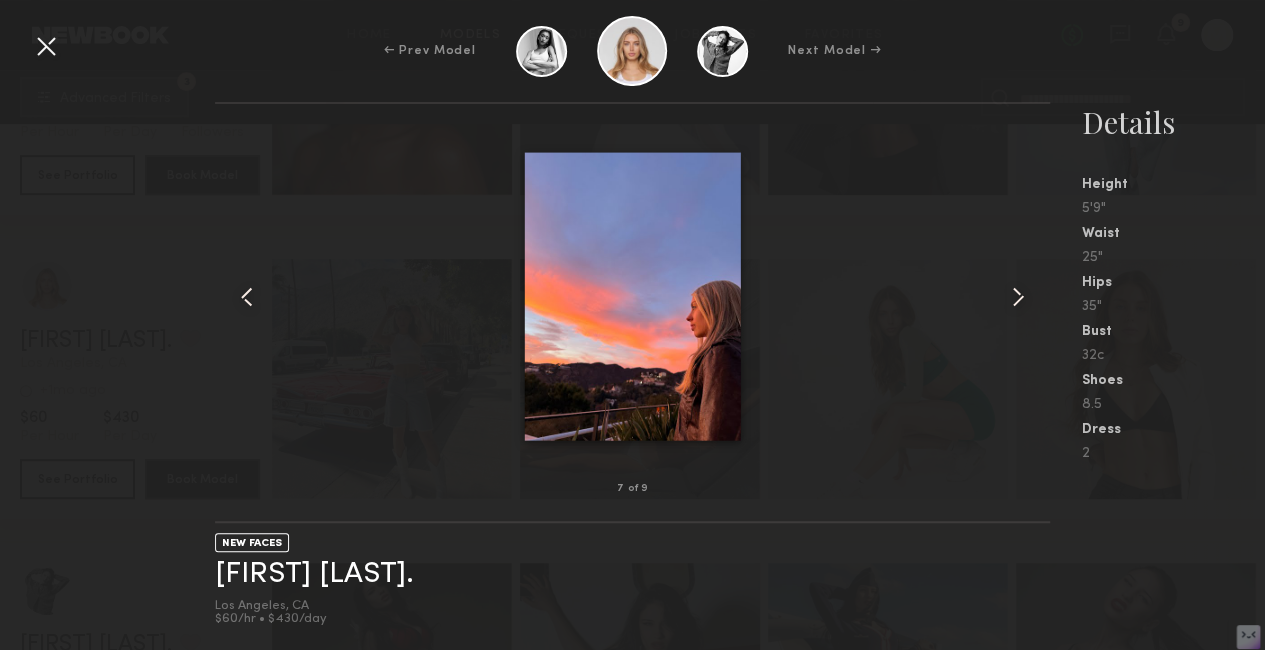 click at bounding box center [1018, 297] 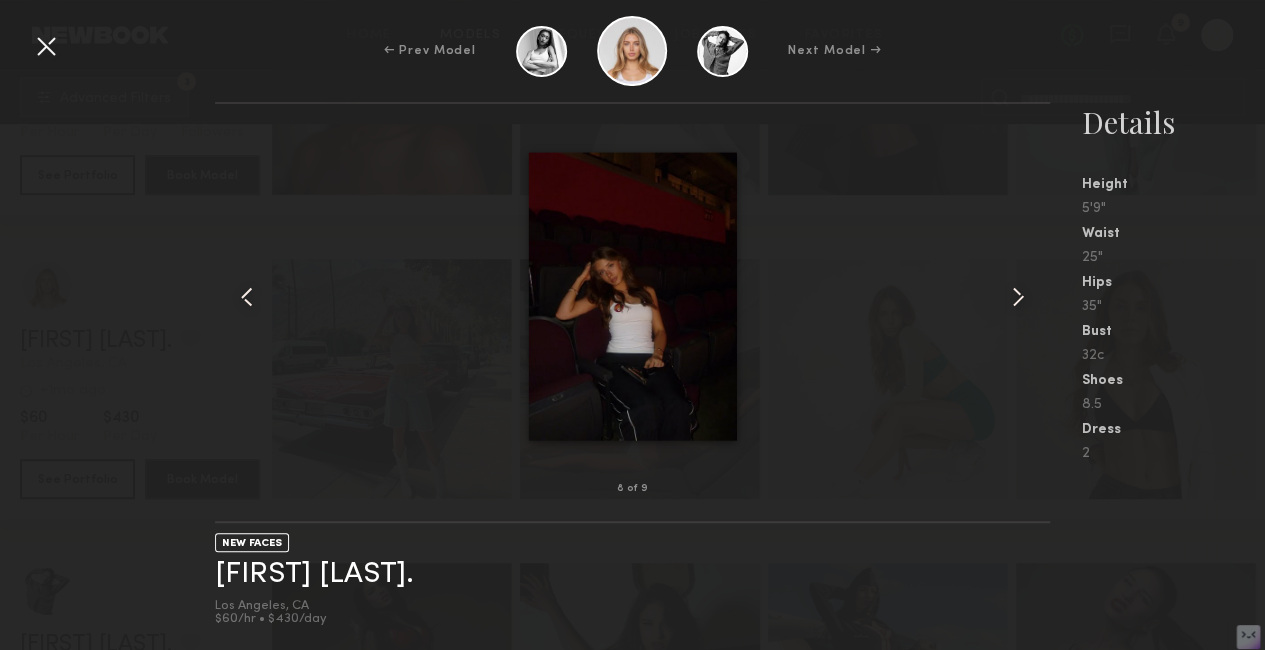click at bounding box center [1018, 297] 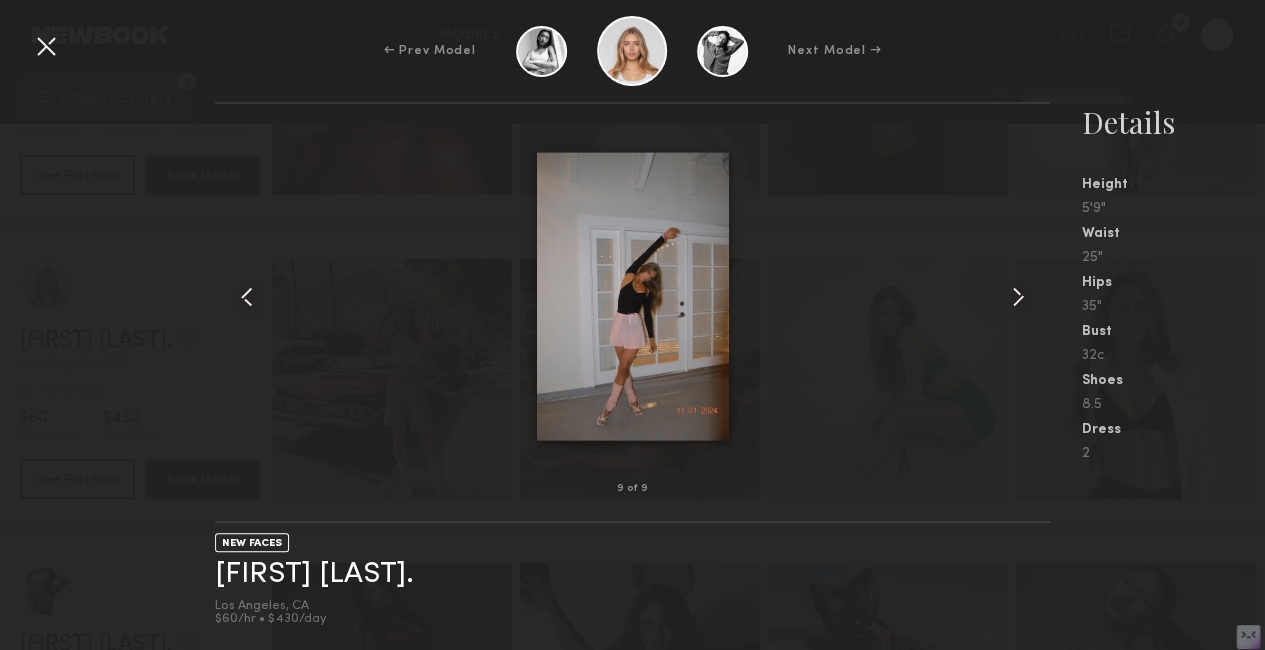 click at bounding box center [1018, 297] 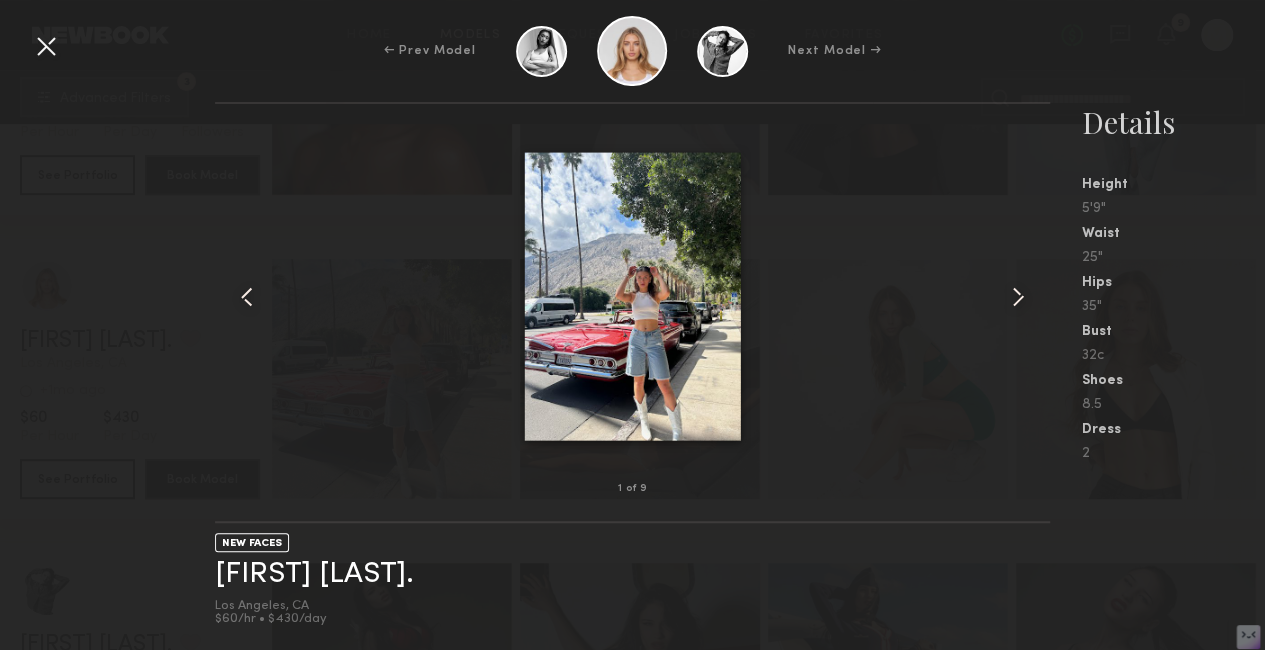 drag, startPoint x: 1029, startPoint y: 305, endPoint x: 658, endPoint y: 372, distance: 377.0013 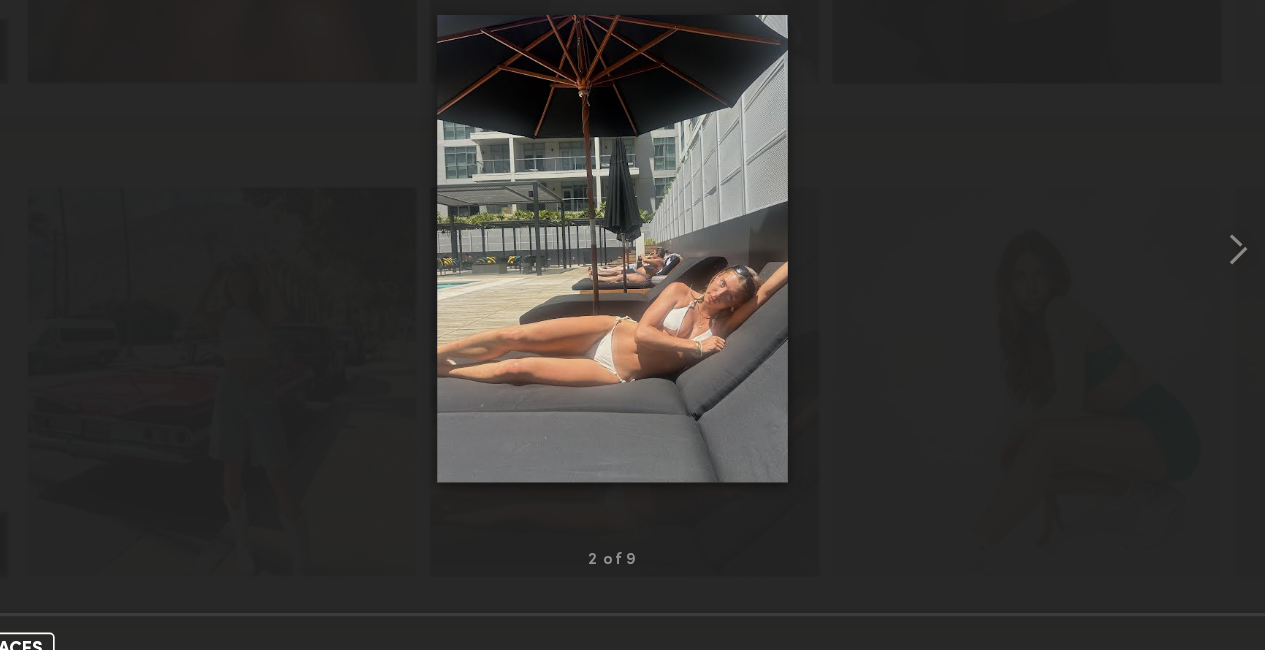scroll, scrollTop: 11780, scrollLeft: 0, axis: vertical 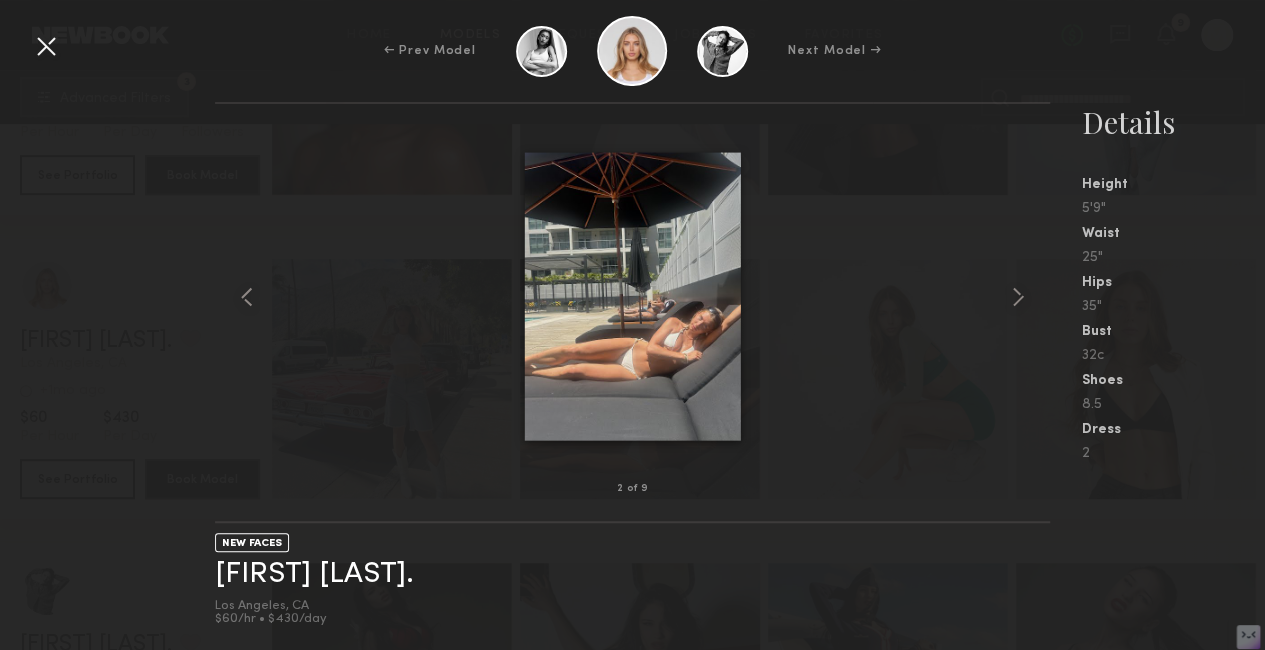 click at bounding box center (46, 46) 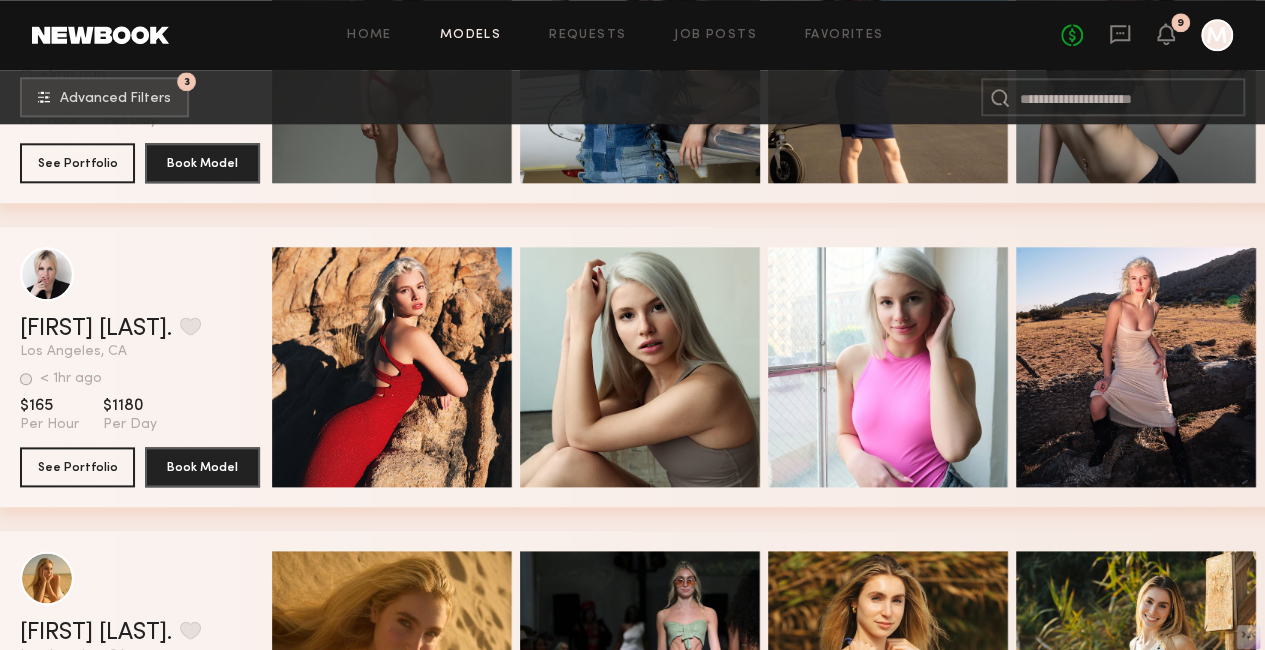 scroll, scrollTop: 12400, scrollLeft: 0, axis: vertical 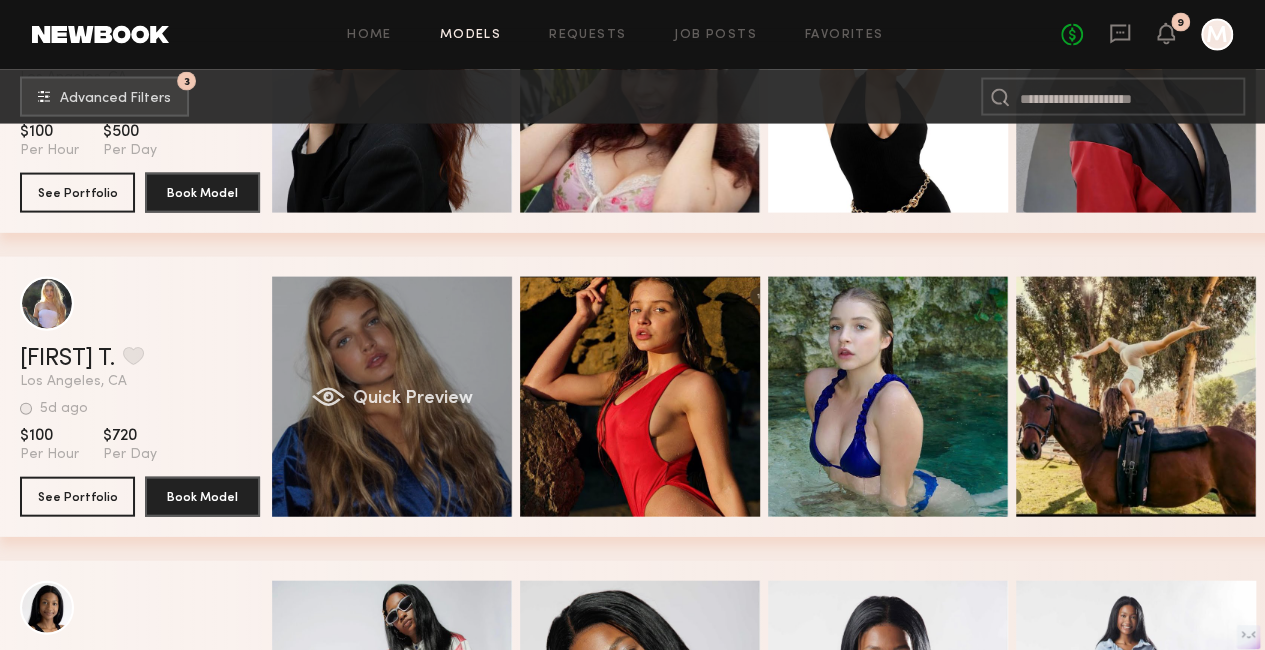 click on "Quick Preview" 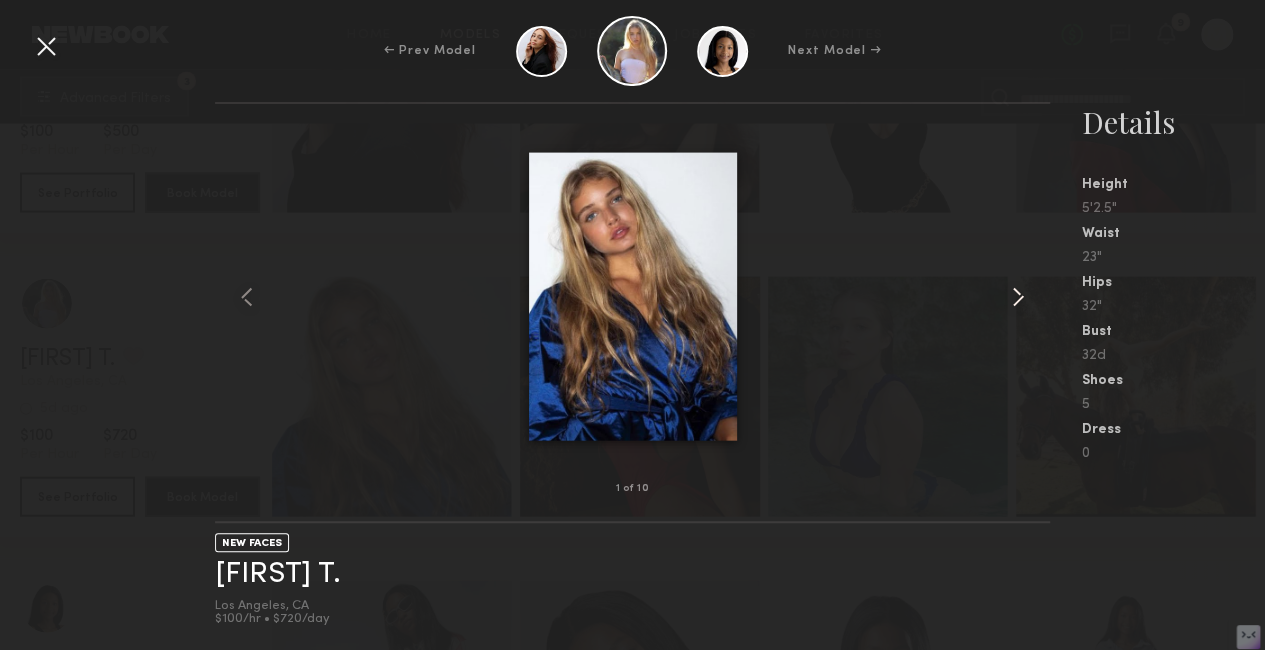 click at bounding box center [1018, 297] 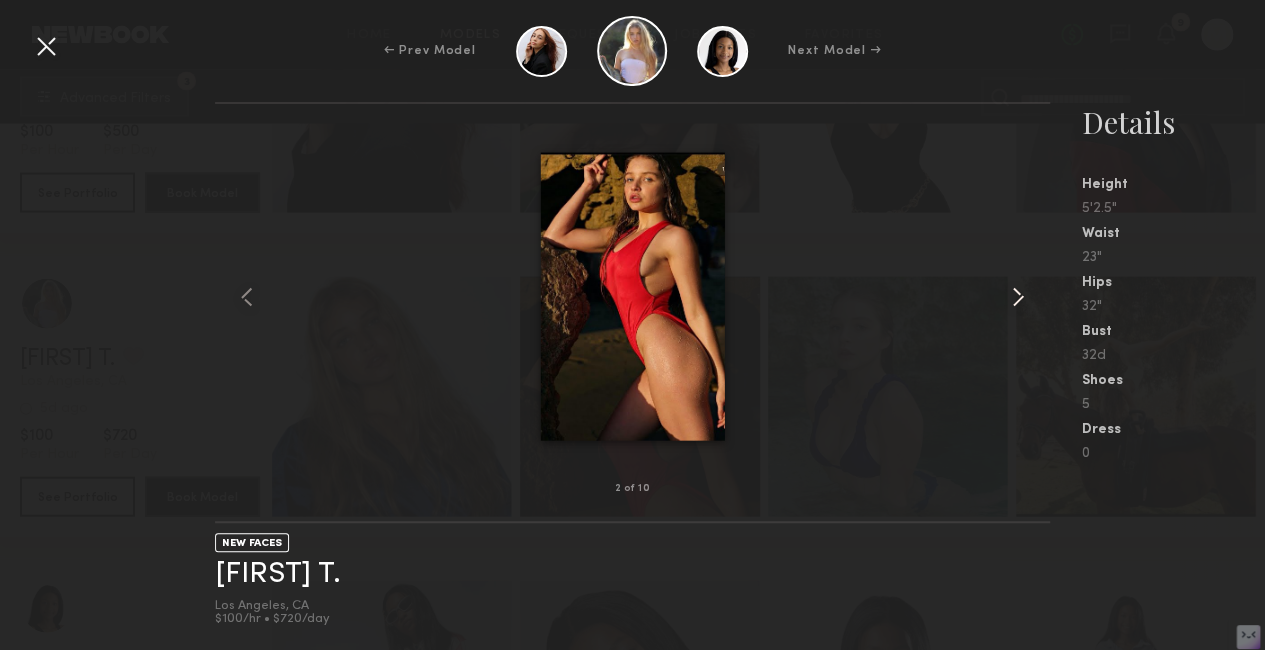 click at bounding box center (1018, 297) 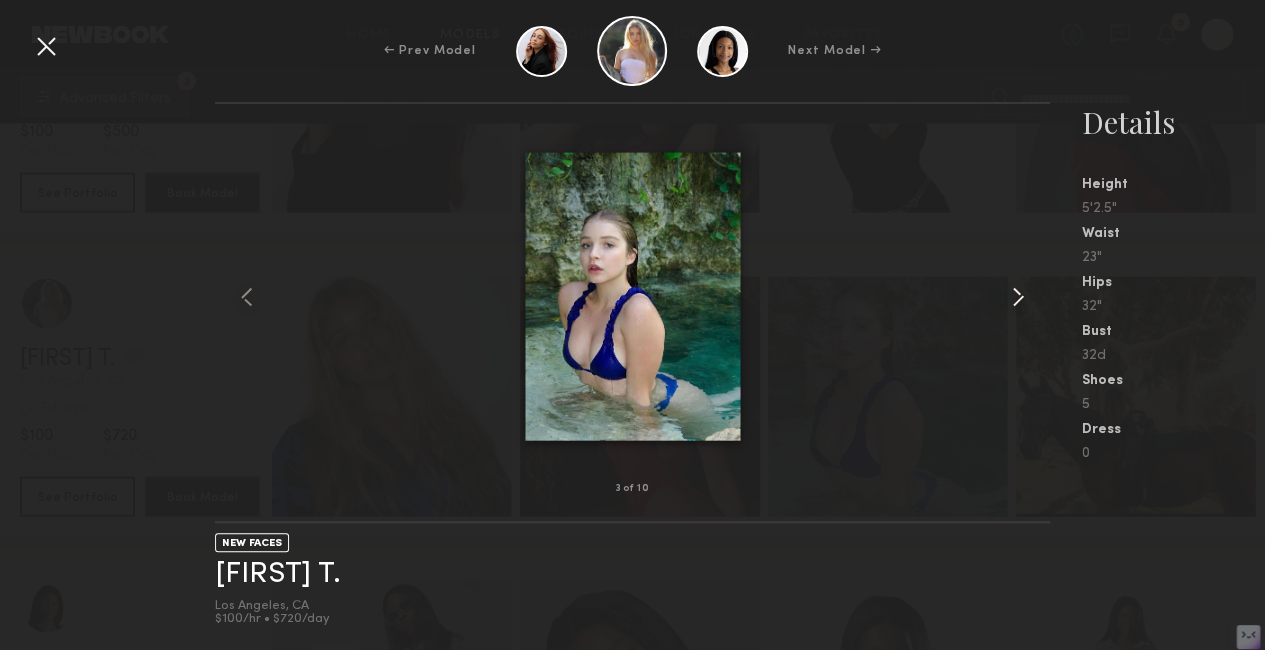 click at bounding box center (1018, 297) 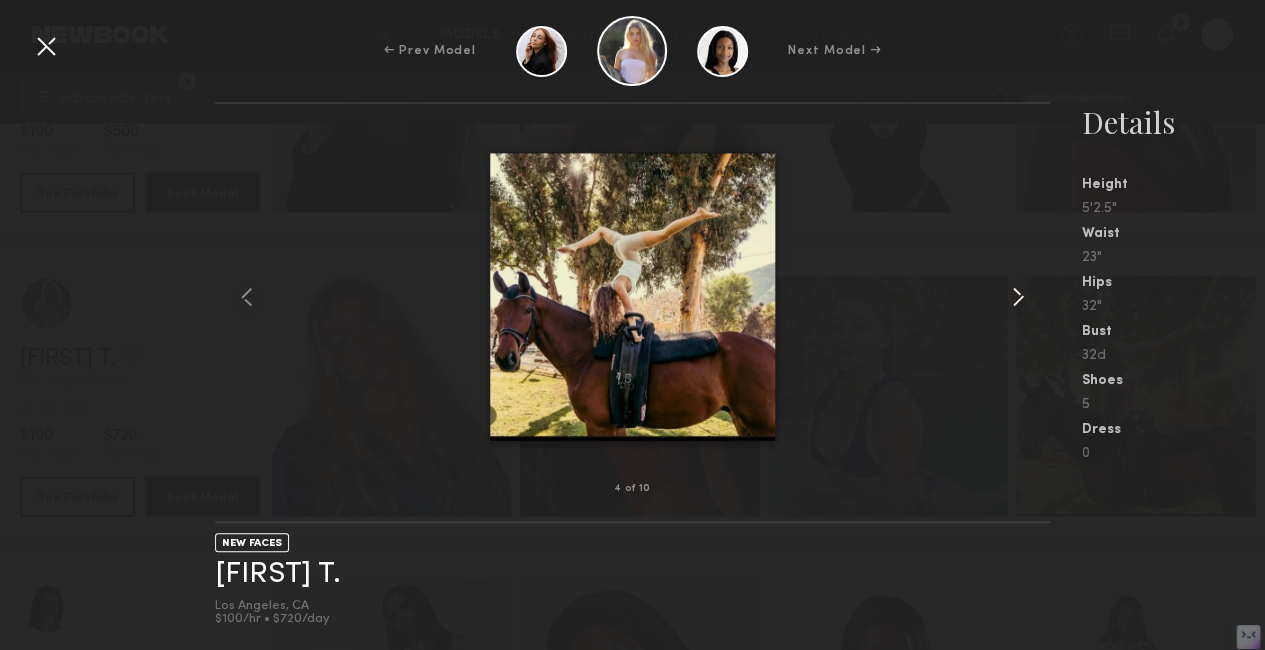 click at bounding box center (1018, 297) 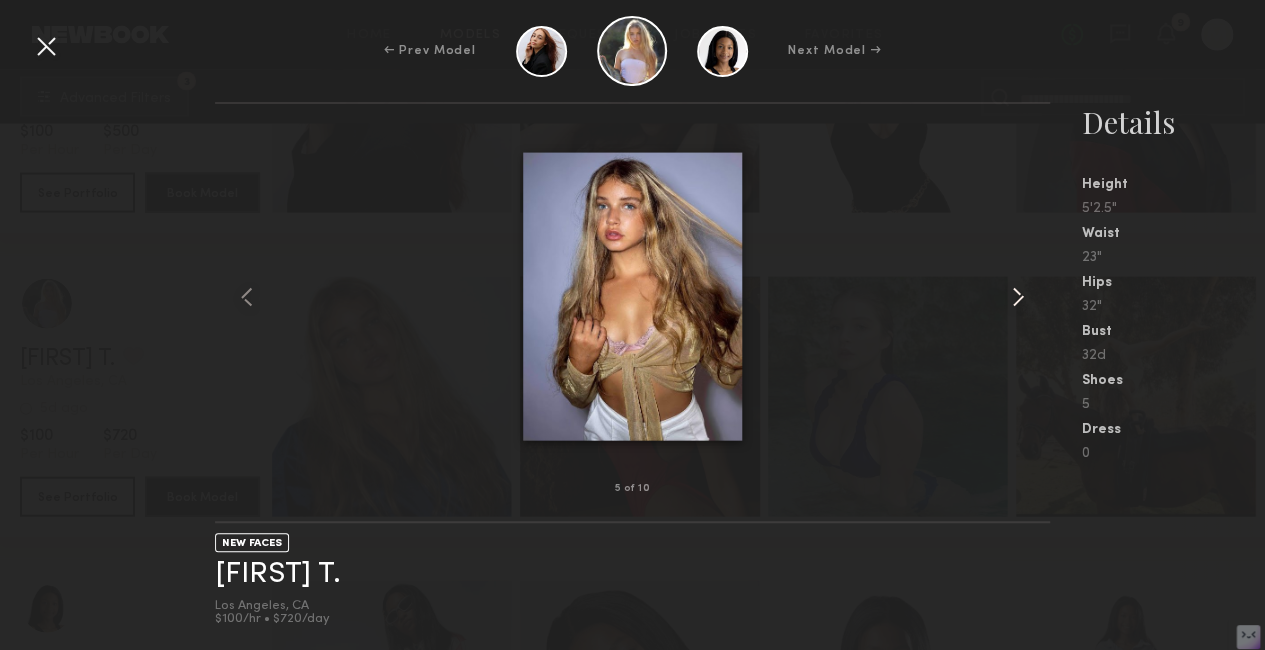 click at bounding box center (1018, 297) 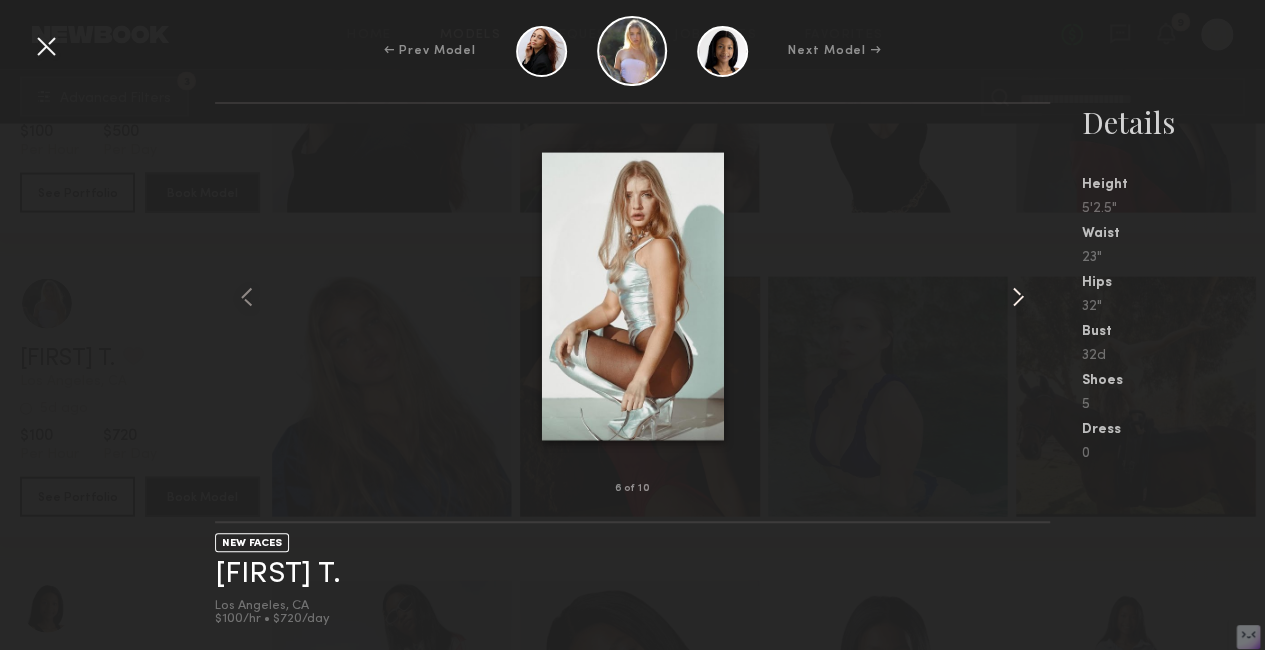 click at bounding box center [1018, 297] 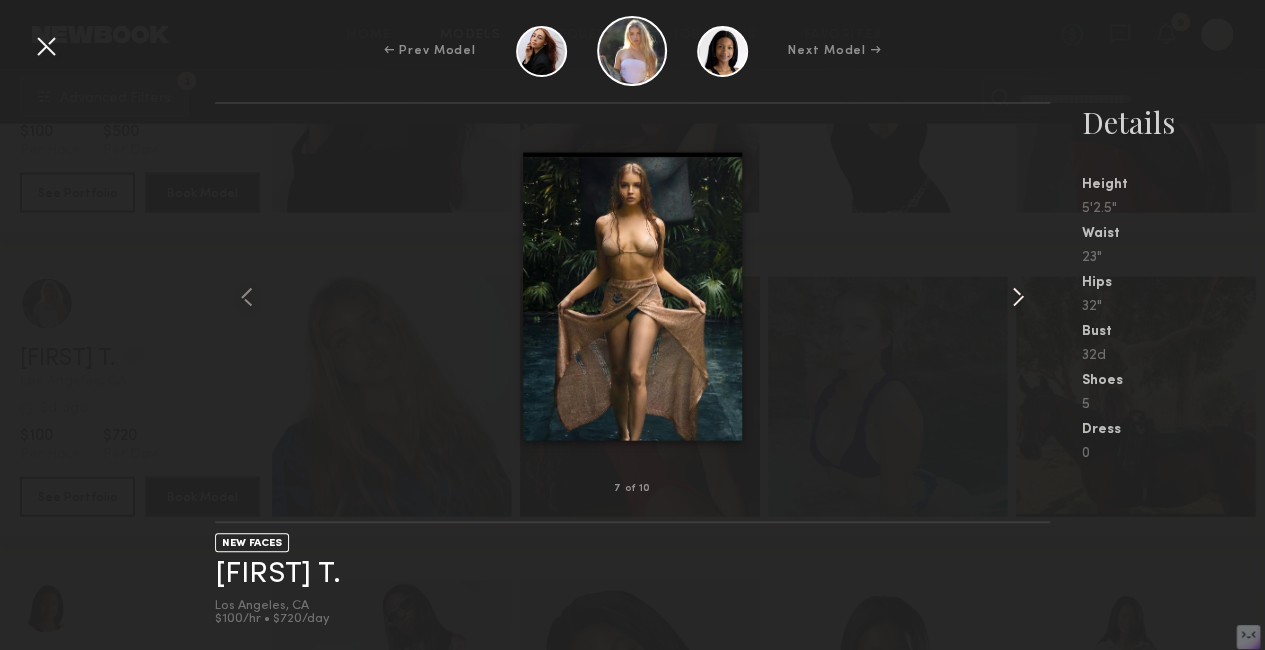 click at bounding box center [1018, 297] 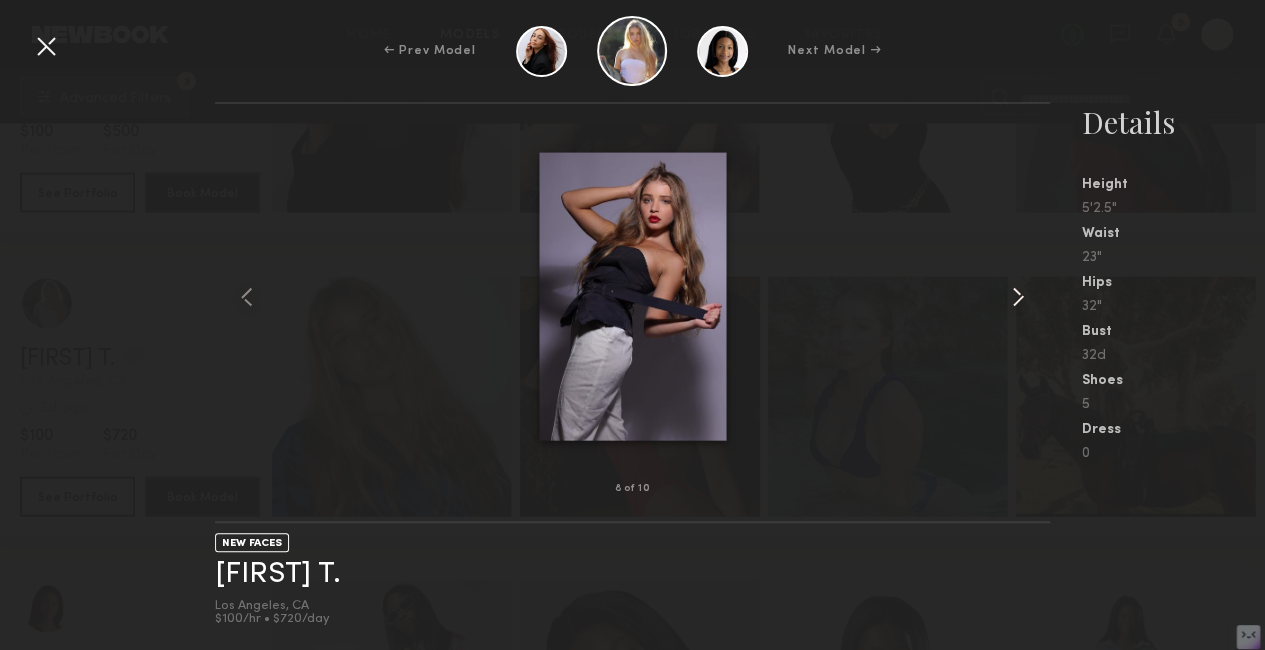 click at bounding box center (1018, 297) 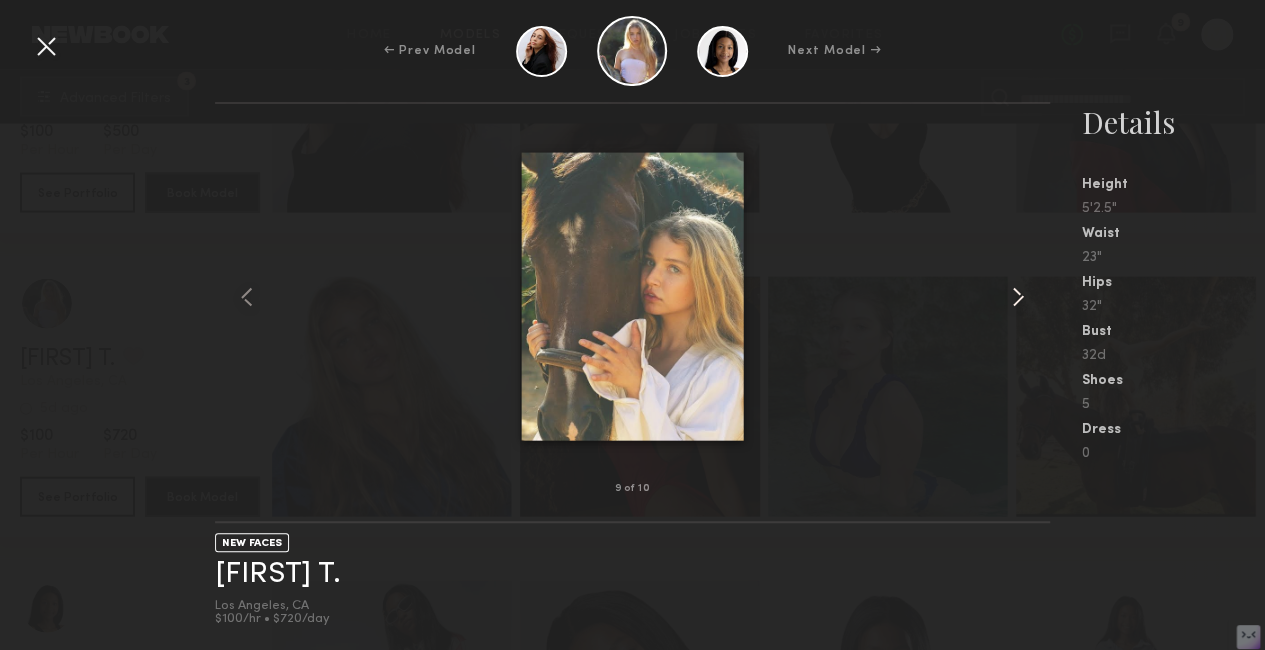 click at bounding box center (1018, 297) 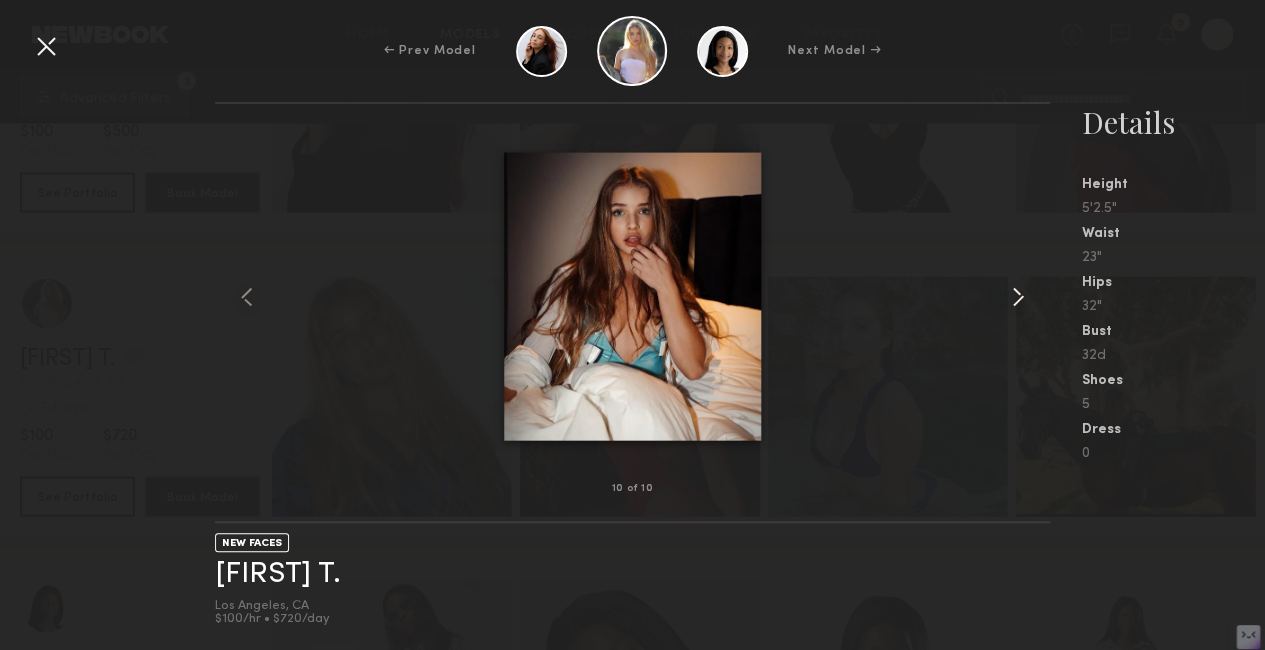 click at bounding box center [1018, 297] 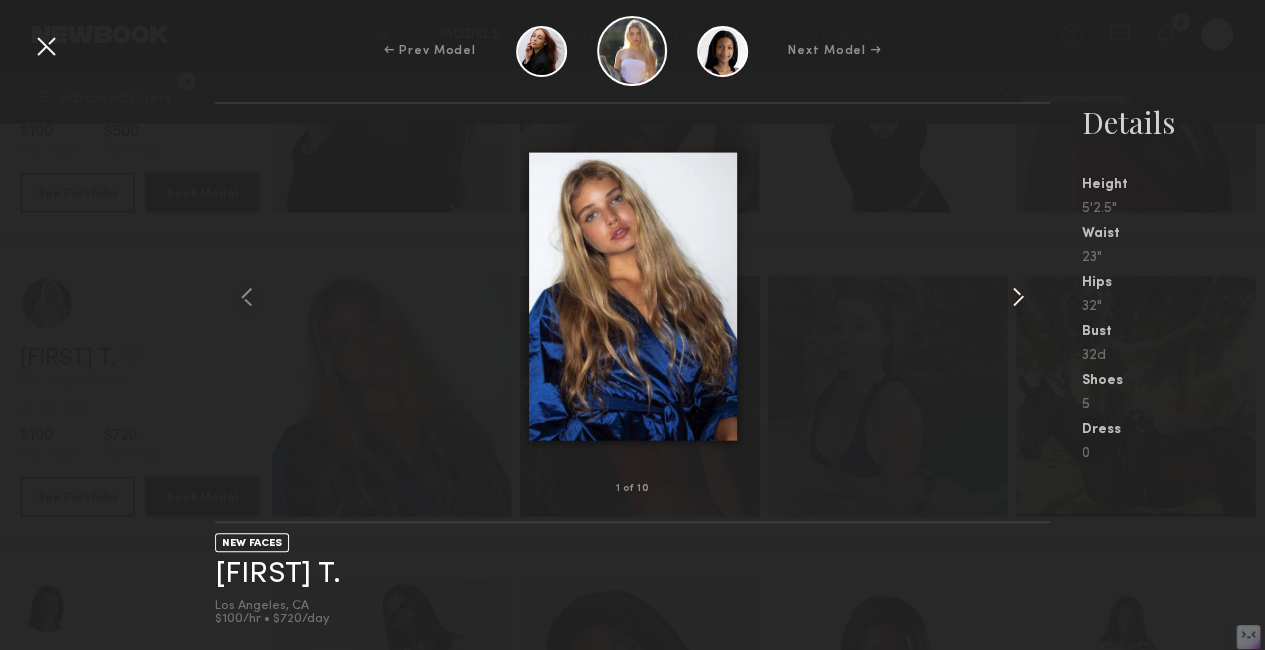 click at bounding box center (1018, 297) 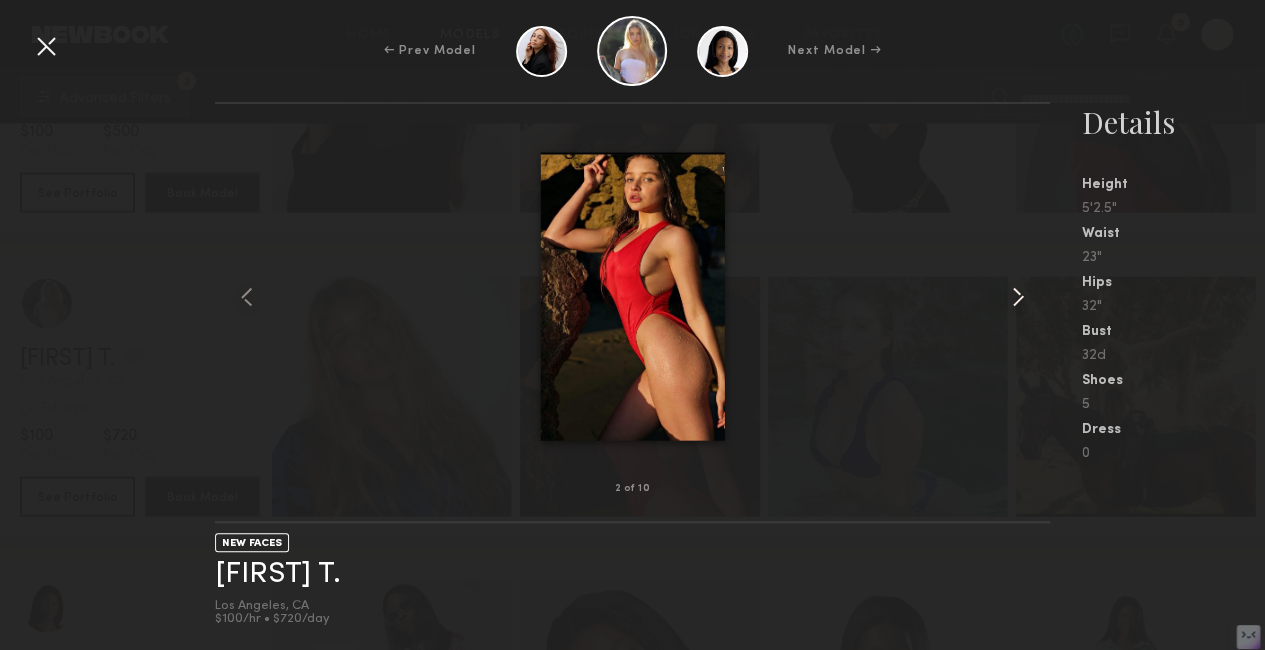 click at bounding box center (1018, 297) 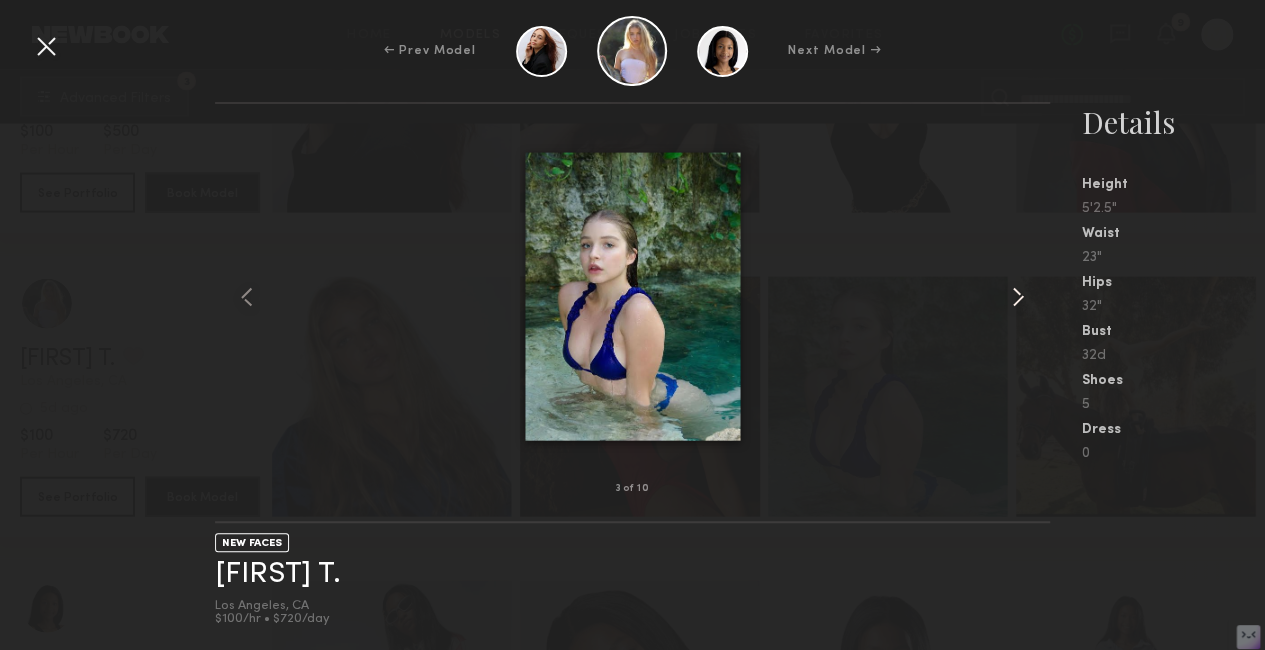 click at bounding box center [1018, 297] 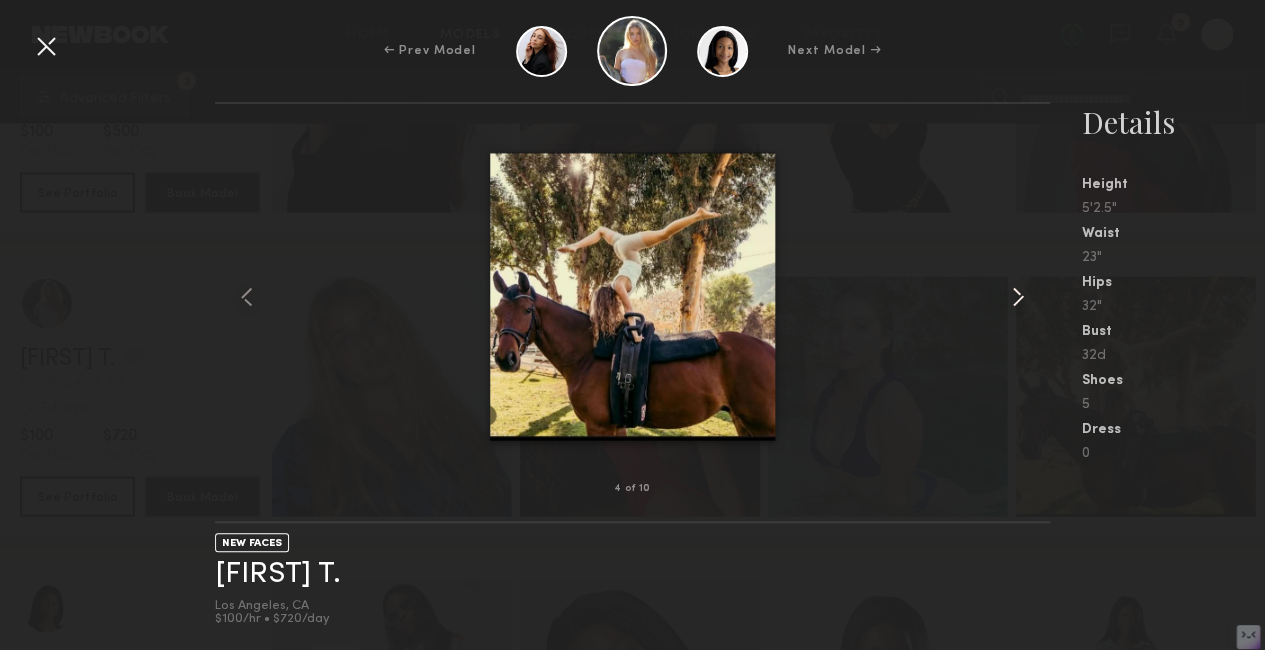 click at bounding box center (1018, 297) 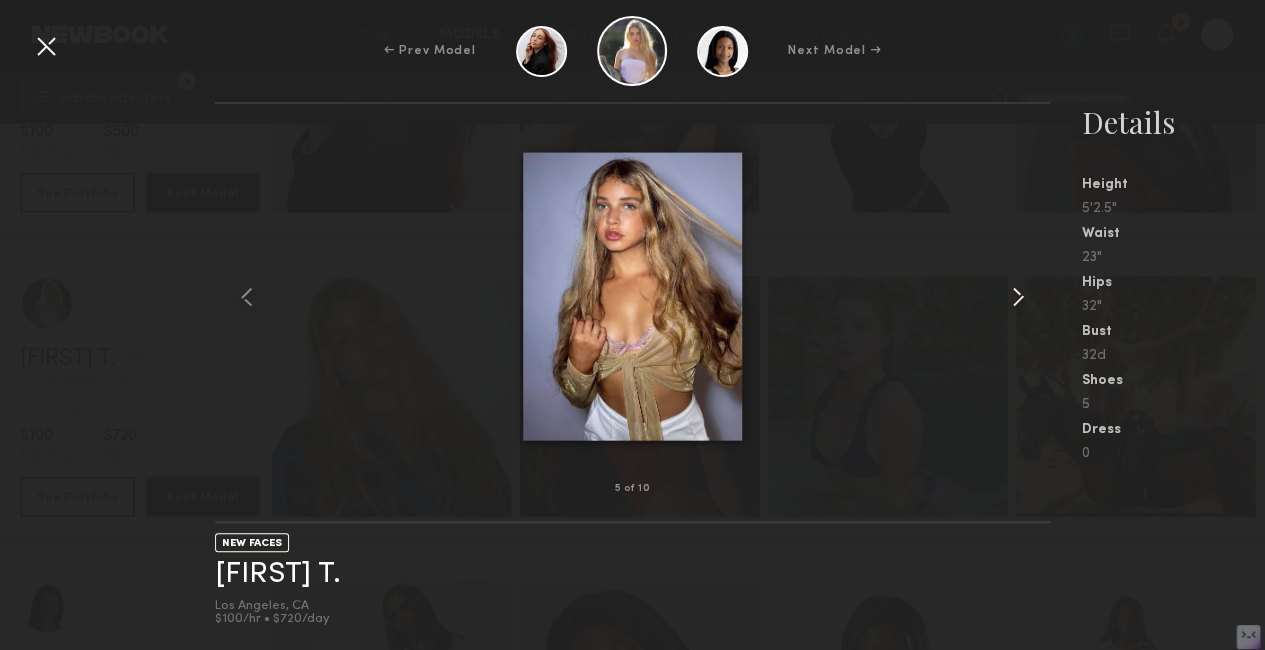click at bounding box center (1018, 297) 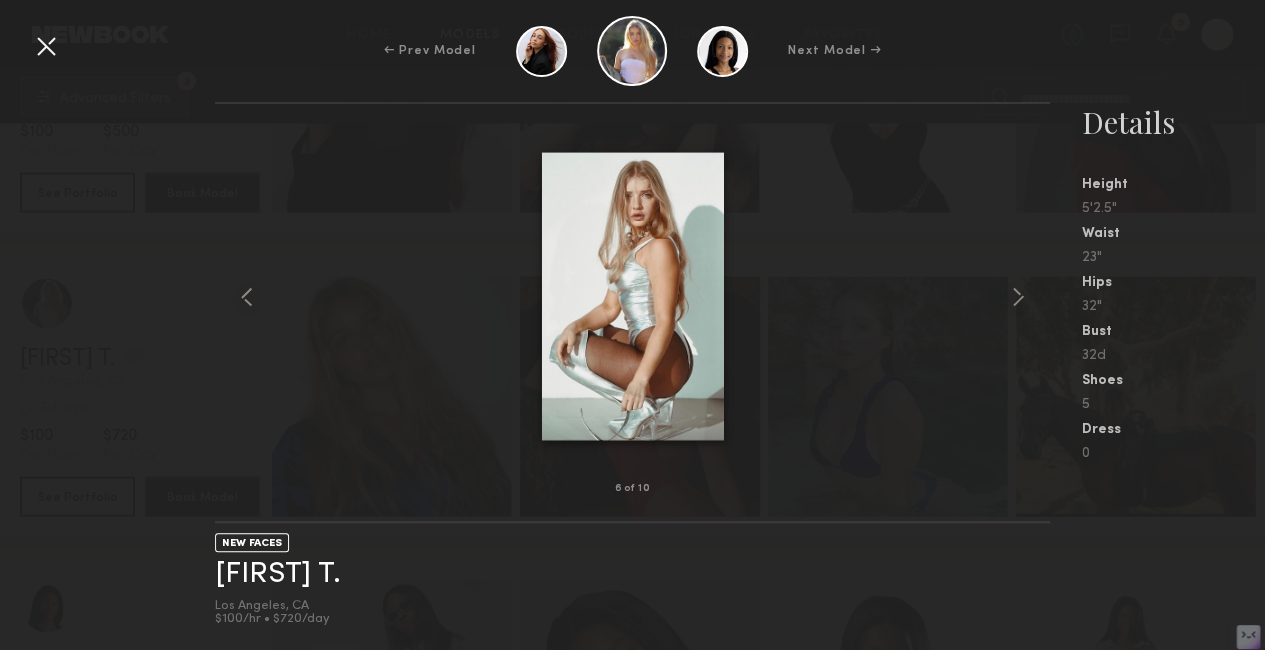 click at bounding box center [46, 46] 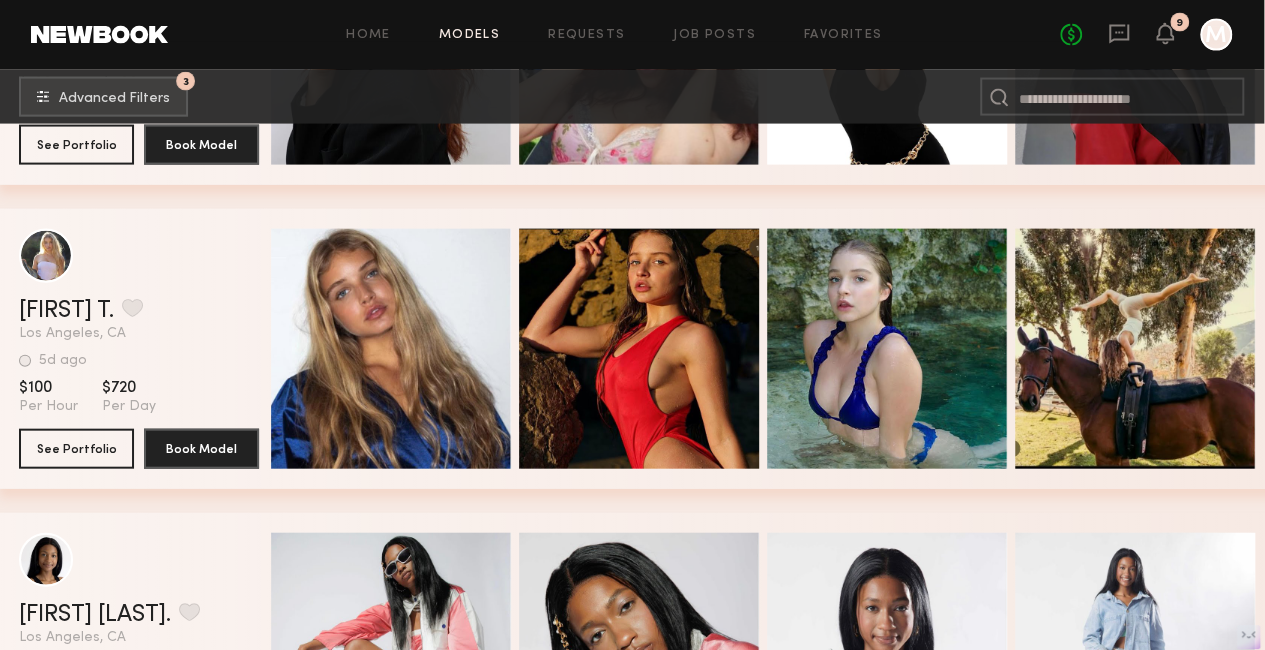 scroll, scrollTop: 17281, scrollLeft: 1, axis: both 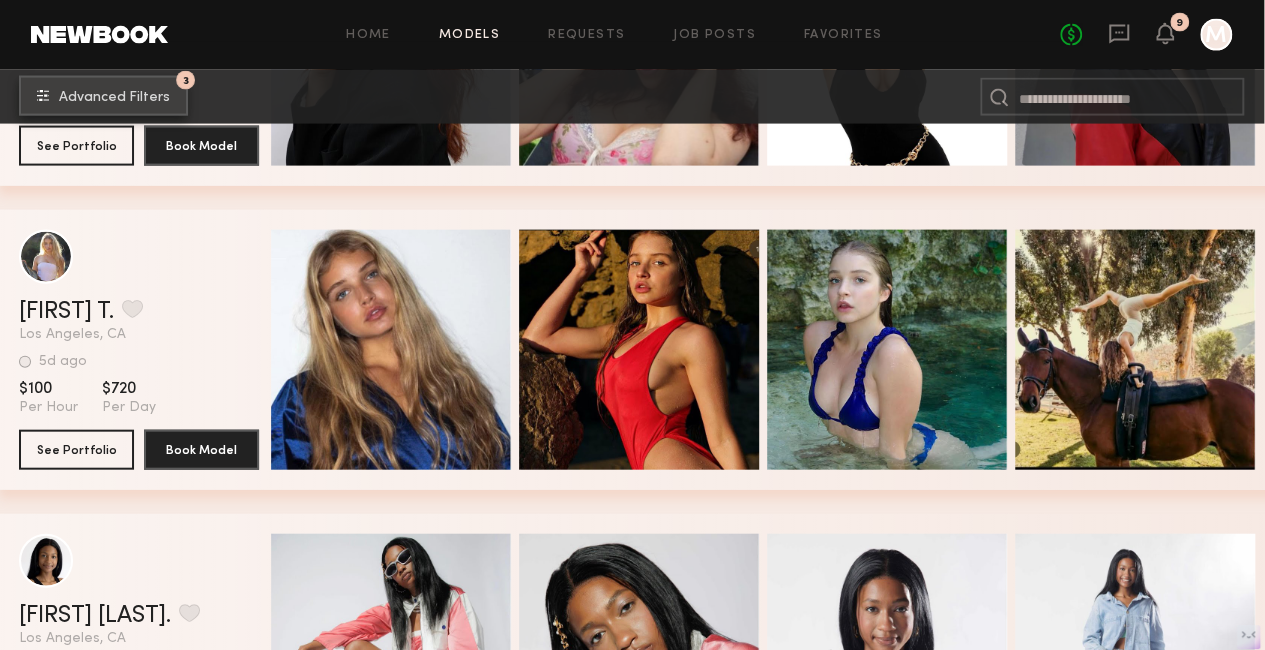 click on "Advanced Filters" 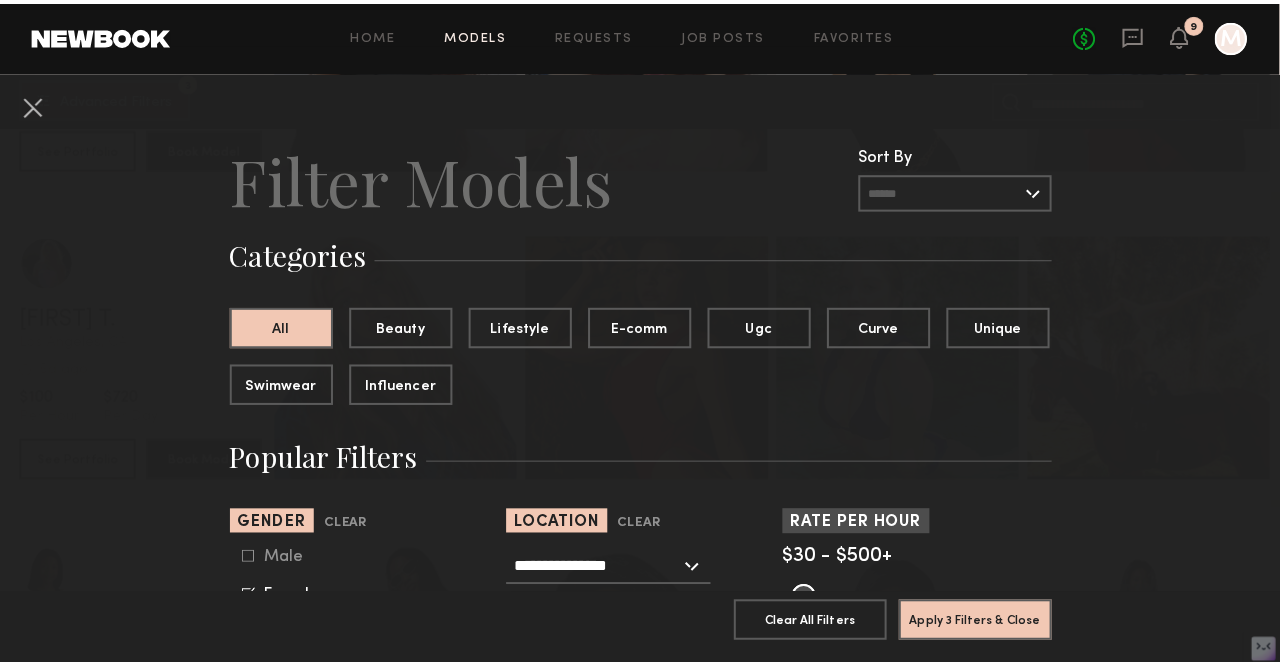 scroll, scrollTop: 17281, scrollLeft: 0, axis: vertical 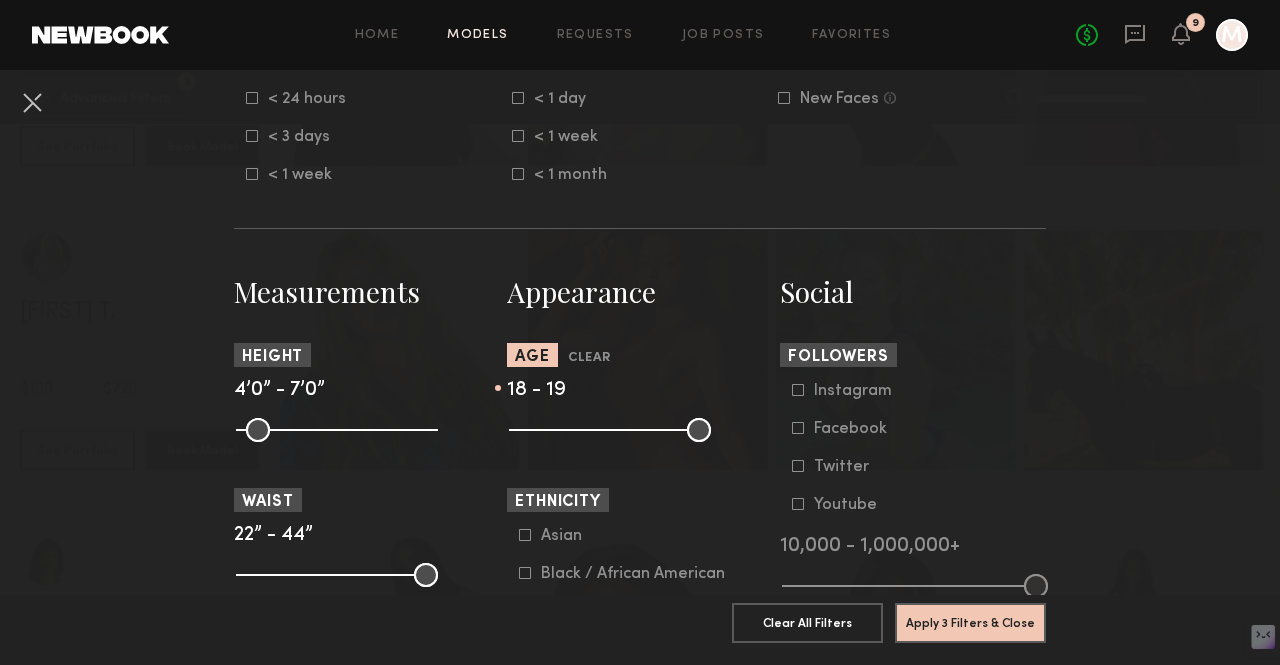 type on "**" 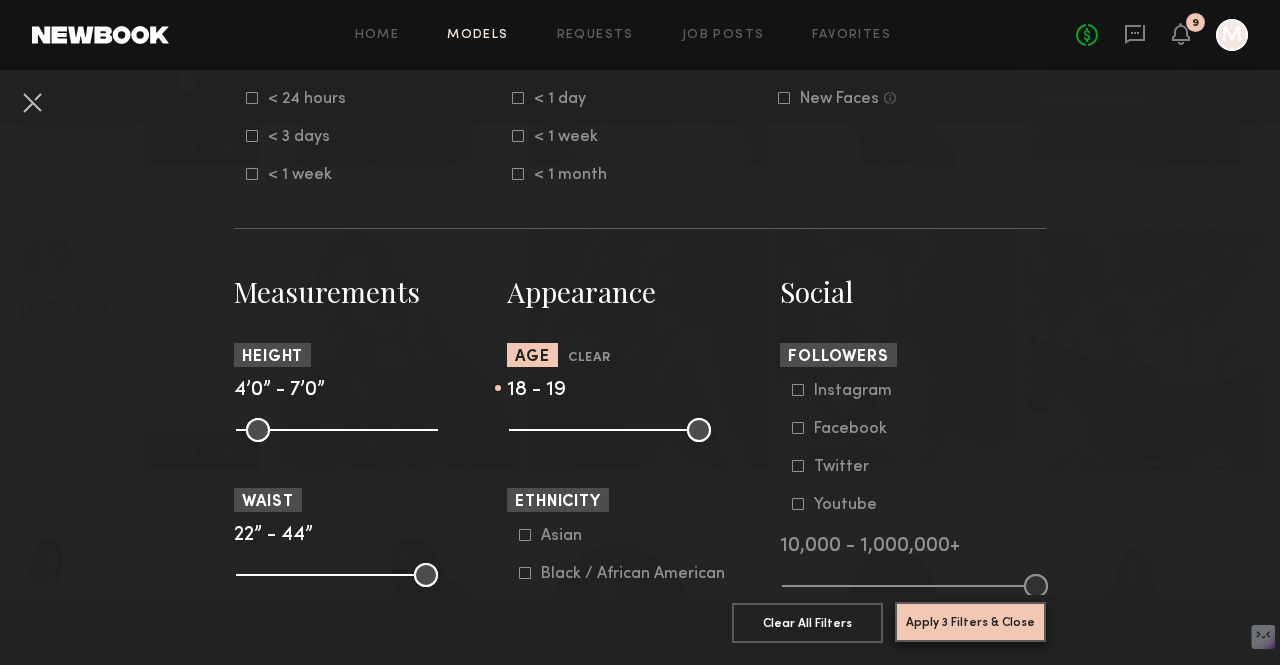 click on "Apply 3 Filters & Close" 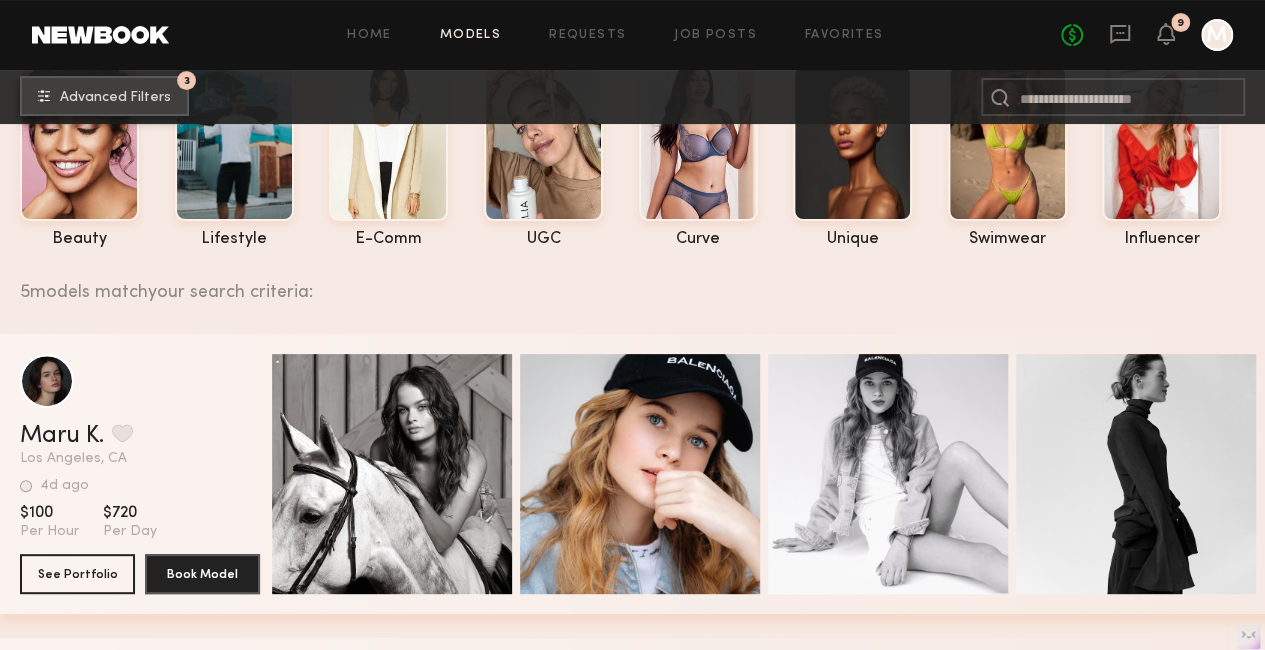 scroll, scrollTop: 130, scrollLeft: 0, axis: vertical 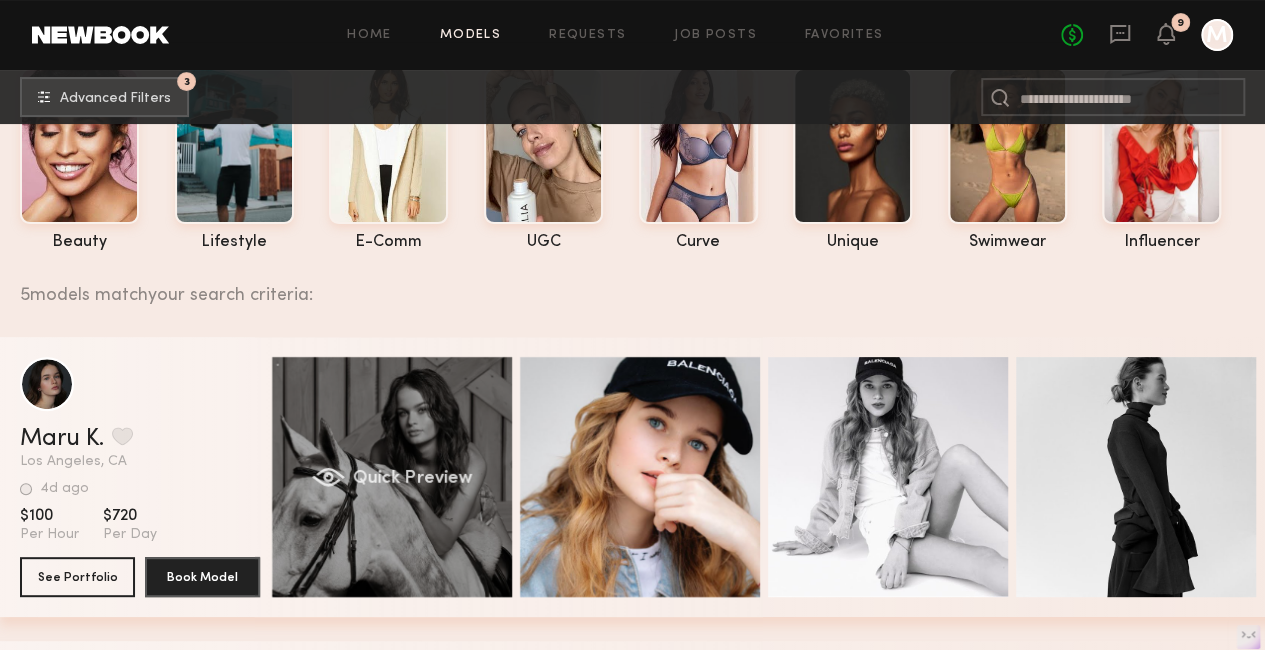 click on "Quick Preview" 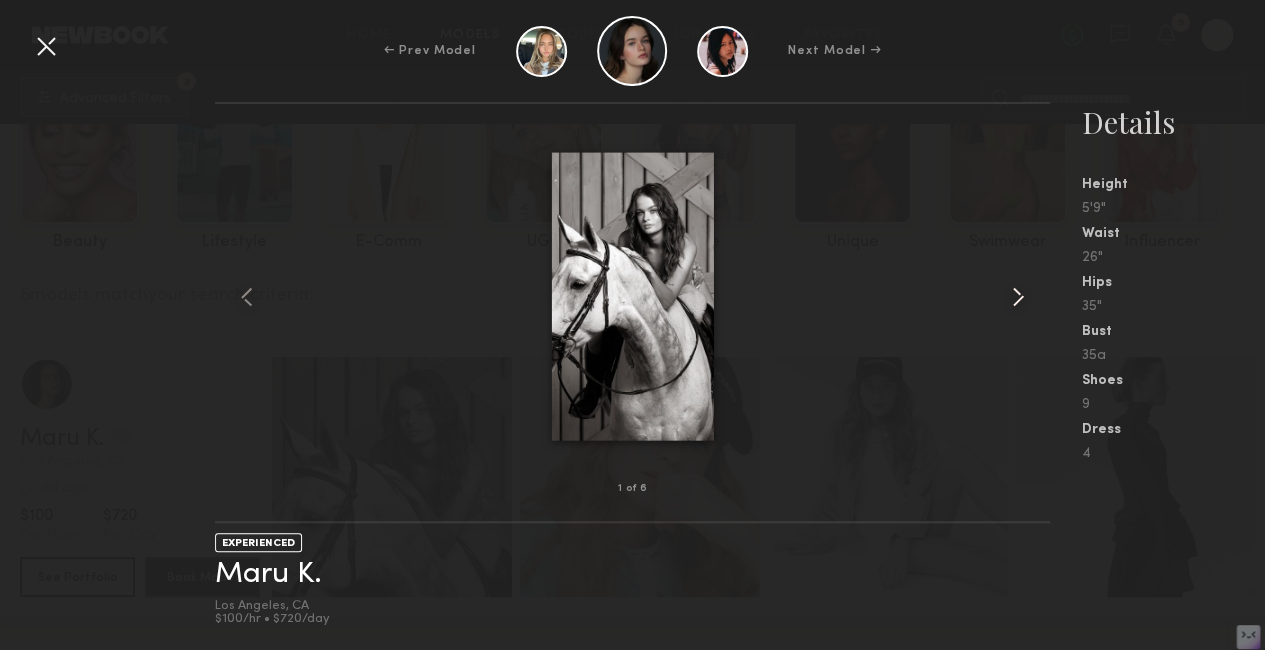 drag, startPoint x: 1015, startPoint y: 297, endPoint x: 1027, endPoint y: 297, distance: 12 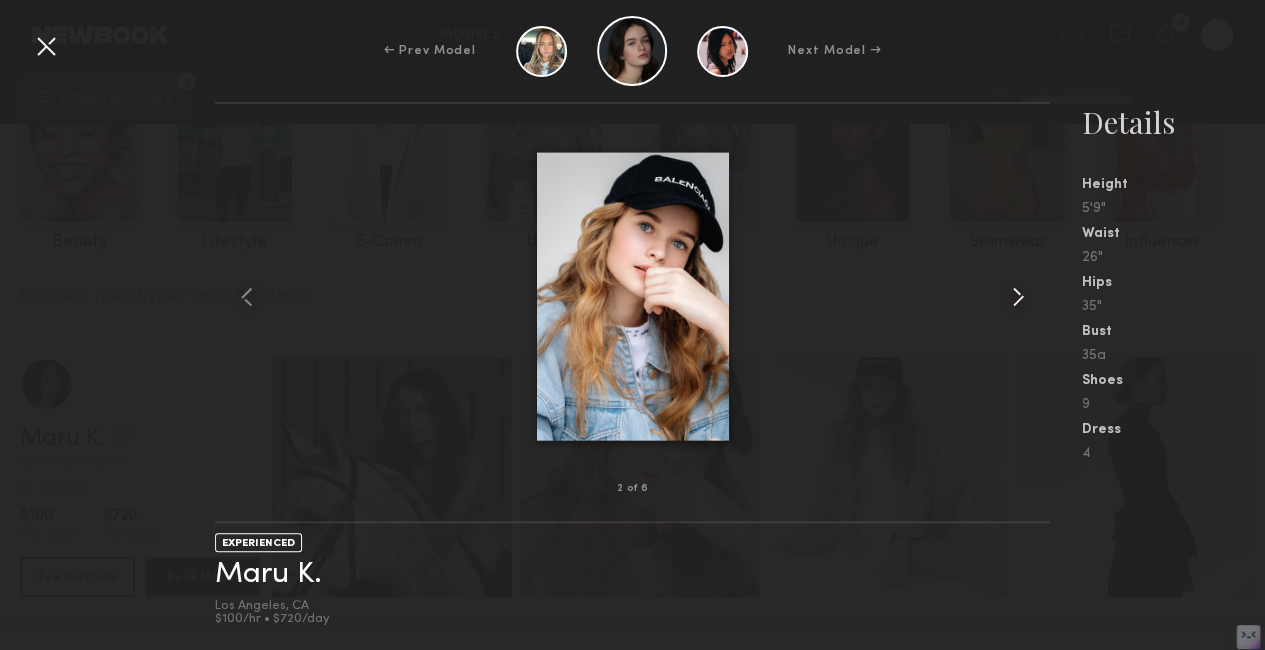 click at bounding box center [1018, 297] 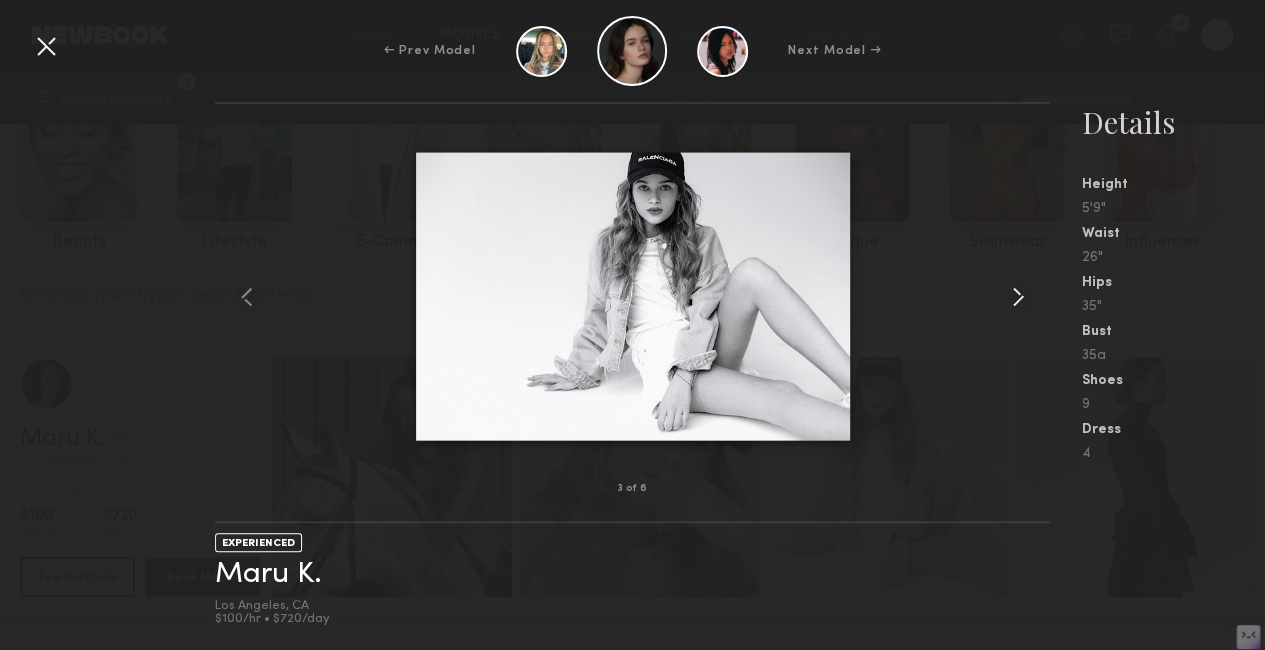 click at bounding box center [1018, 297] 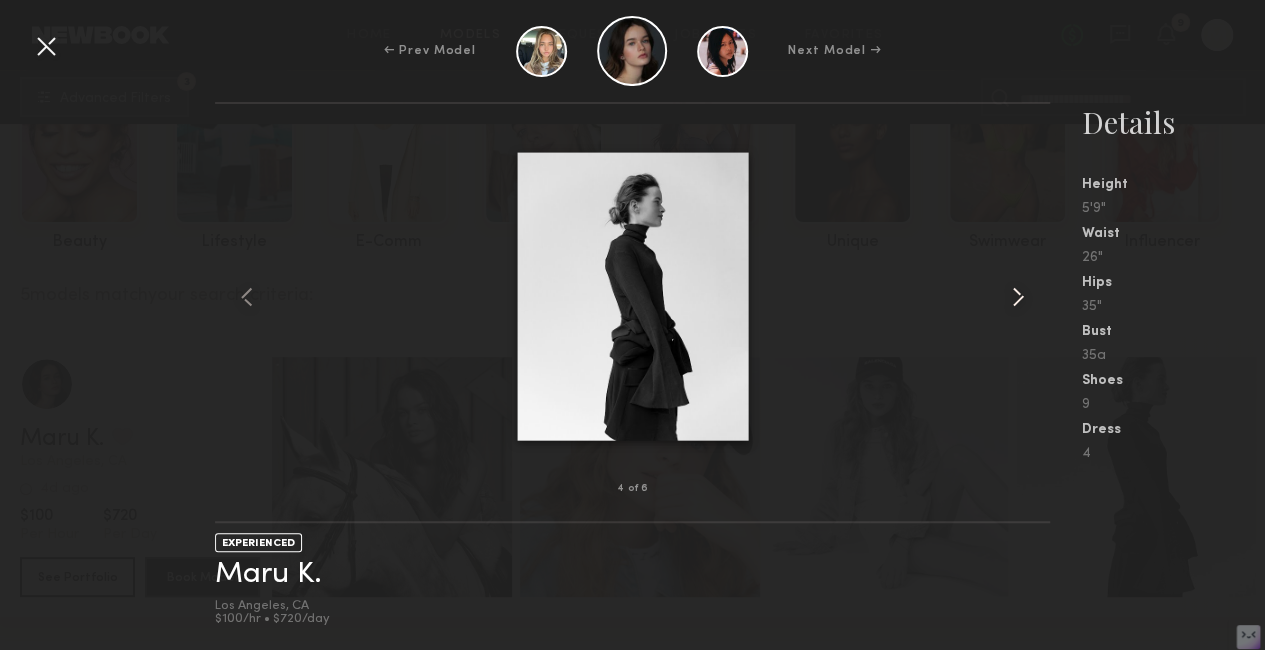 click at bounding box center [1018, 297] 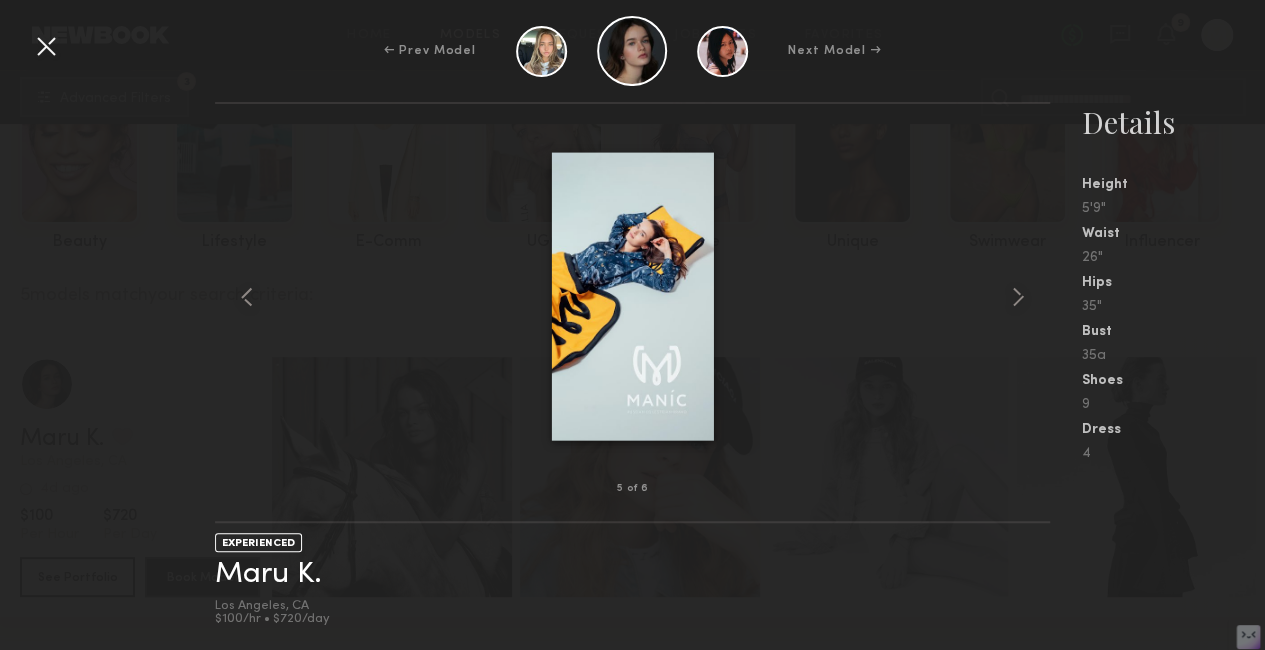 click on "← Prev Model   Next Model →   5 of 6  EXPERIENCED [FIRST] [LAST].  [CITY], [STATE]   $100/hr • $720/day  Details Height  5'9"  Waist  26"  Hips  35"  Bust  35a  Shoes  9  Dress  4" at bounding box center (632, 325) 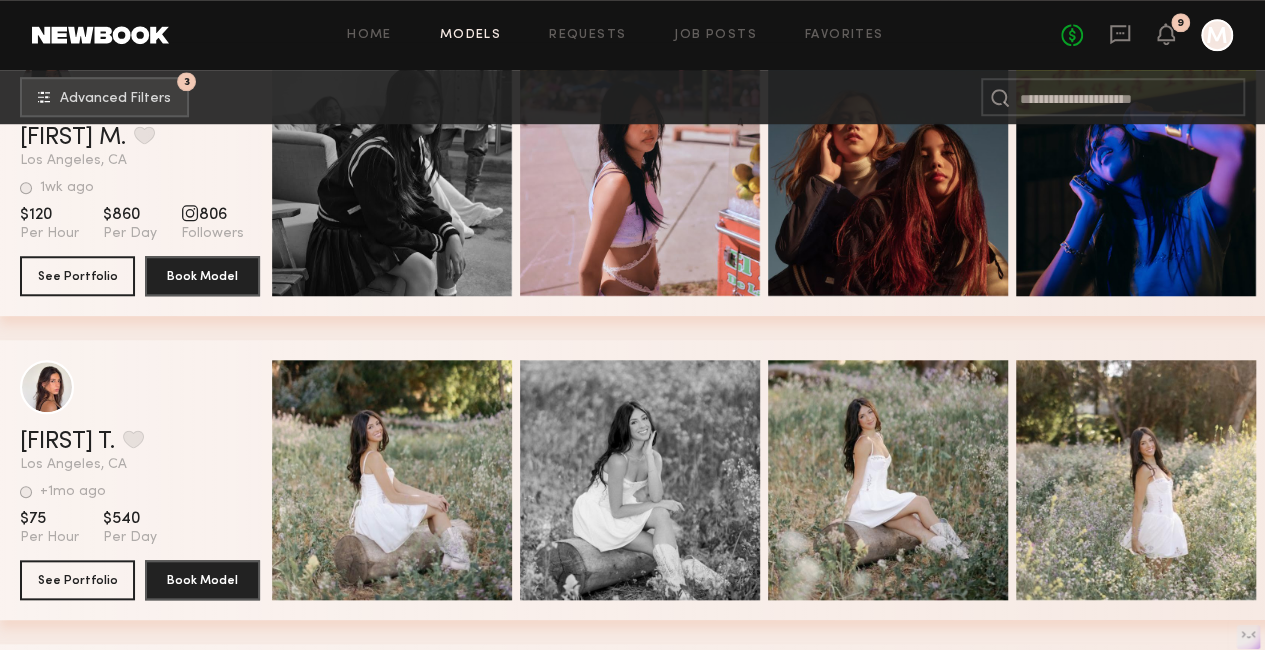 scroll, scrollTop: 678, scrollLeft: 0, axis: vertical 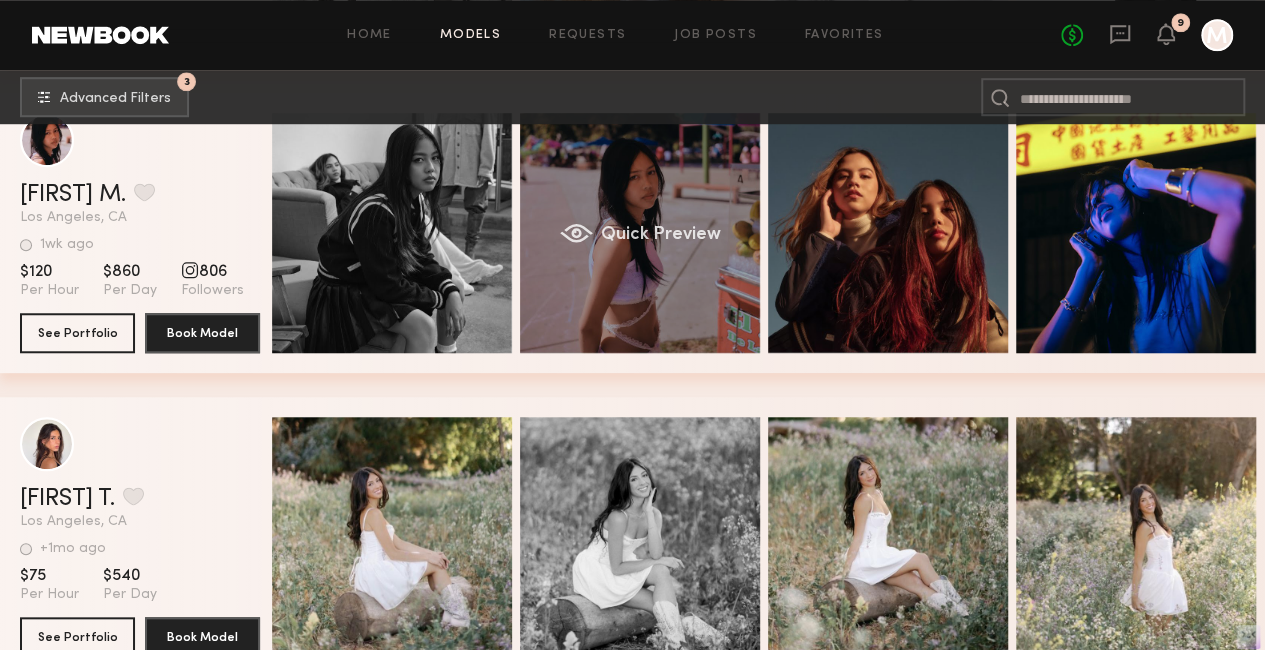click on "Quick Preview" 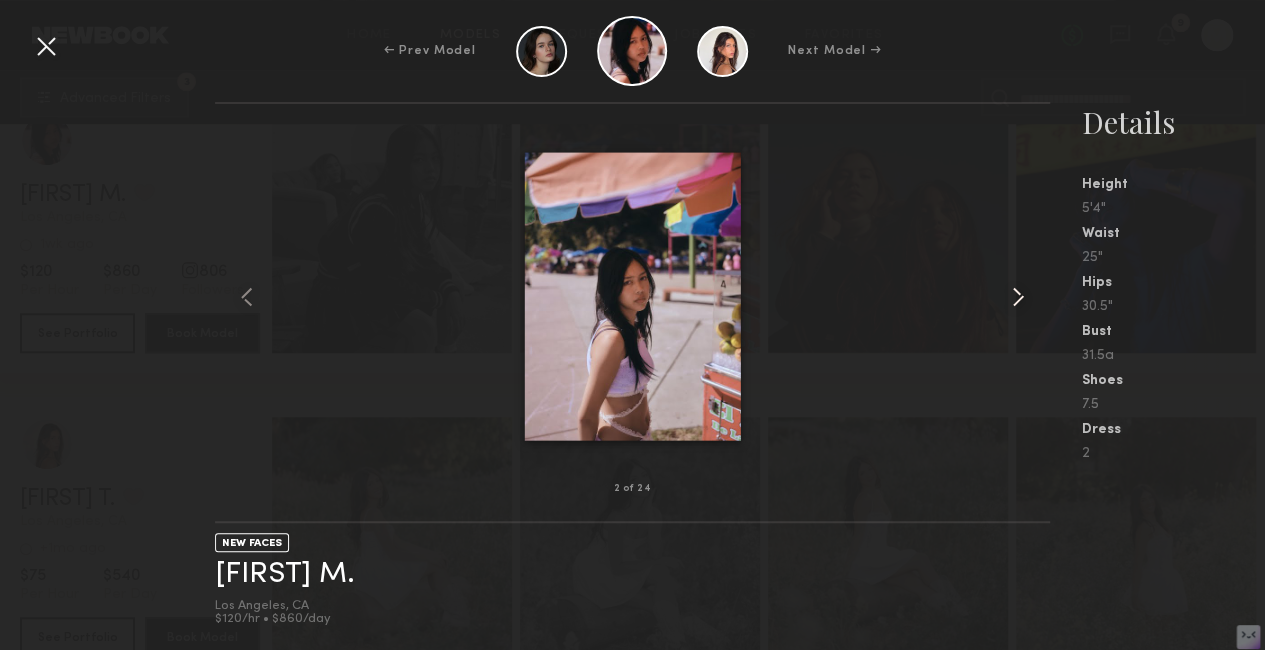 click at bounding box center [1018, 297] 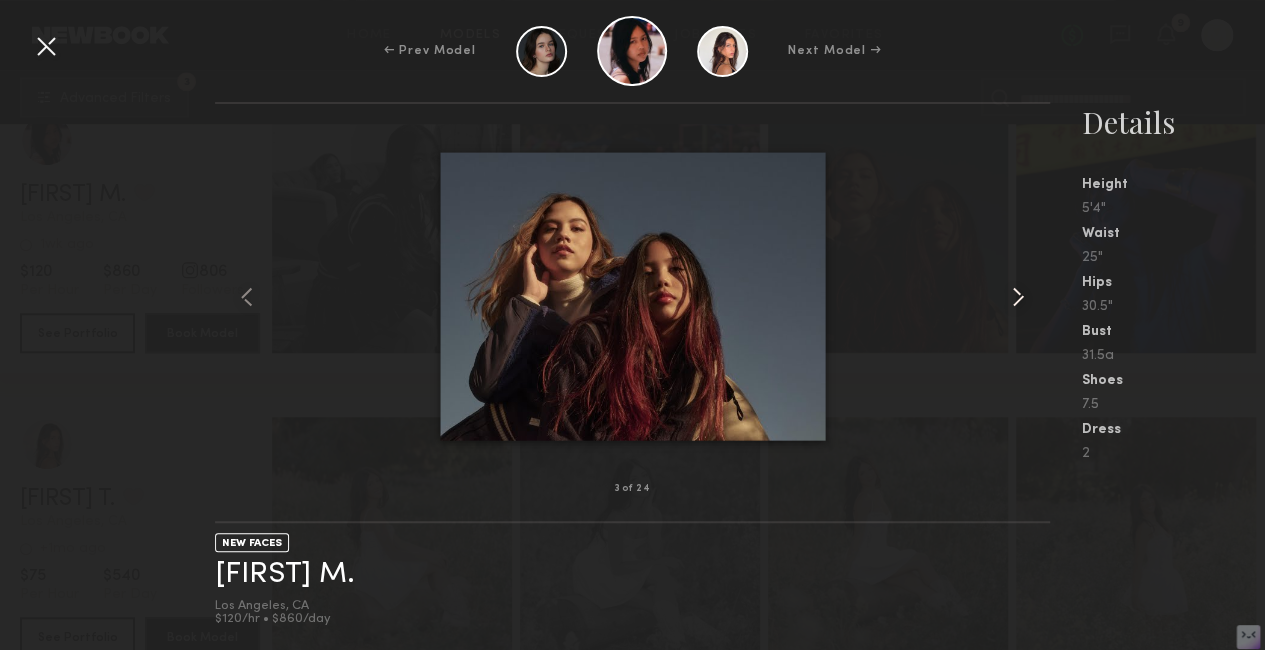 click at bounding box center [1018, 297] 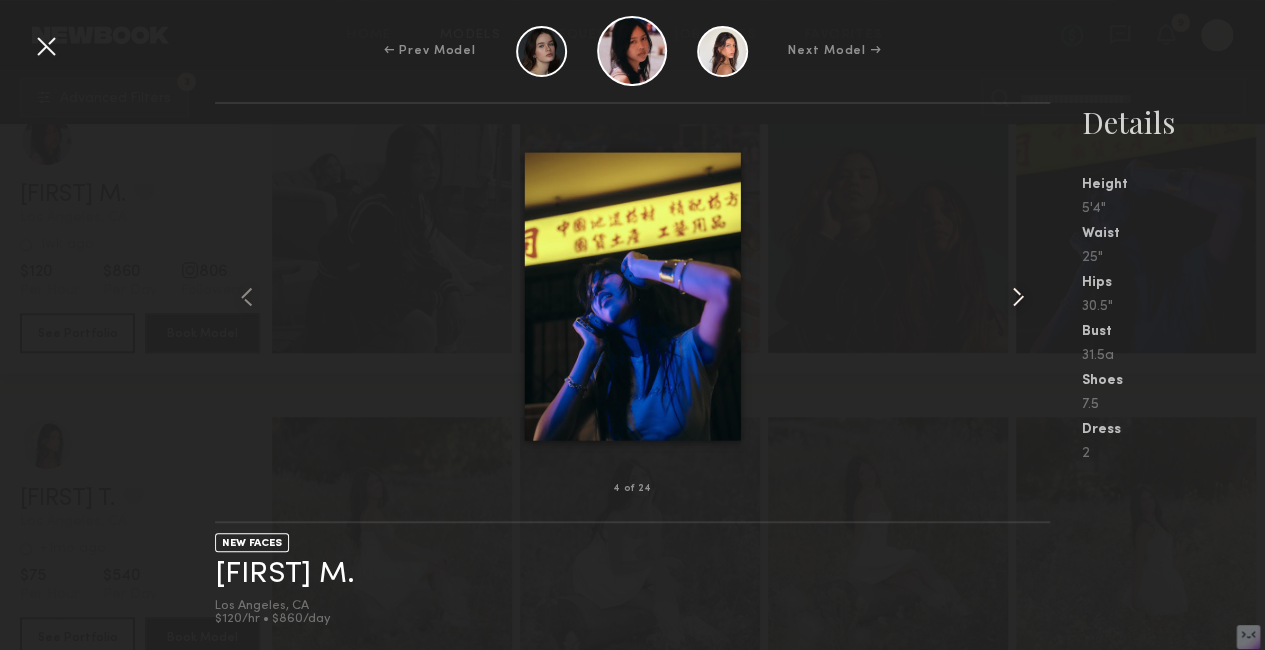 click at bounding box center [1018, 297] 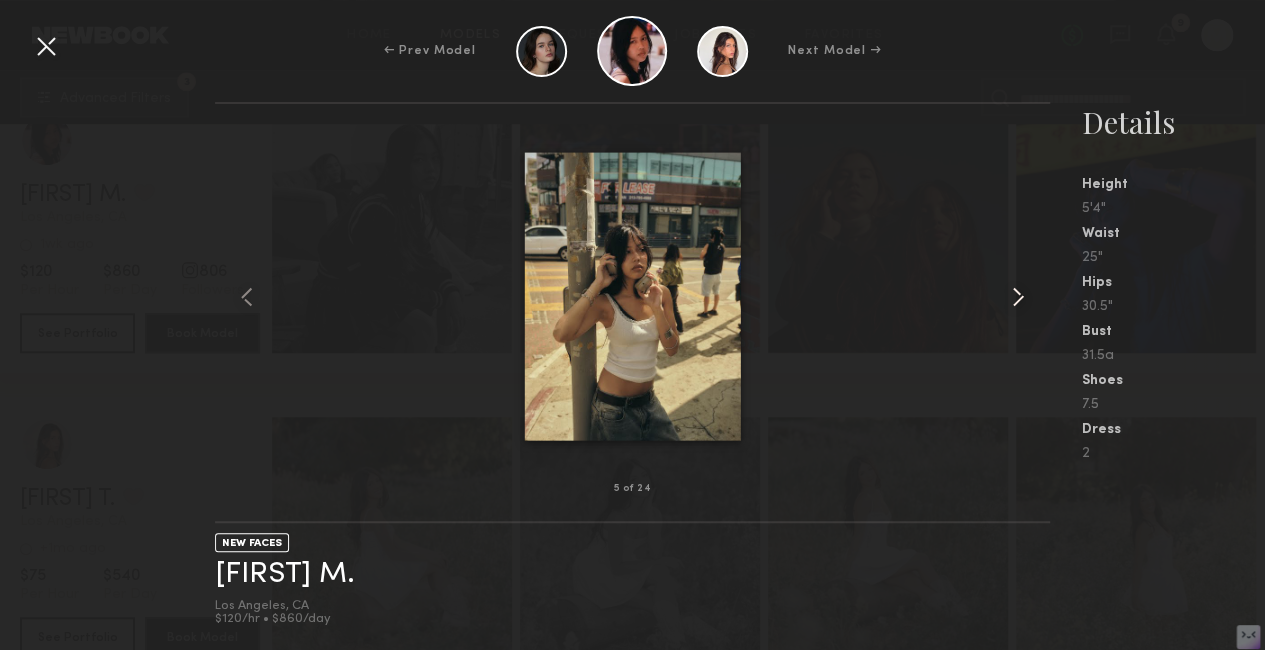 click at bounding box center [1018, 297] 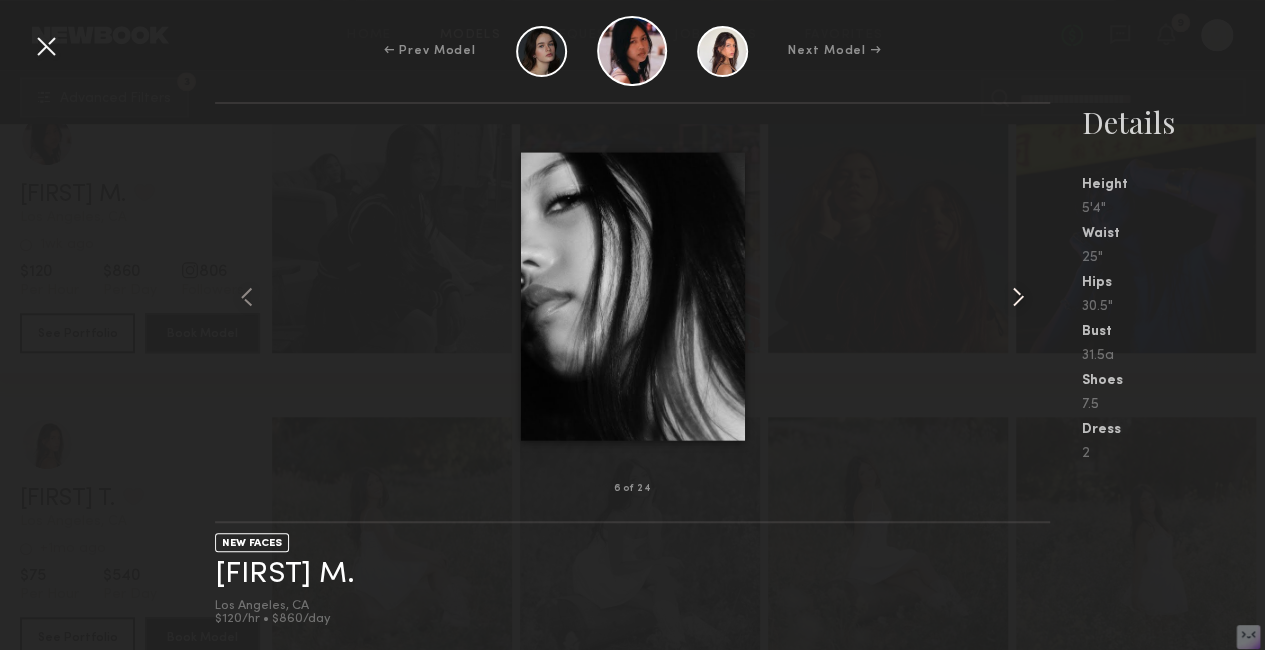 click at bounding box center [1018, 297] 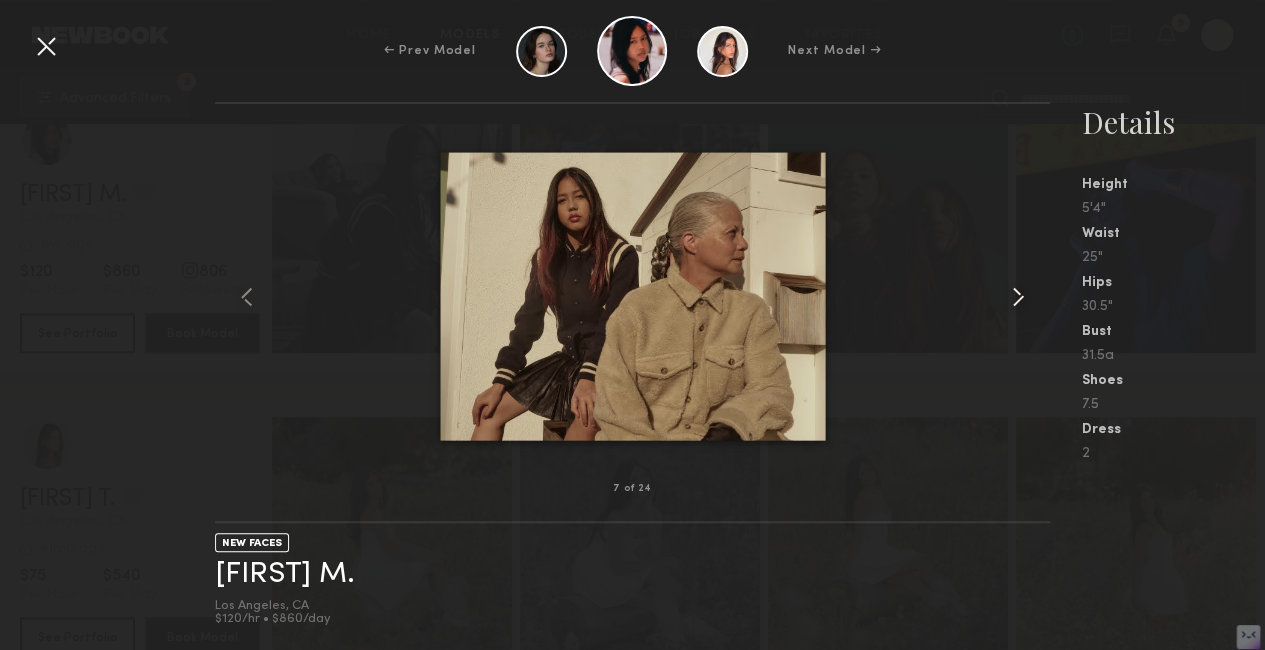 click at bounding box center [1018, 297] 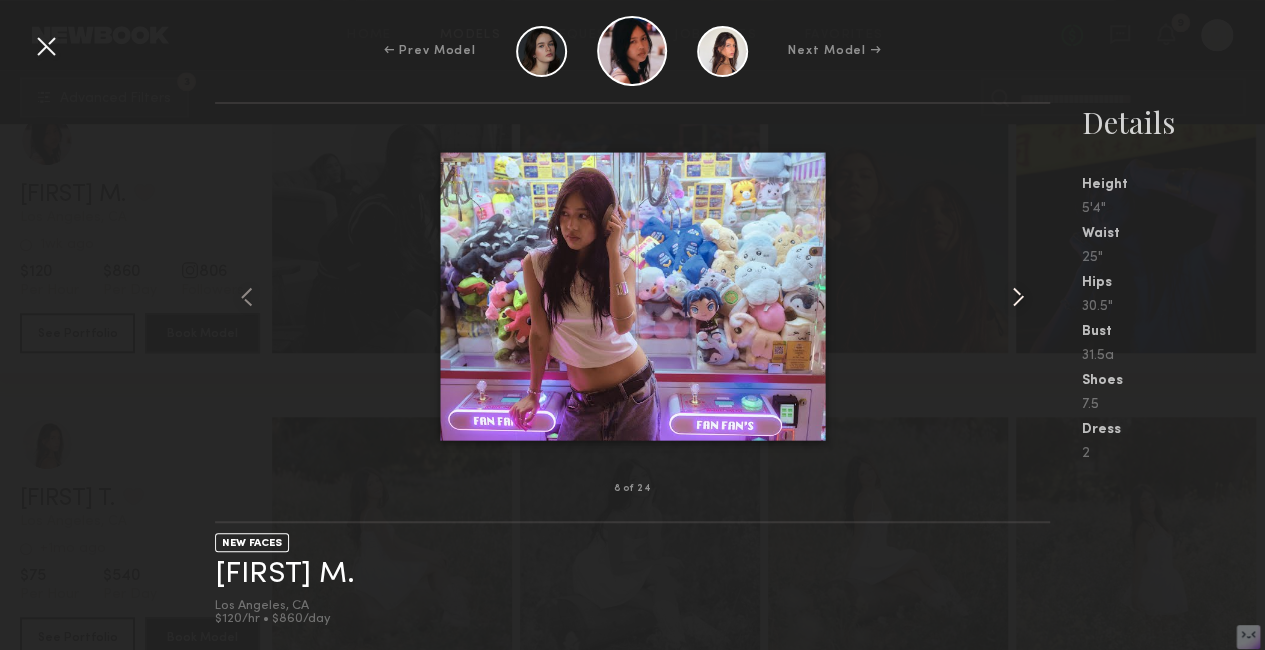 click at bounding box center (1018, 297) 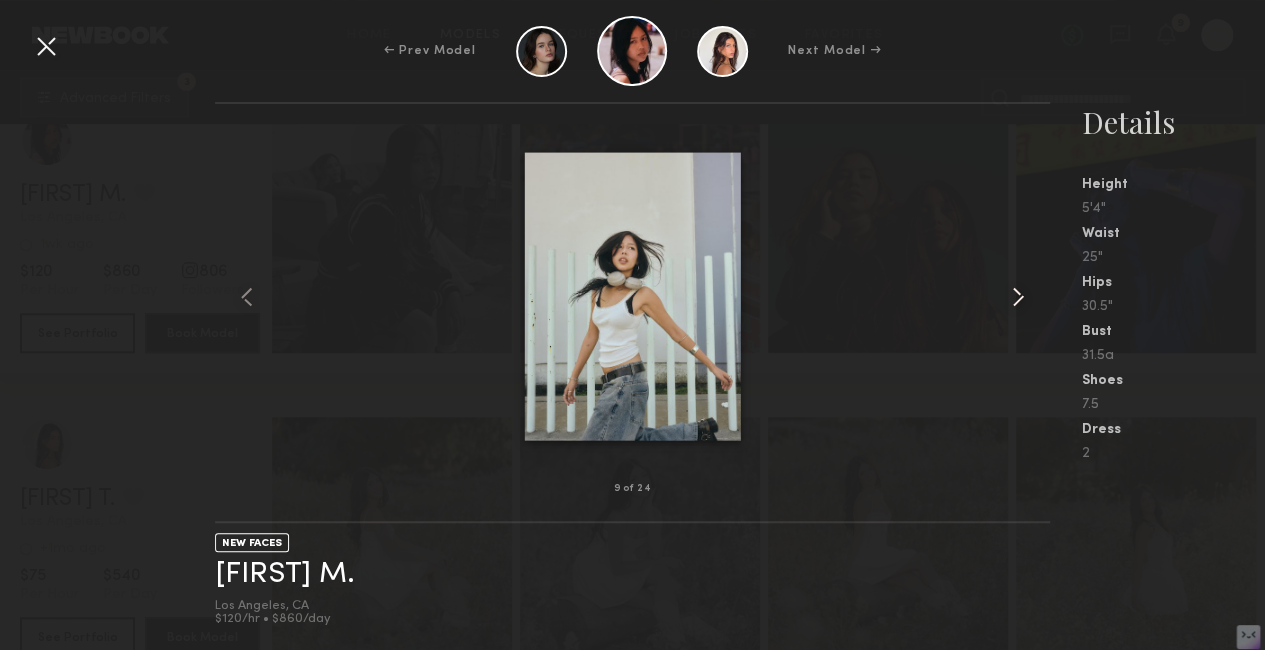 click at bounding box center [1018, 297] 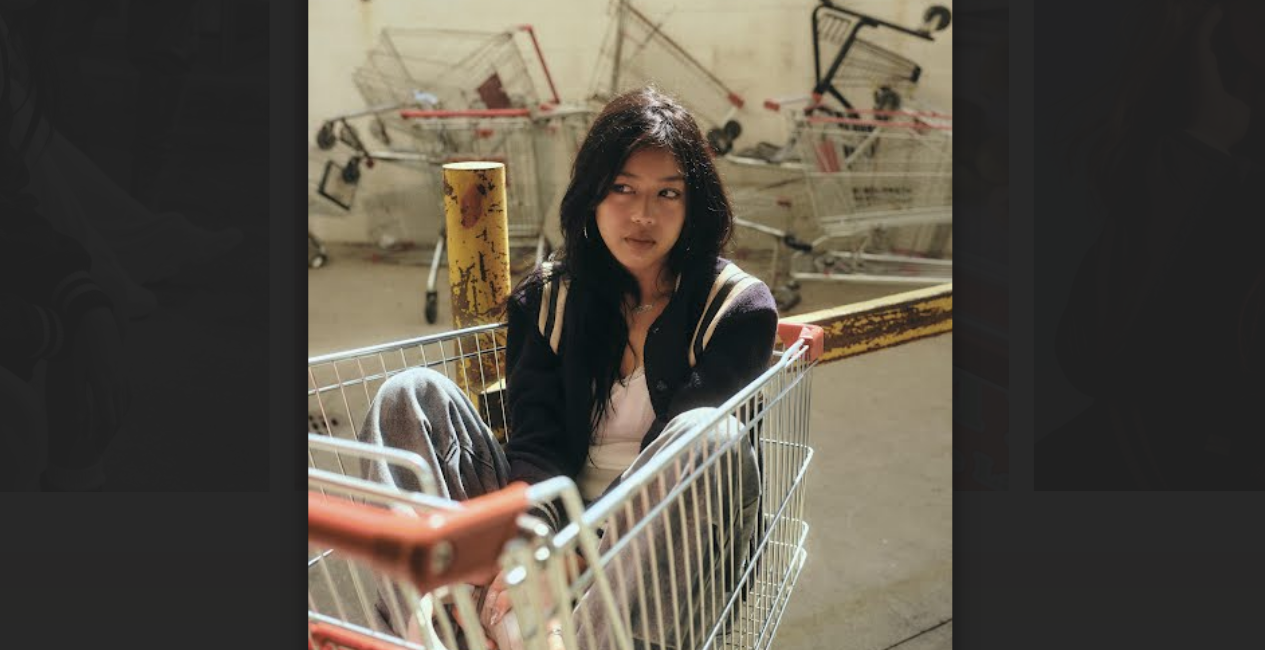 scroll, scrollTop: 678, scrollLeft: 0, axis: vertical 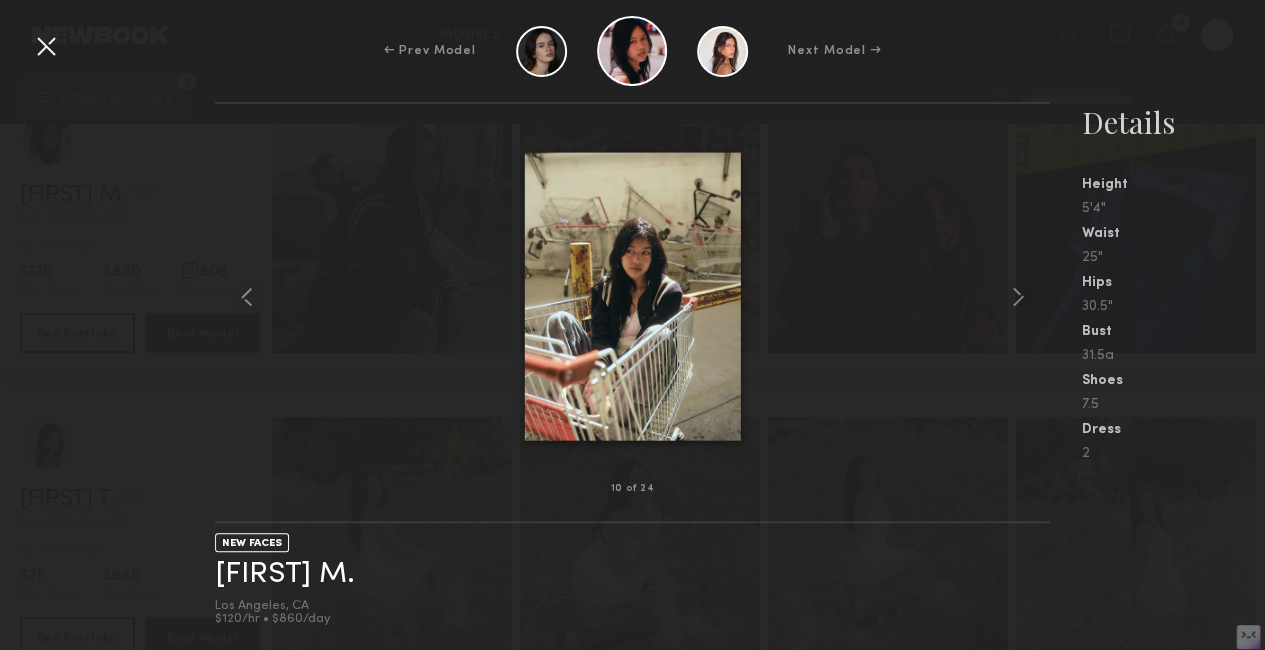 click at bounding box center (46, 46) 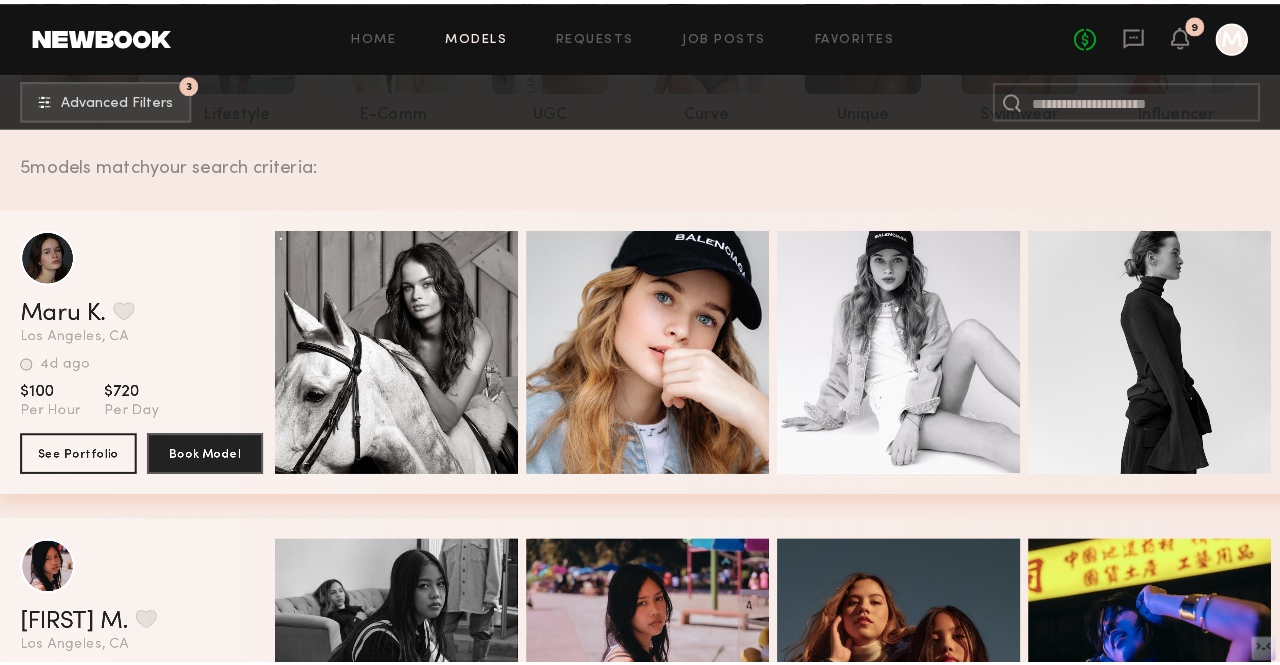 scroll, scrollTop: 0, scrollLeft: 0, axis: both 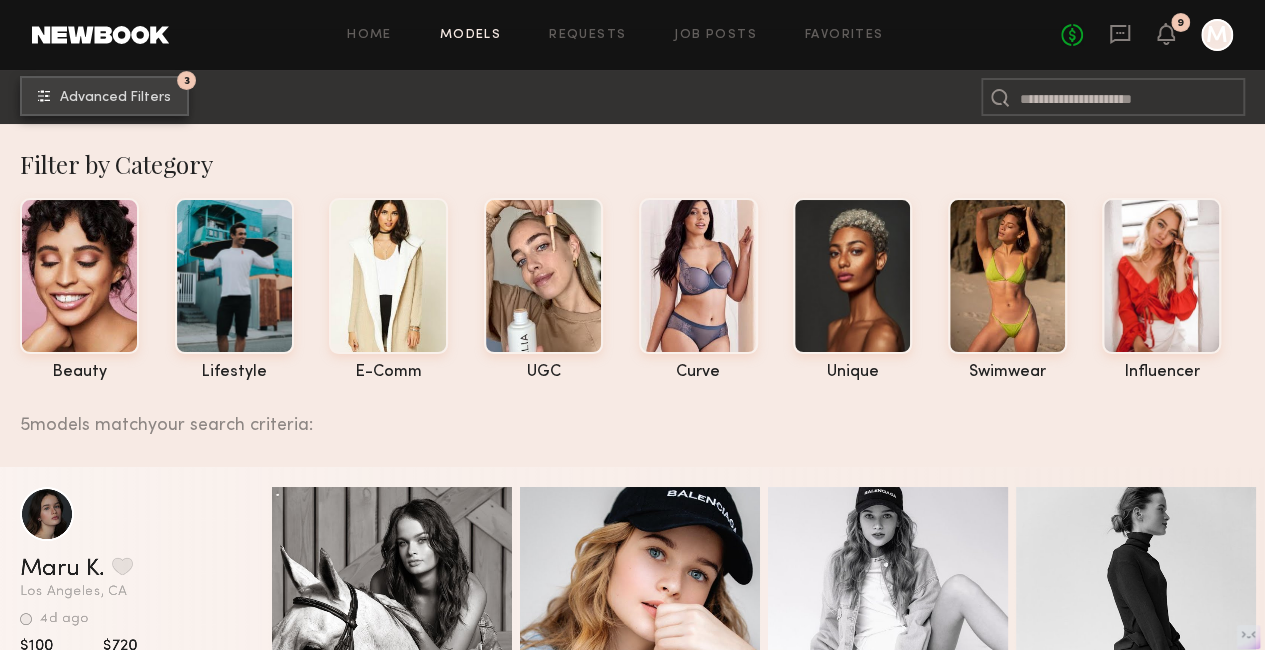 click on "Advanced Filters" 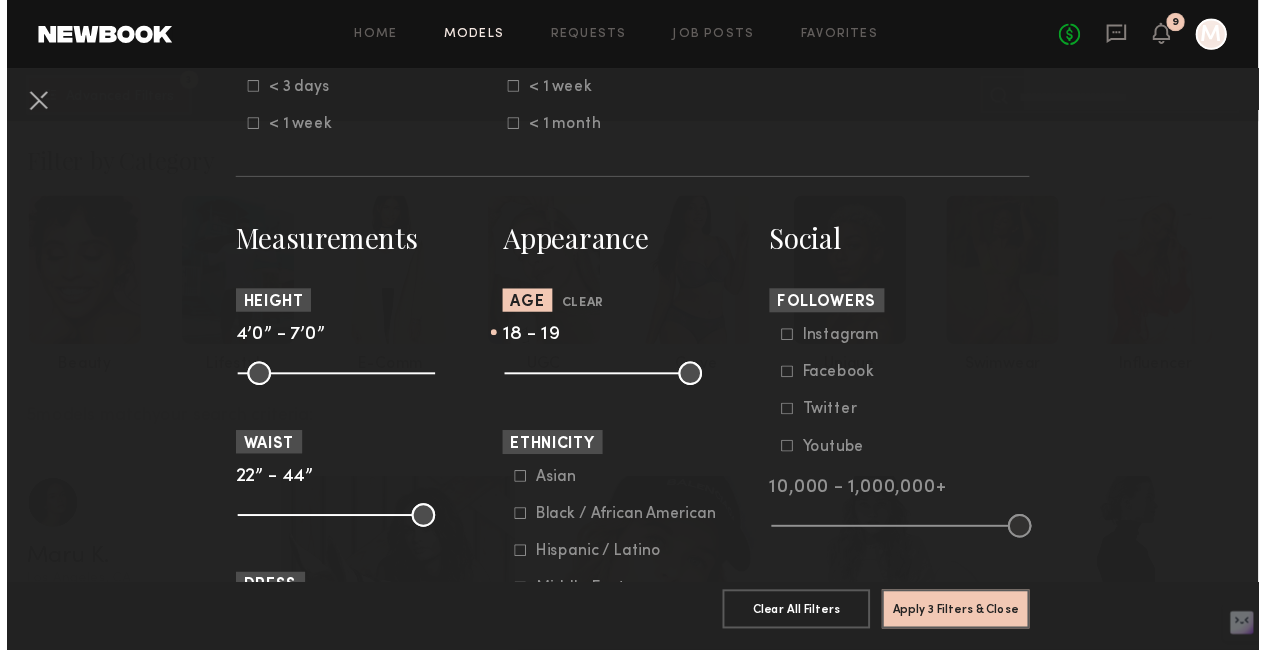 scroll, scrollTop: 739, scrollLeft: 0, axis: vertical 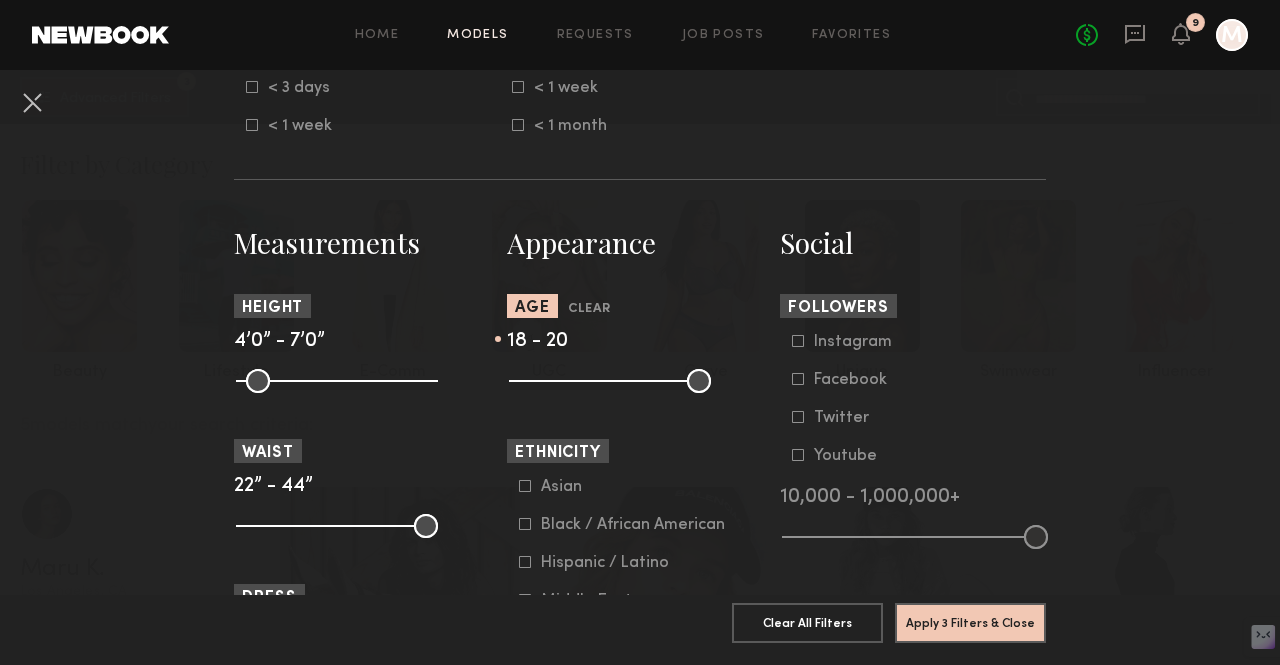 drag, startPoint x: 510, startPoint y: 378, endPoint x: 525, endPoint y: 380, distance: 15.132746 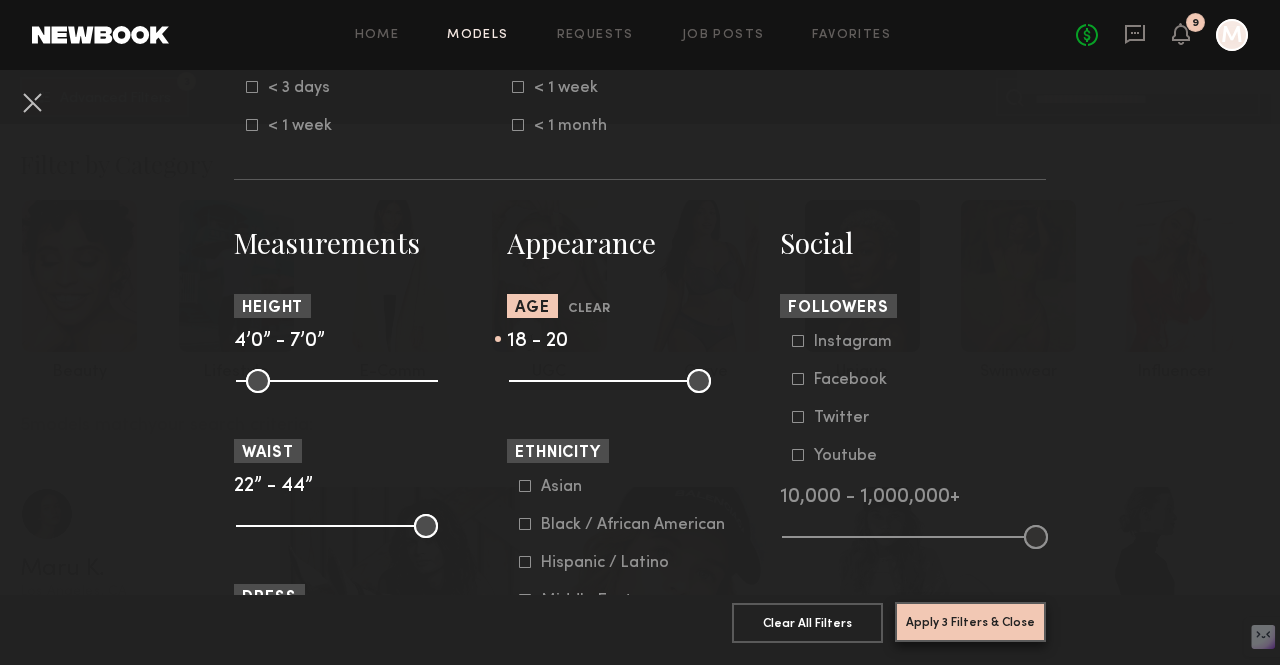 click on "Apply 3 Filters & Close" 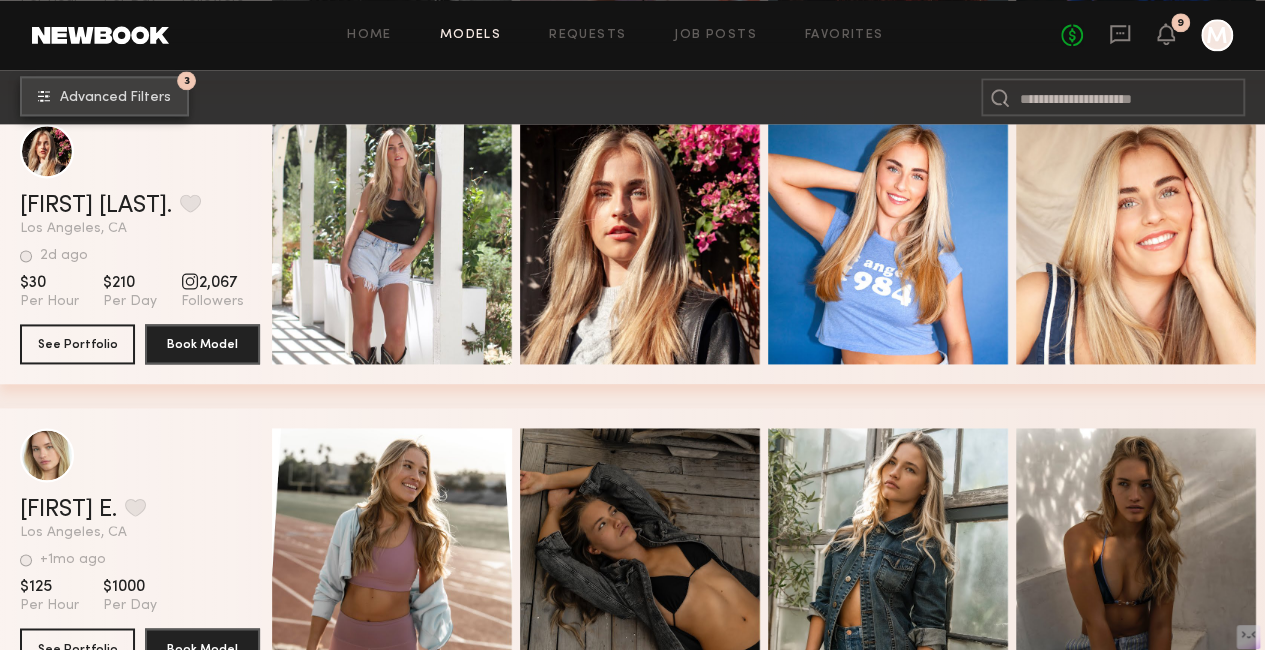 scroll, scrollTop: 1274, scrollLeft: 0, axis: vertical 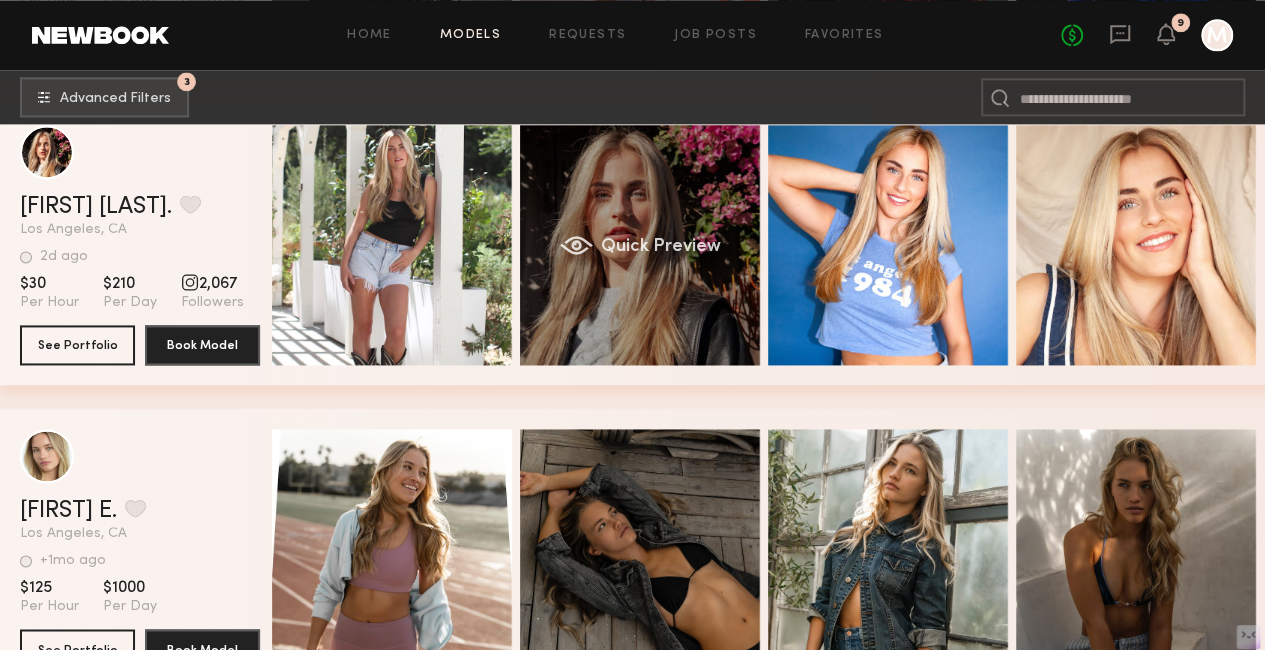 click on "Quick Preview" 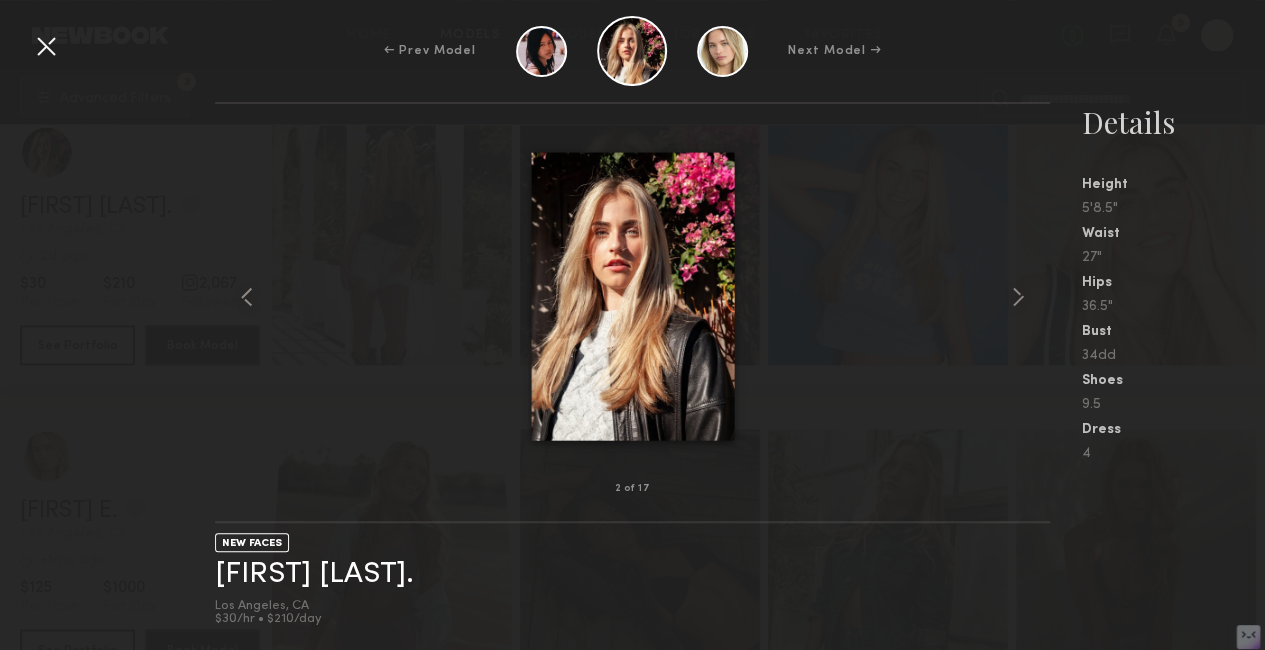click on "NEW FACES" 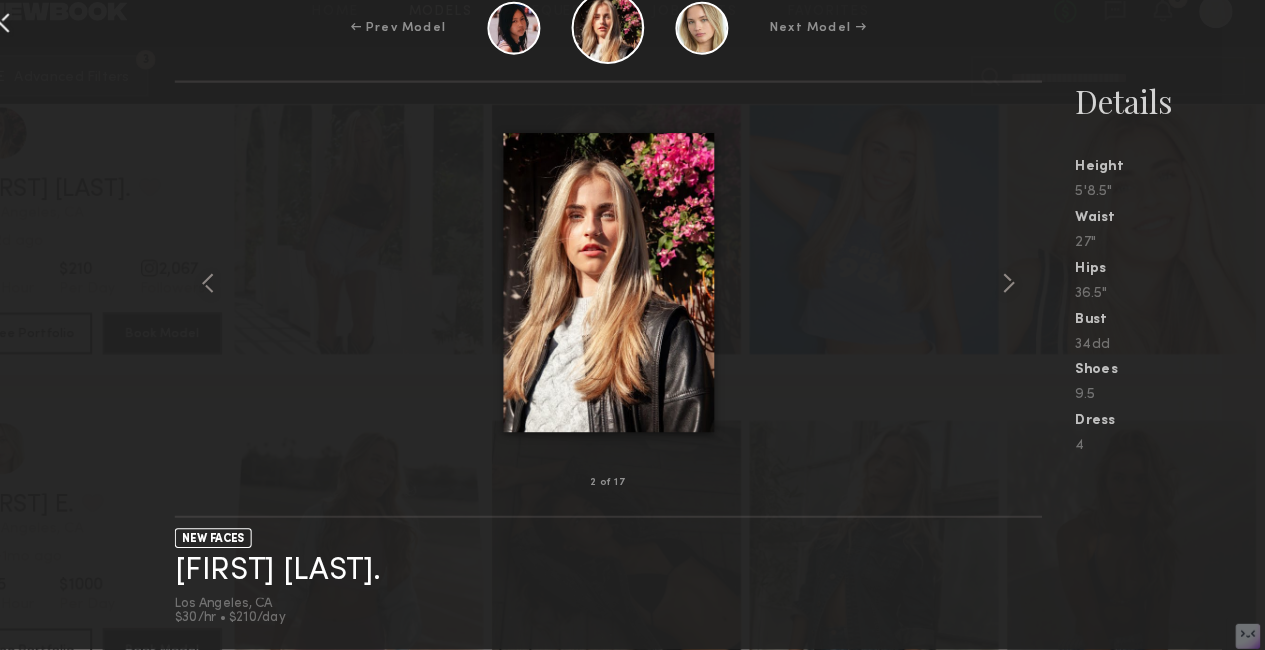 scroll, scrollTop: 1274, scrollLeft: 0, axis: vertical 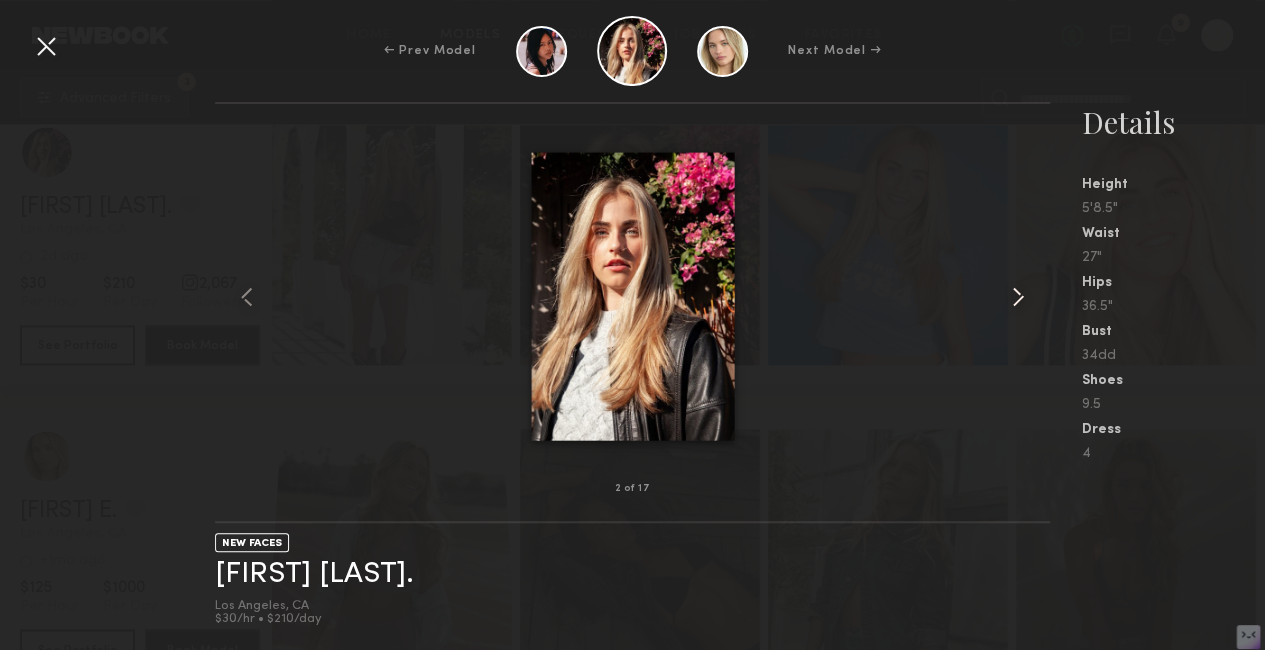 click at bounding box center [1018, 297] 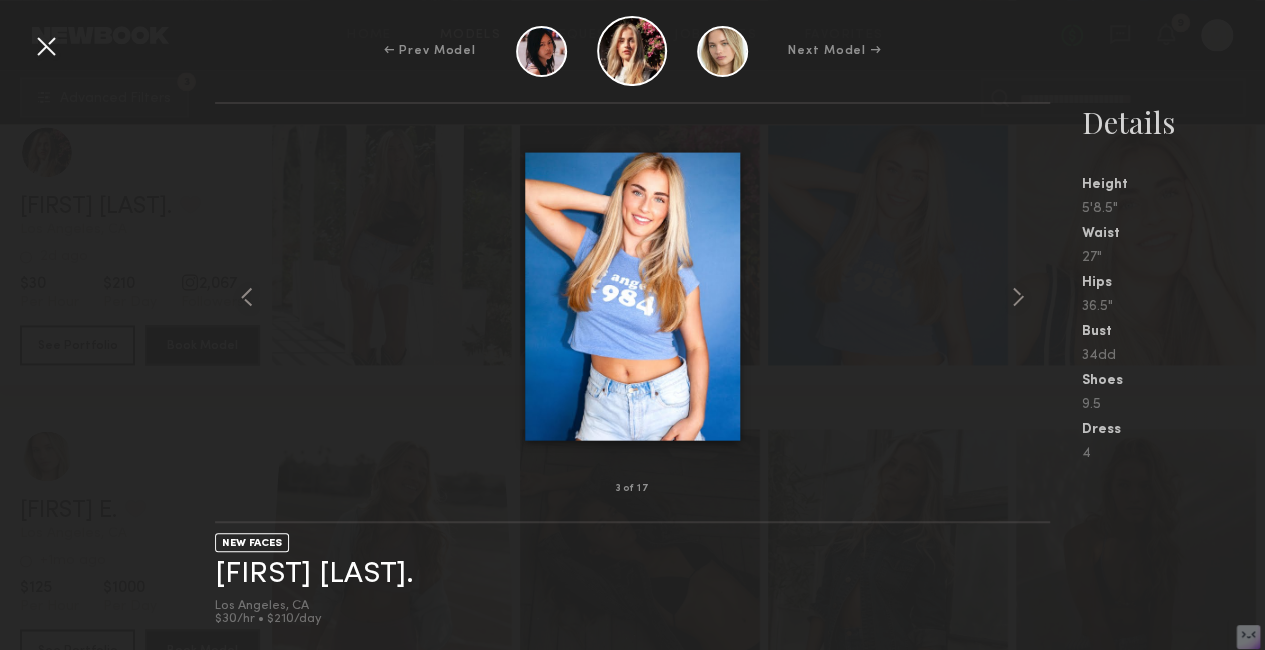 drag, startPoint x: 1013, startPoint y: 303, endPoint x: 547, endPoint y: 248, distance: 469.2345 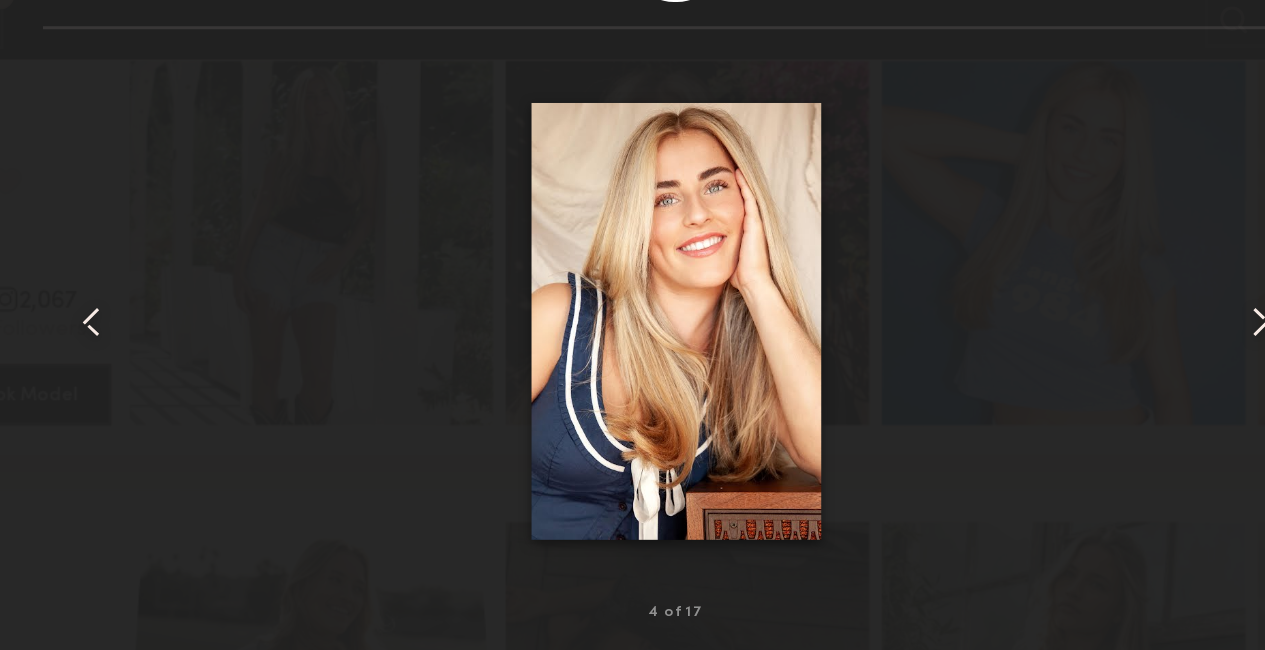scroll, scrollTop: 1274, scrollLeft: 0, axis: vertical 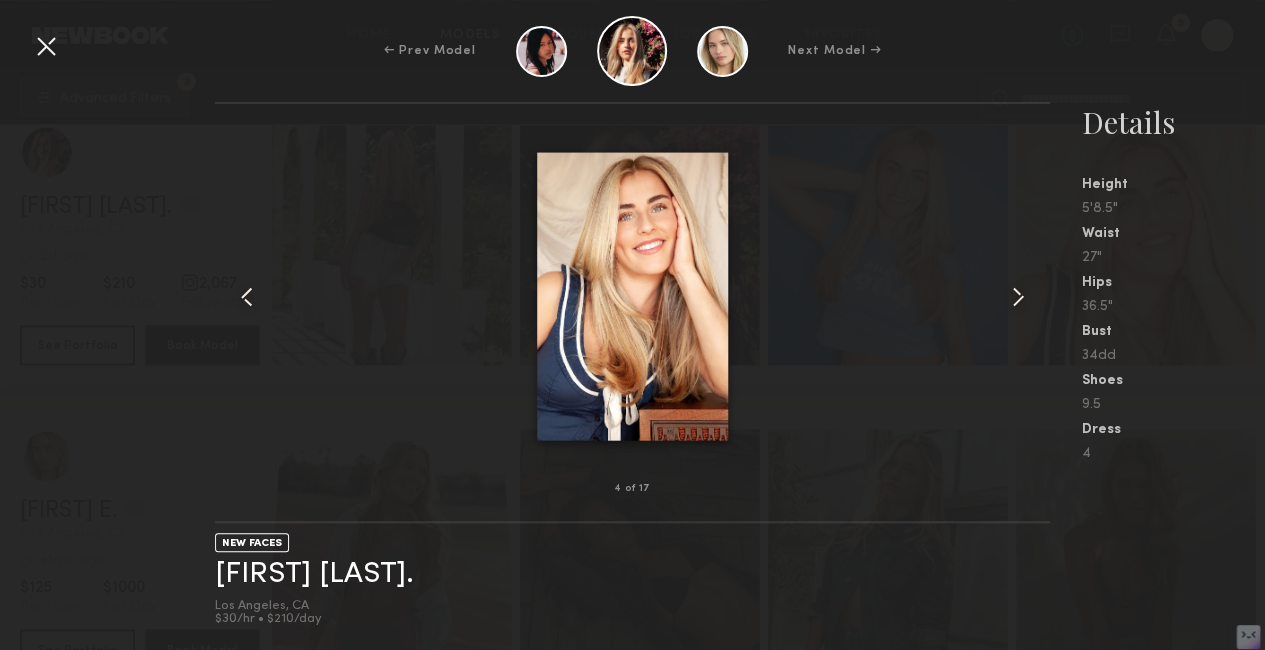 click on "← Prev Model   Next Model →" at bounding box center (632, 51) 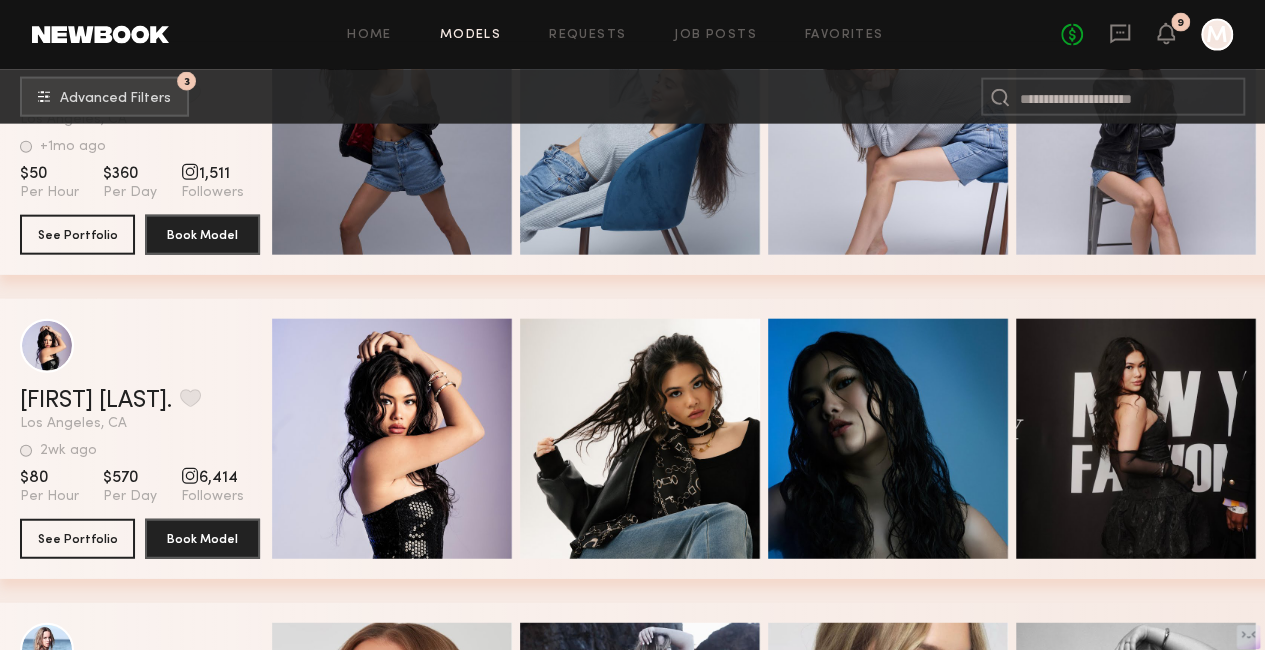 scroll, scrollTop: 2297, scrollLeft: 0, axis: vertical 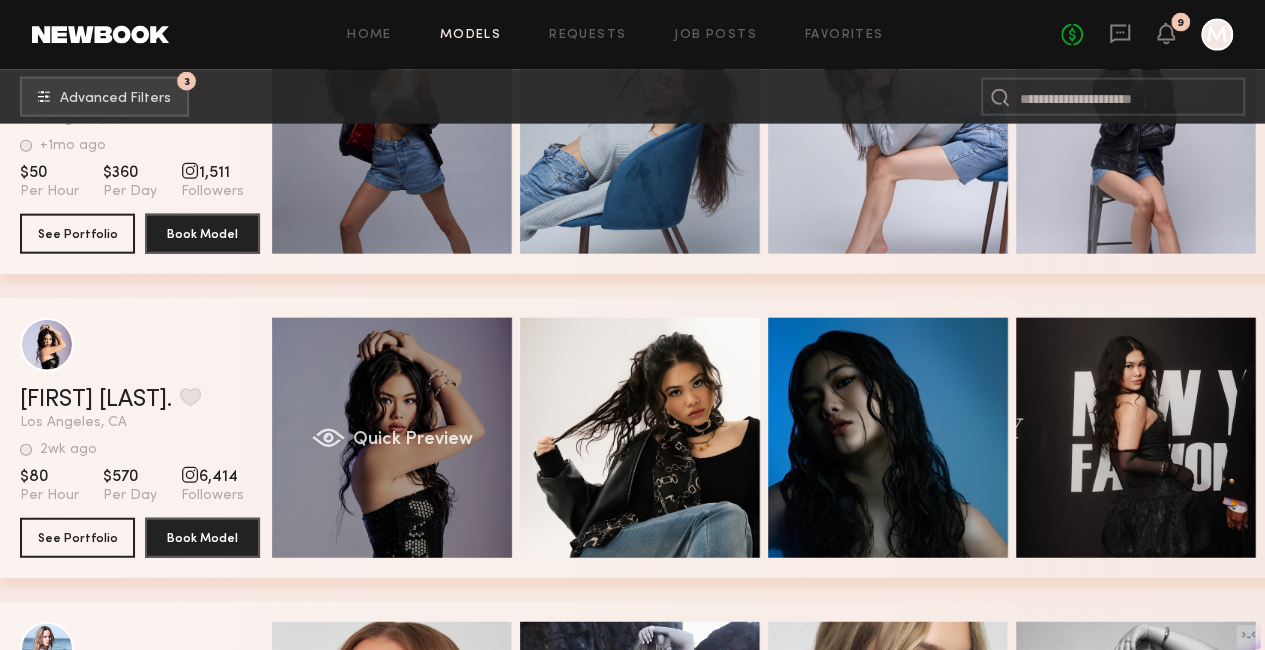 click on "Quick Preview" 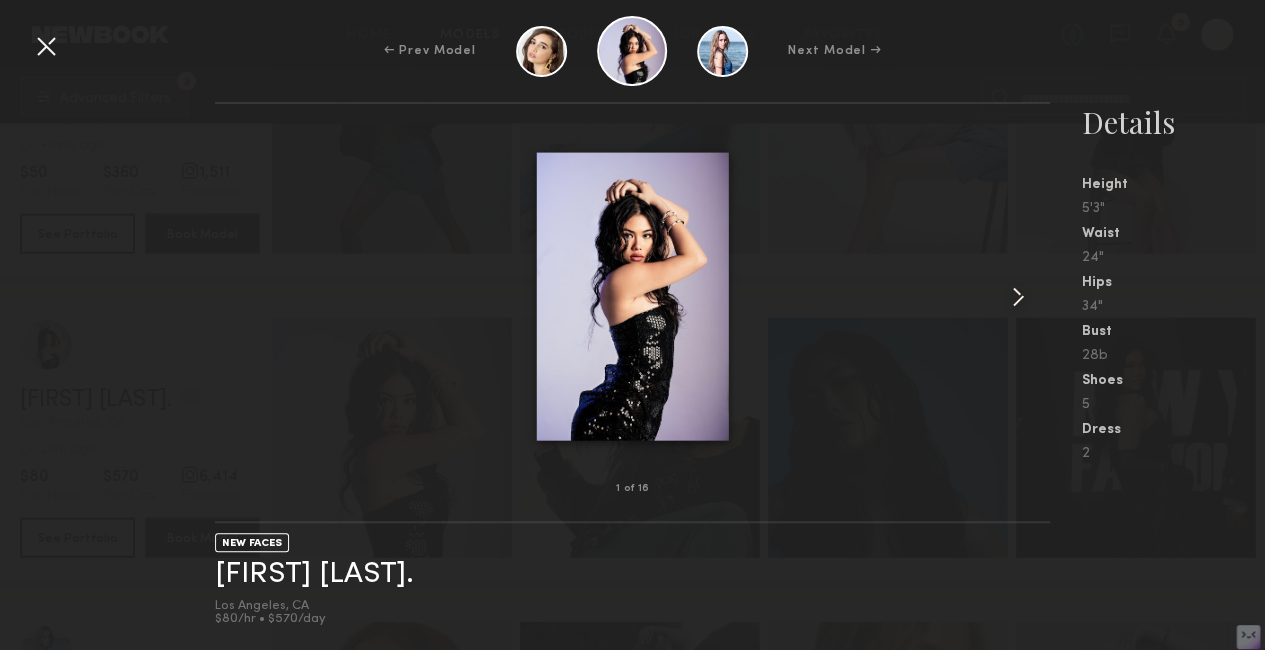 click at bounding box center (632, 296) 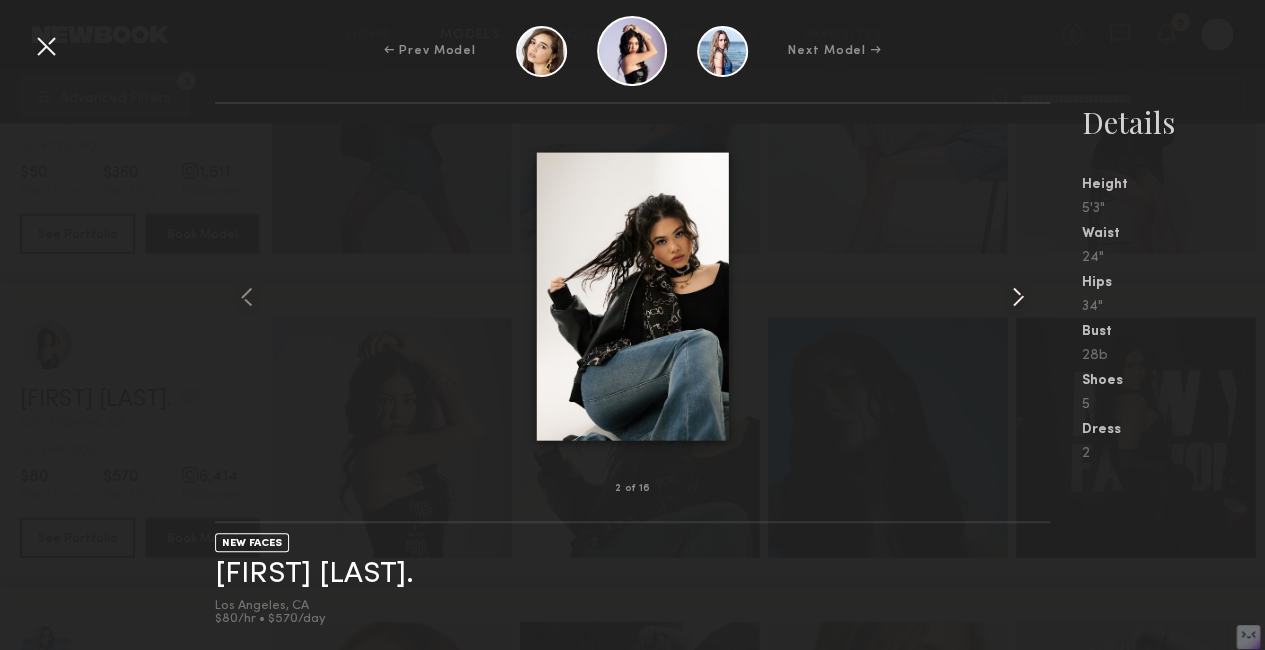click at bounding box center (1018, 297) 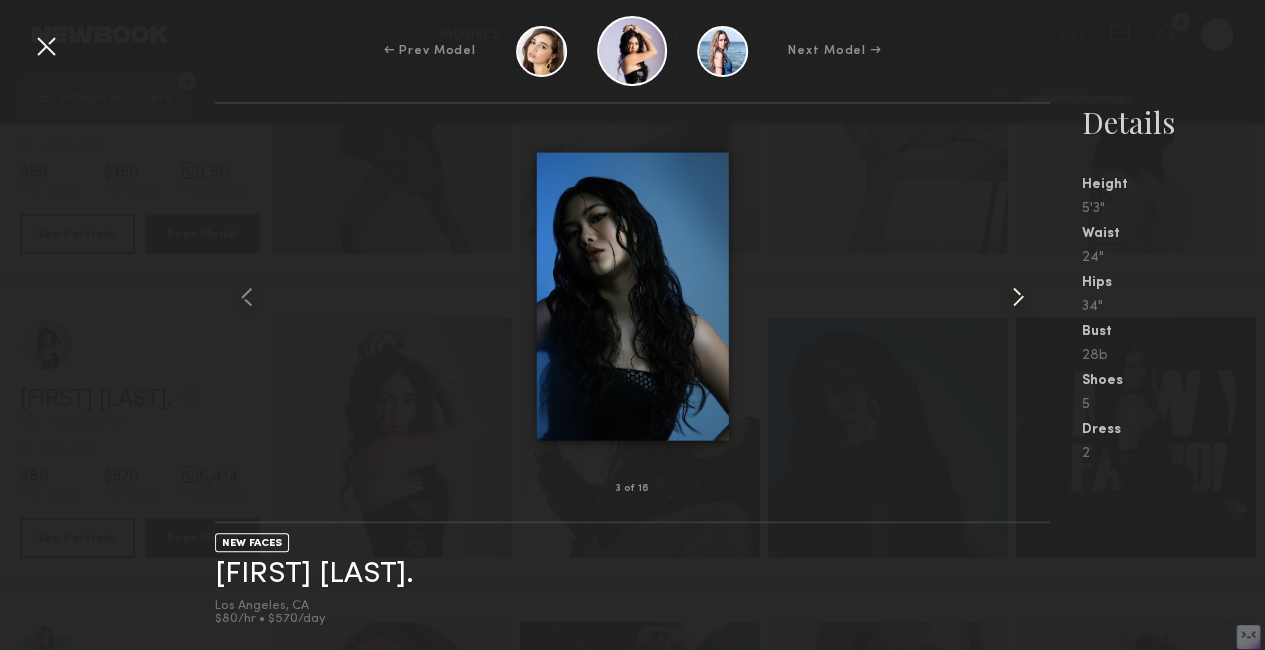 click at bounding box center (1018, 297) 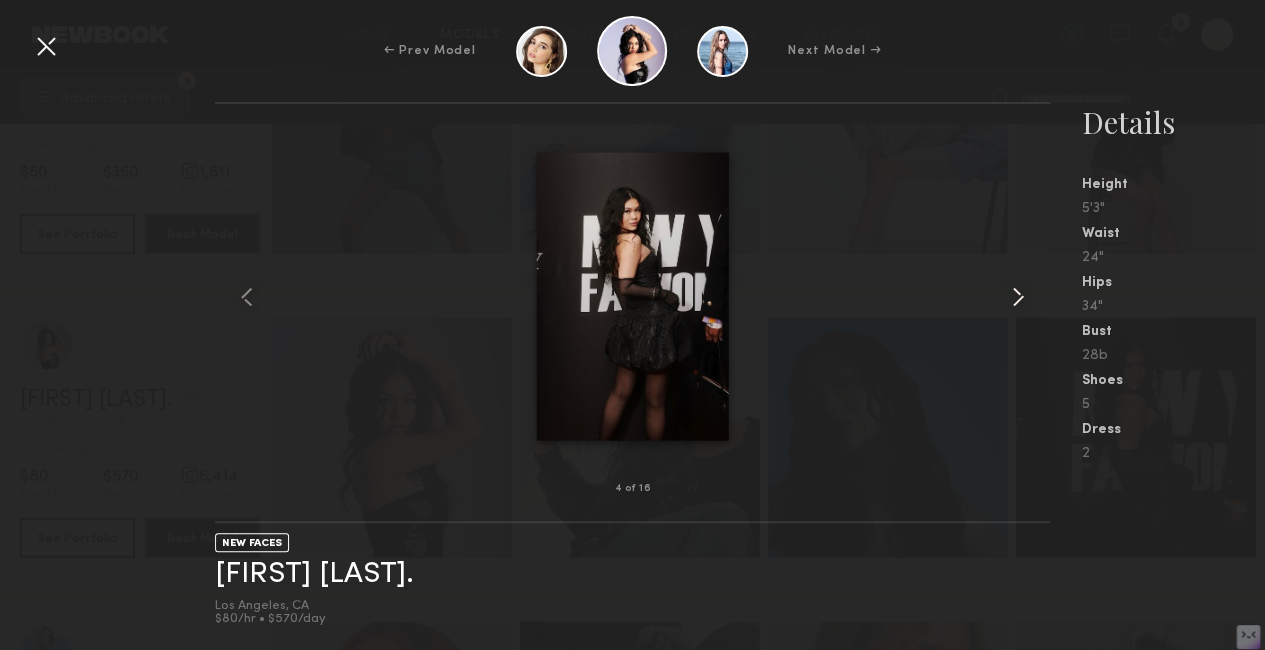 click at bounding box center [1018, 297] 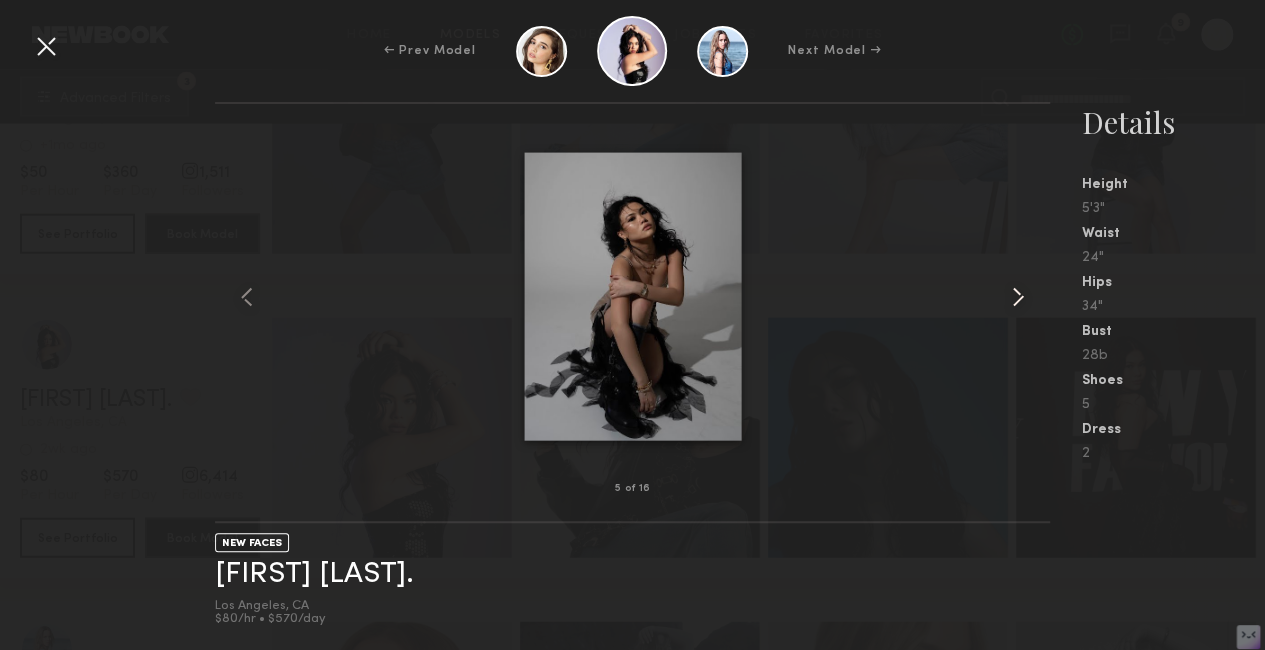 click at bounding box center [1018, 297] 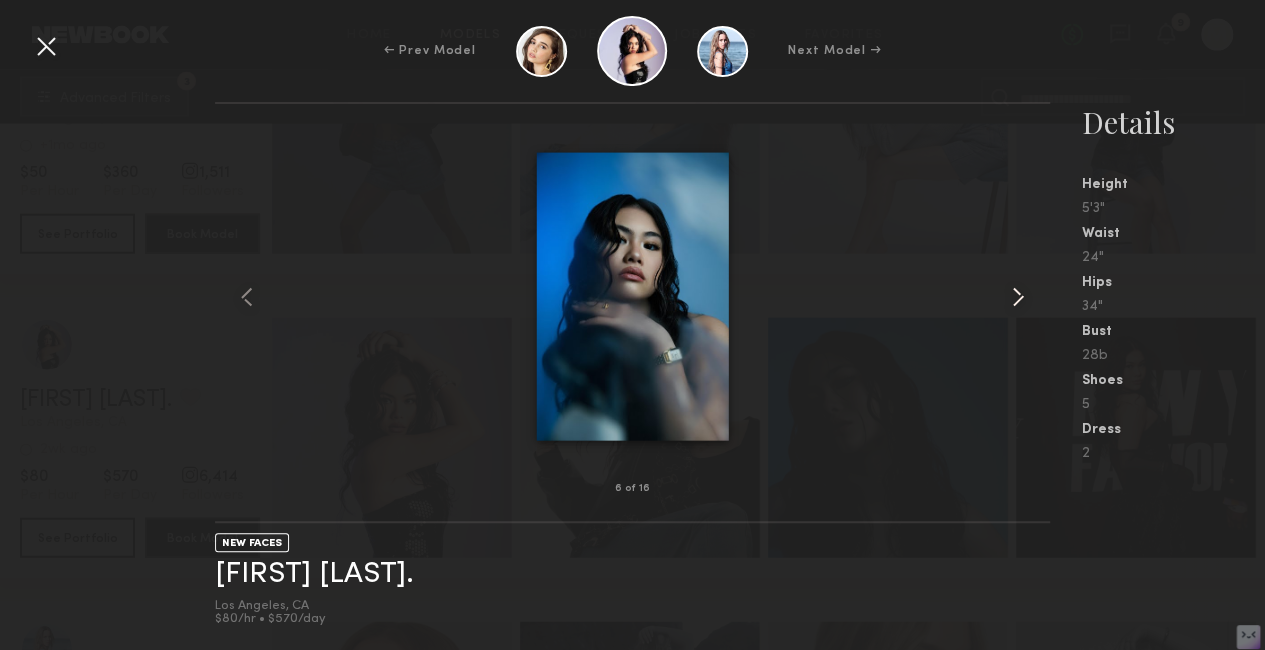 click at bounding box center (1018, 297) 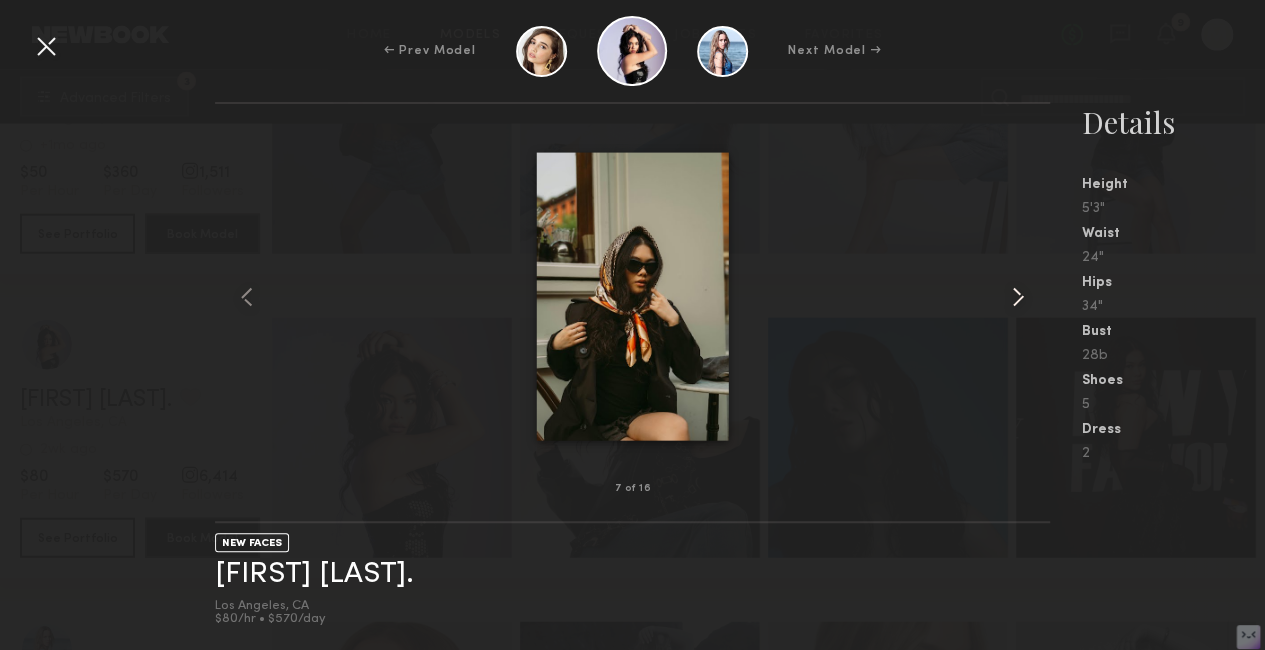 click at bounding box center [1018, 297] 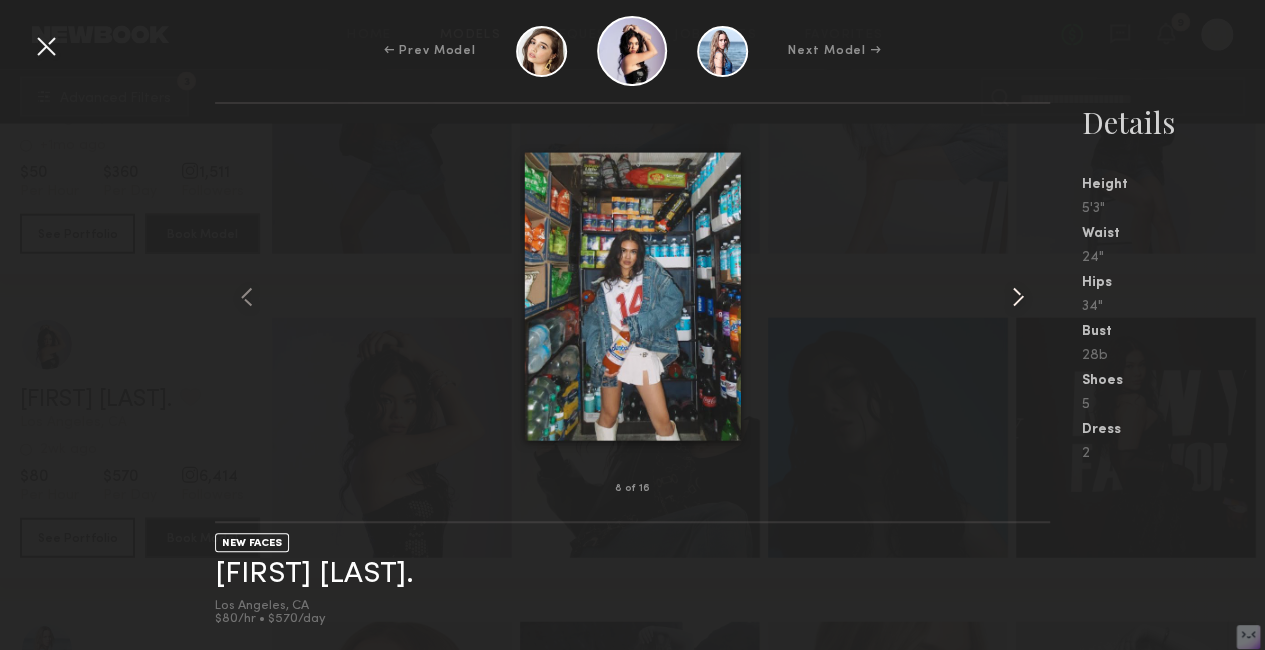 click at bounding box center (1018, 297) 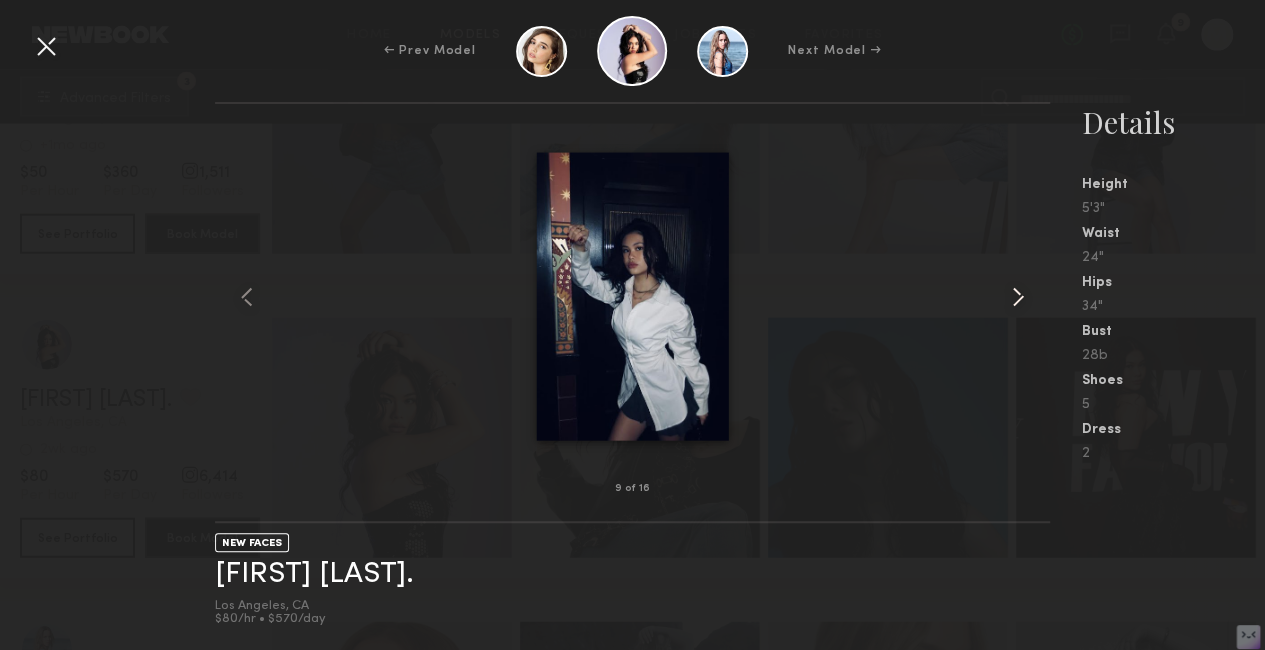 click at bounding box center (1018, 297) 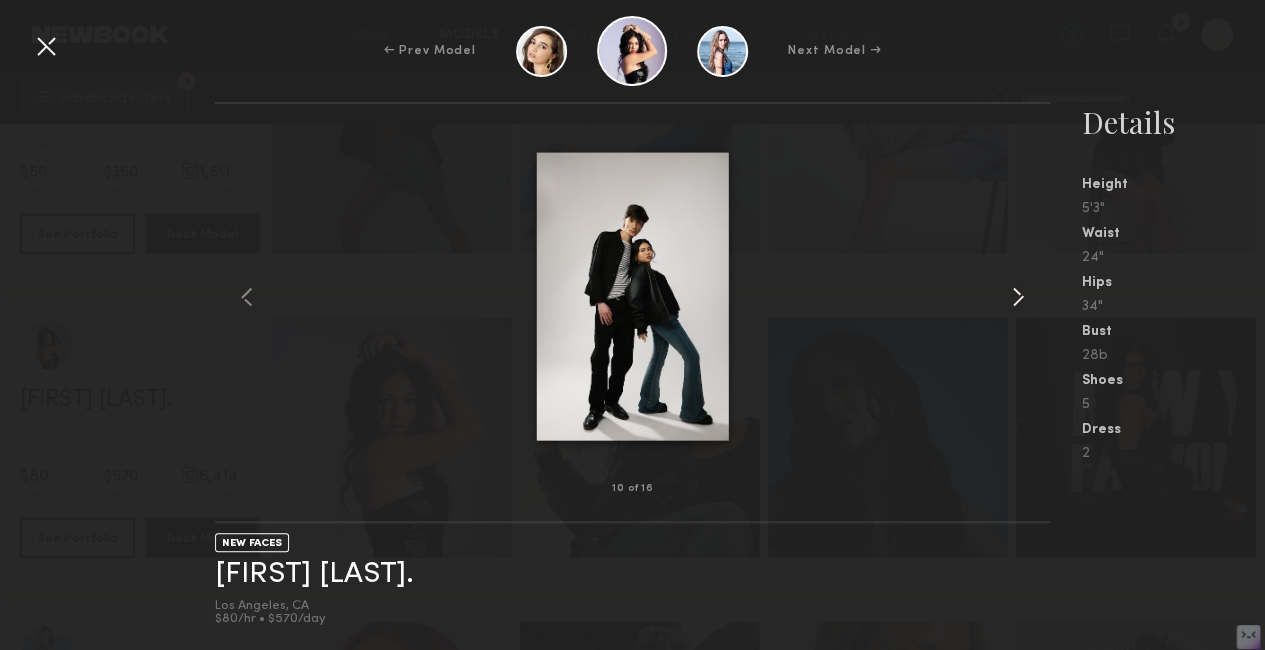 click at bounding box center [1018, 297] 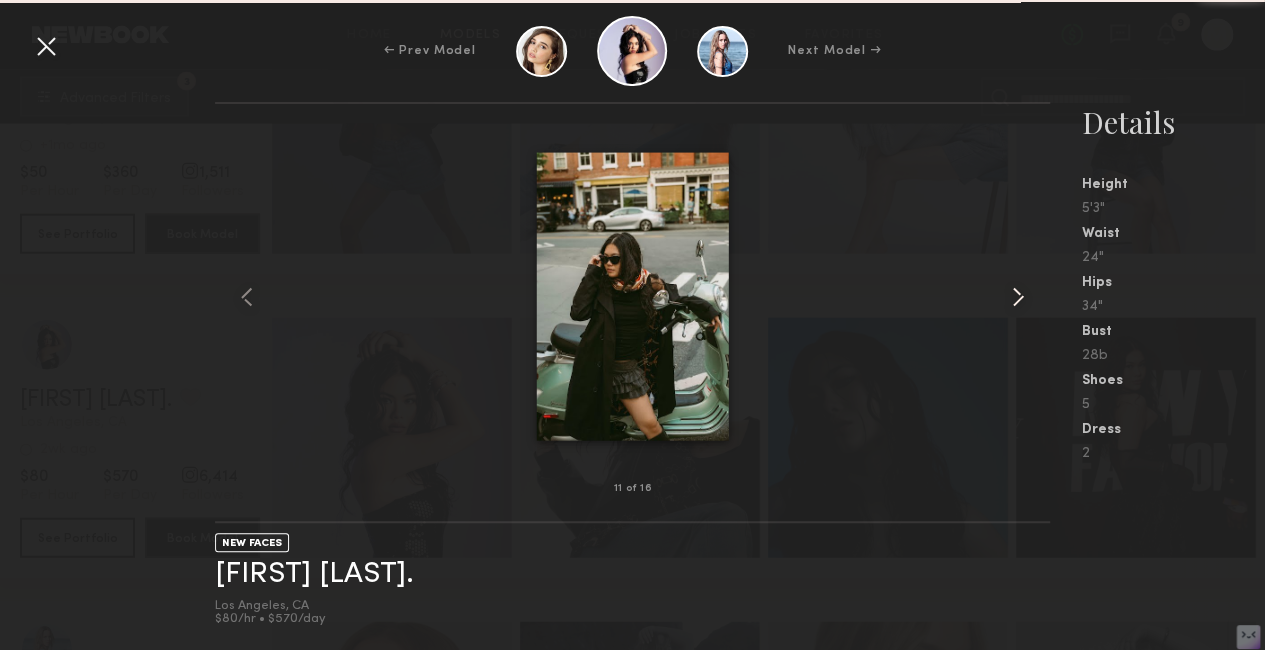 click at bounding box center (1018, 297) 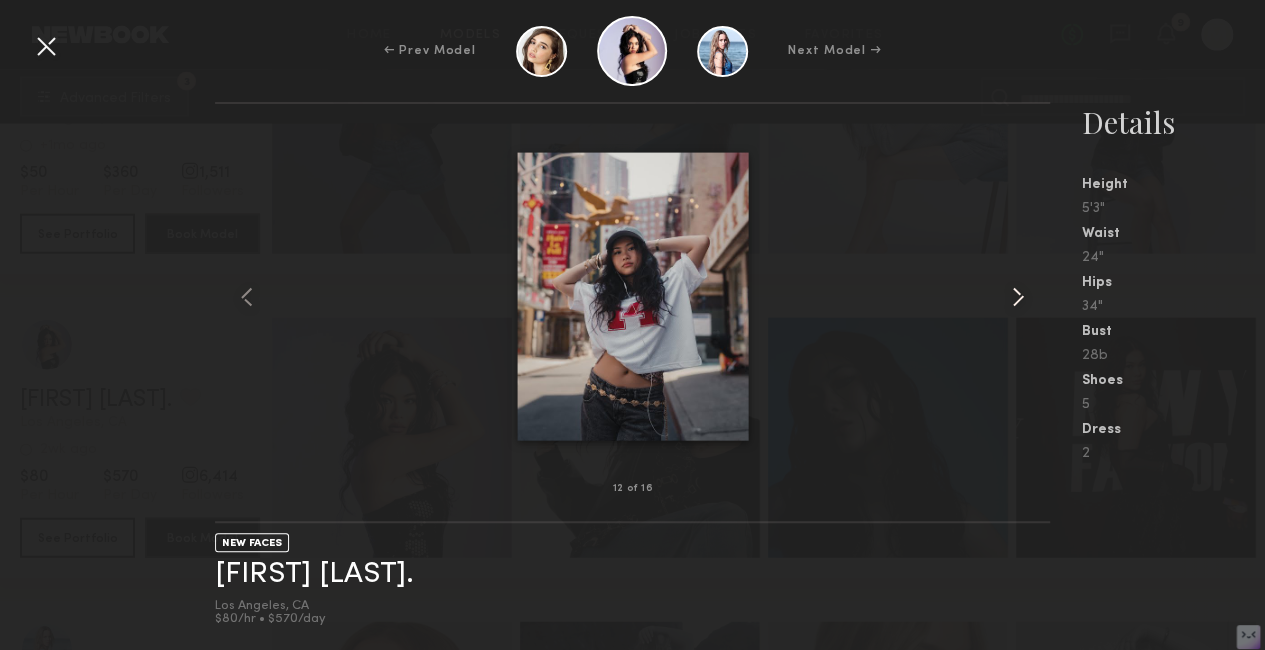 click at bounding box center (1018, 297) 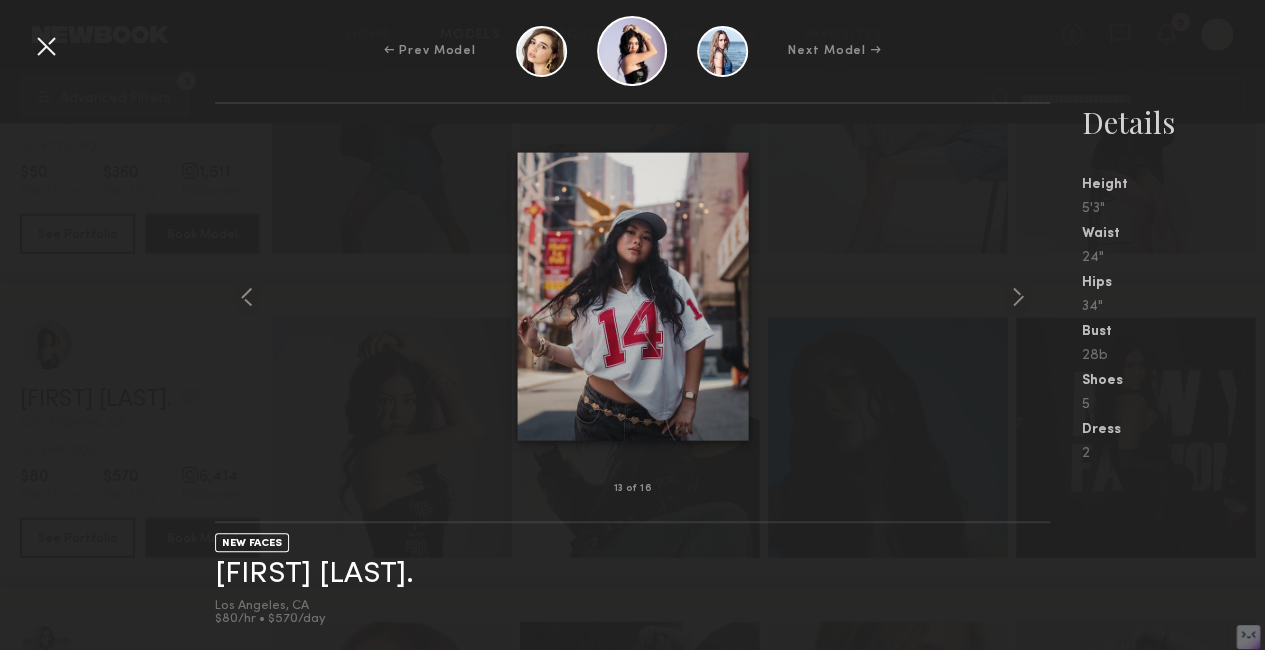 click at bounding box center [46, 46] 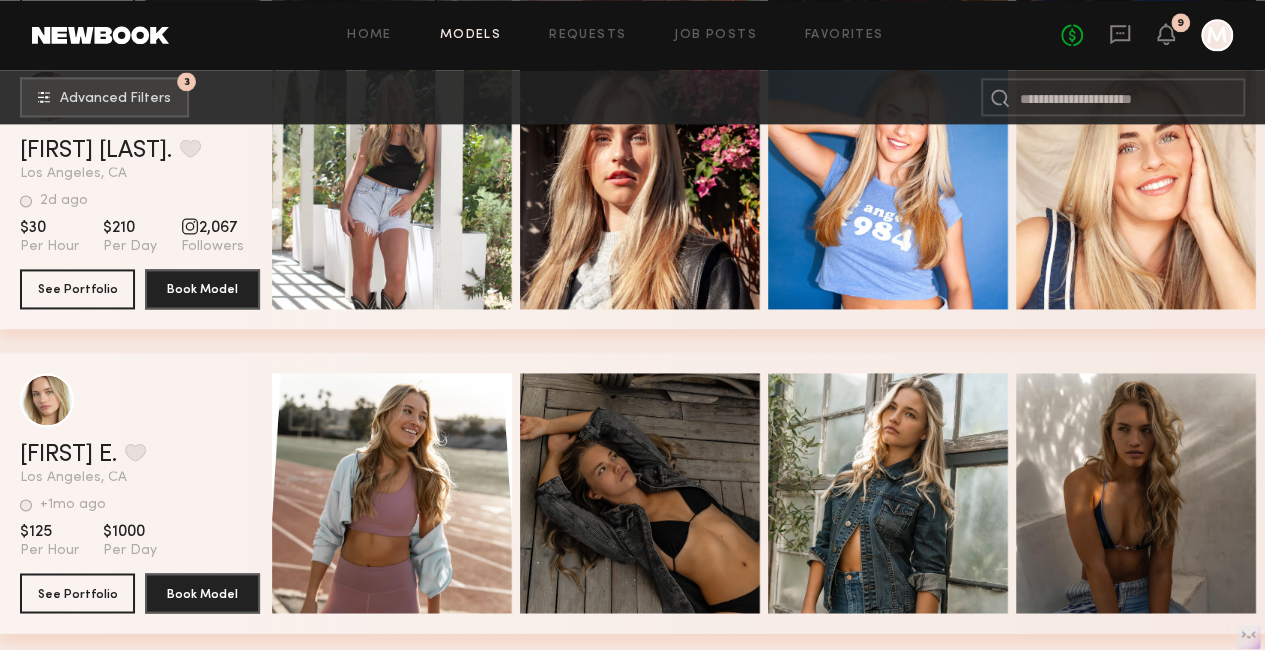 scroll, scrollTop: 1286, scrollLeft: 0, axis: vertical 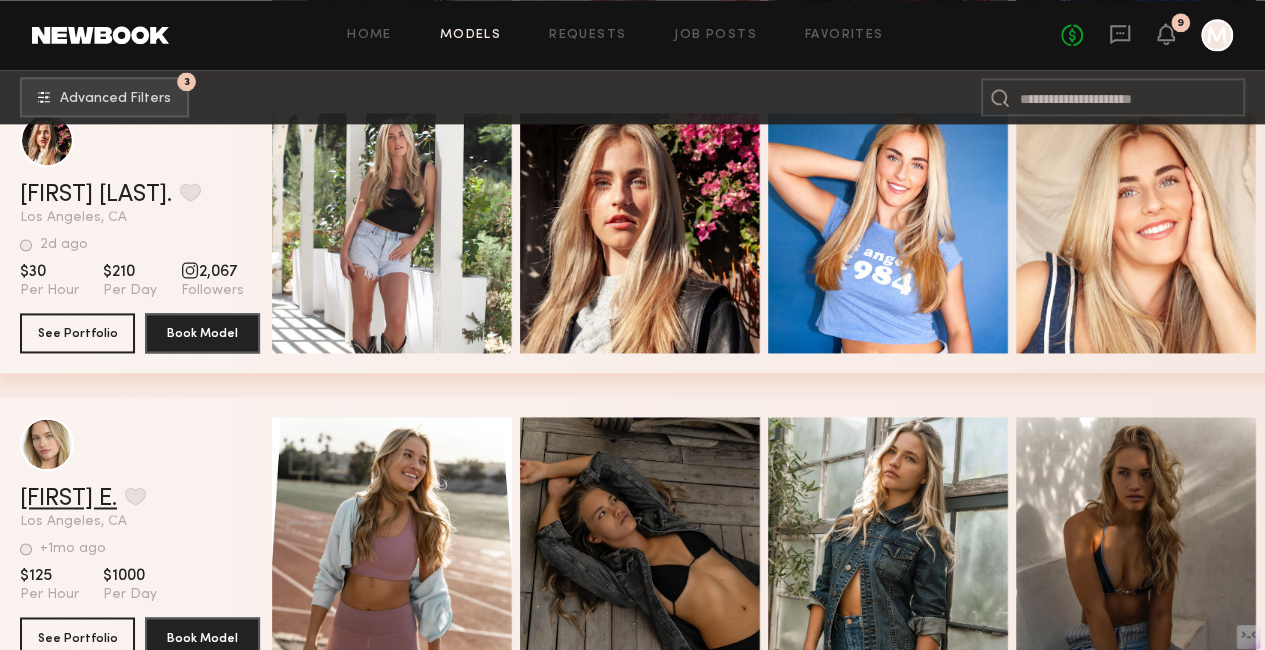 click on "[FIRST] E." 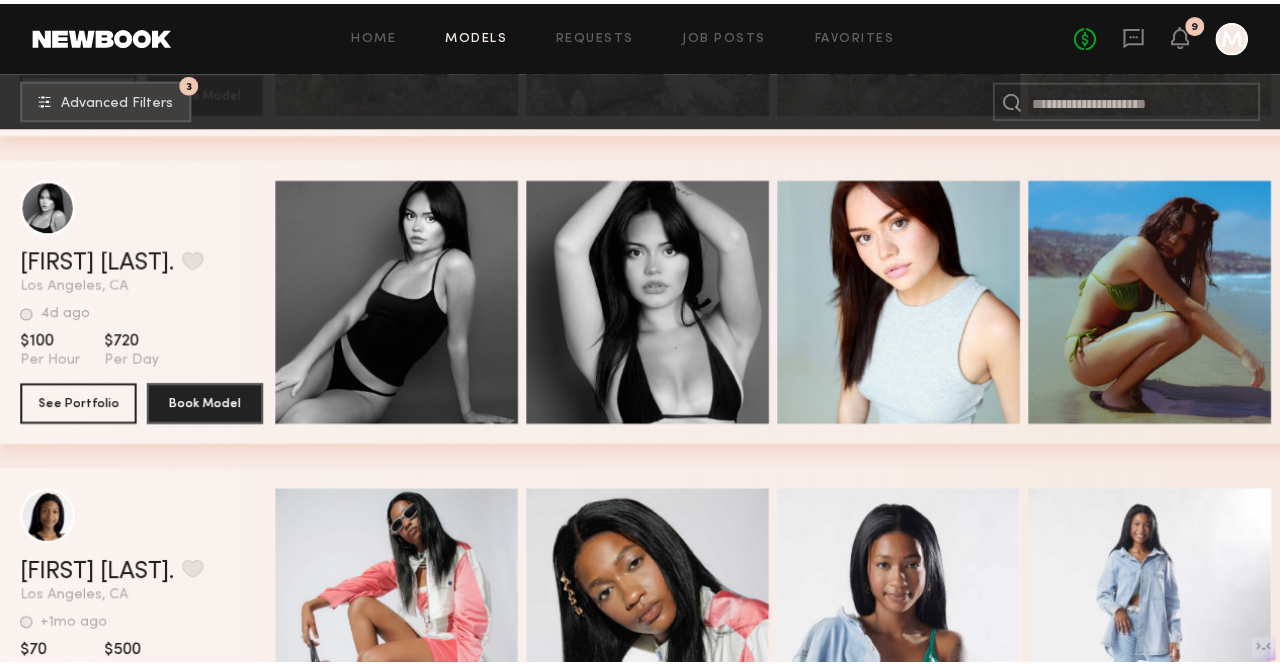 scroll, scrollTop: 5204, scrollLeft: 0, axis: vertical 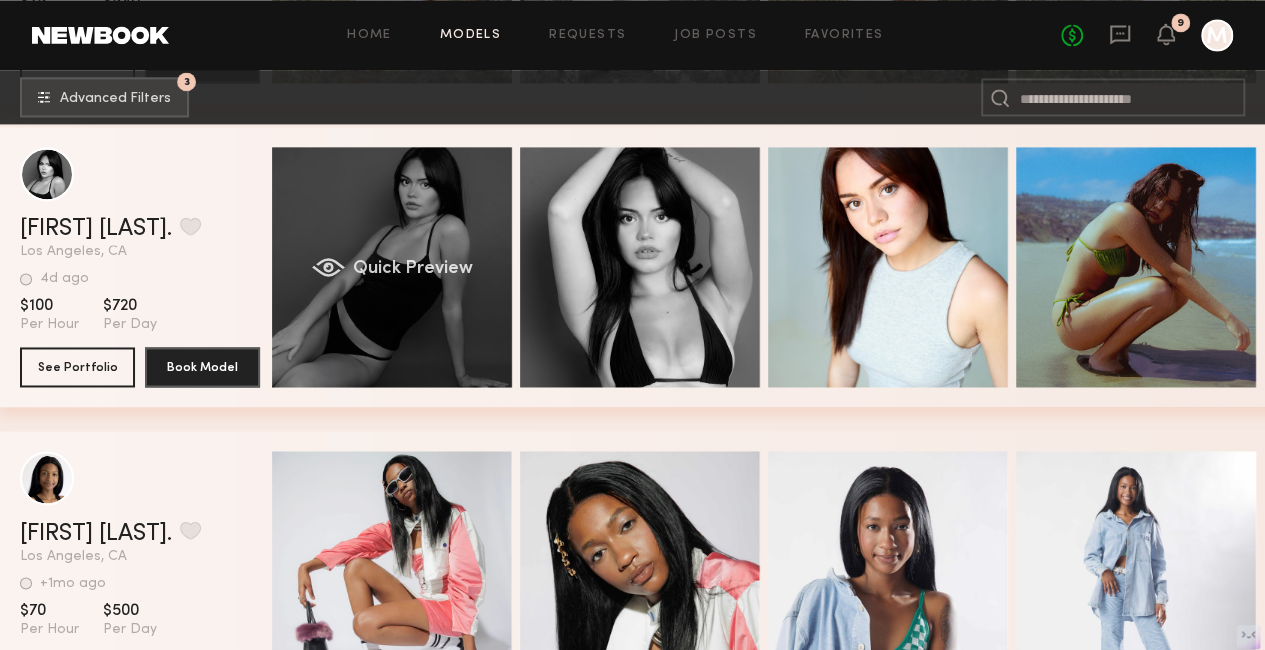 click on "Quick Preview" 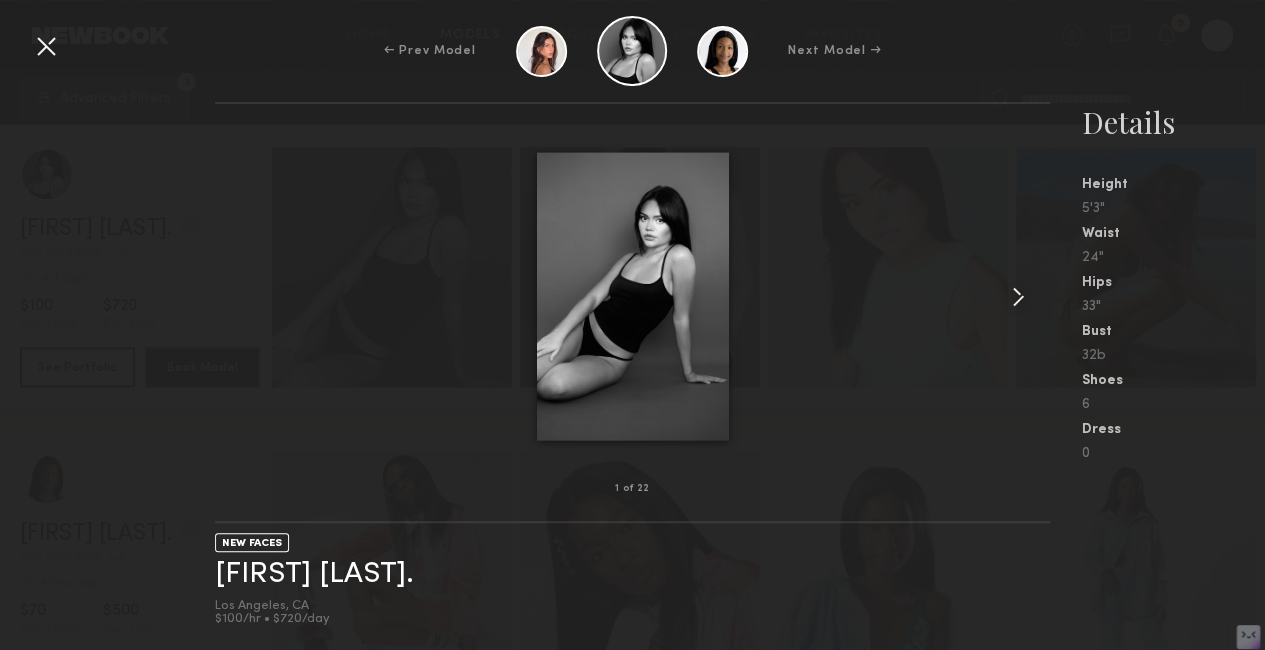 click at bounding box center (1018, 297) 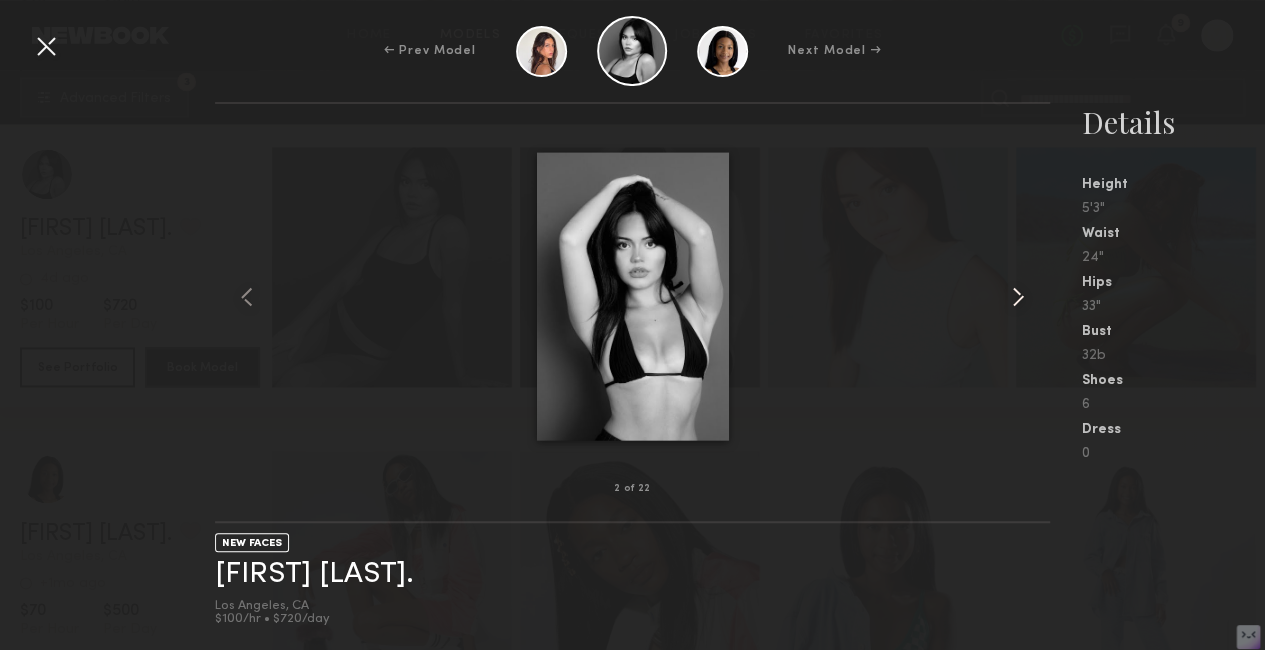 click at bounding box center [1018, 297] 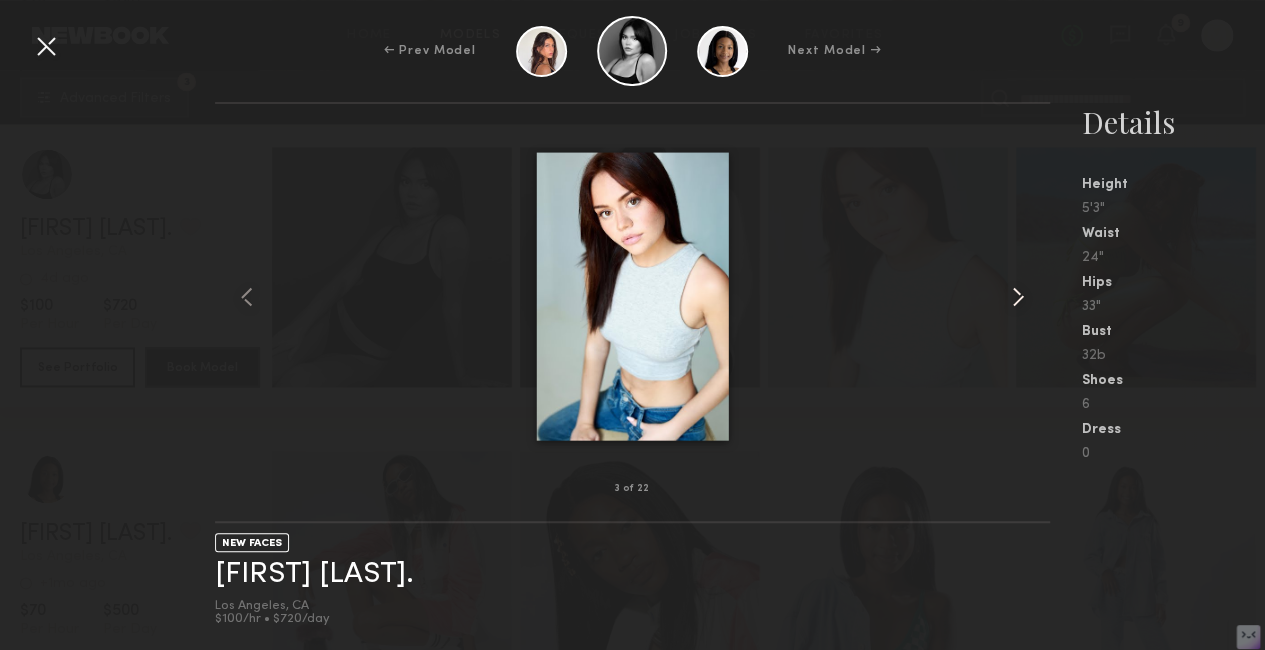 click at bounding box center (1018, 297) 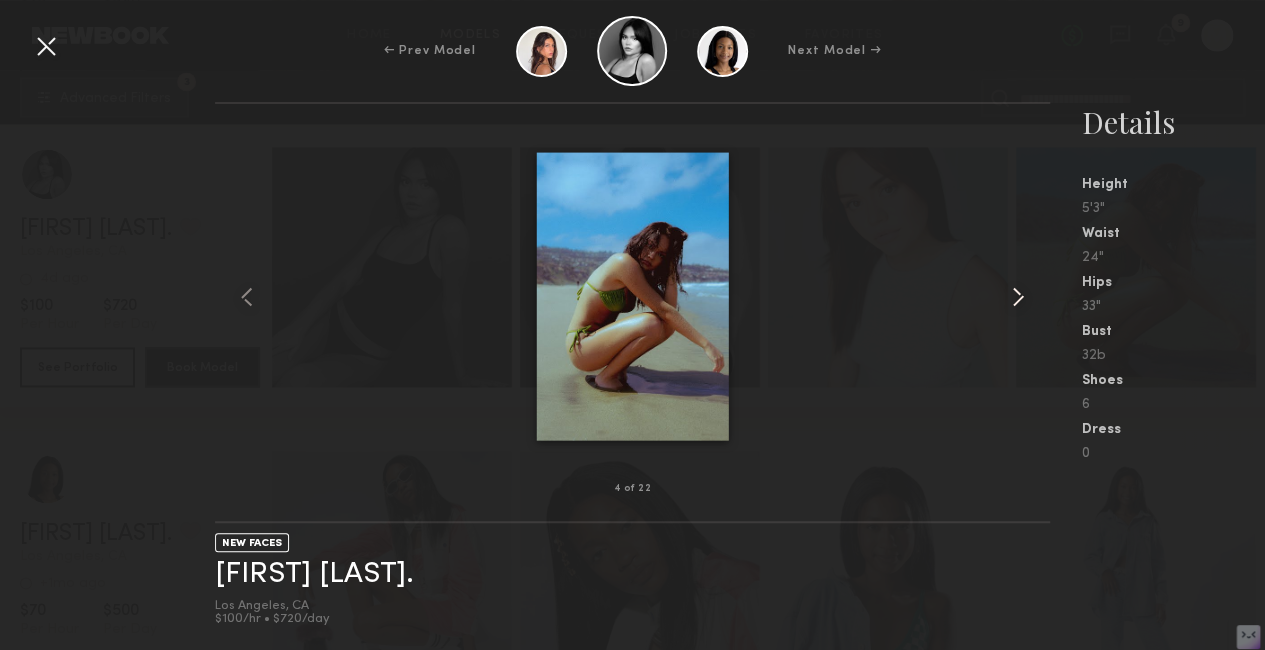 click at bounding box center [1018, 297] 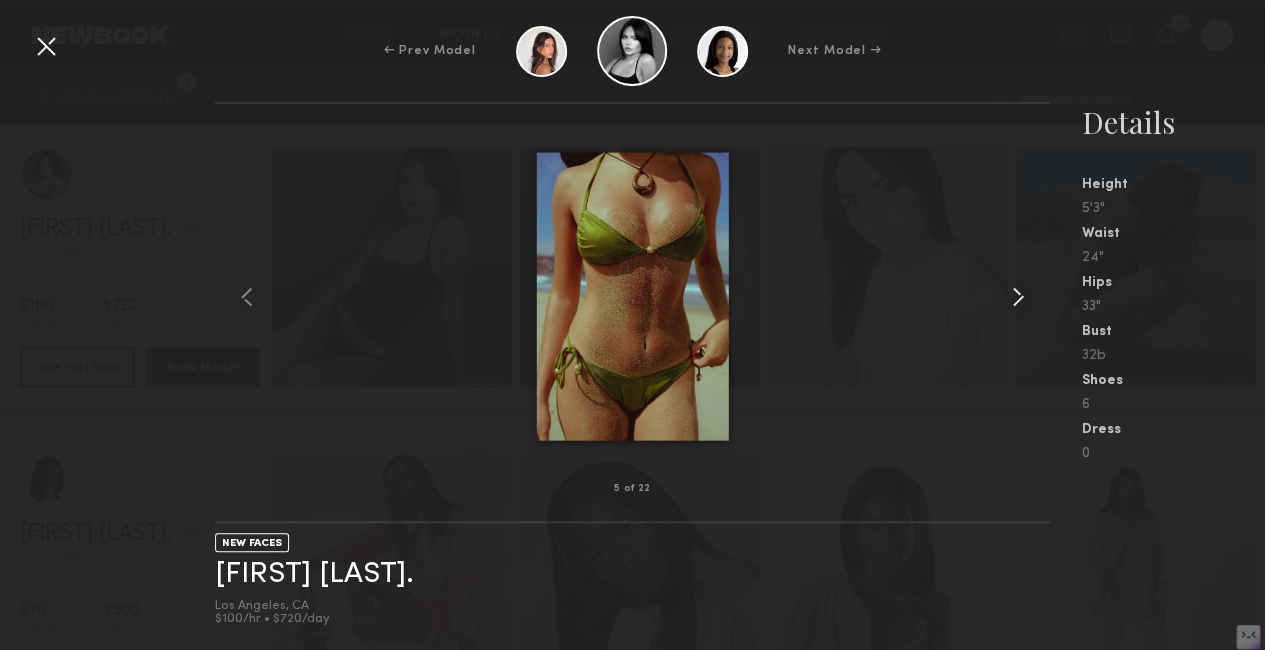click at bounding box center [1018, 297] 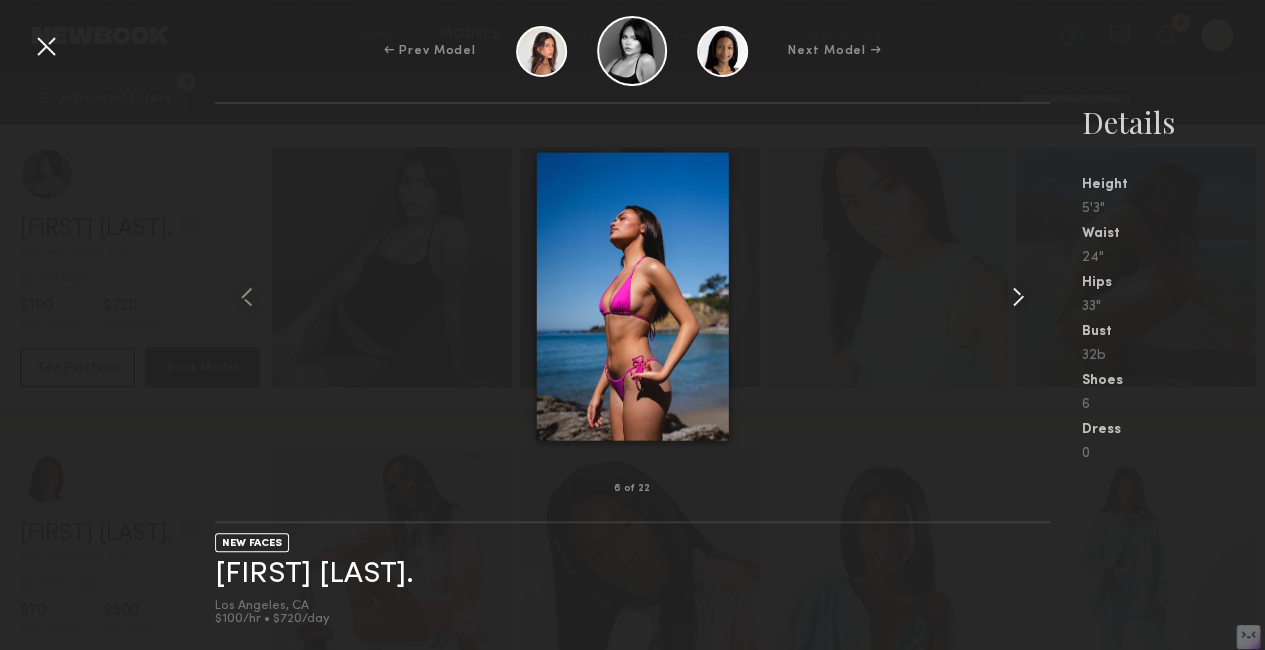 click at bounding box center (1018, 297) 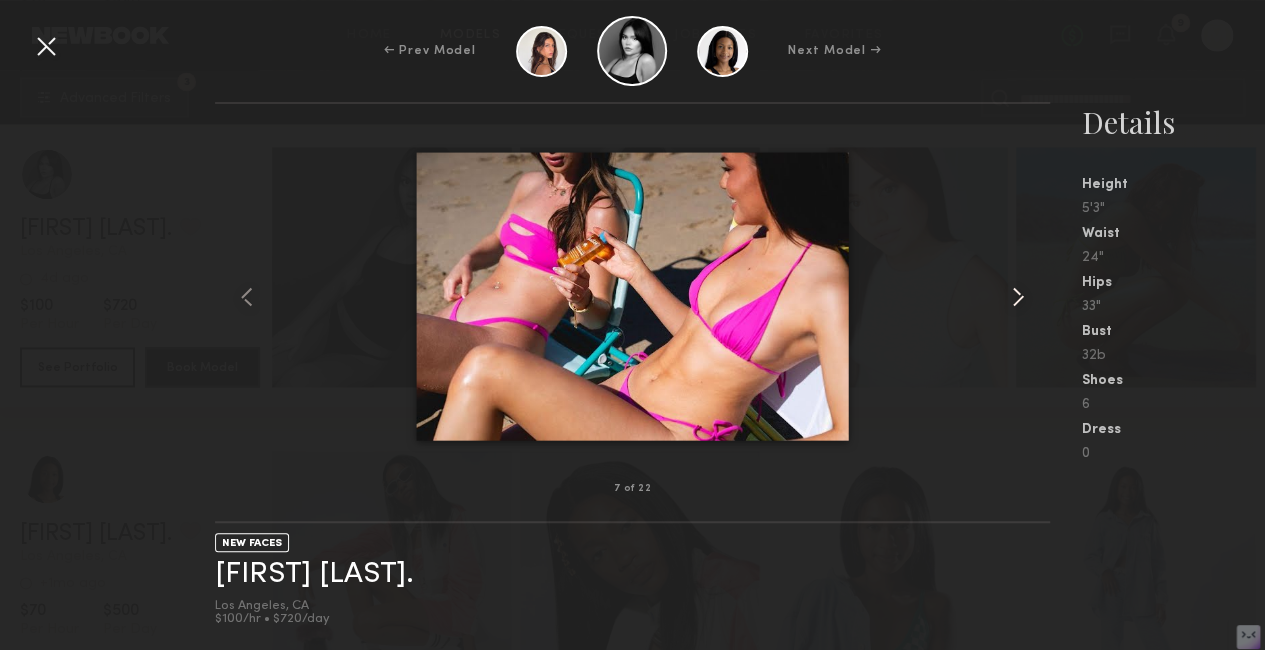 click at bounding box center (1018, 297) 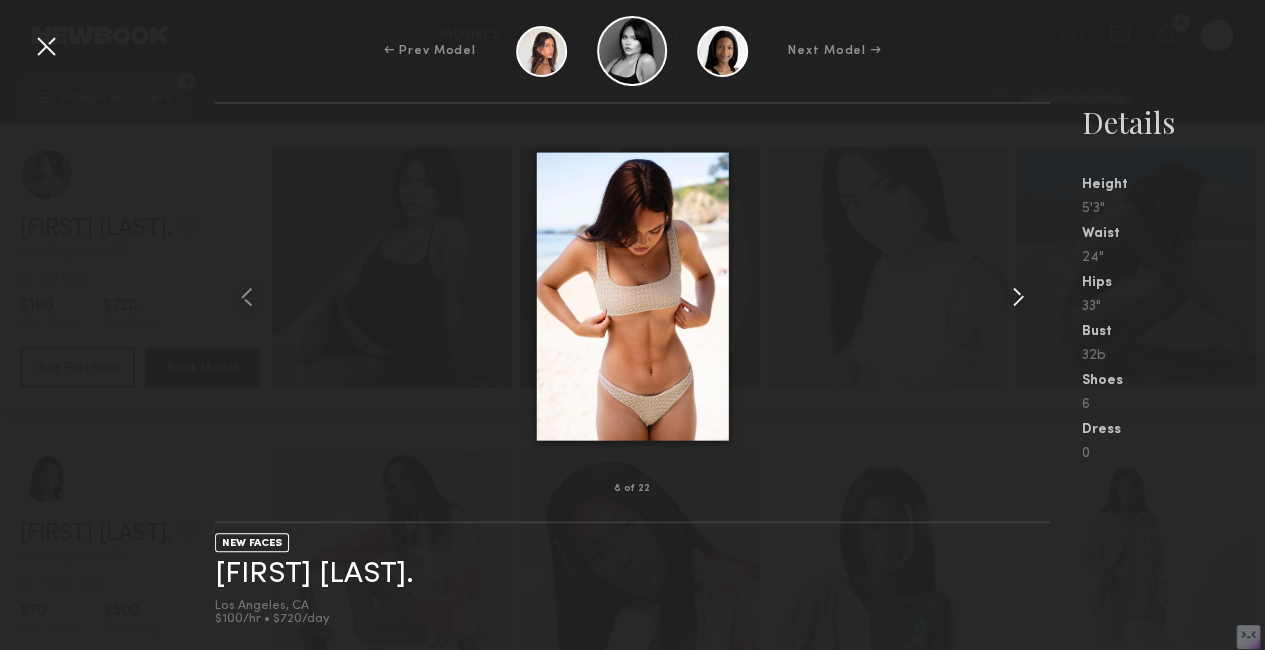 click at bounding box center (1018, 297) 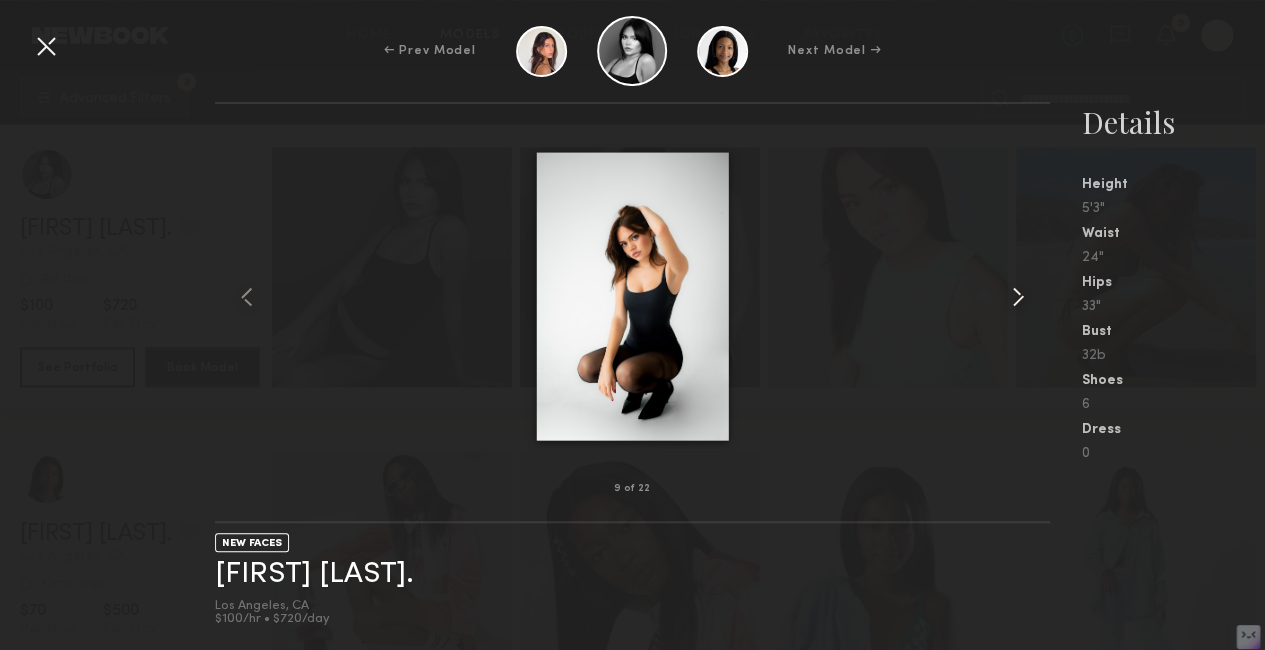 click at bounding box center [1018, 297] 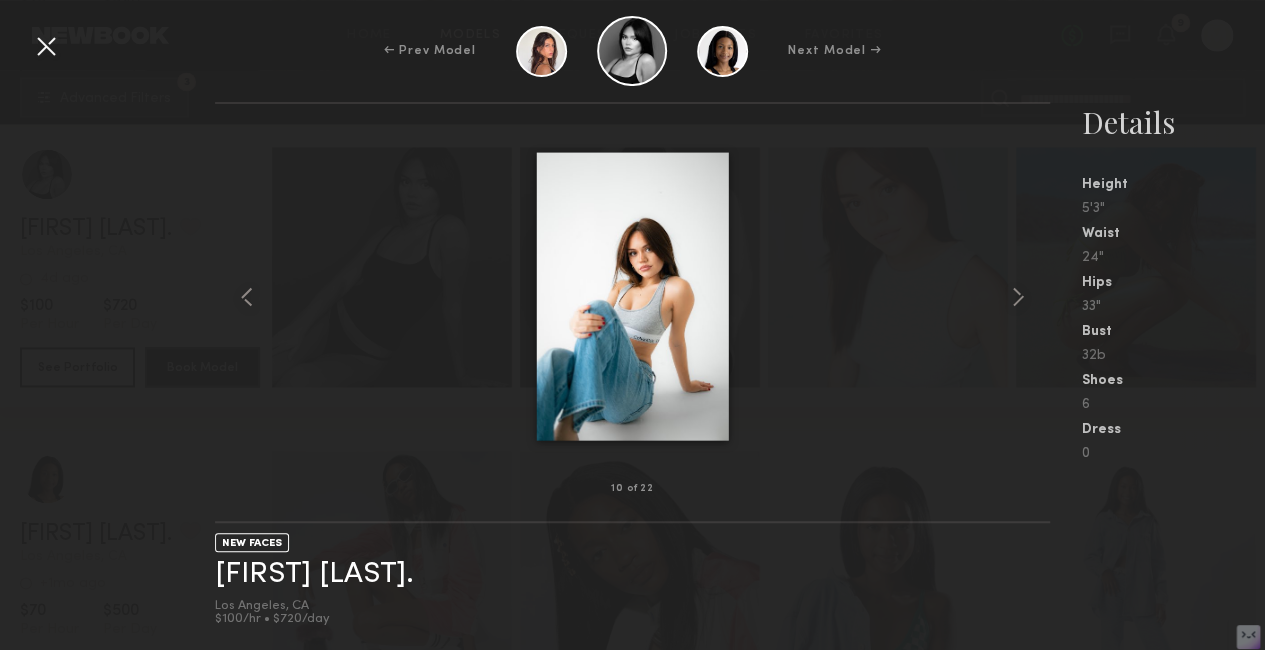 click at bounding box center [46, 46] 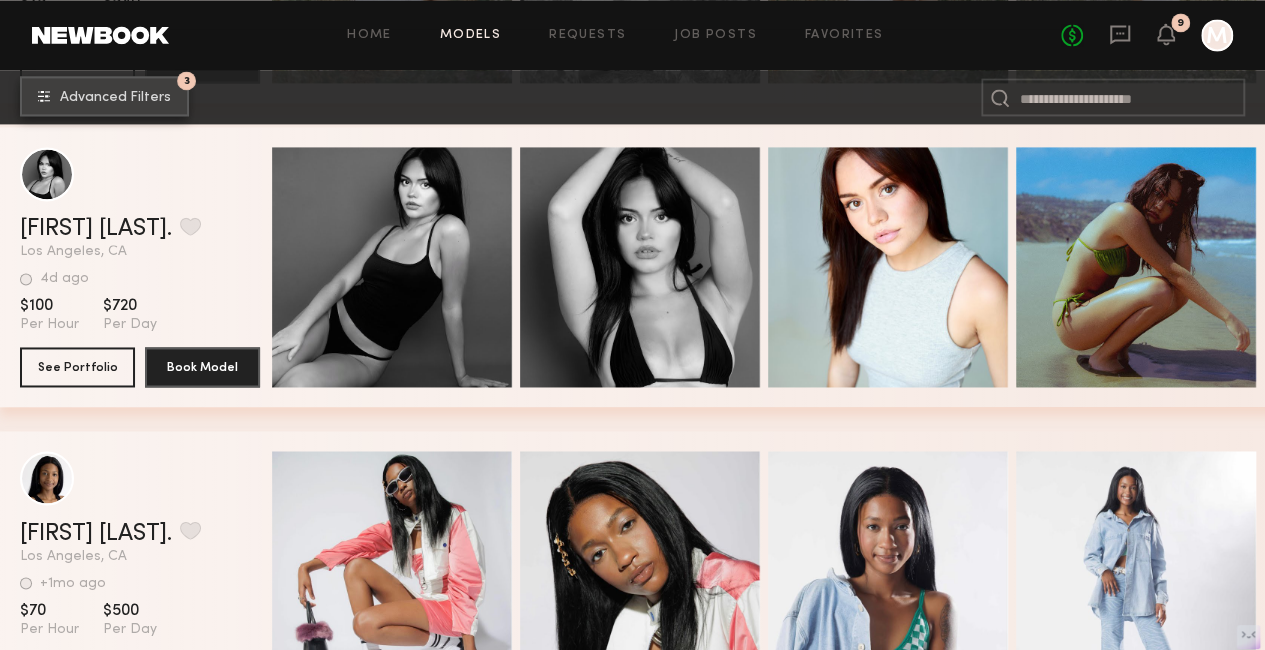 click on "Advanced Filters" 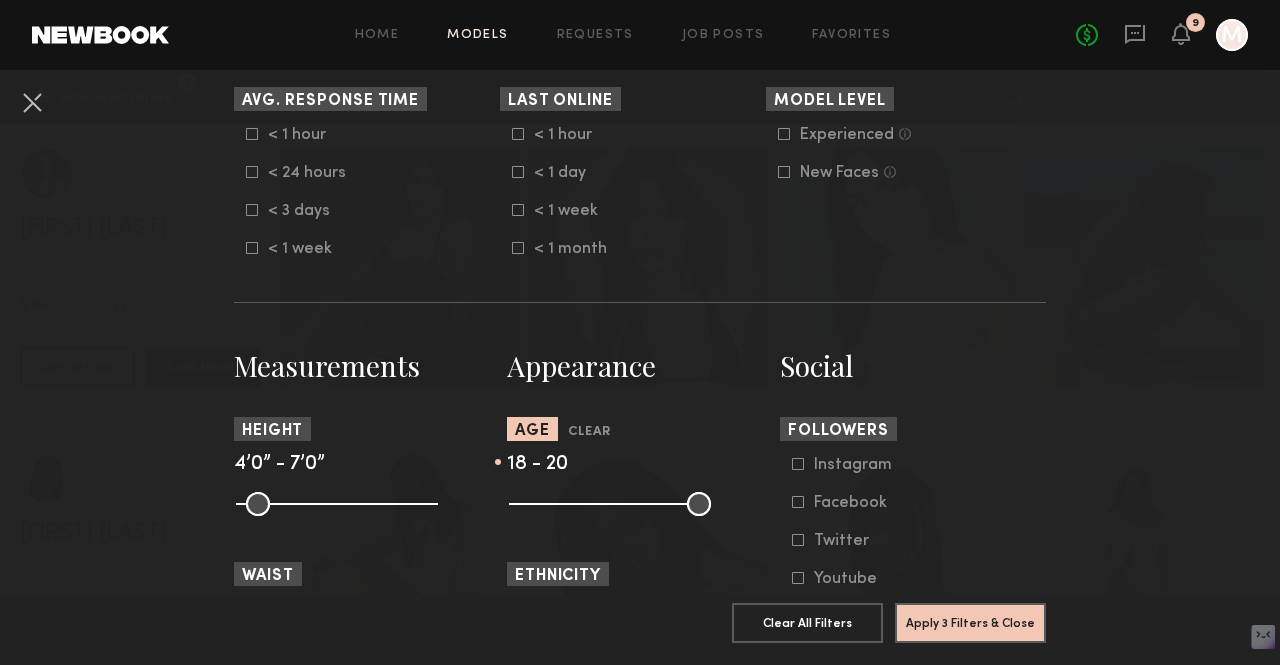 scroll, scrollTop: 617, scrollLeft: 0, axis: vertical 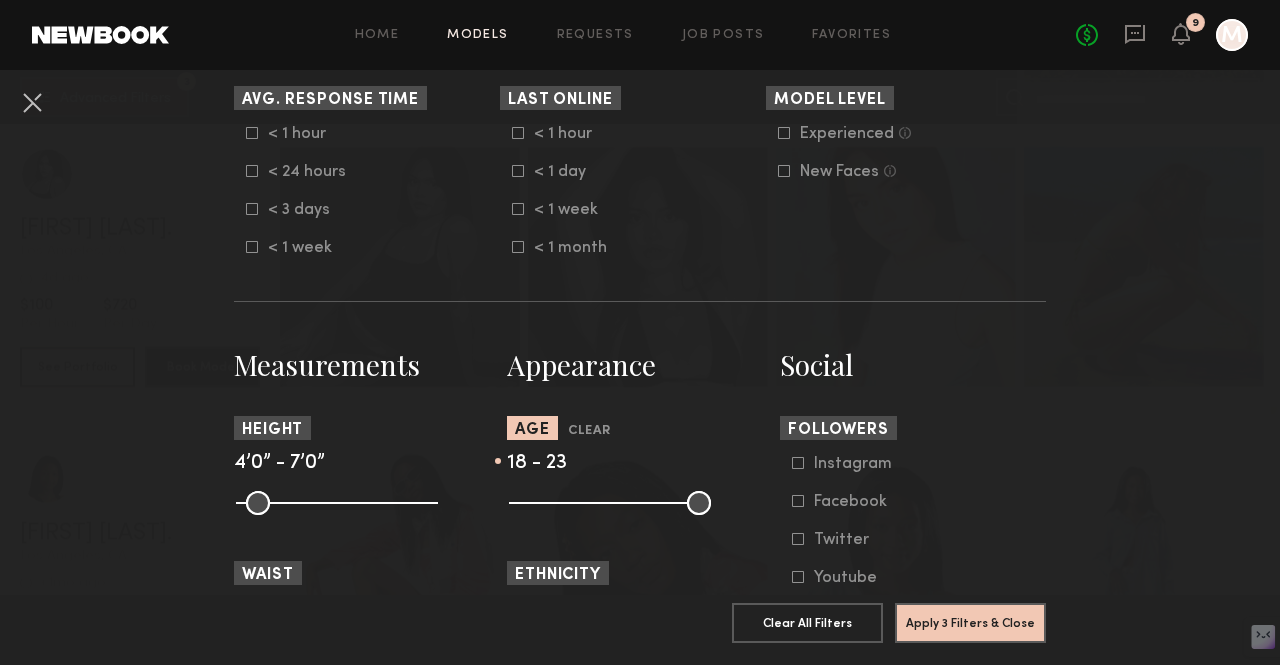 drag, startPoint x: 526, startPoint y: 507, endPoint x: 542, endPoint y: 507, distance: 16 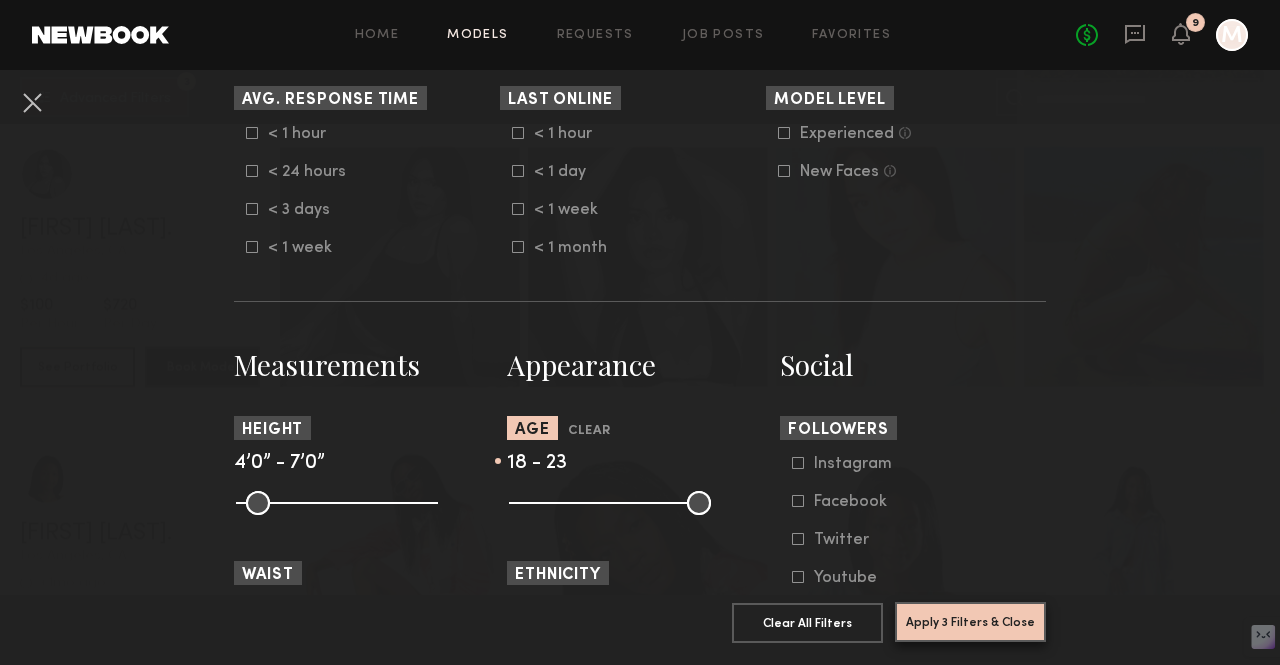 click on "Apply 3 Filters & Close" 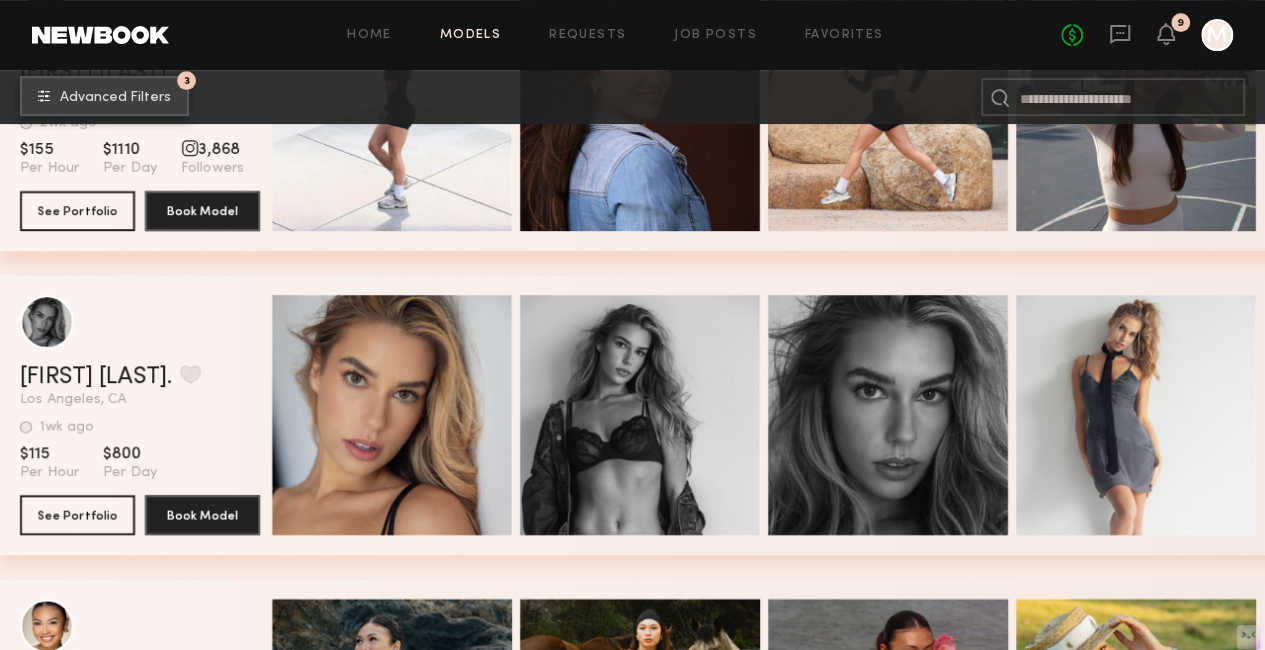 scroll, scrollTop: 11754, scrollLeft: 0, axis: vertical 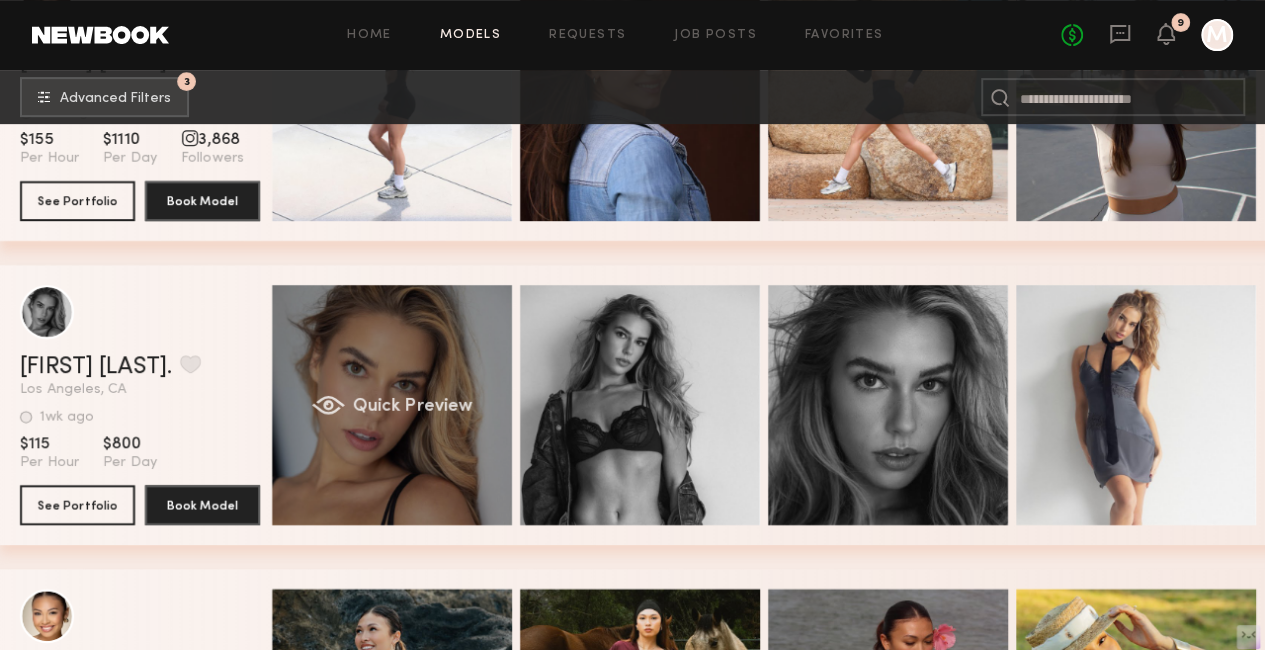 click on "Quick Preview" 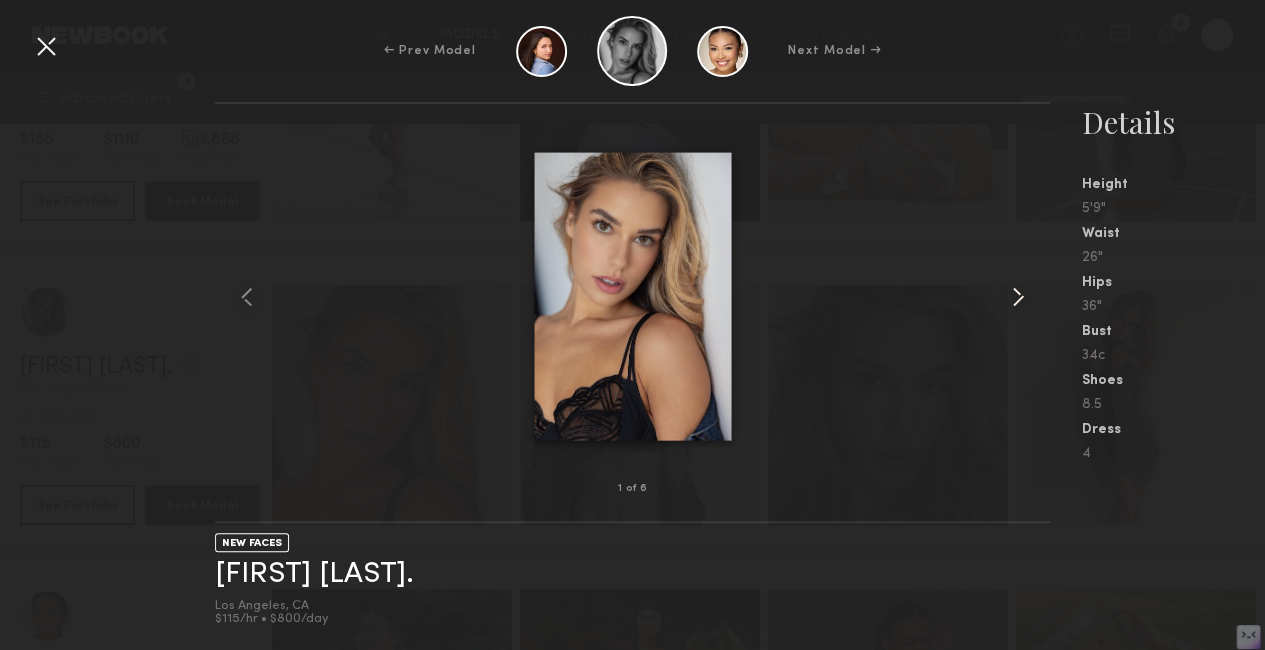 click at bounding box center (1018, 297) 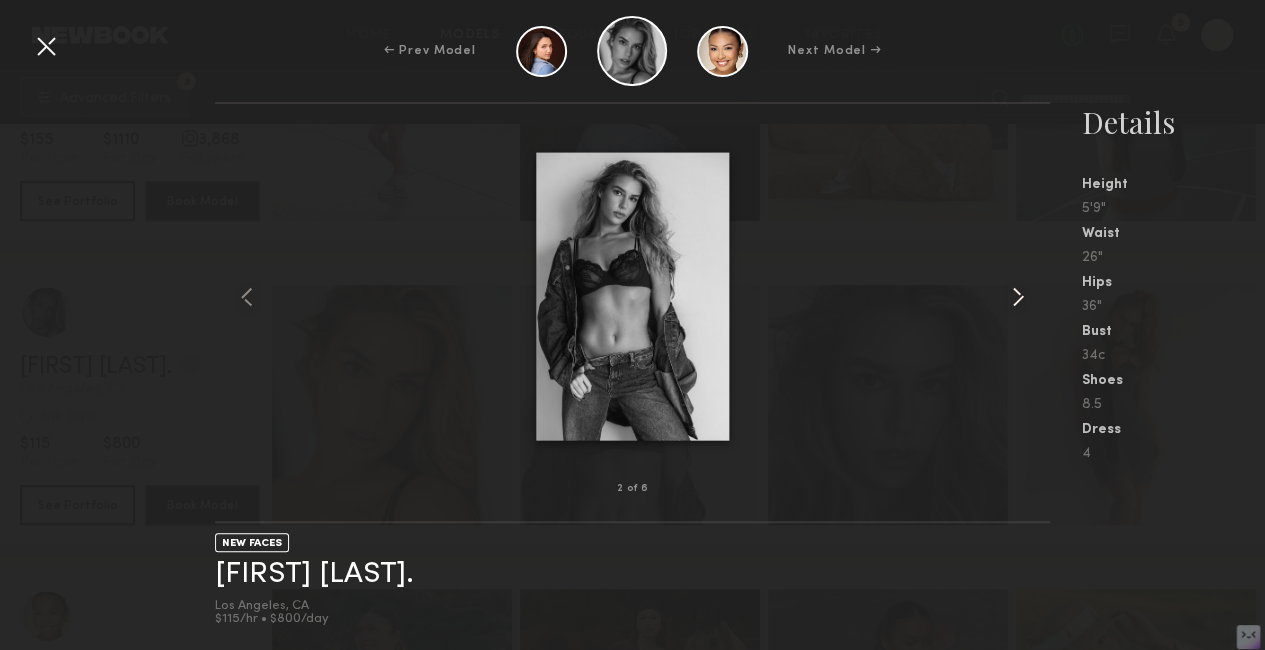 click at bounding box center (1018, 297) 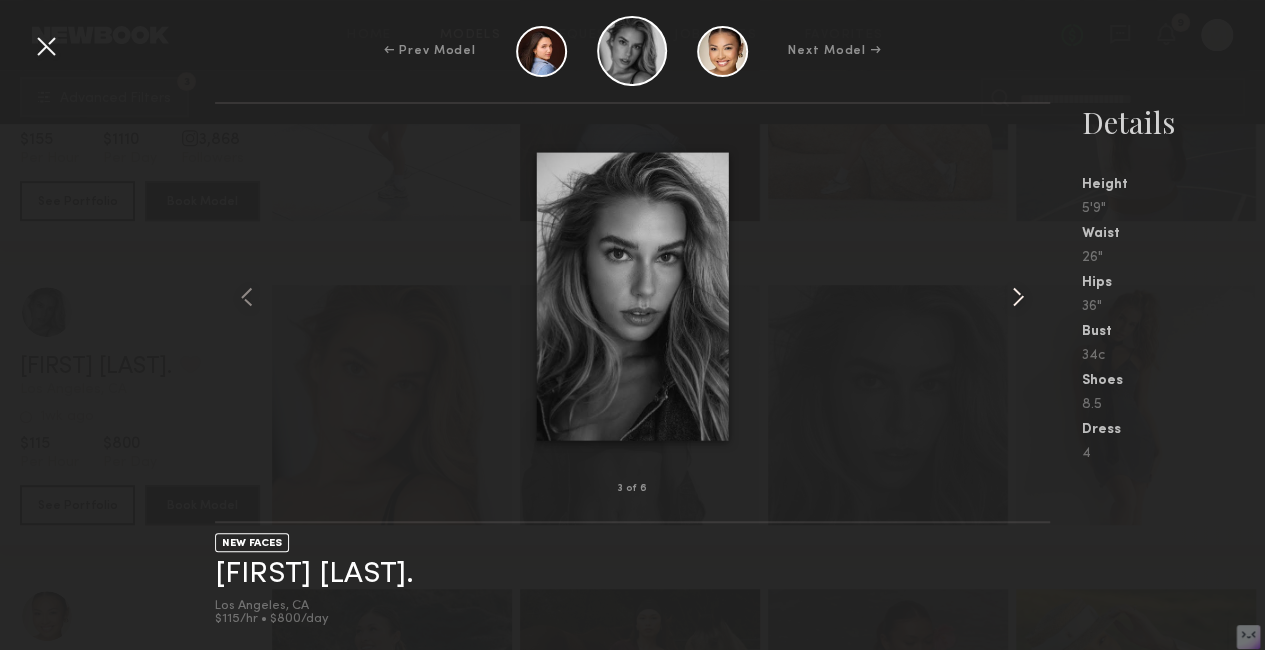click at bounding box center (1018, 297) 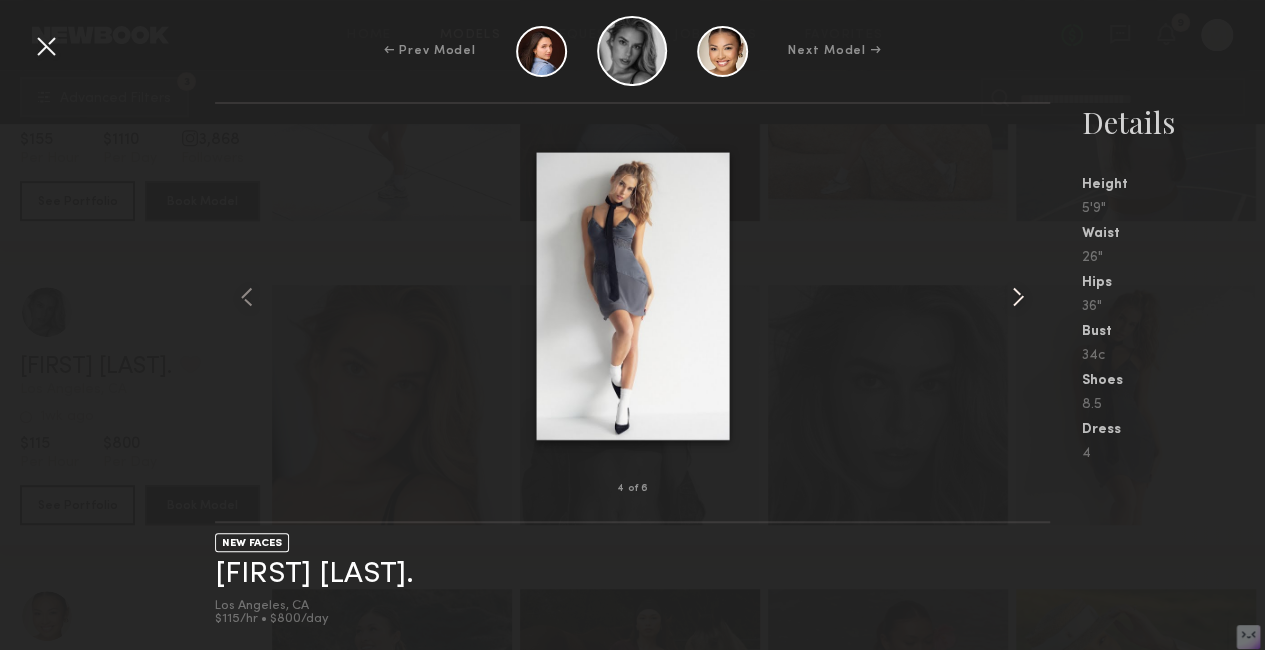 click at bounding box center [1018, 297] 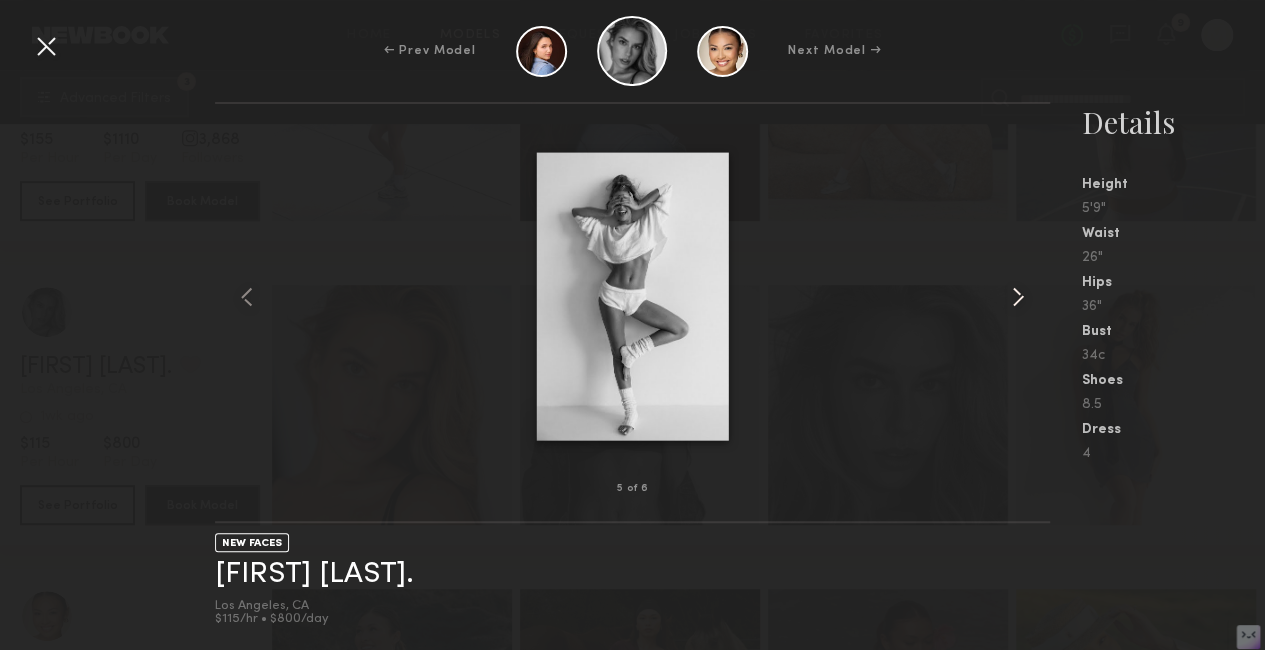 click at bounding box center (1018, 297) 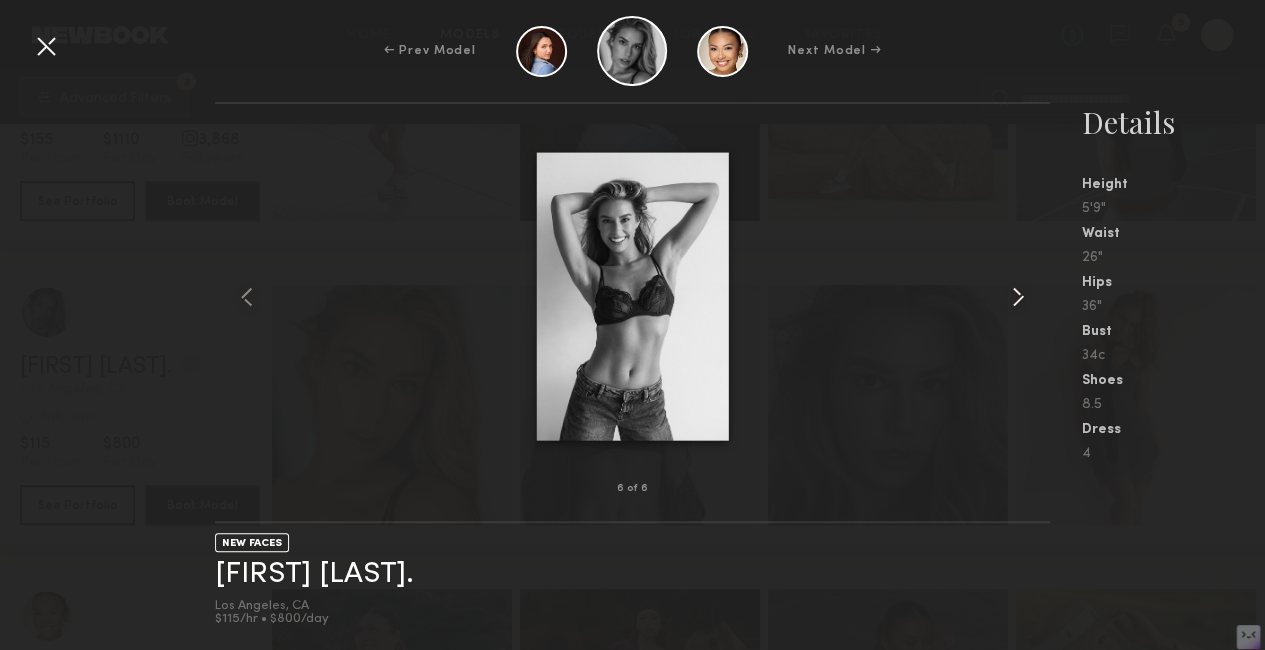 click at bounding box center (1018, 297) 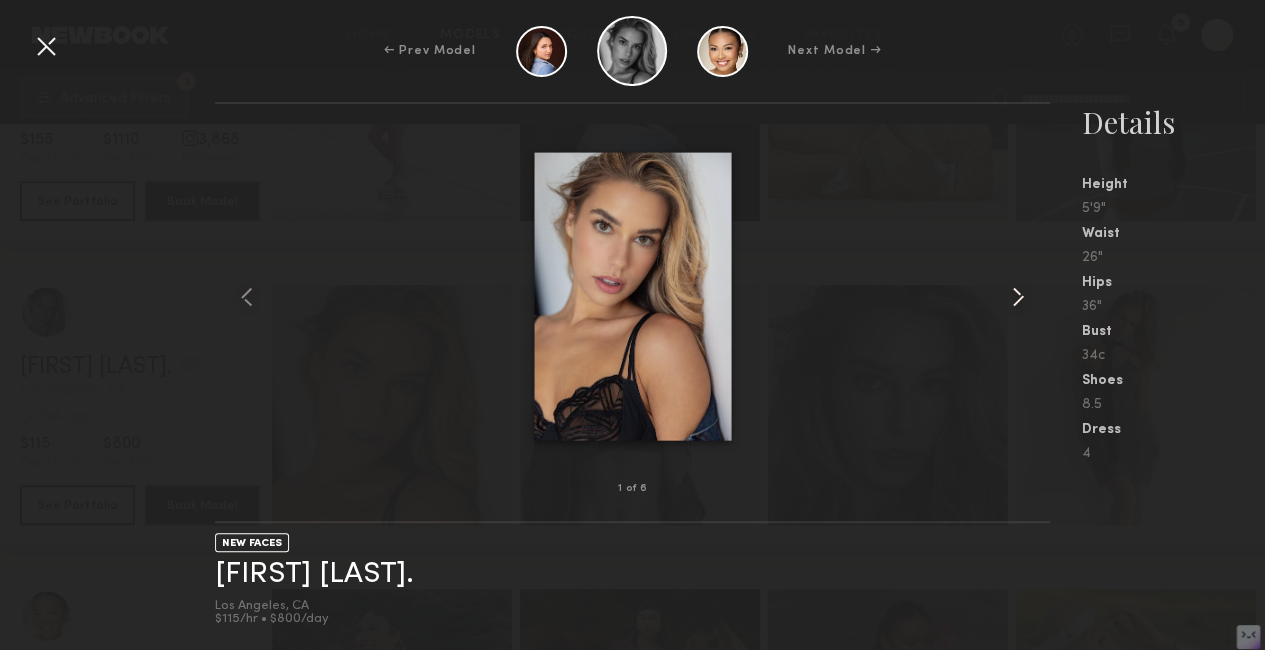 click at bounding box center [1018, 297] 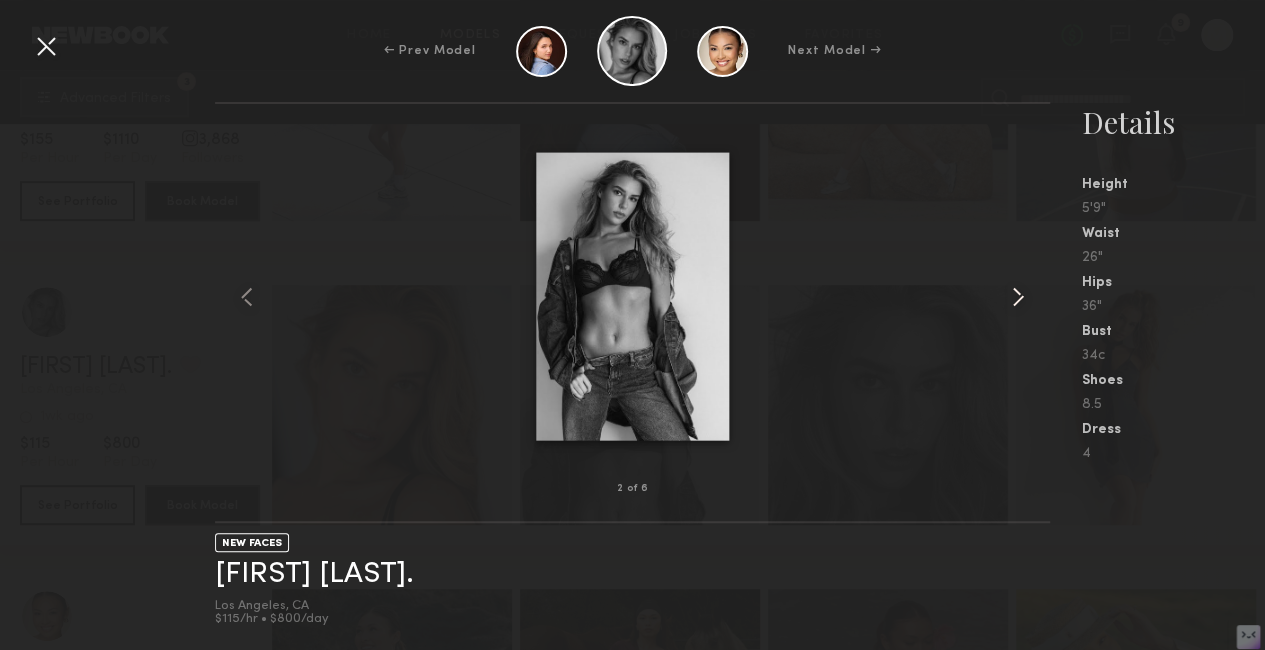 click at bounding box center (1018, 297) 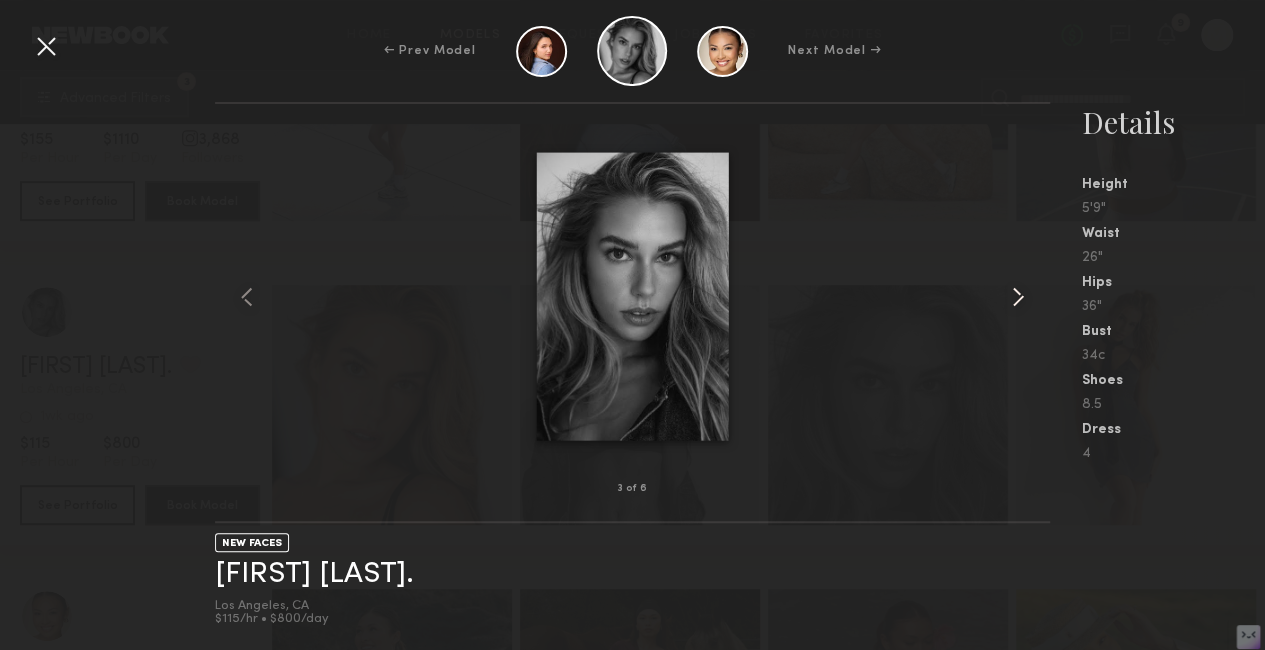 click at bounding box center (1018, 297) 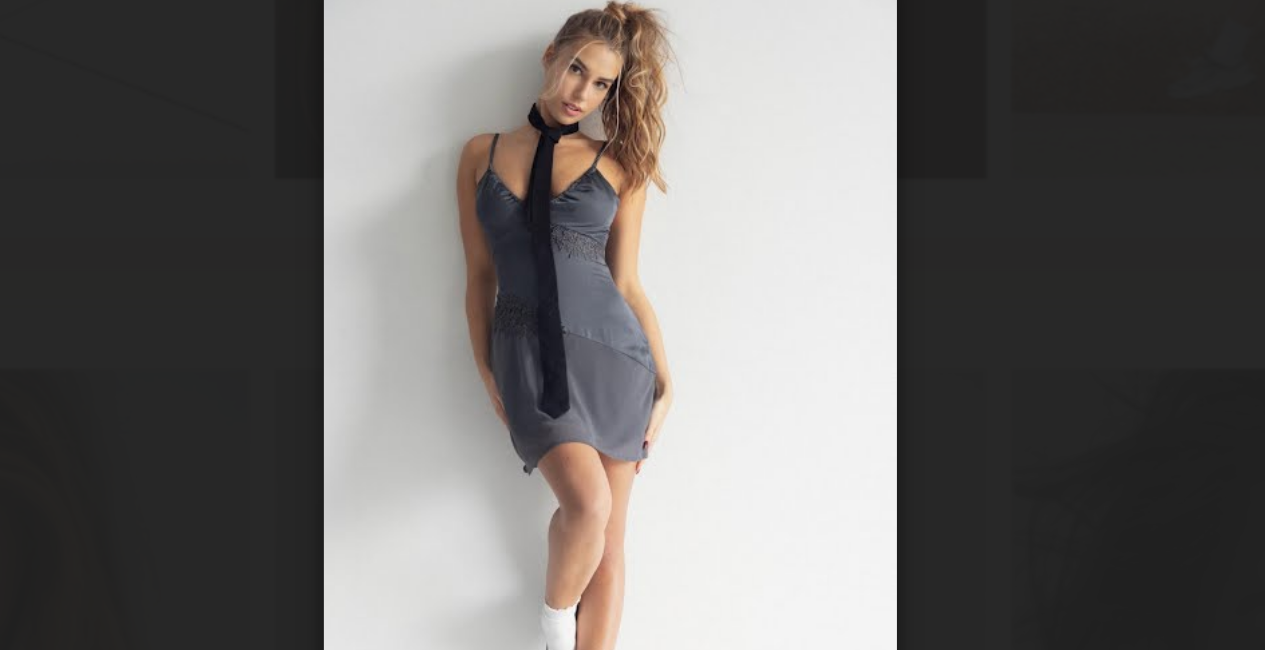 scroll, scrollTop: 11754, scrollLeft: 0, axis: vertical 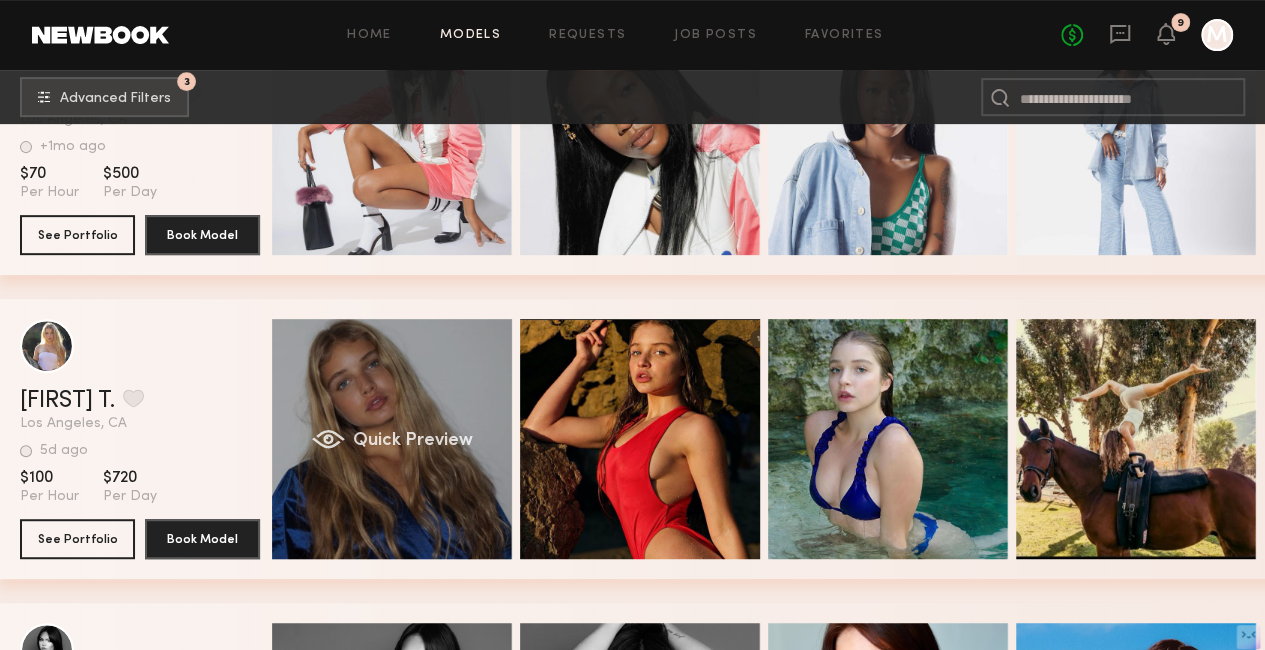 click on "Quick Preview" 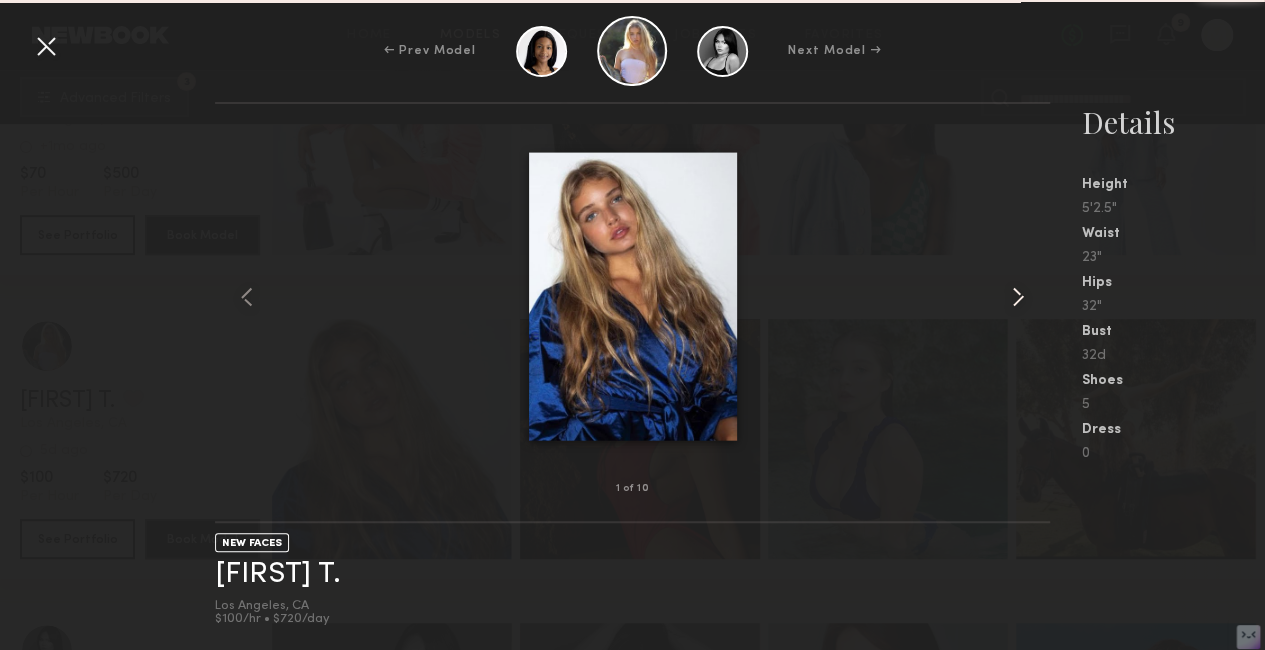 click at bounding box center [1018, 297] 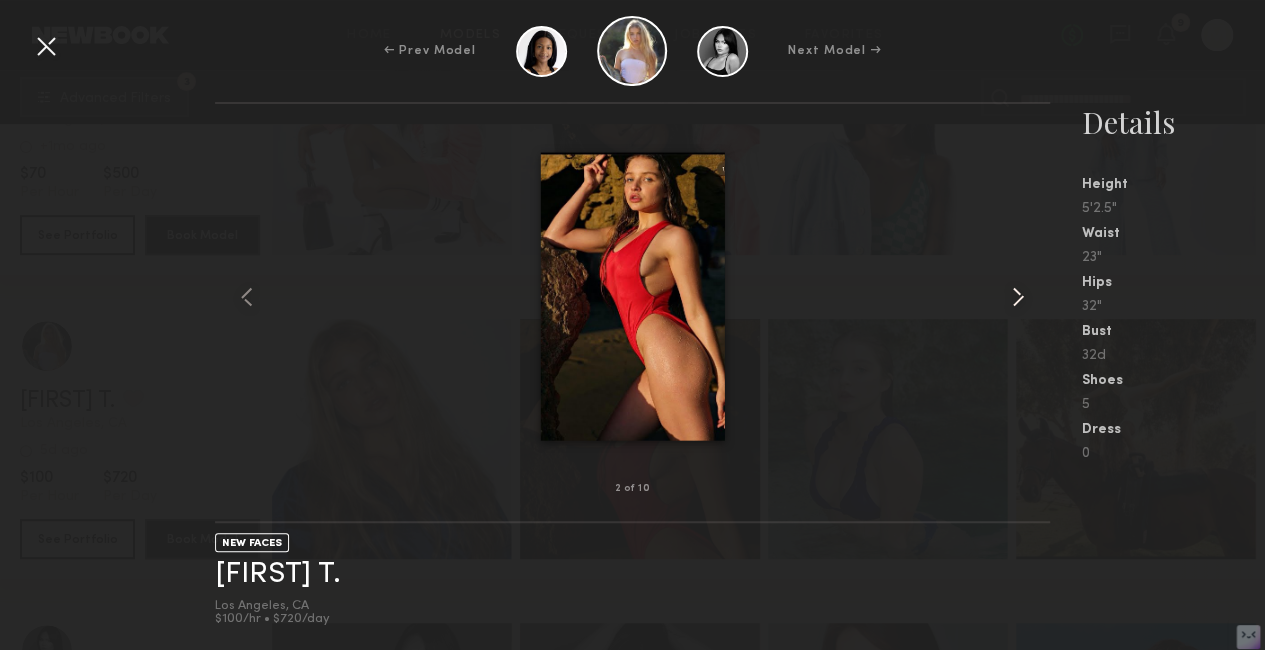 click at bounding box center [1018, 297] 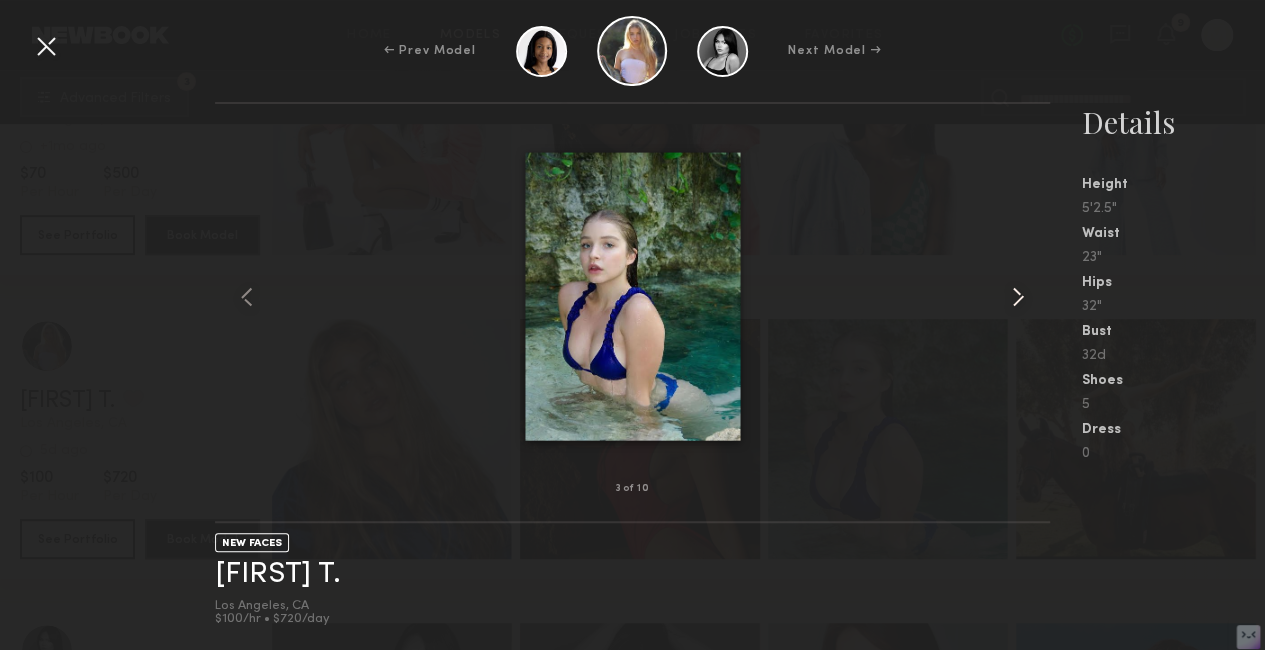 click at bounding box center [1018, 297] 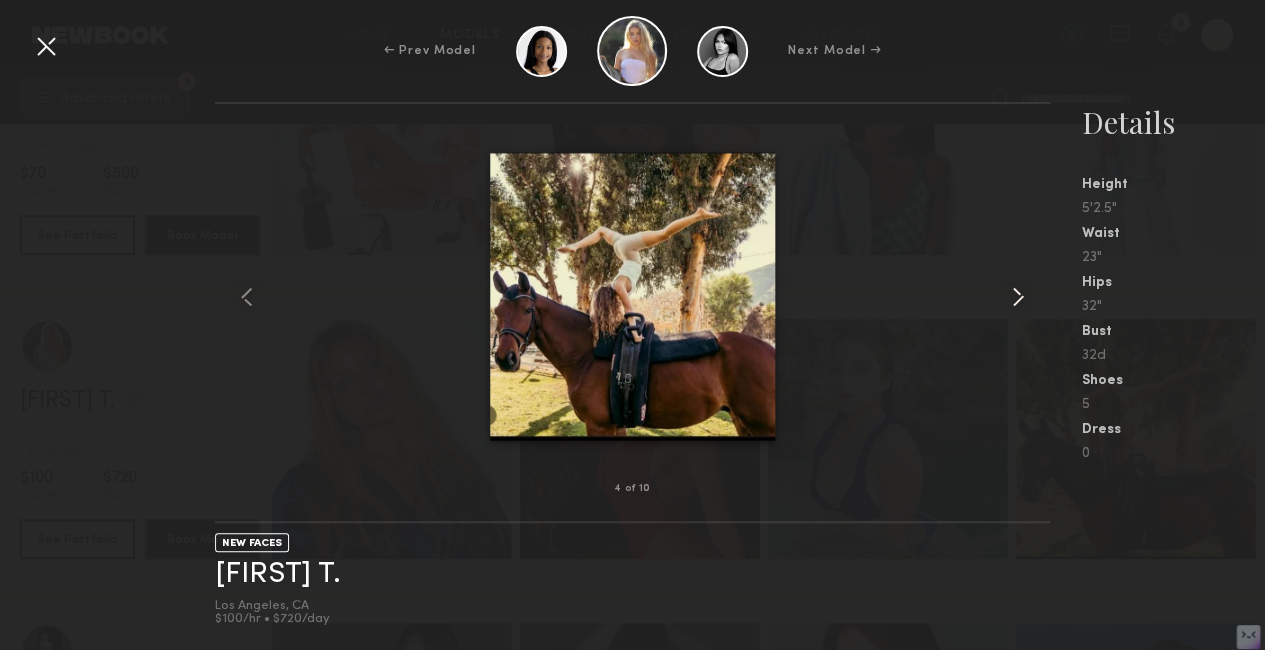 click at bounding box center (1018, 297) 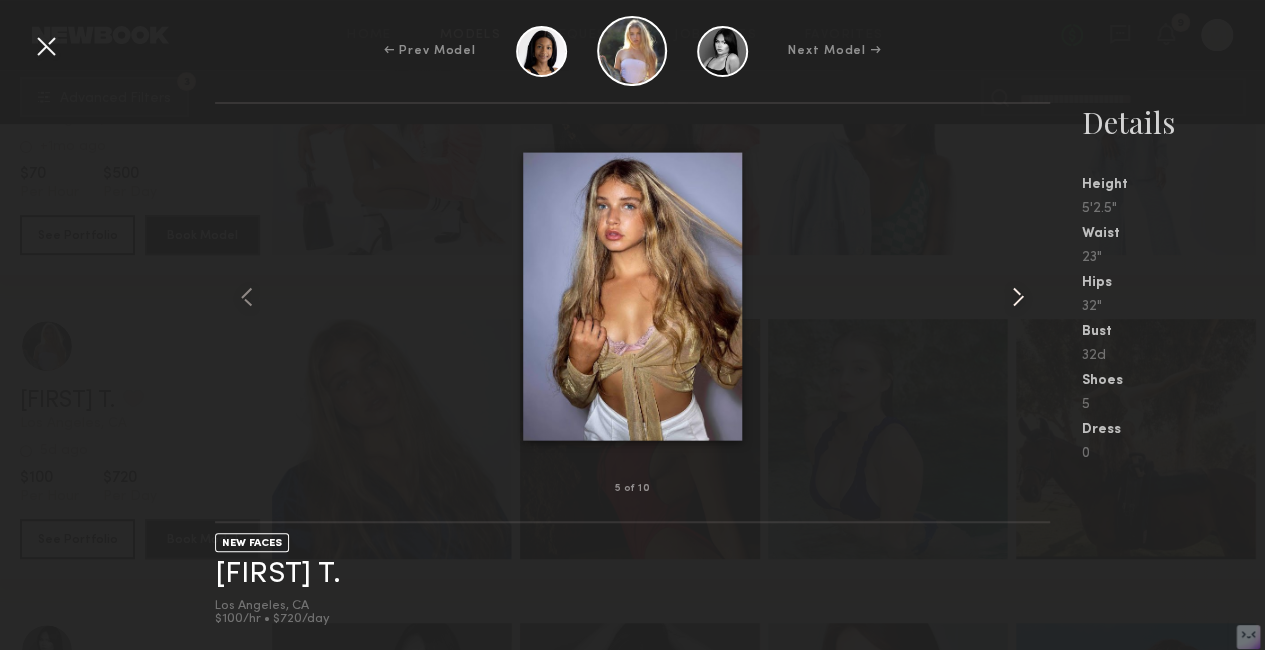 click at bounding box center [1018, 297] 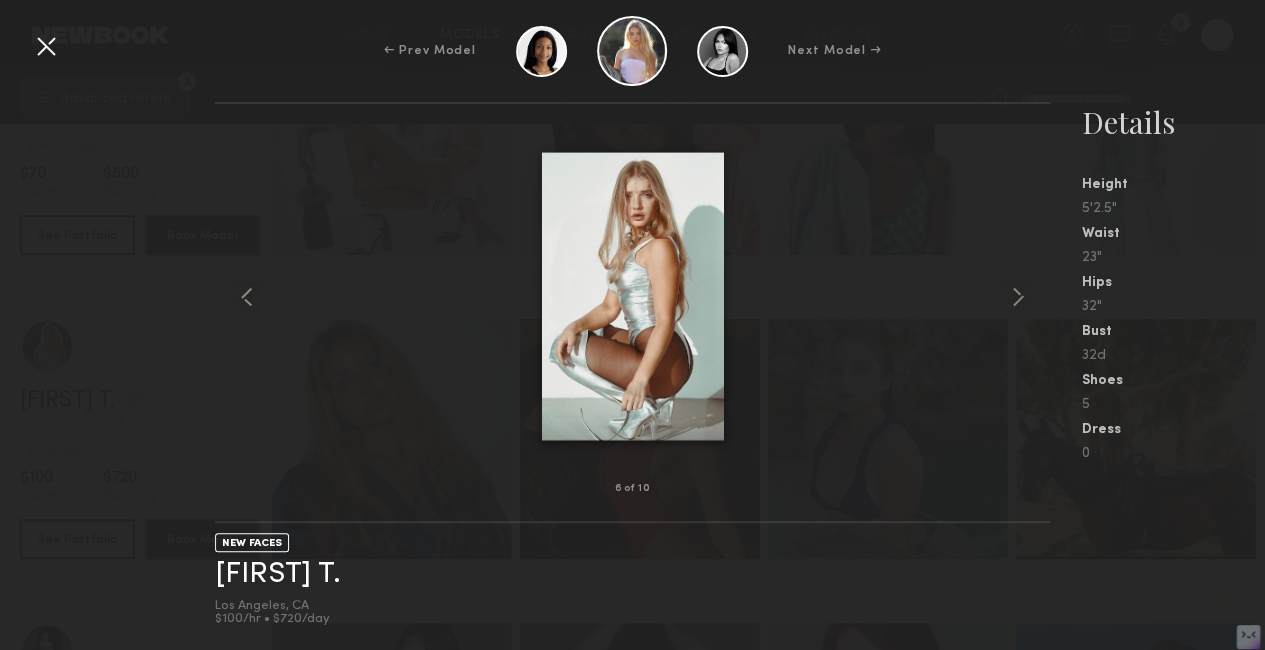 click on "← Prev Model   Next Model →" at bounding box center [632, 51] 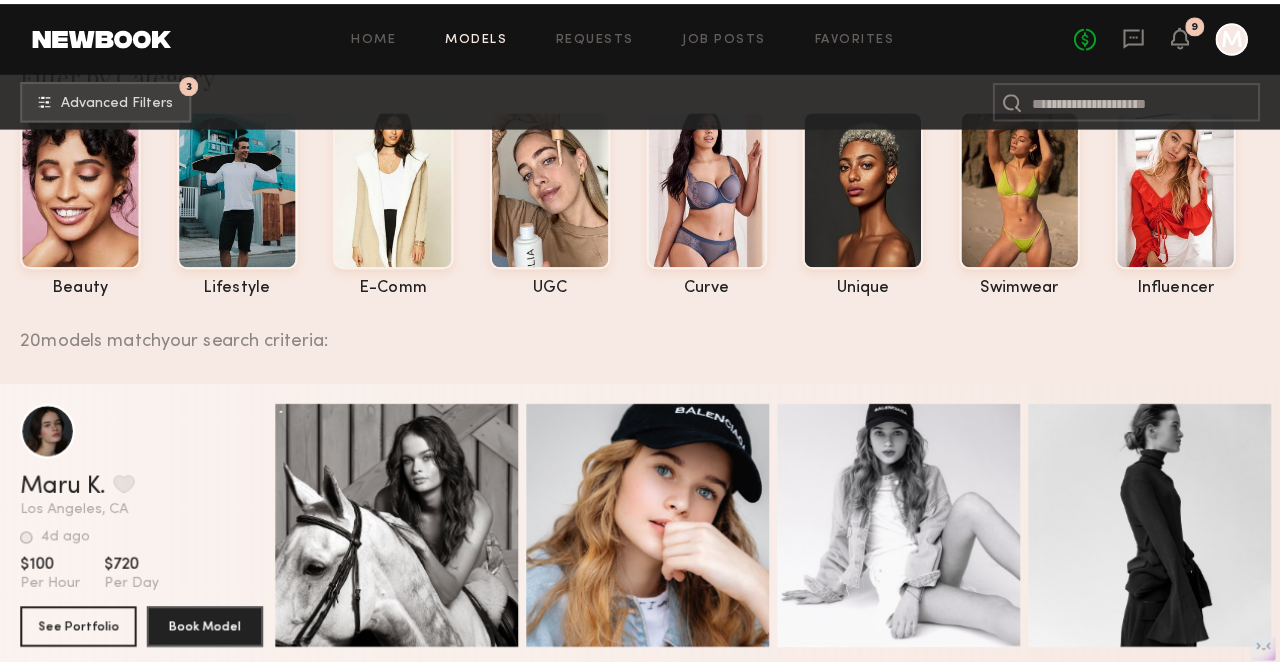 scroll, scrollTop: 0, scrollLeft: 0, axis: both 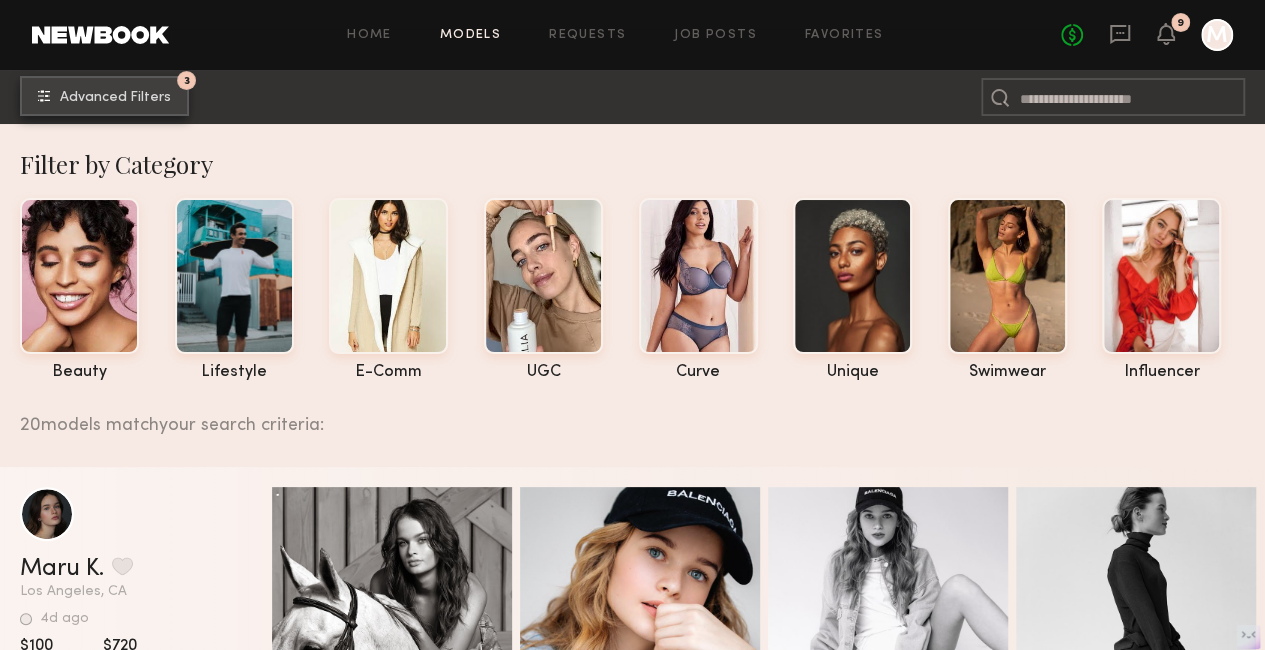 click on "Advanced Filters" 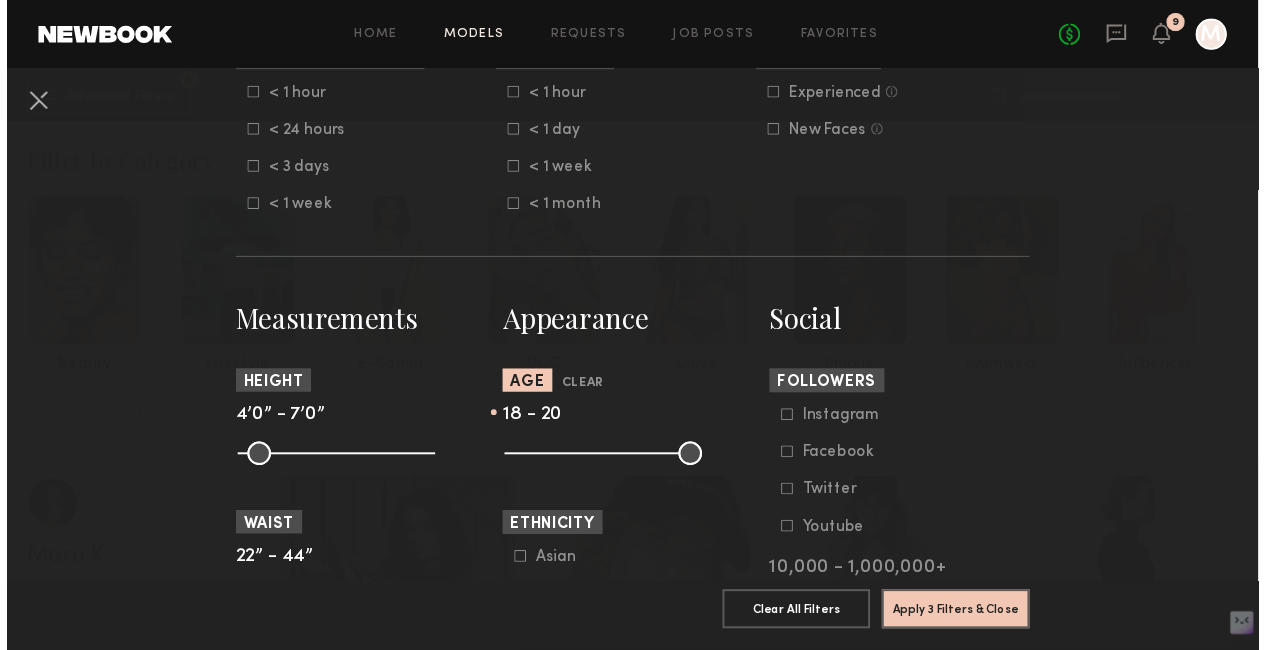 scroll, scrollTop: 658, scrollLeft: 0, axis: vertical 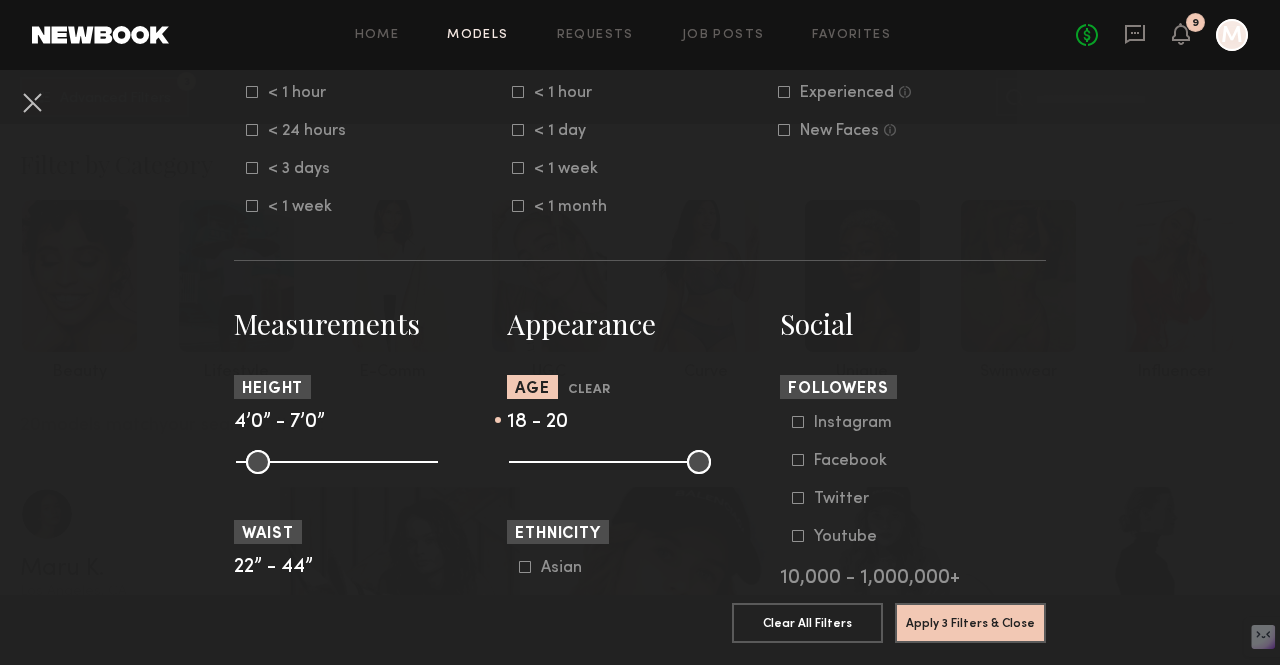 click 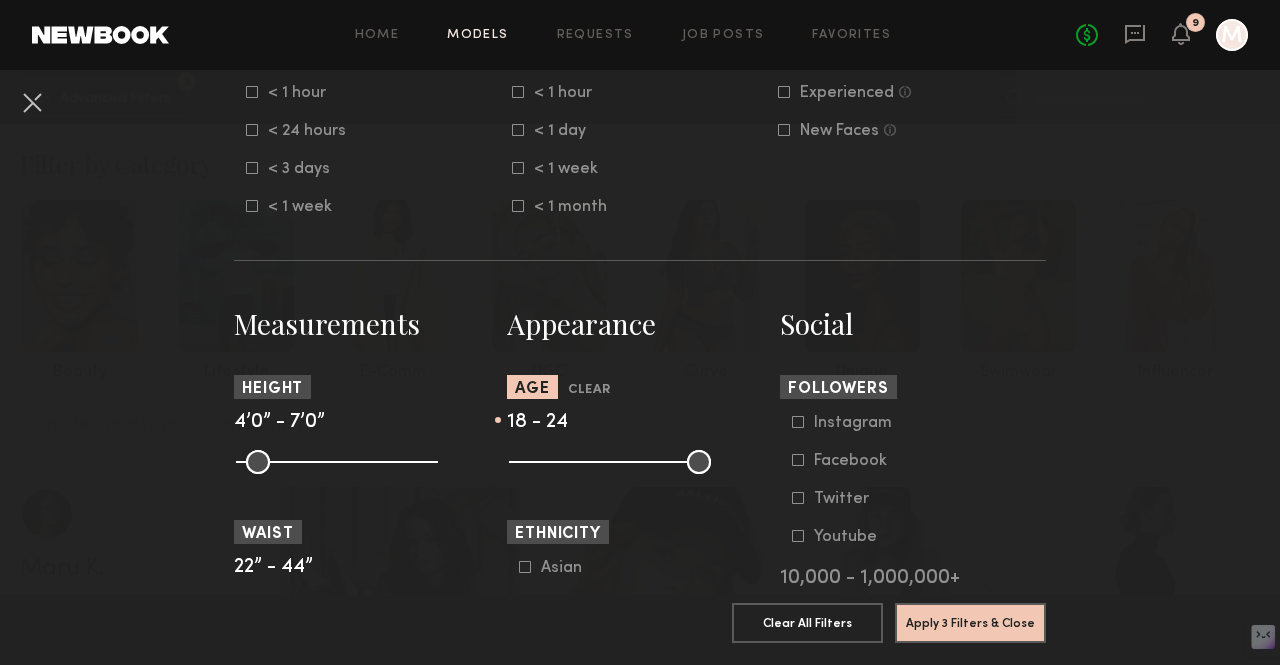 drag, startPoint x: 524, startPoint y: 461, endPoint x: 547, endPoint y: 465, distance: 23.345236 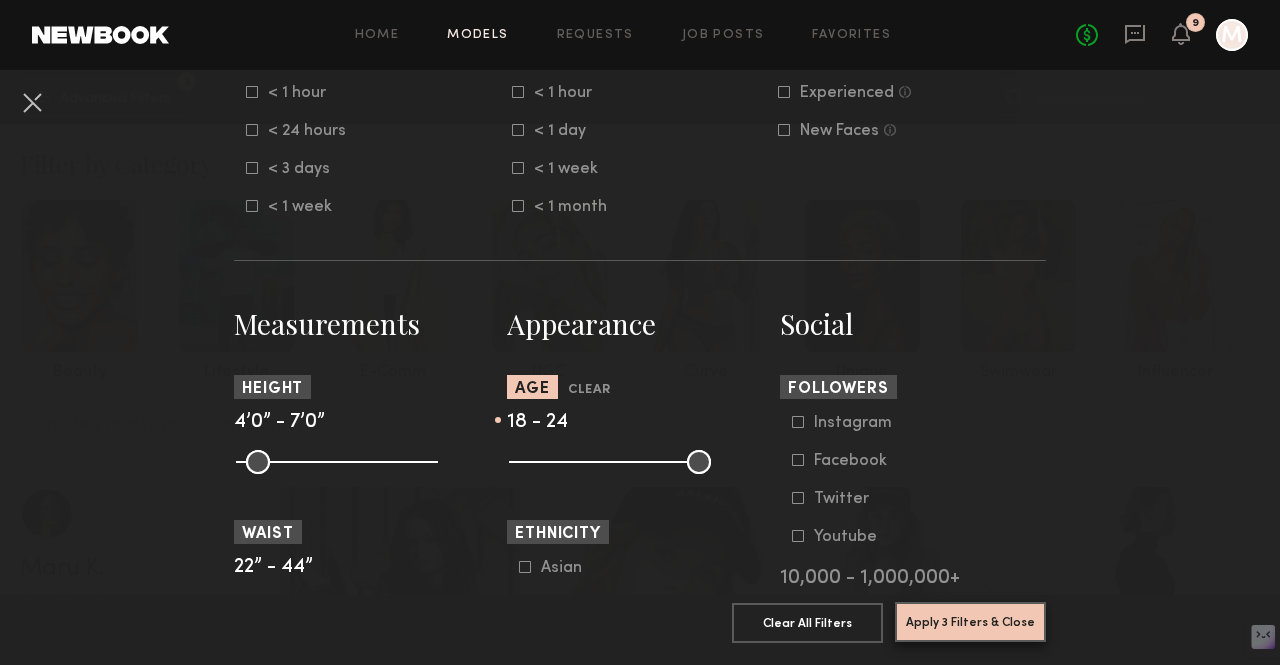 click on "Apply 3 Filters & Close" 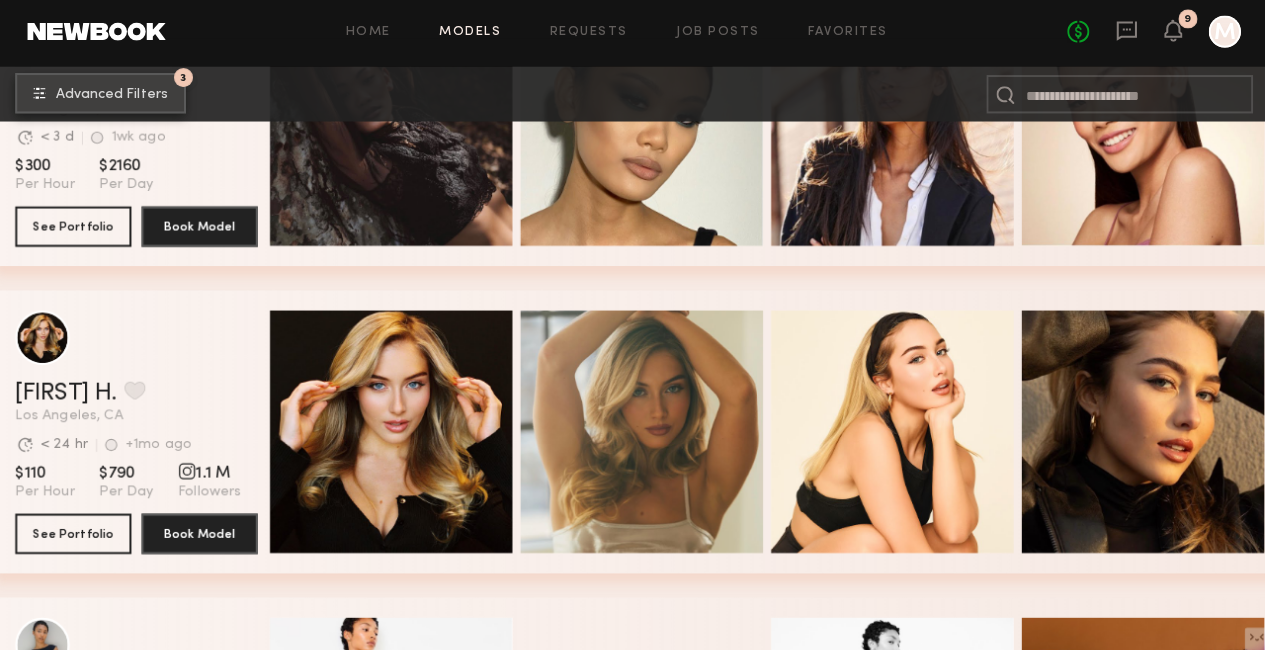 scroll, scrollTop: 13247, scrollLeft: 0, axis: vertical 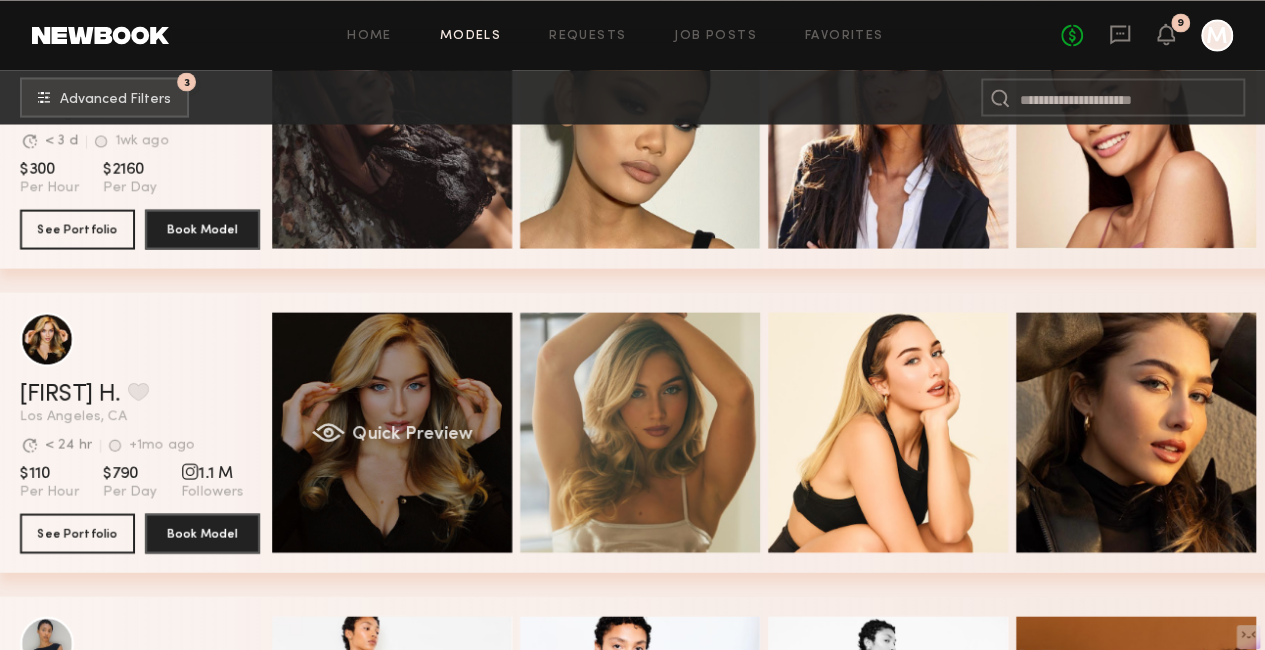 click on "Quick Preview" 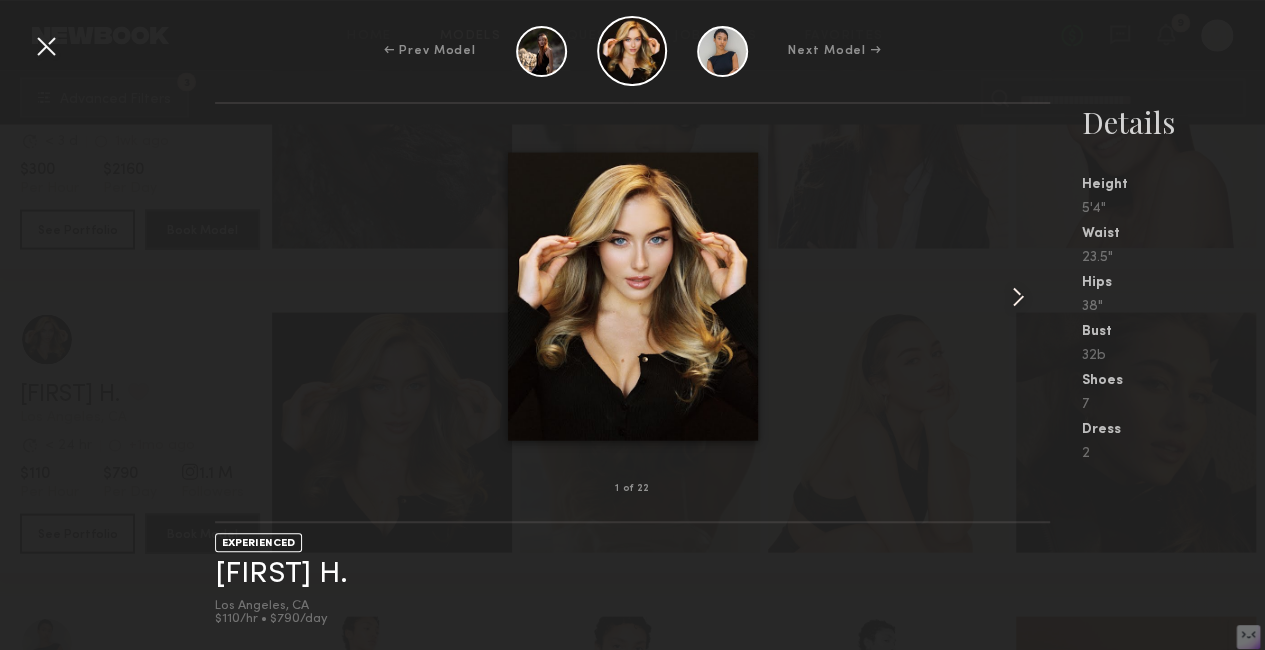 click at bounding box center [1018, 297] 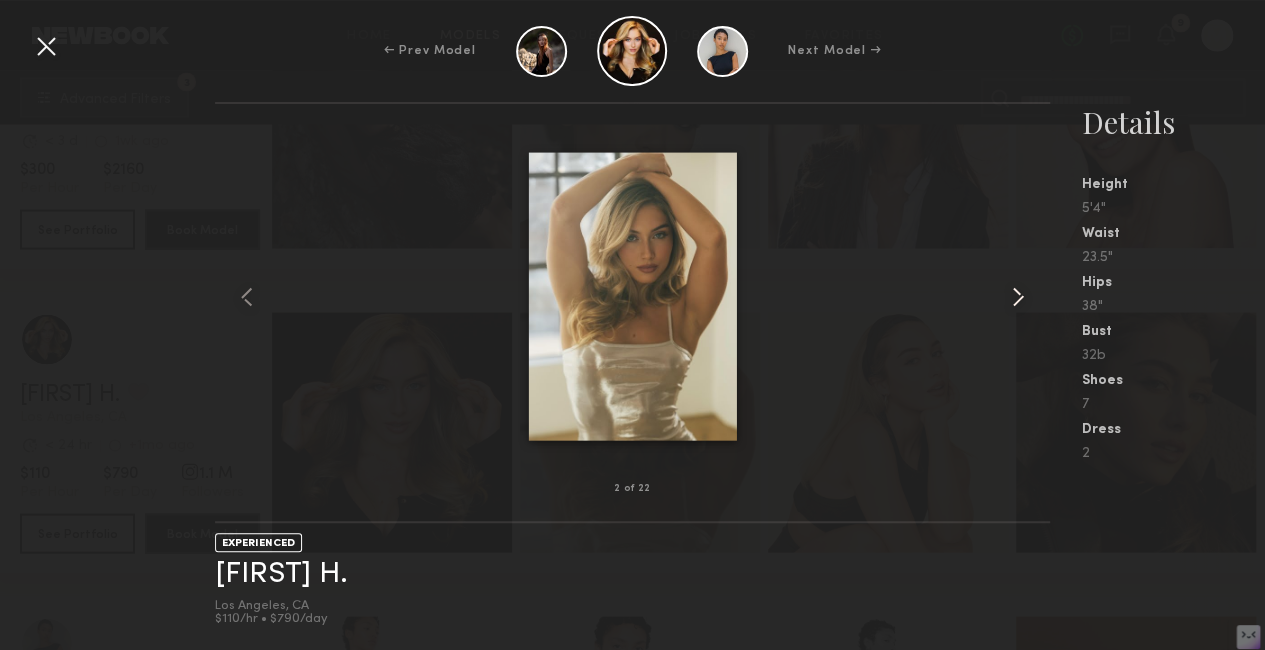 click at bounding box center (1018, 297) 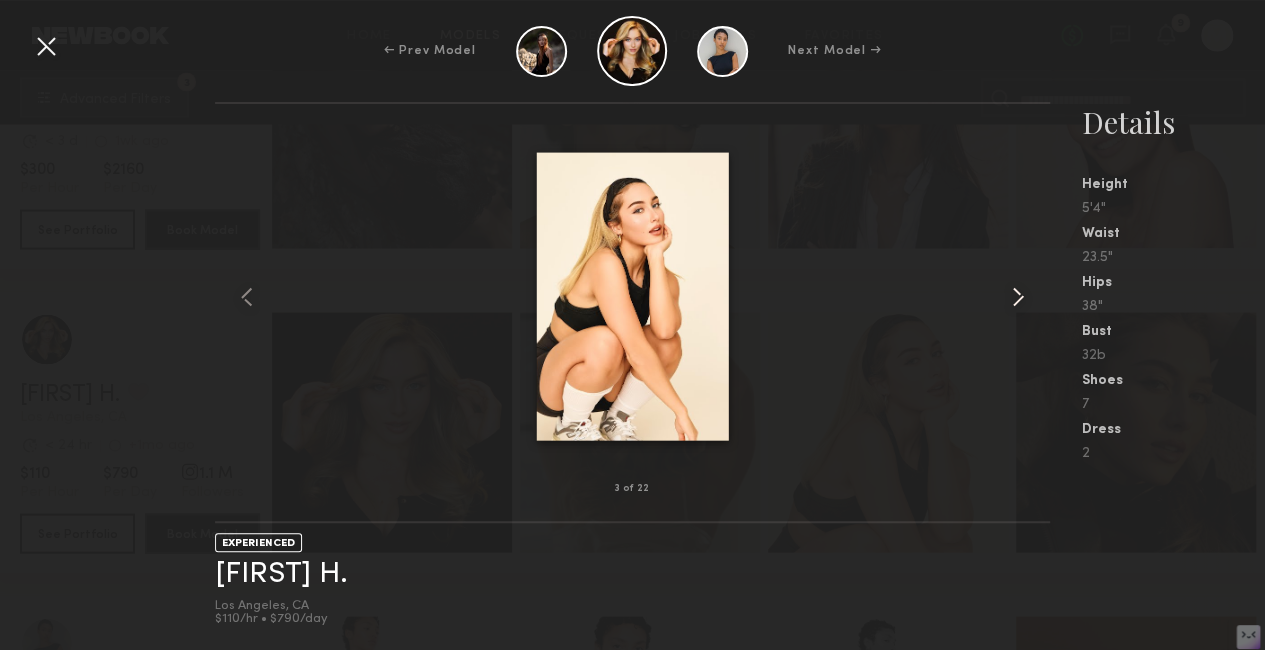 click at bounding box center (1018, 297) 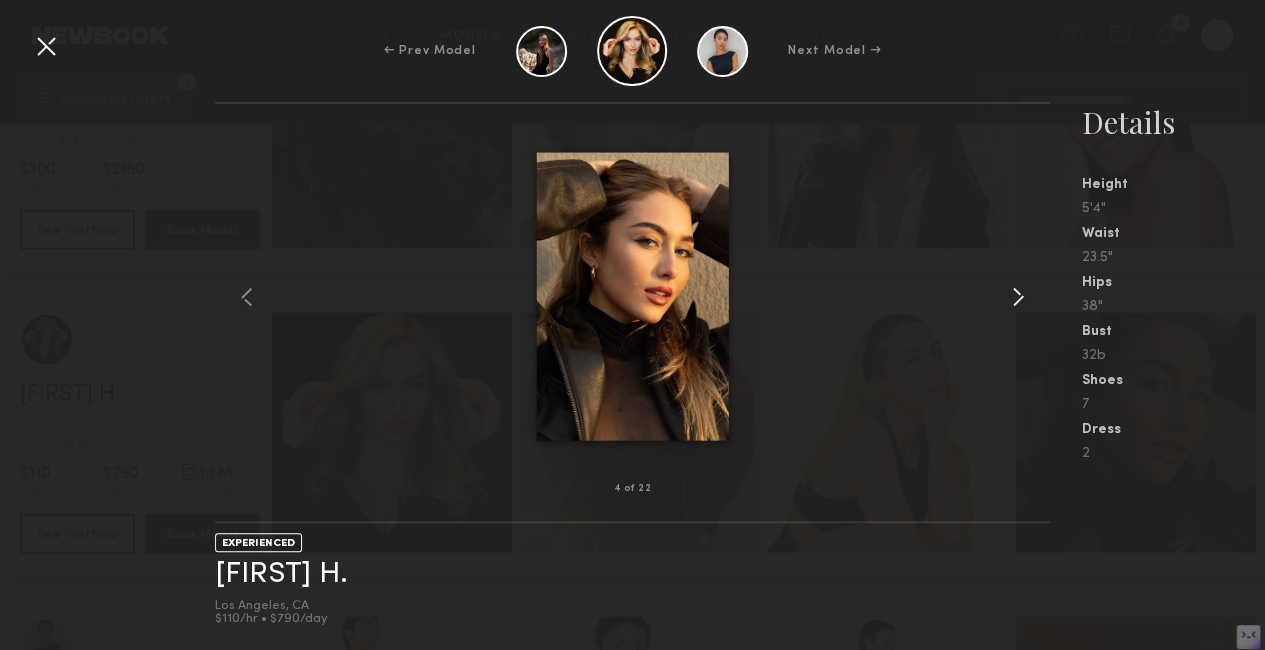 click at bounding box center (1018, 297) 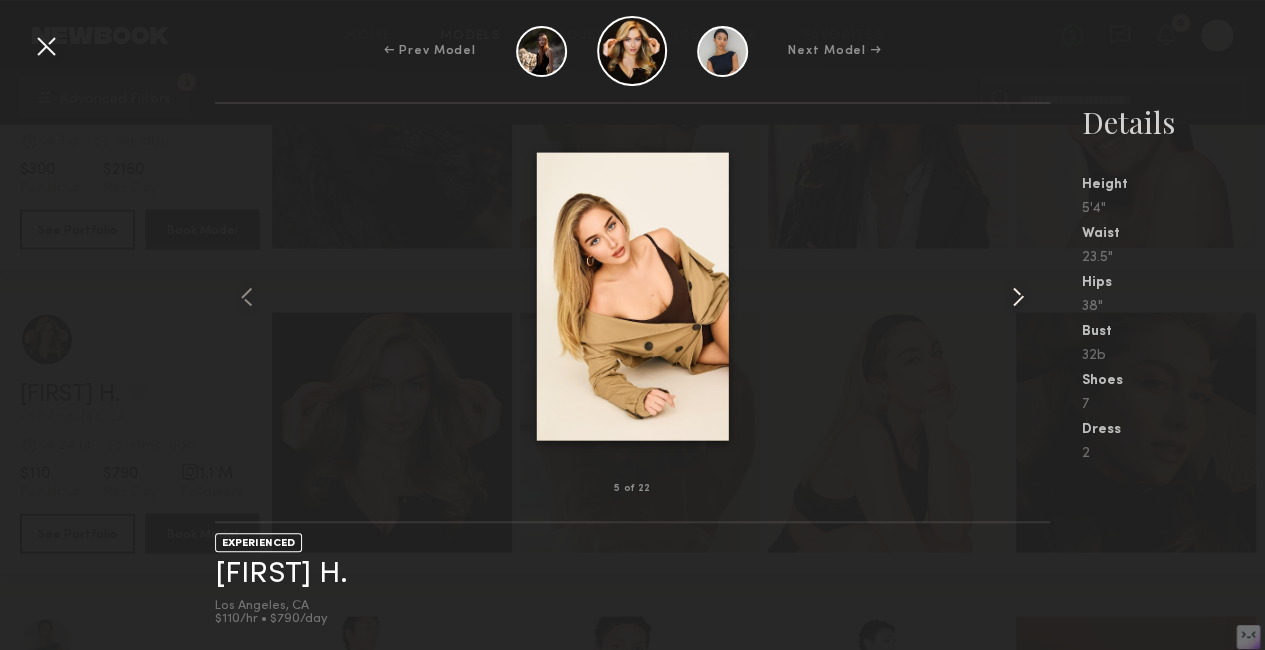 click at bounding box center [1018, 297] 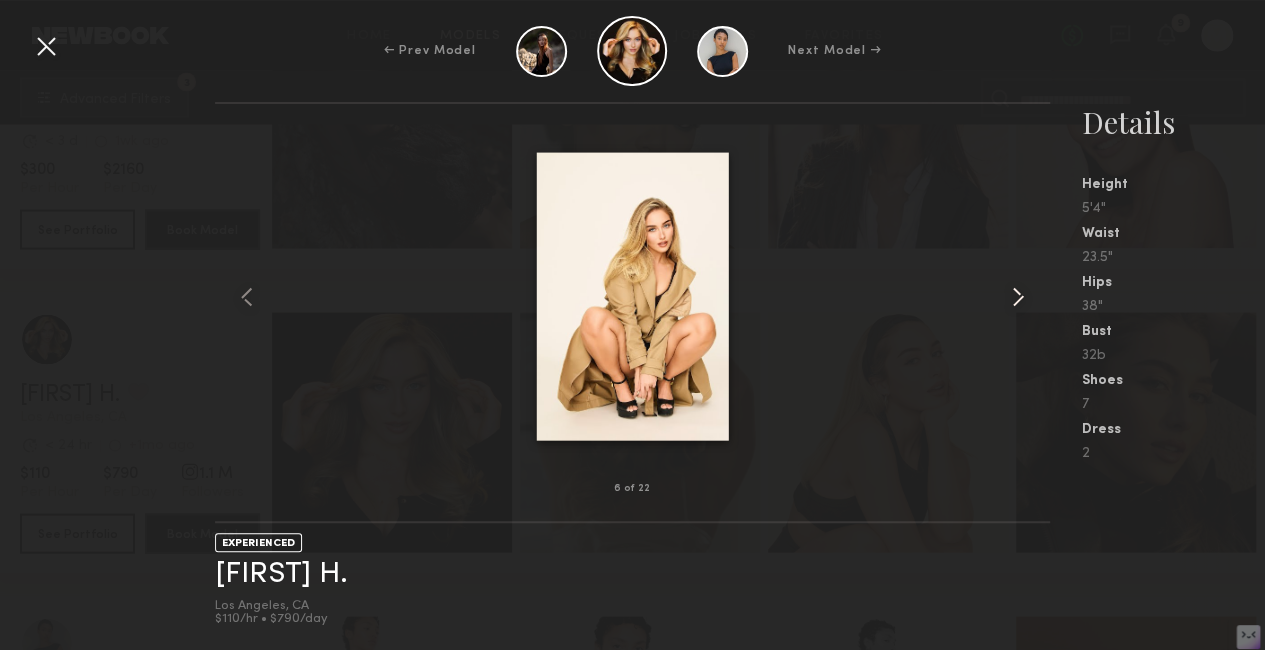 click at bounding box center (1018, 297) 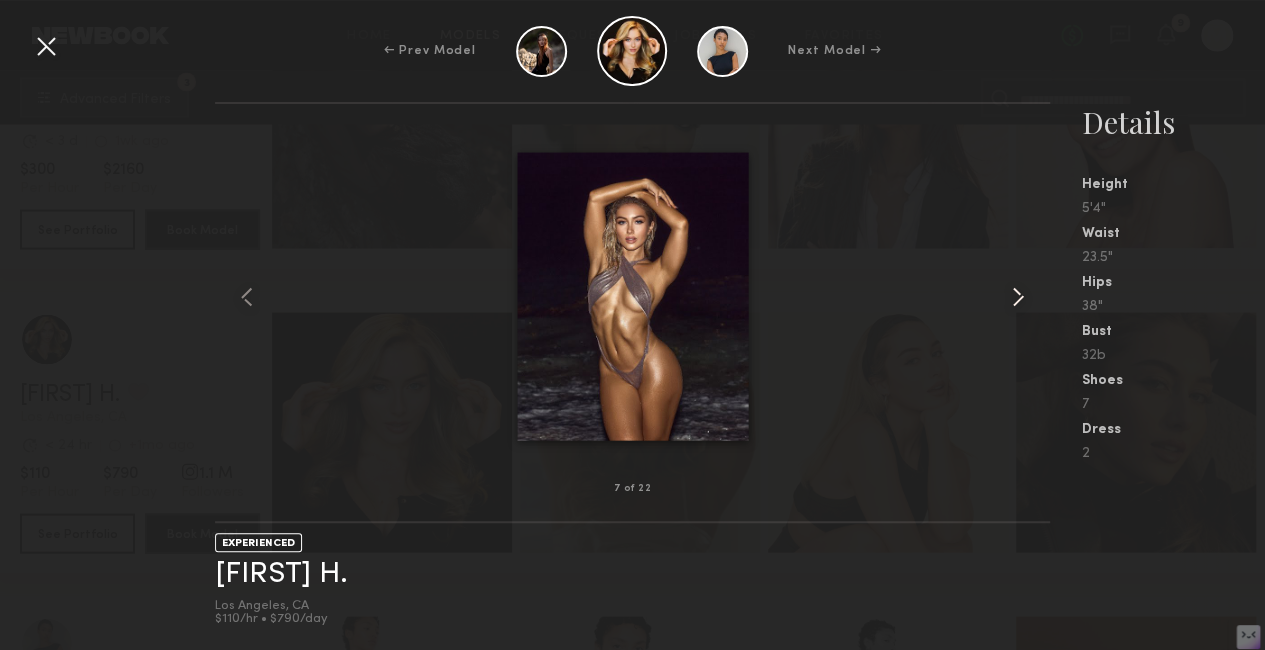 click at bounding box center [1018, 297] 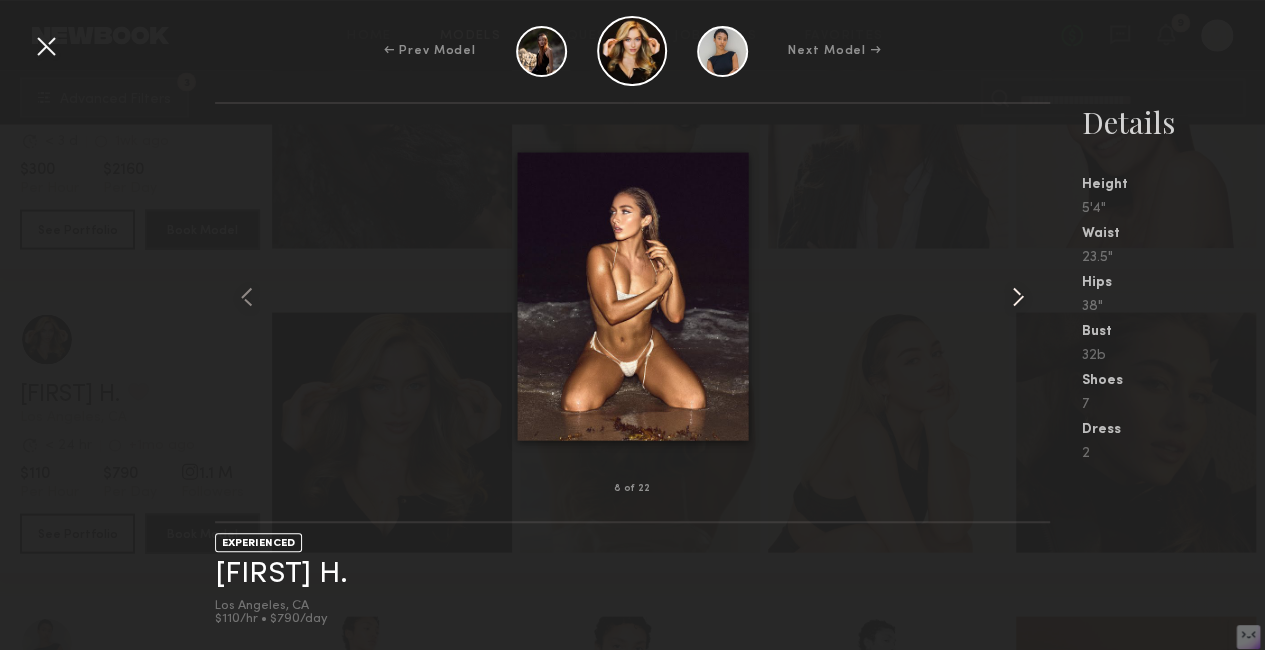 click at bounding box center [1018, 297] 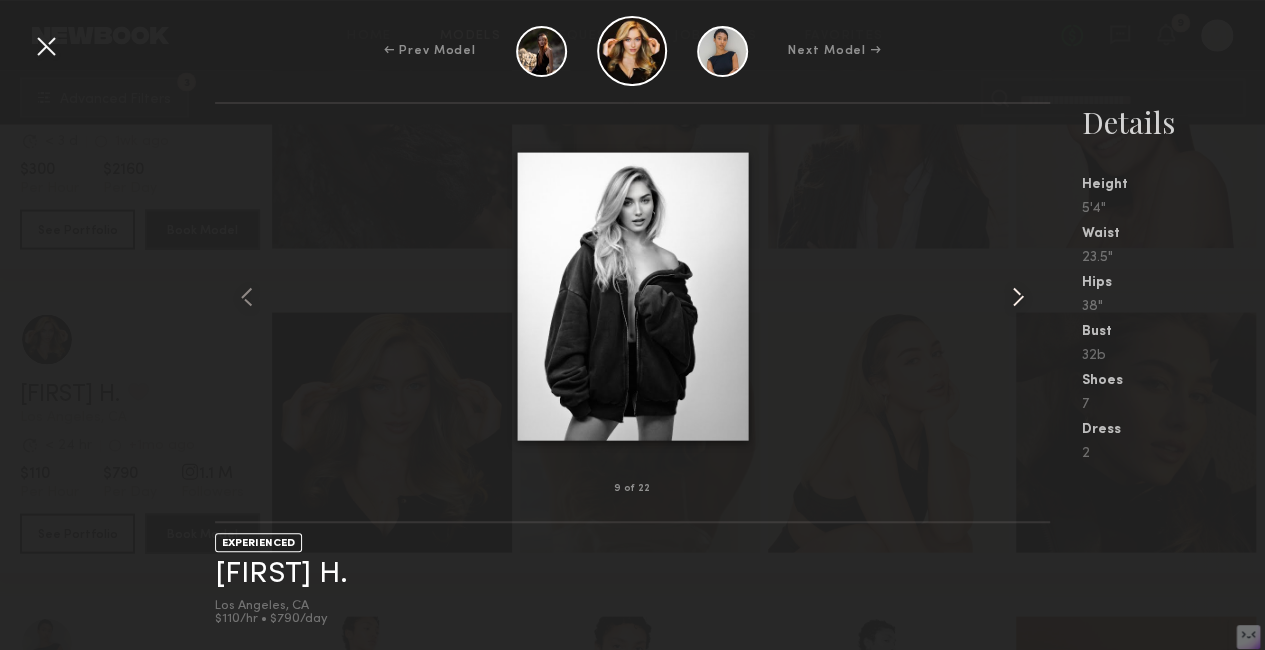 click at bounding box center [1018, 297] 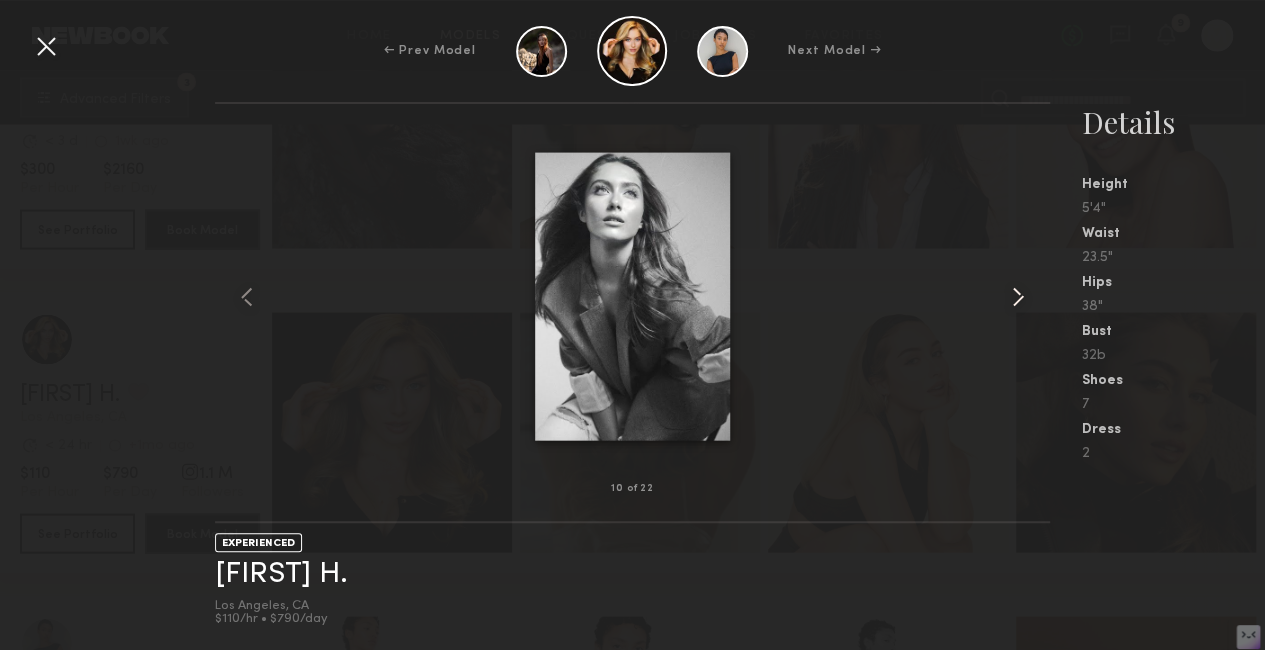 click at bounding box center (1018, 297) 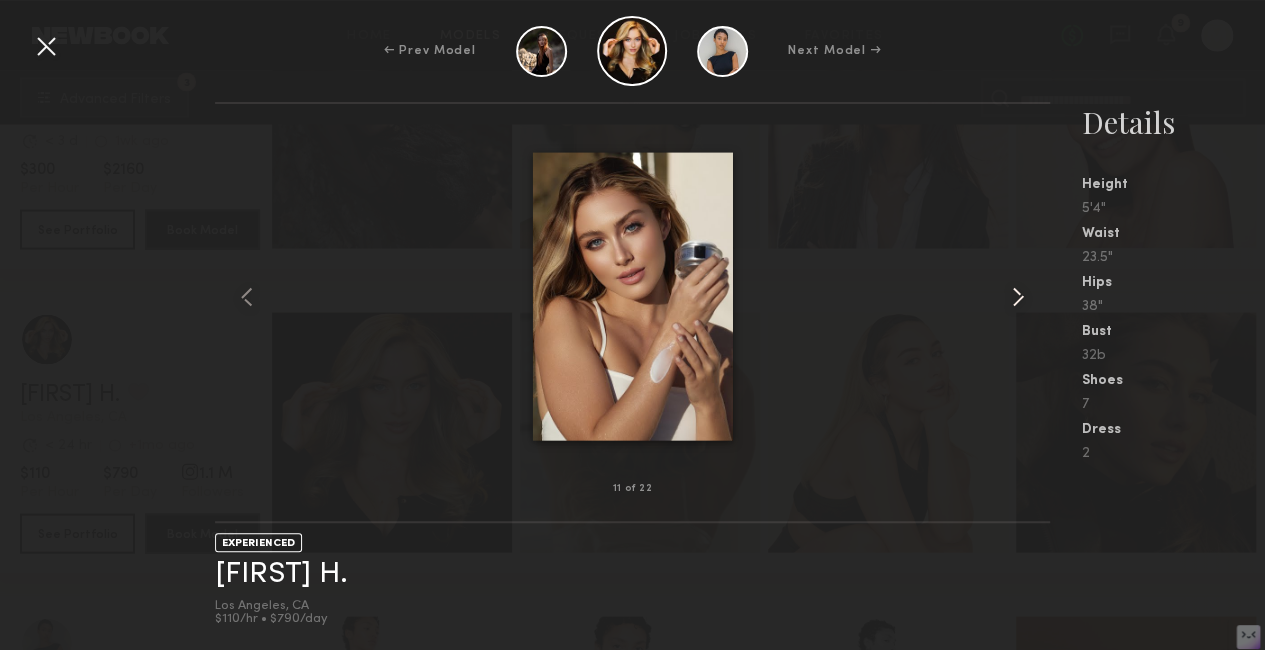 click at bounding box center [1018, 297] 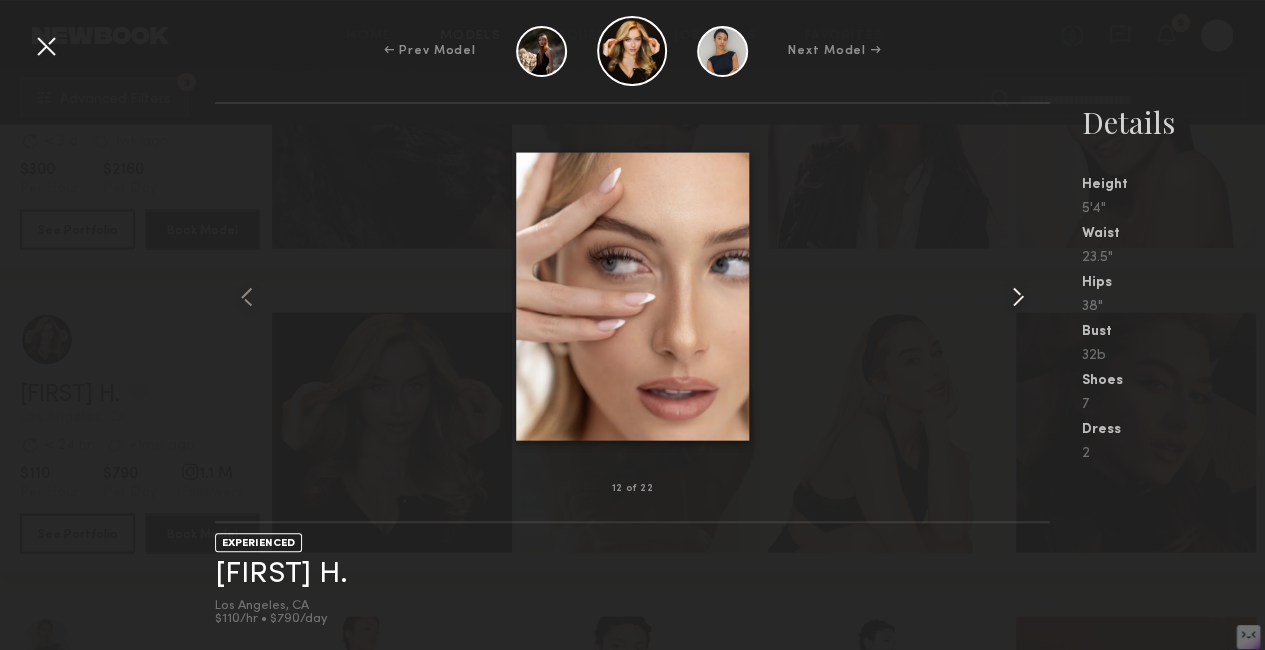 click at bounding box center [1018, 297] 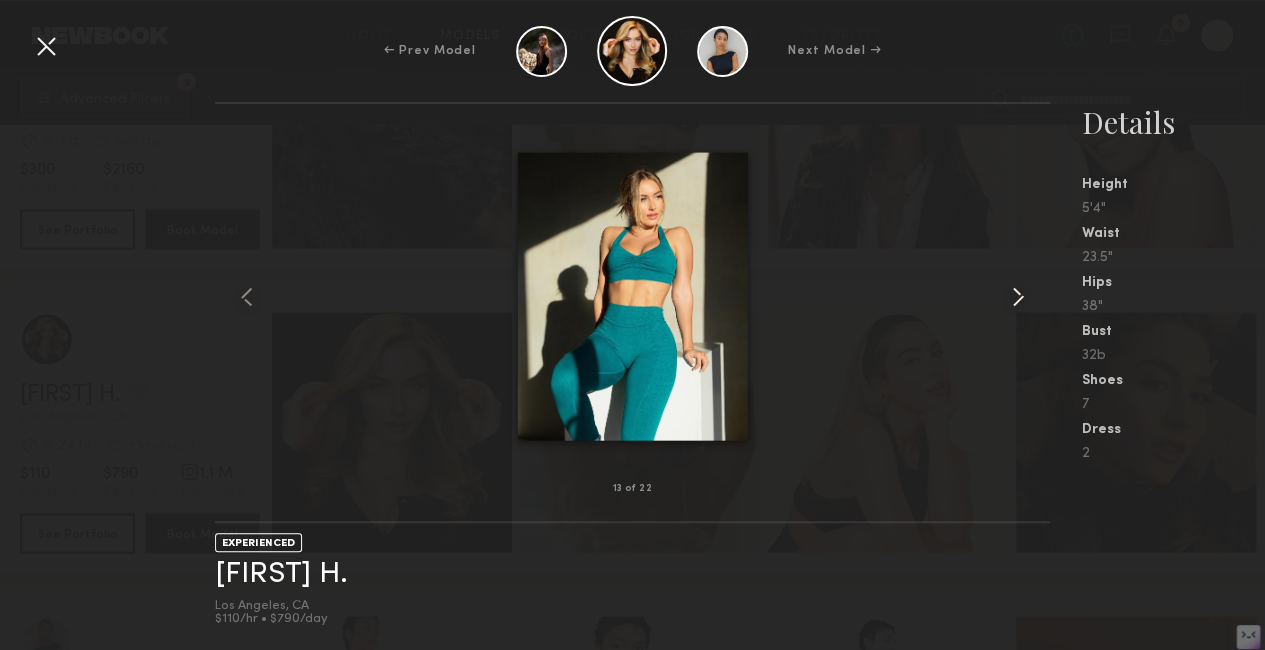 click at bounding box center (1018, 297) 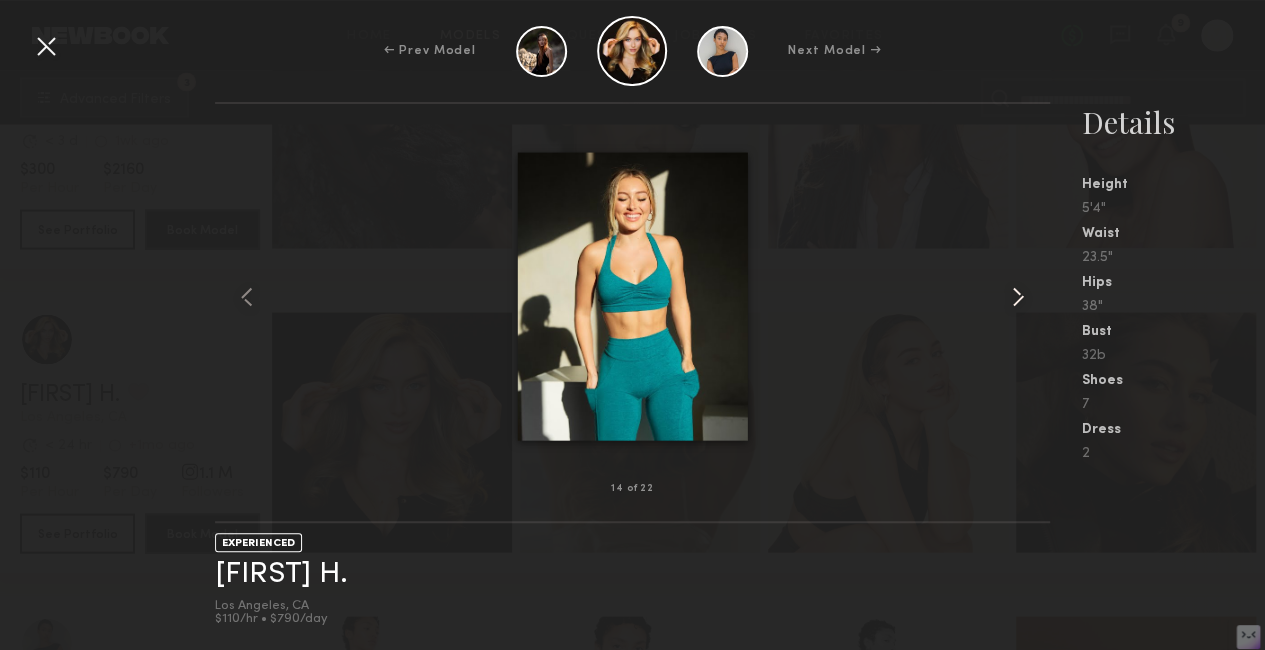 click at bounding box center (1018, 297) 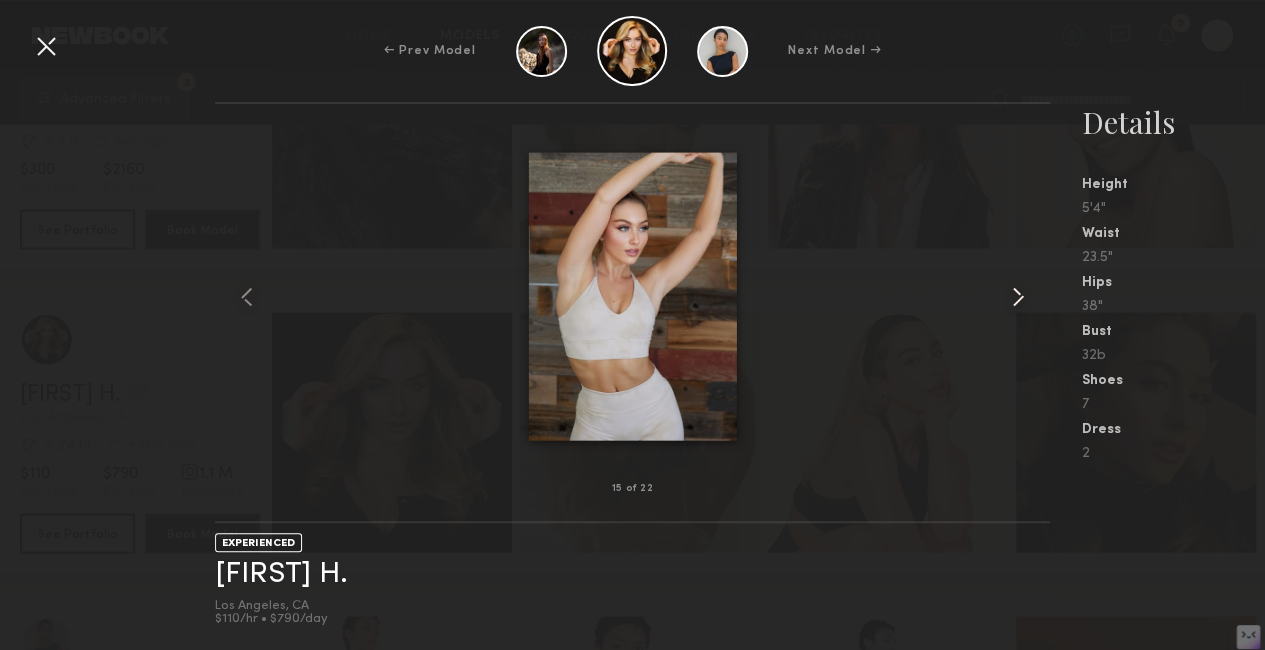 click at bounding box center (1018, 297) 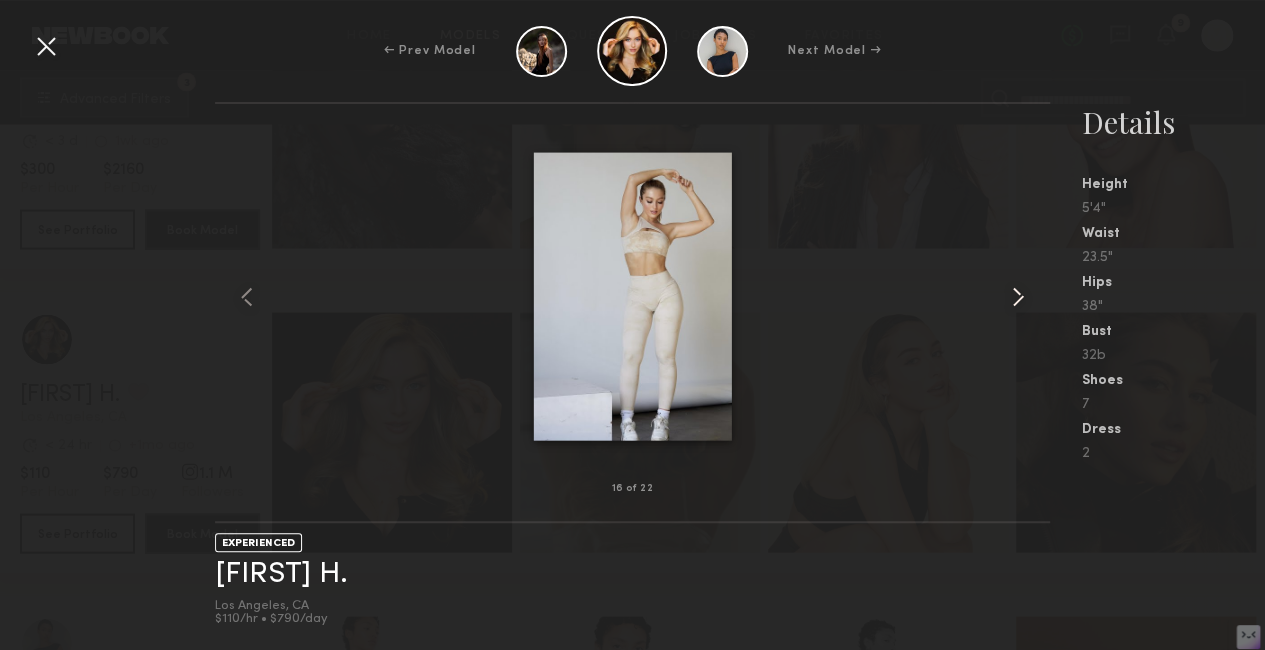 click at bounding box center (1018, 297) 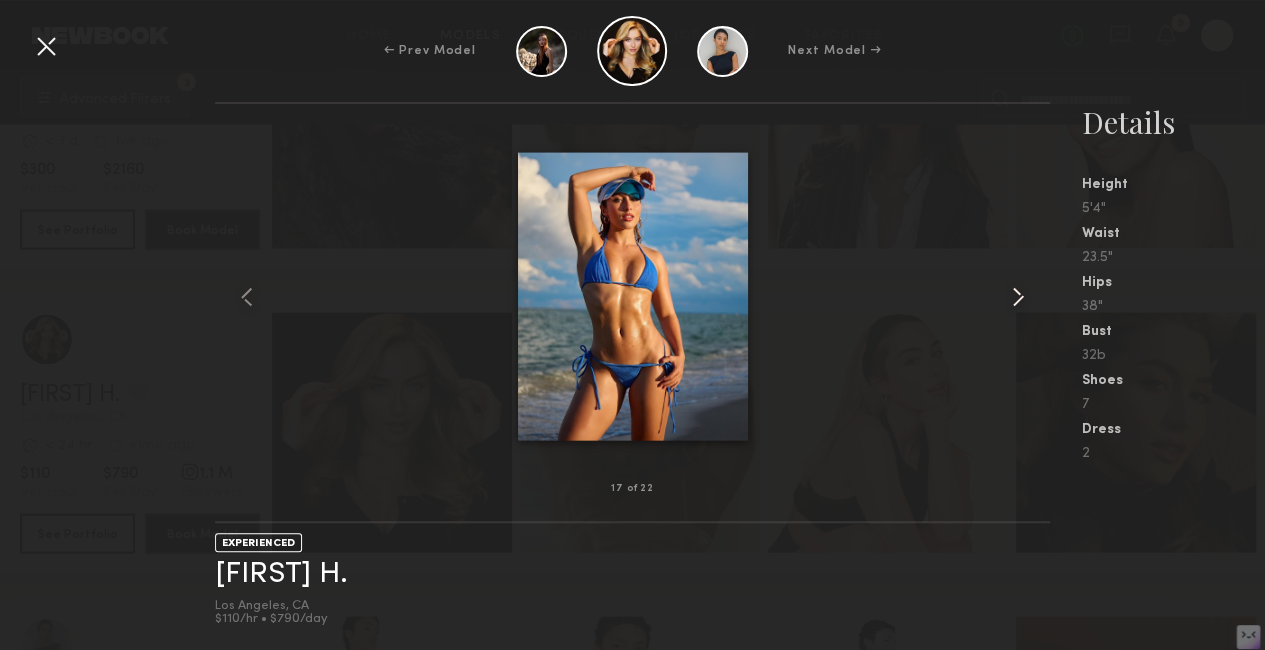 click at bounding box center (1018, 297) 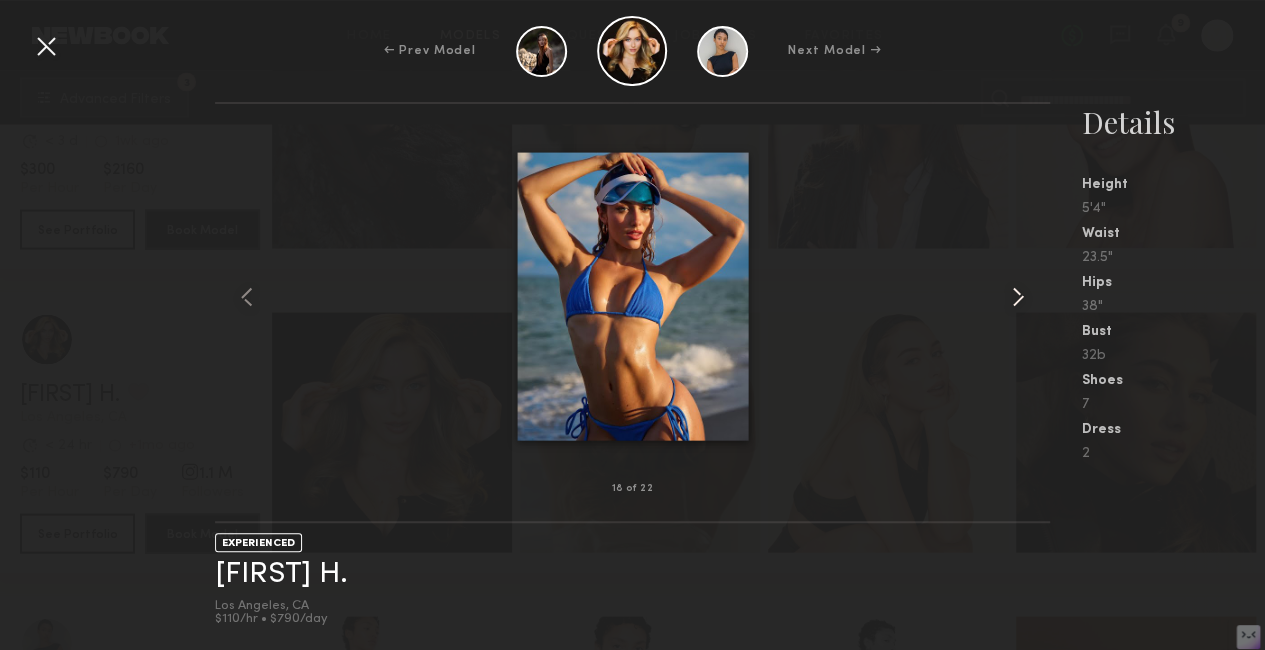 click at bounding box center [1018, 297] 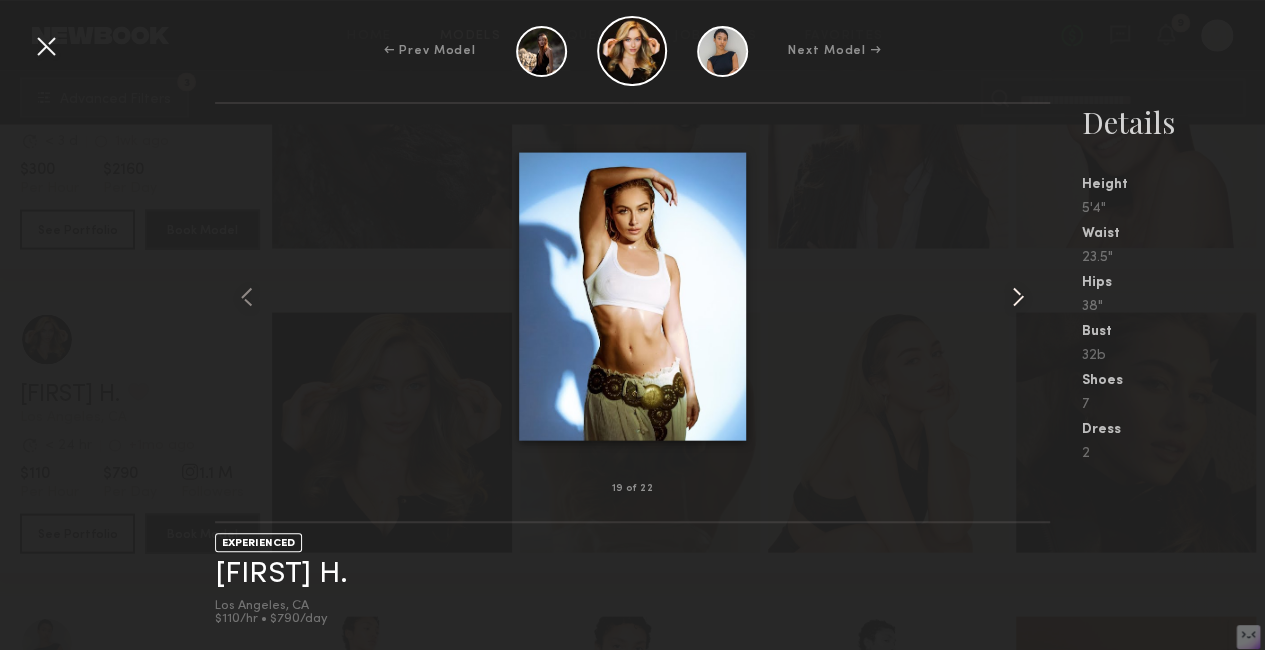 click at bounding box center (1018, 297) 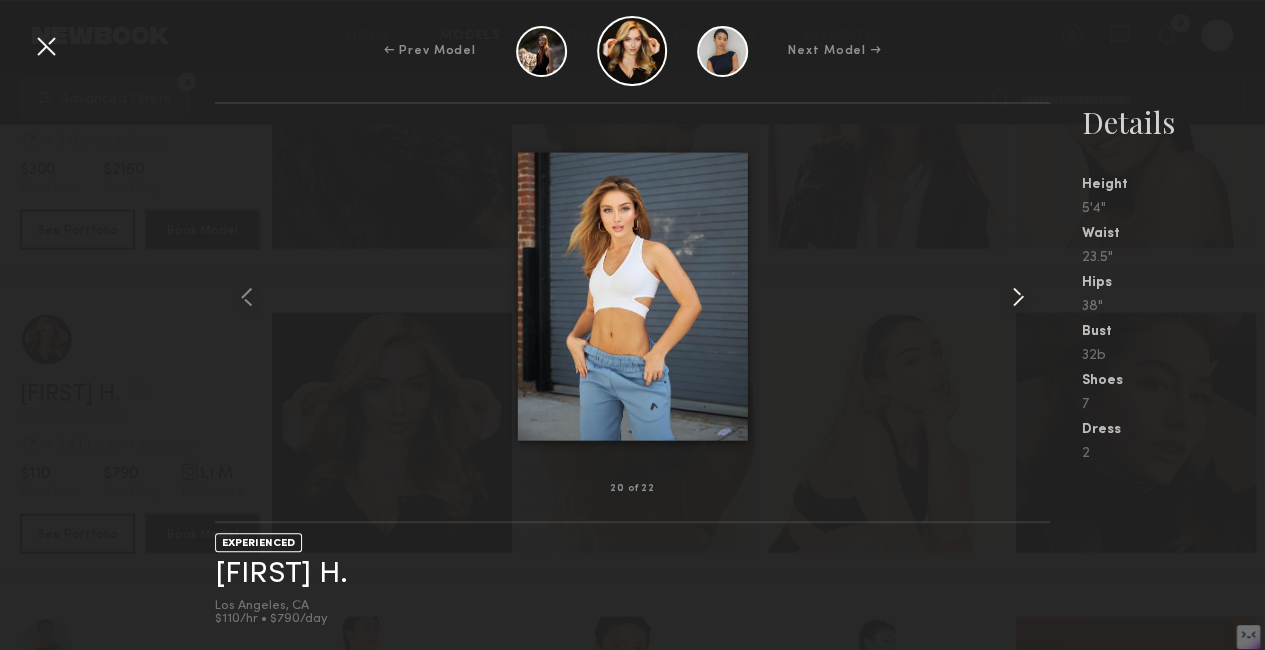 click at bounding box center (1018, 297) 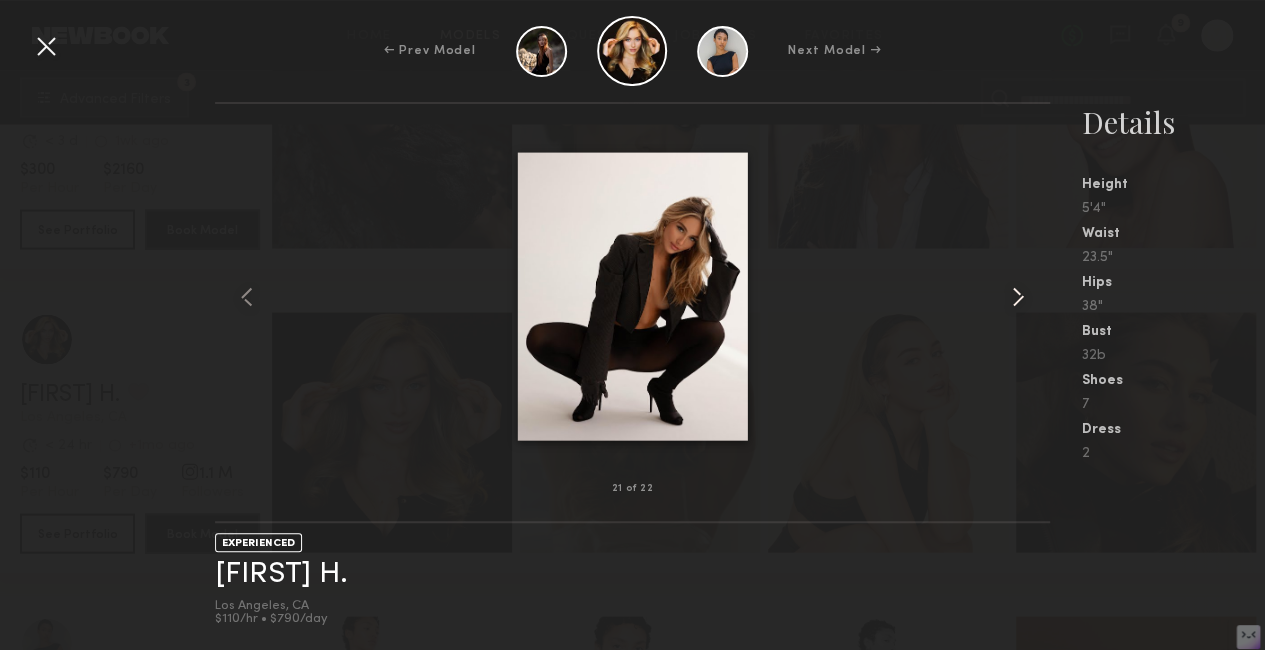 click at bounding box center (1018, 297) 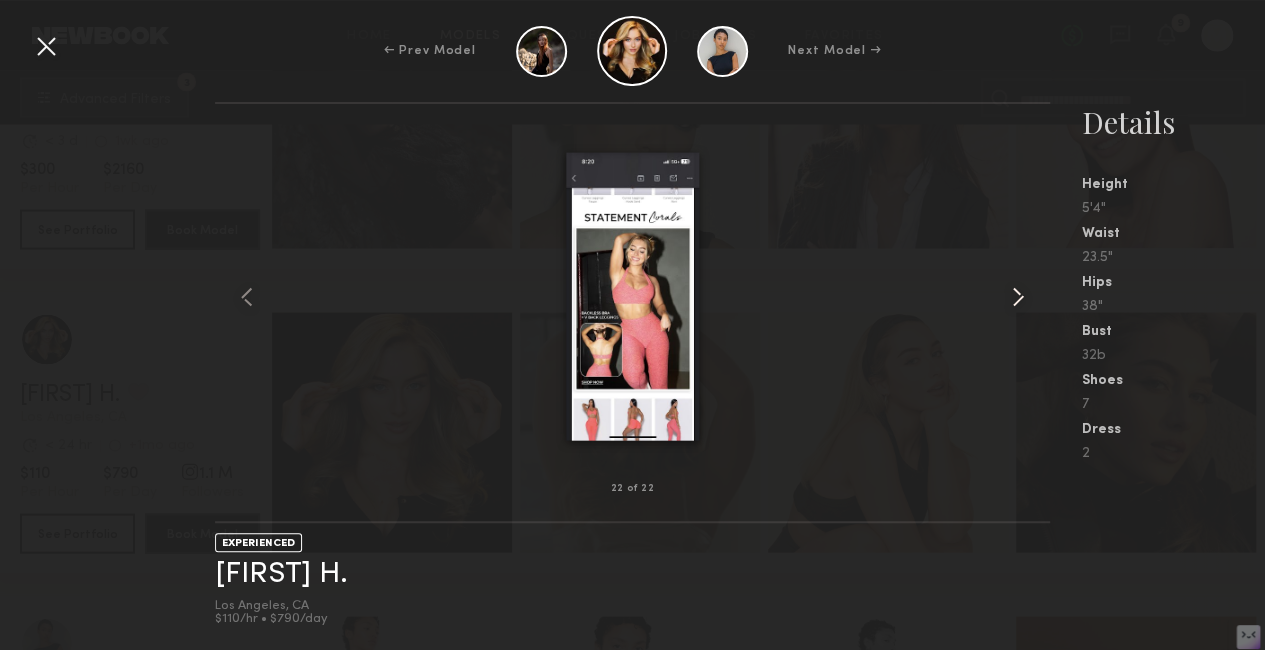 click at bounding box center [1018, 297] 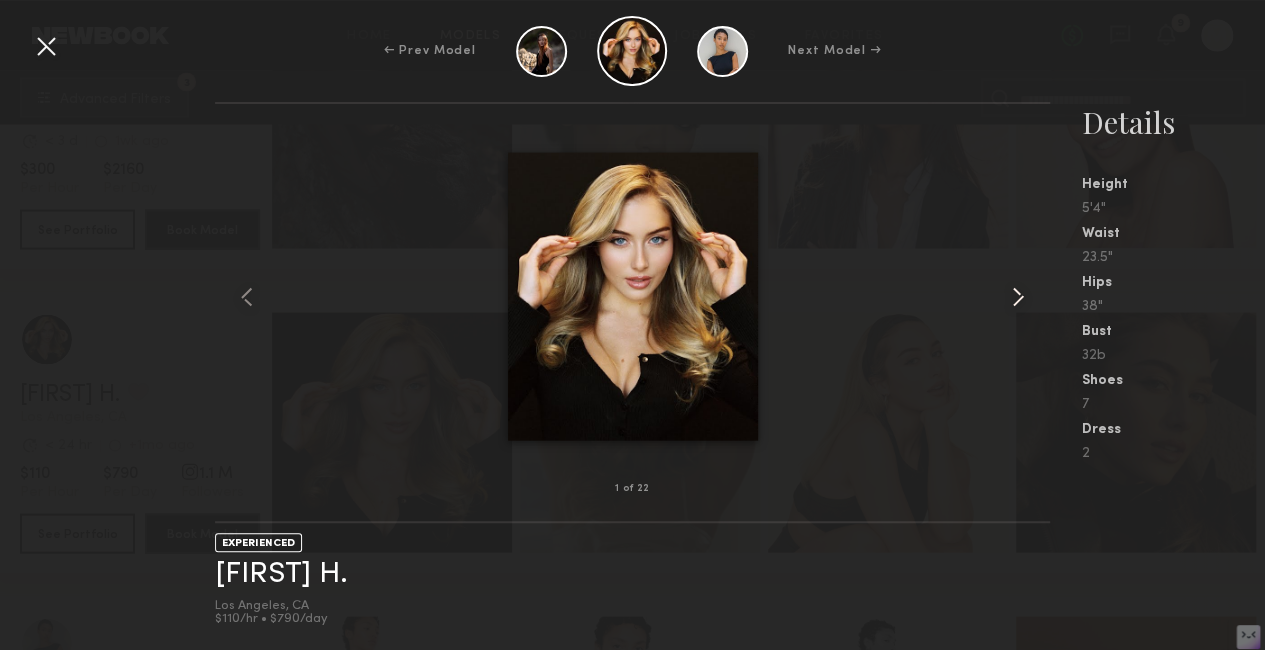 click at bounding box center (1018, 297) 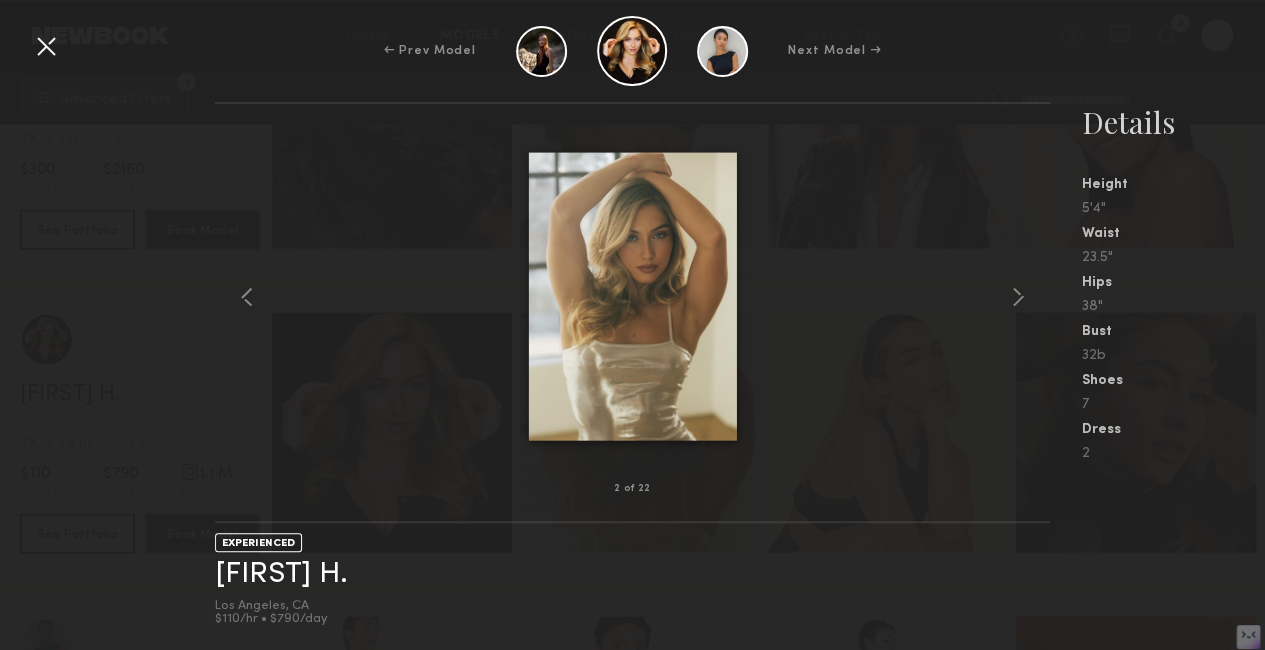 click at bounding box center [46, 46] 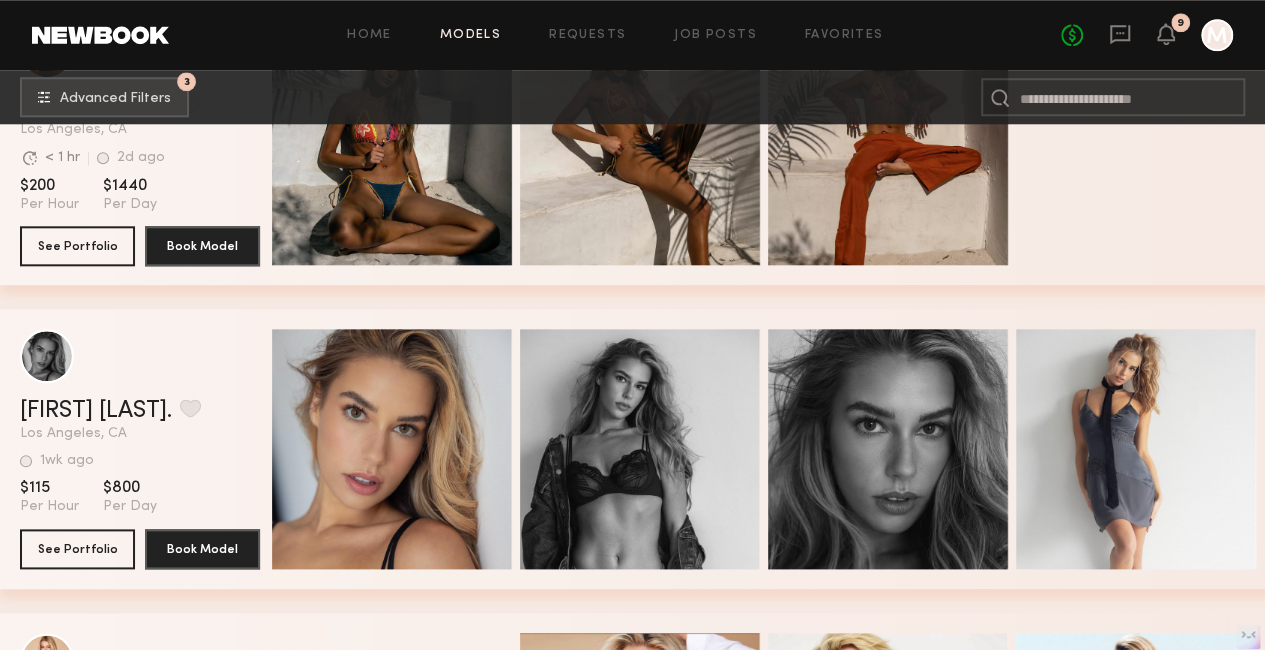scroll, scrollTop: 19920, scrollLeft: 0, axis: vertical 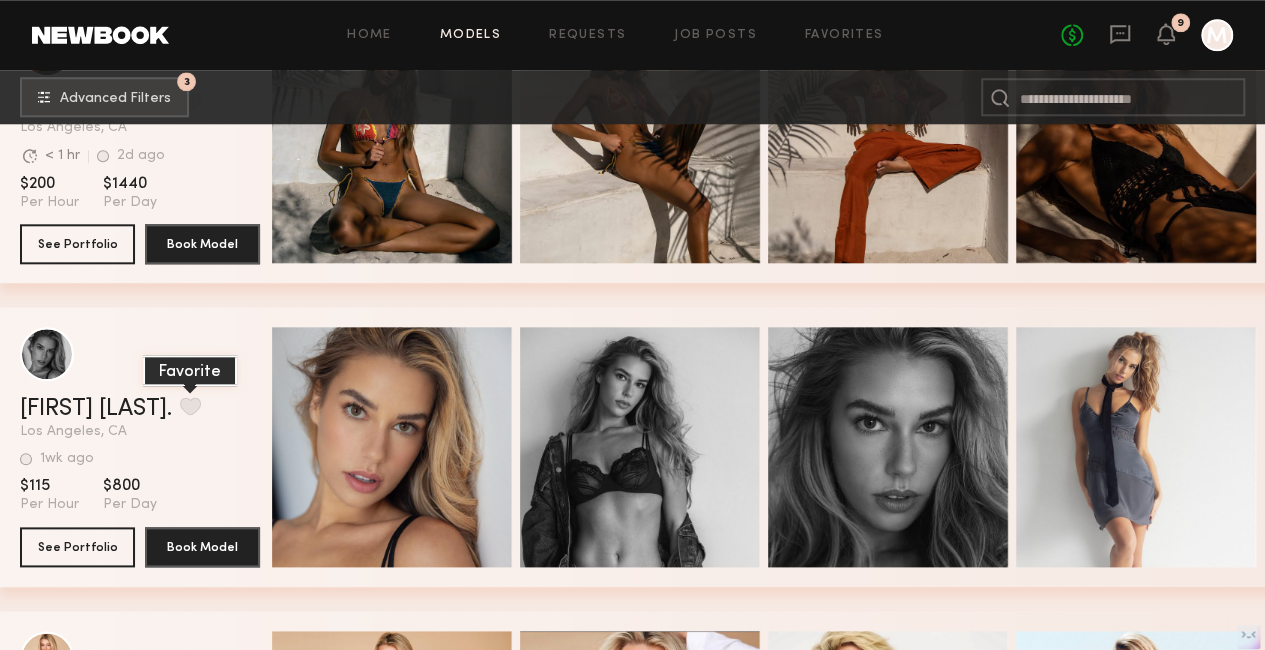 click 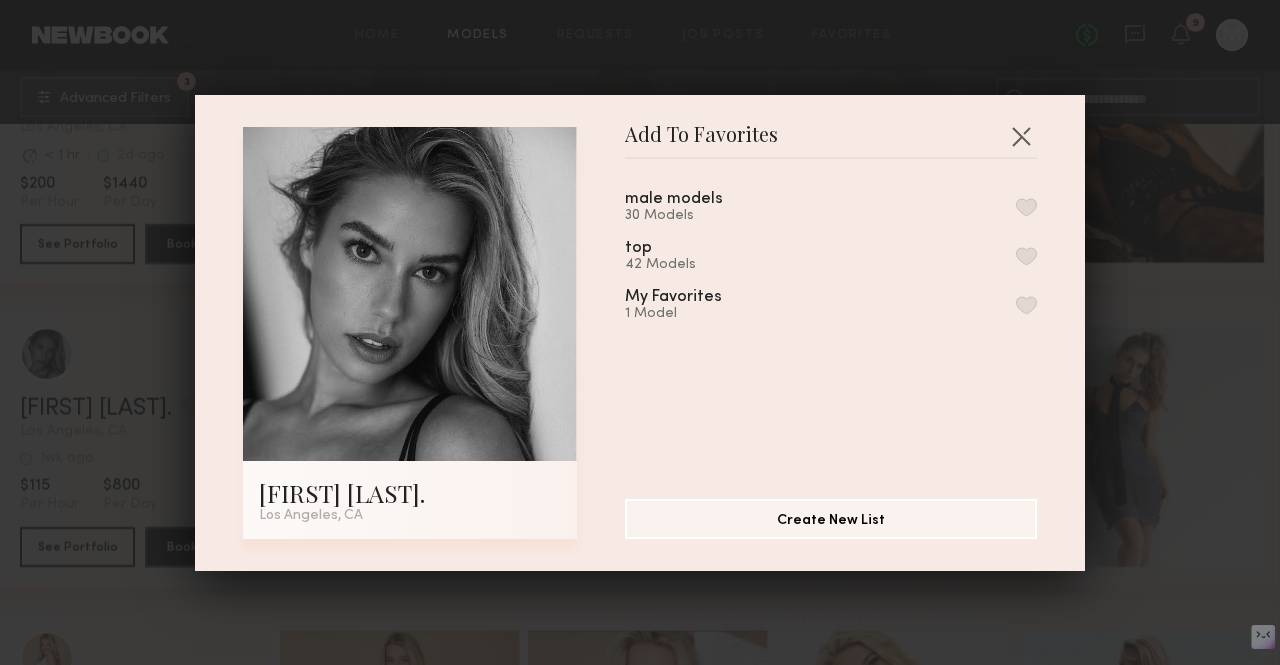 click at bounding box center [1026, 305] 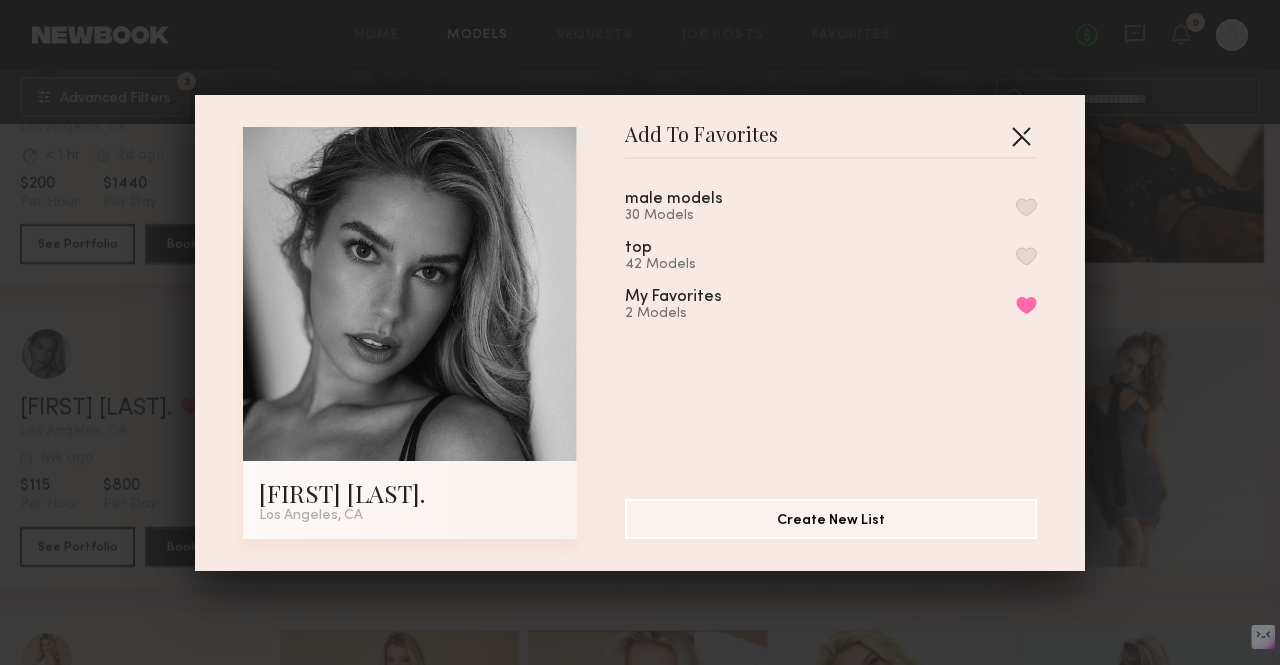 click at bounding box center (1021, 136) 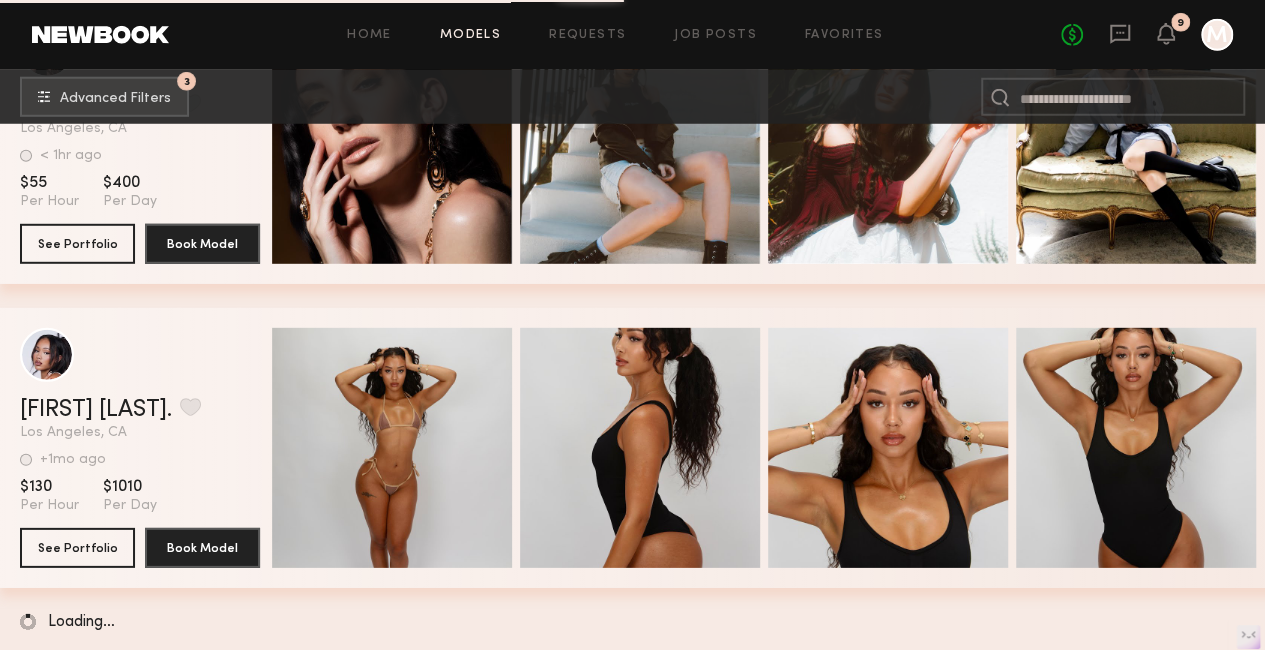 scroll, scrollTop: 21744, scrollLeft: 0, axis: vertical 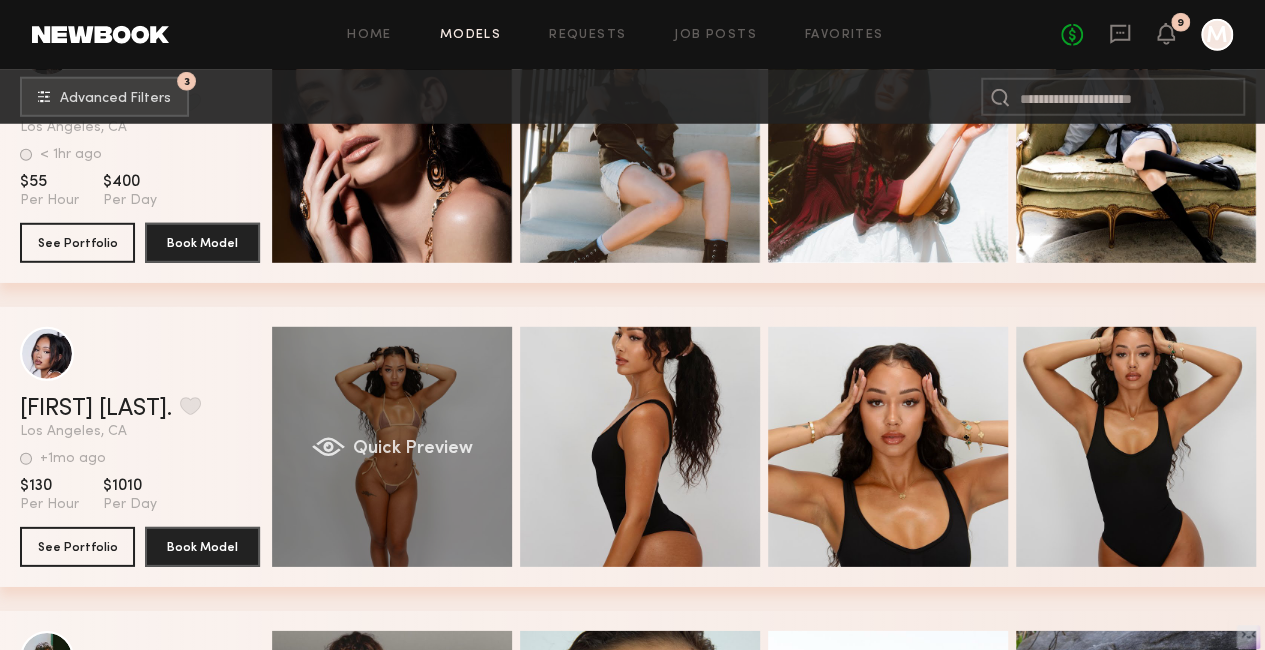 click on "Quick Preview" 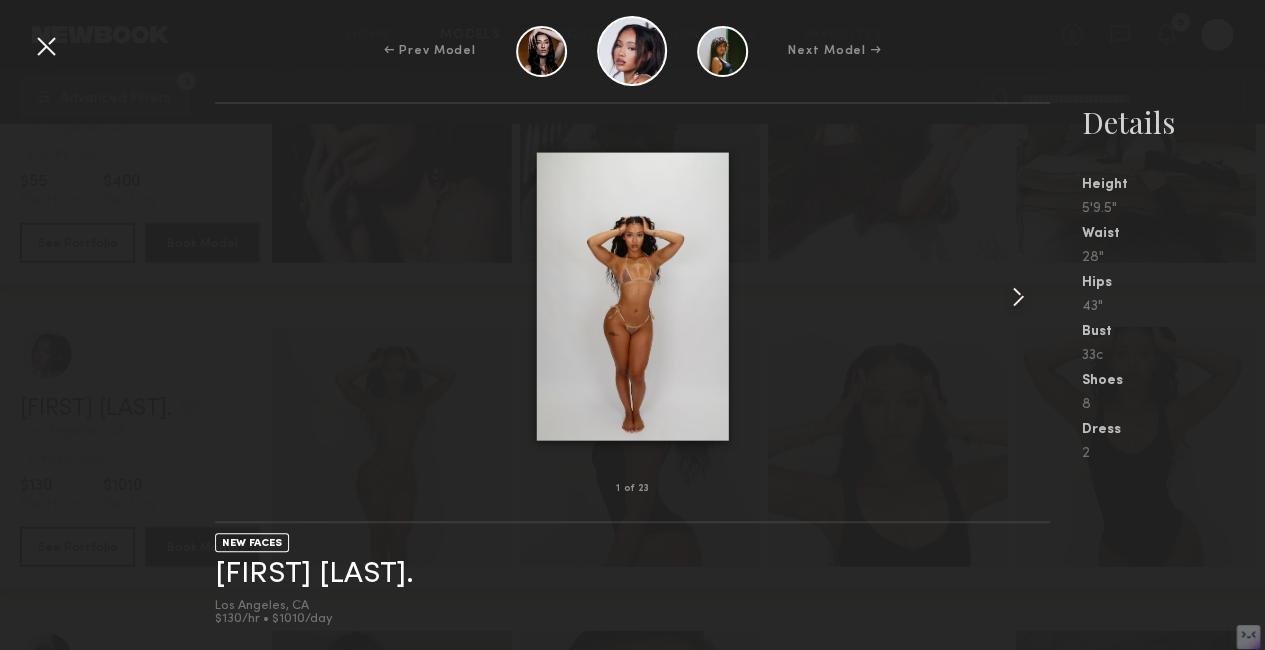 click at bounding box center [1018, 297] 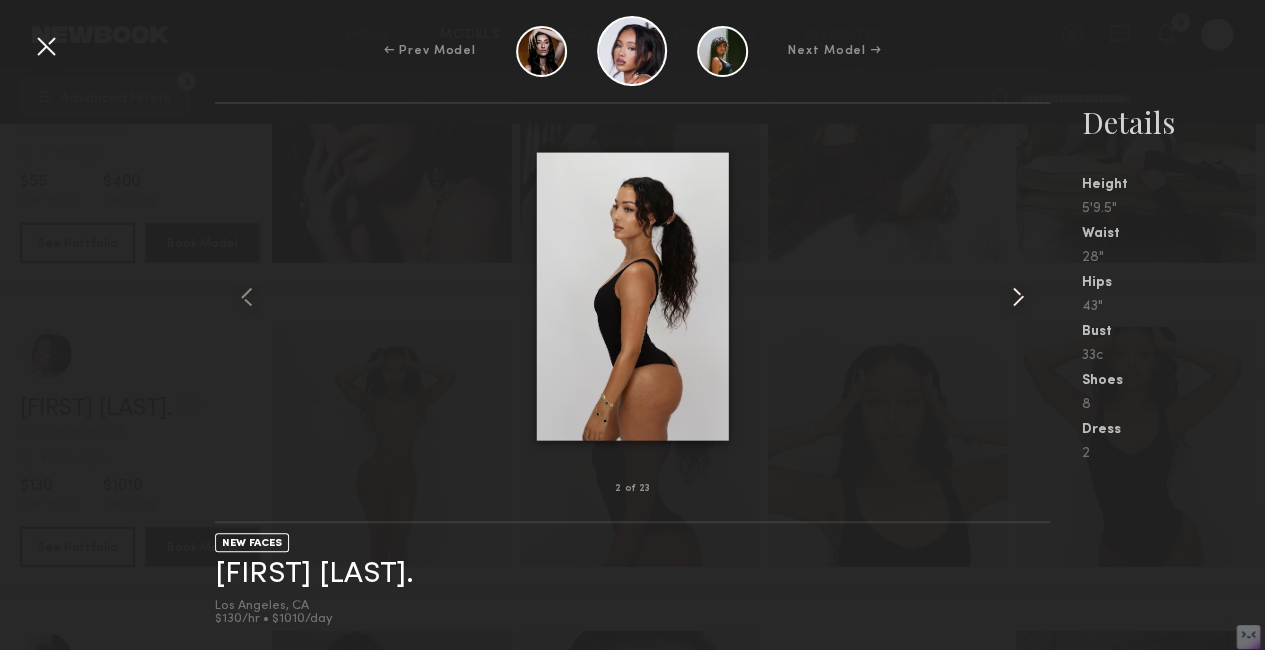 click at bounding box center (1018, 297) 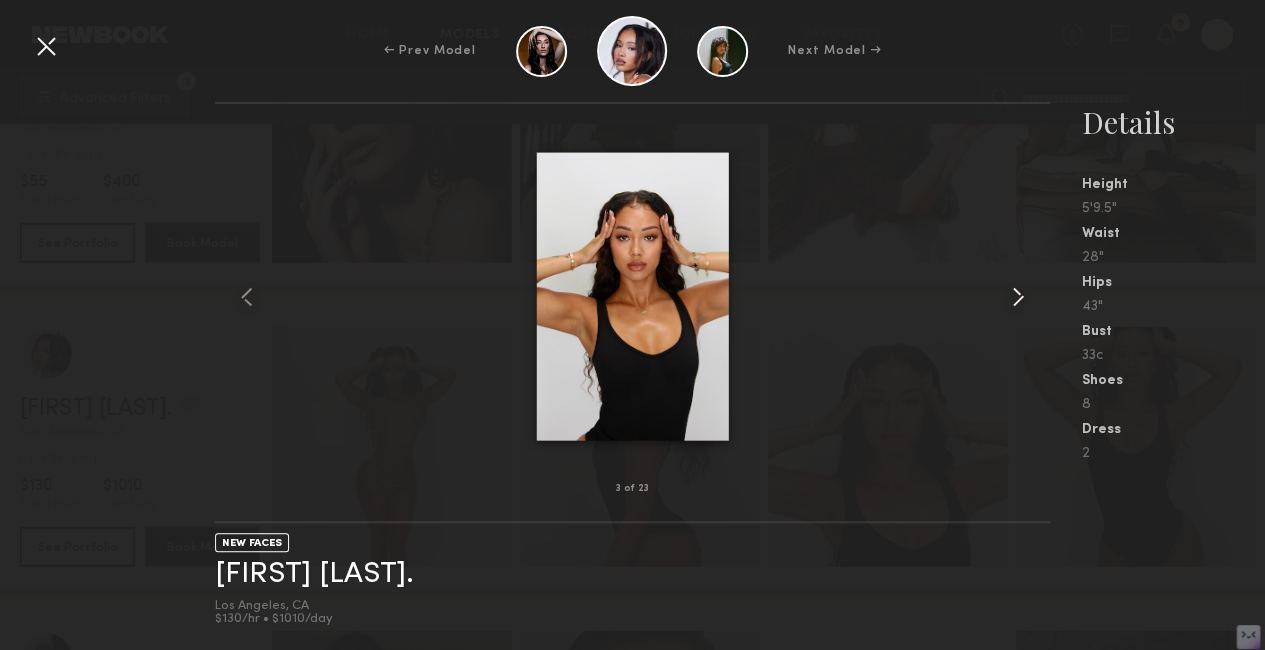 click at bounding box center (1018, 297) 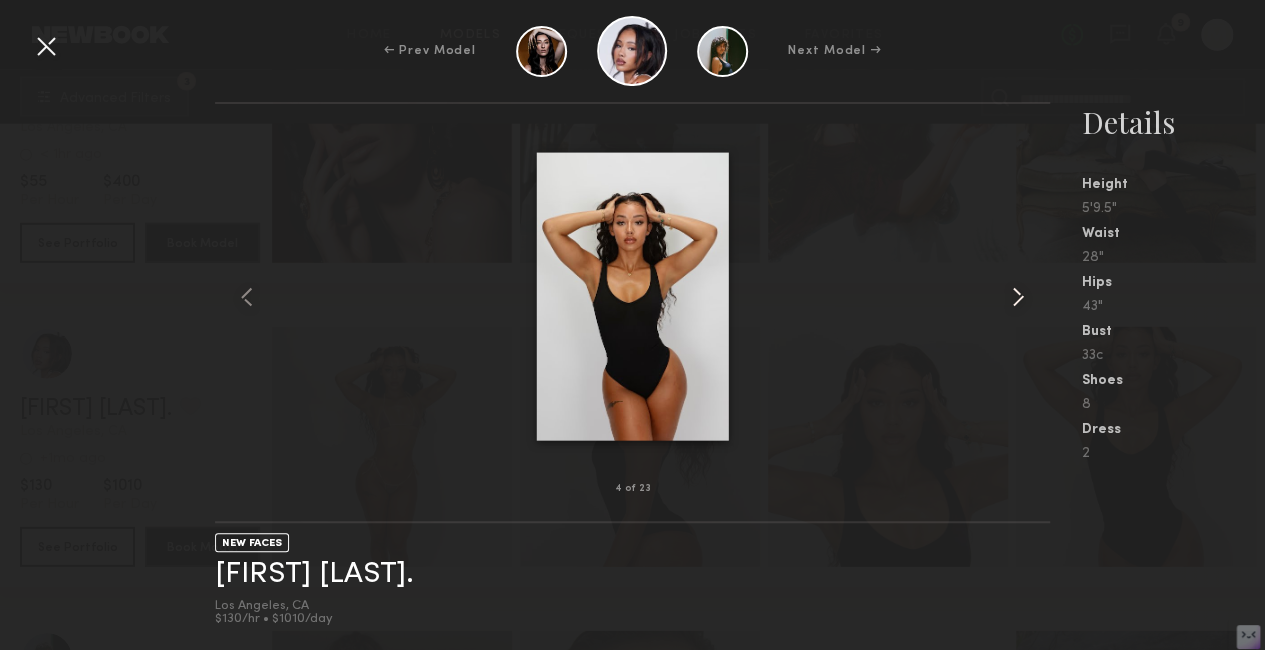 click at bounding box center [1018, 297] 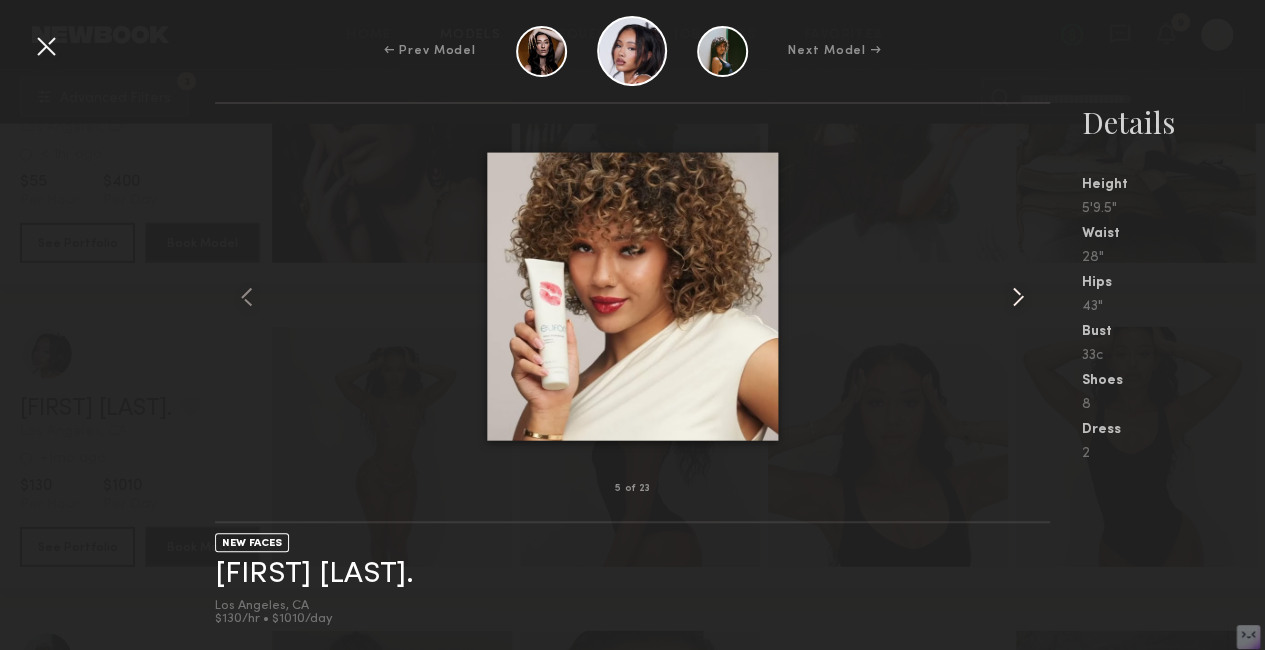 click at bounding box center [1018, 297] 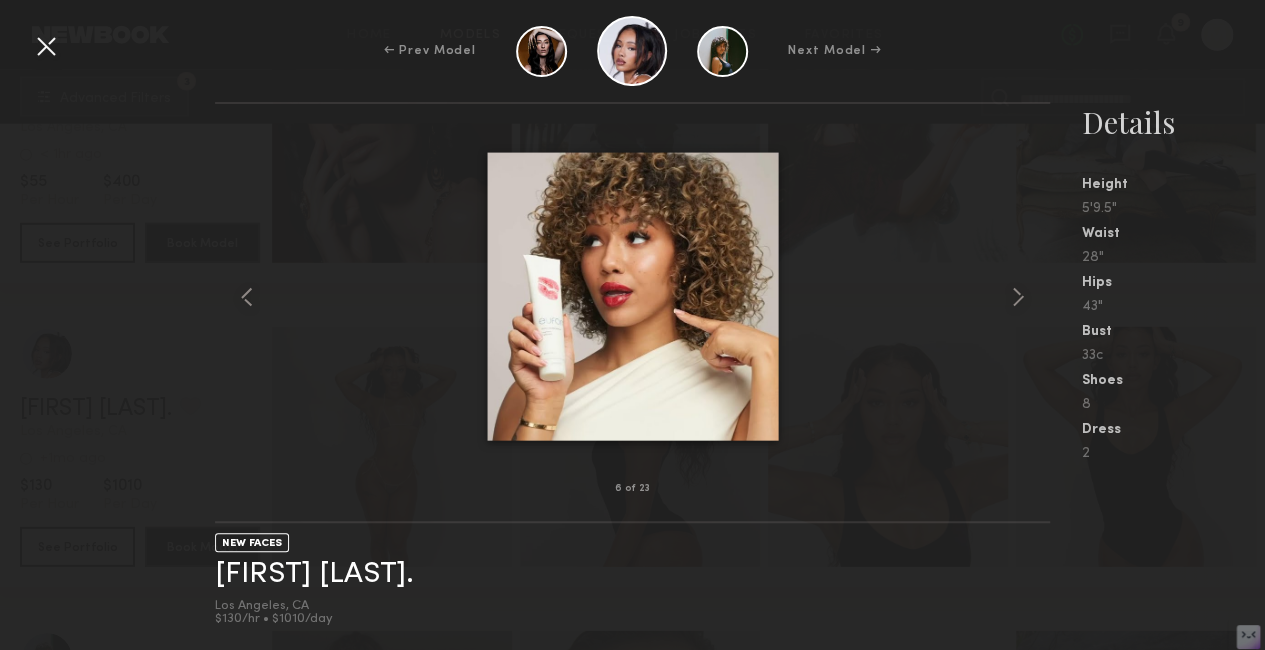 click on "← Prev Model   Next Model →" at bounding box center [632, 51] 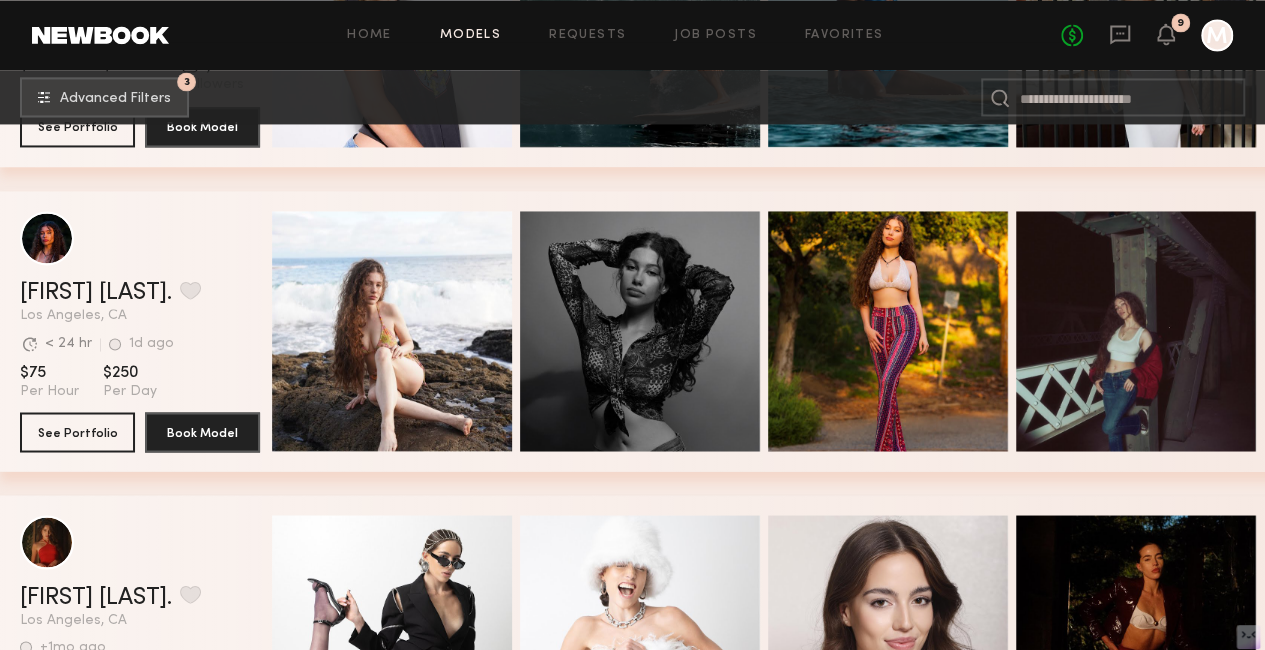 scroll, scrollTop: 24294, scrollLeft: 0, axis: vertical 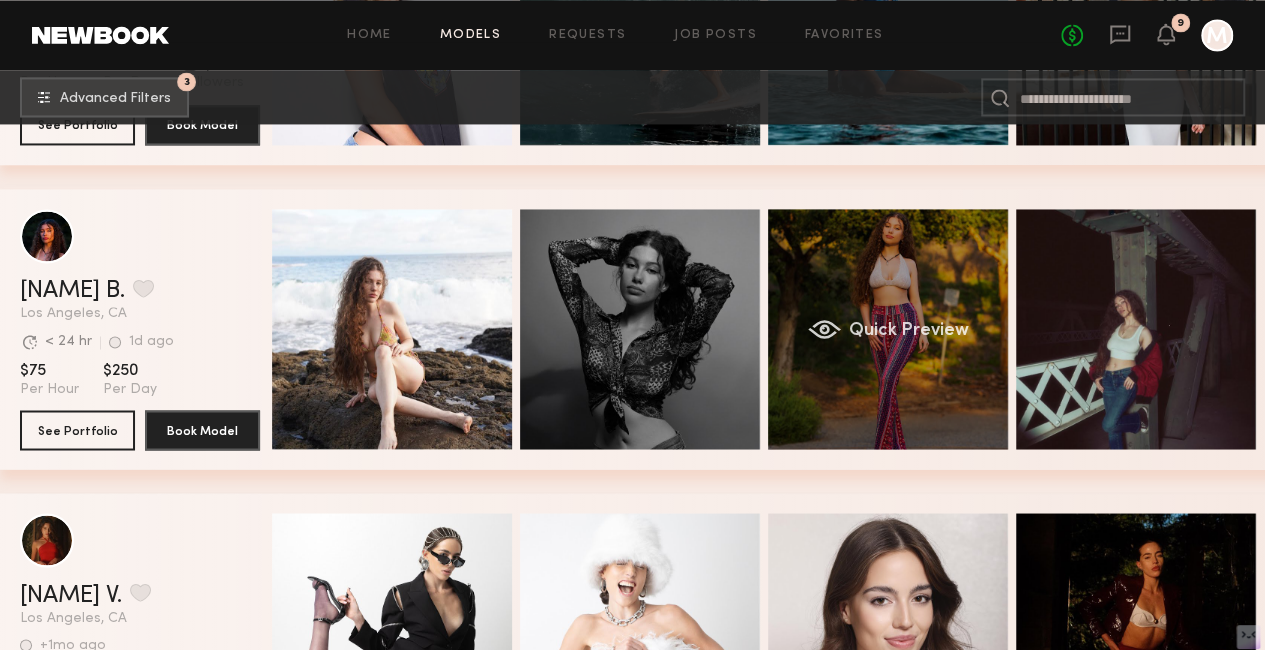 click on "Quick Preview" 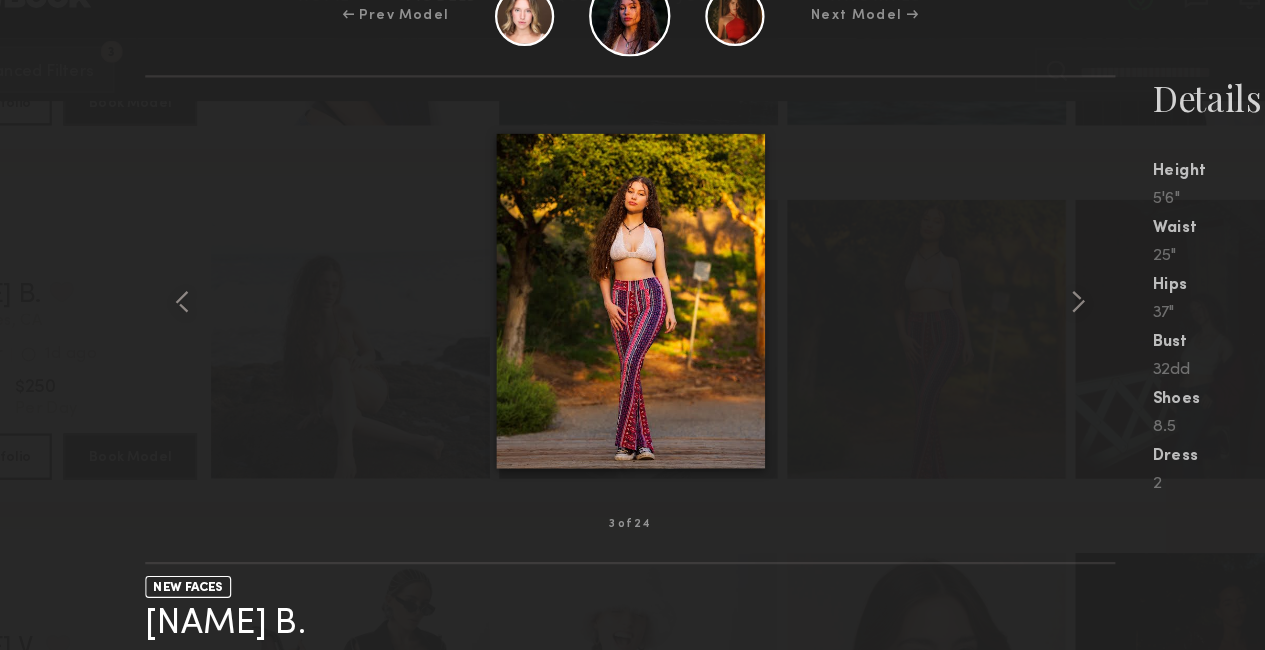 scroll, scrollTop: 24294, scrollLeft: 0, axis: vertical 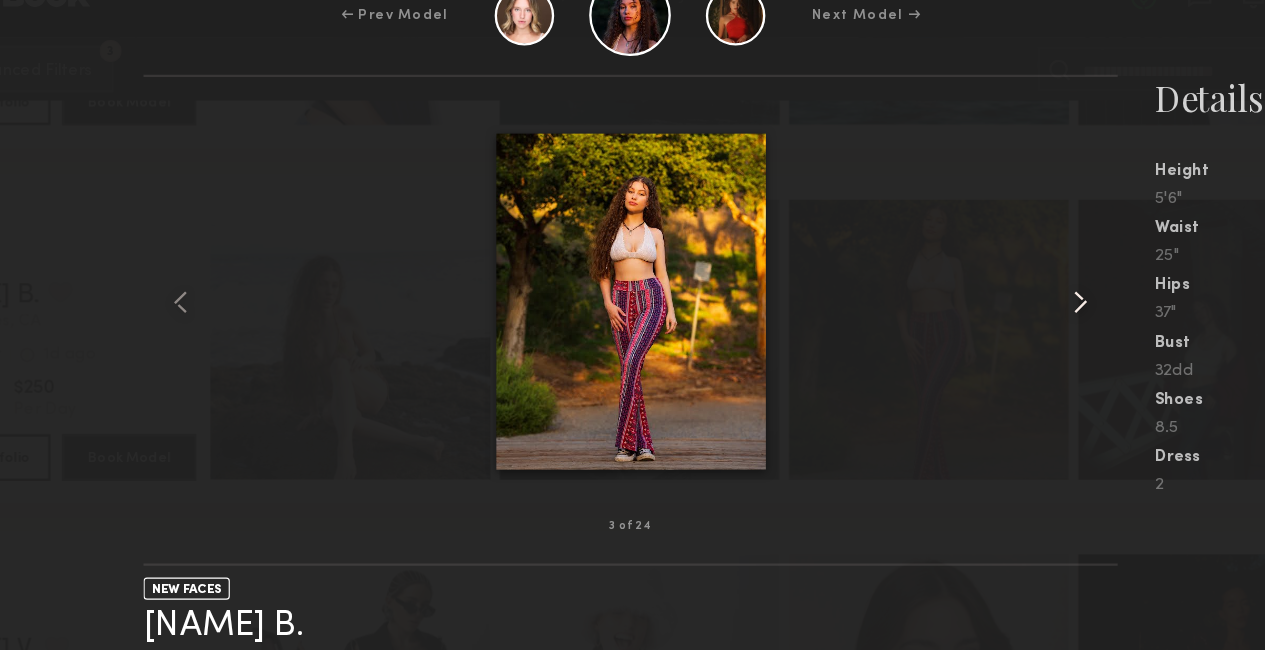 click at bounding box center [1018, 297] 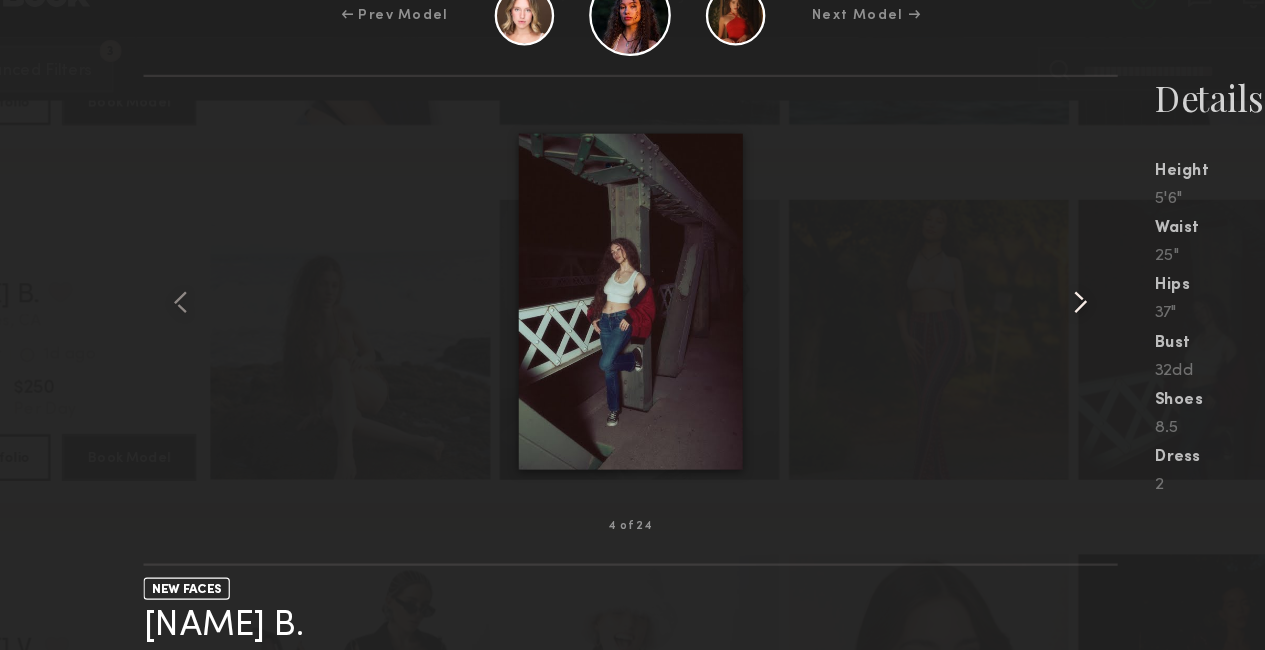 click at bounding box center [1018, 297] 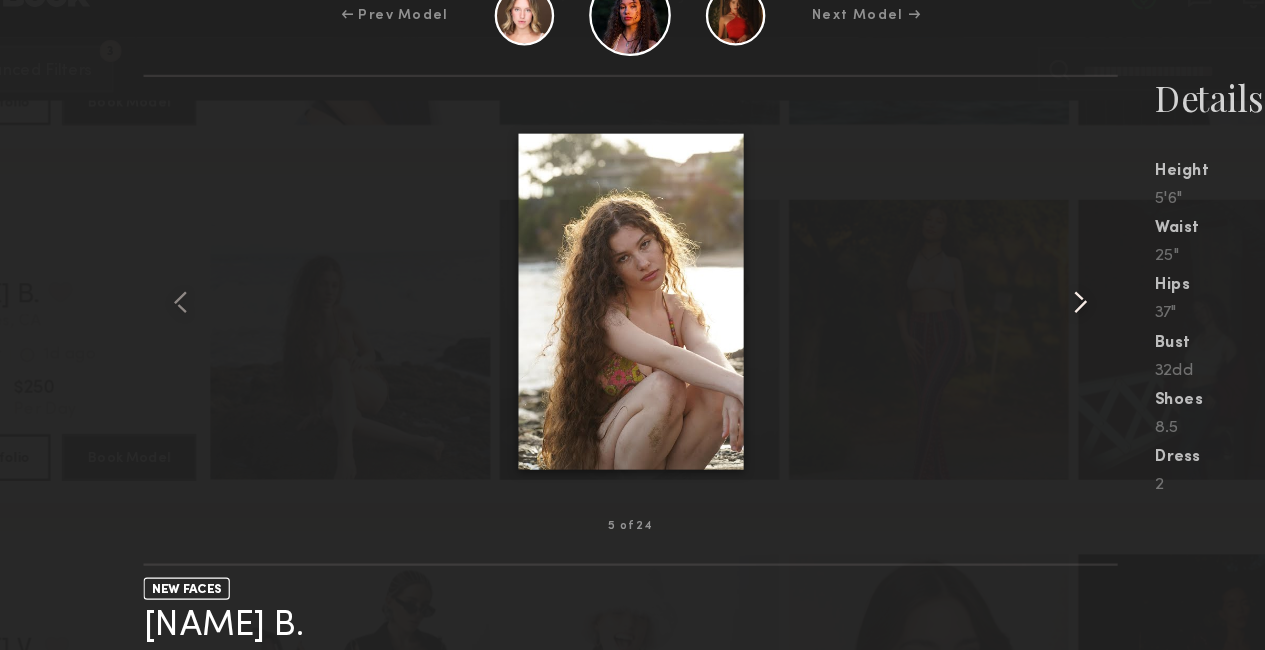 click at bounding box center (1018, 297) 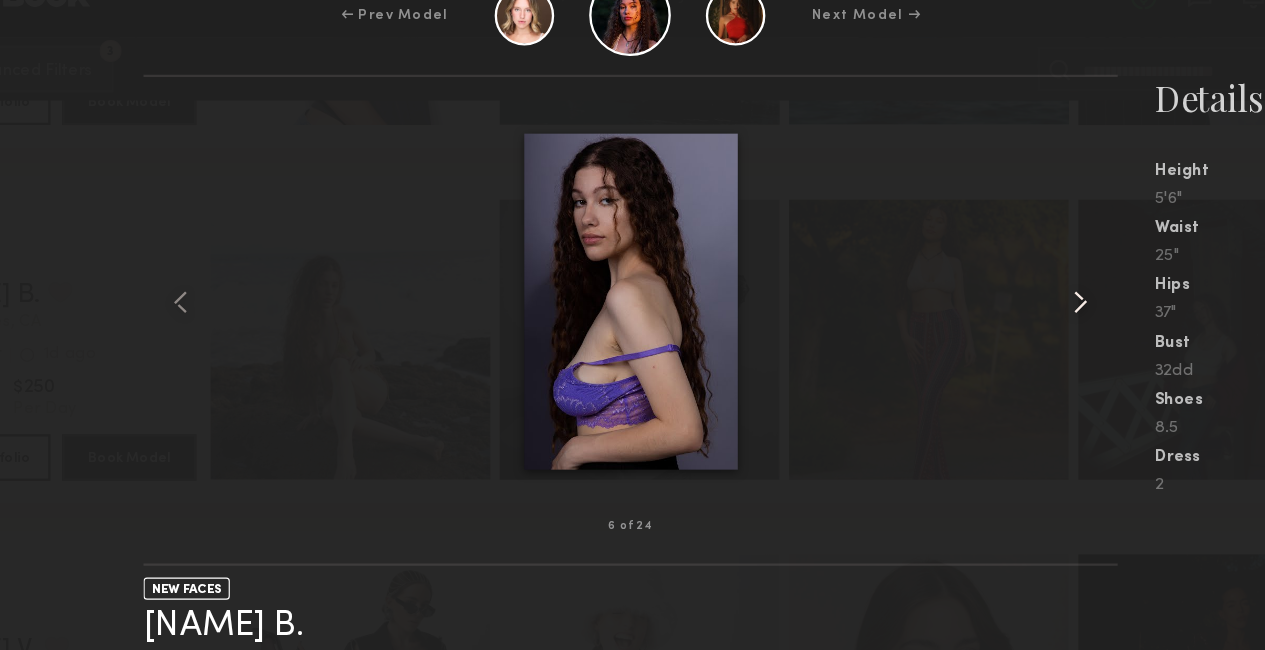 drag, startPoint x: 1014, startPoint y: 293, endPoint x: 1031, endPoint y: 297, distance: 17.464249 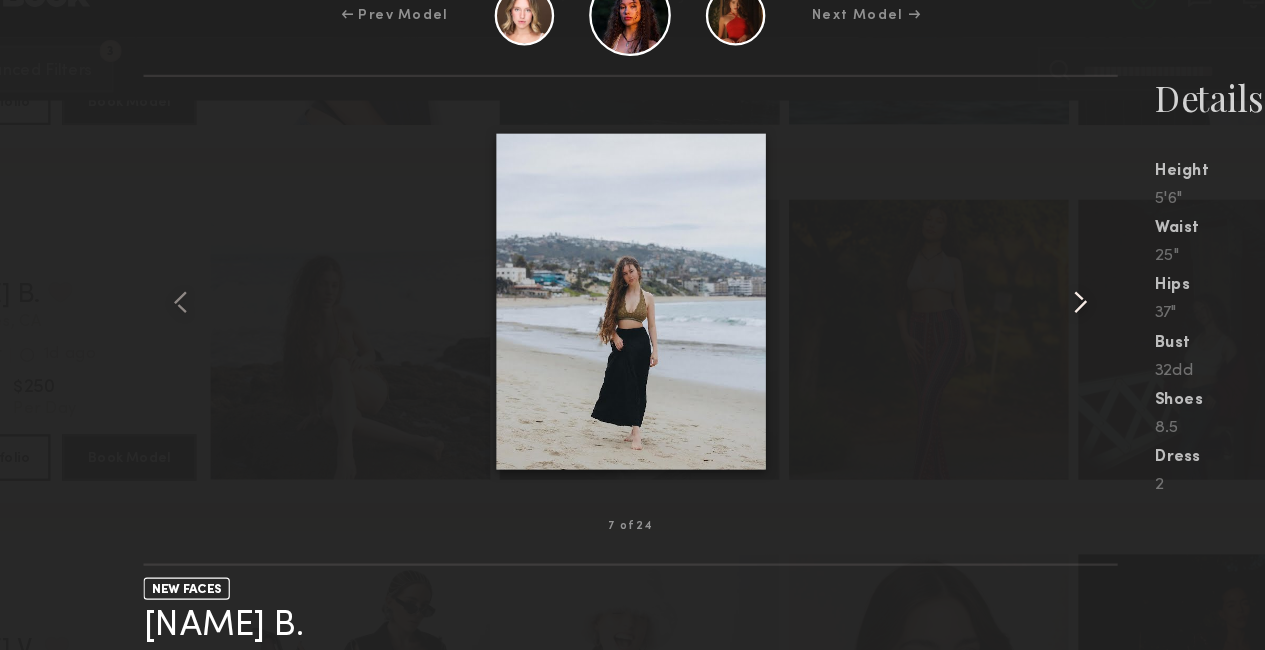 click at bounding box center [1018, 297] 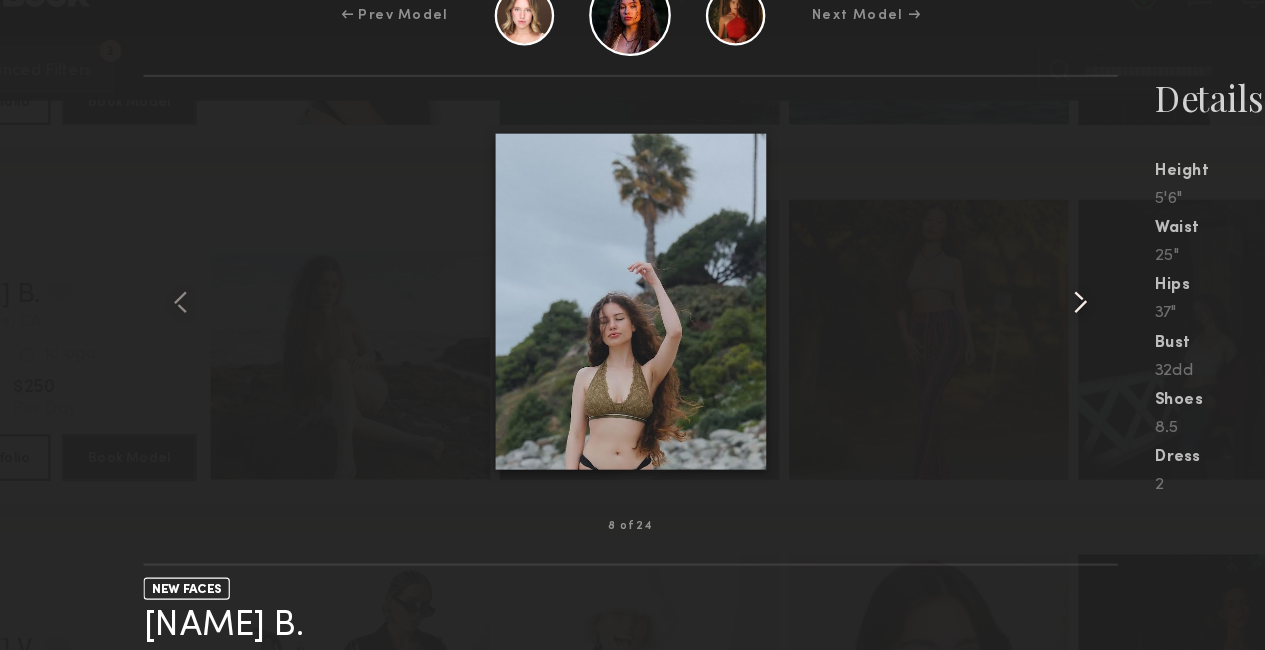click at bounding box center [1018, 297] 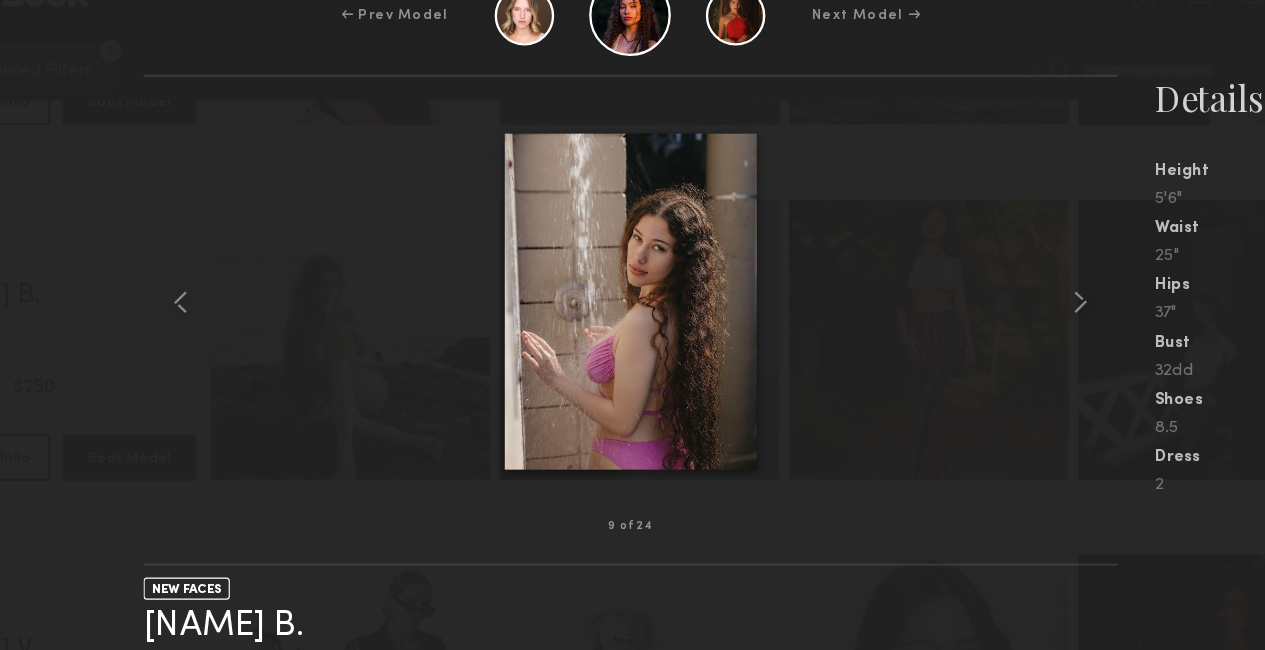click at bounding box center (632, 296) 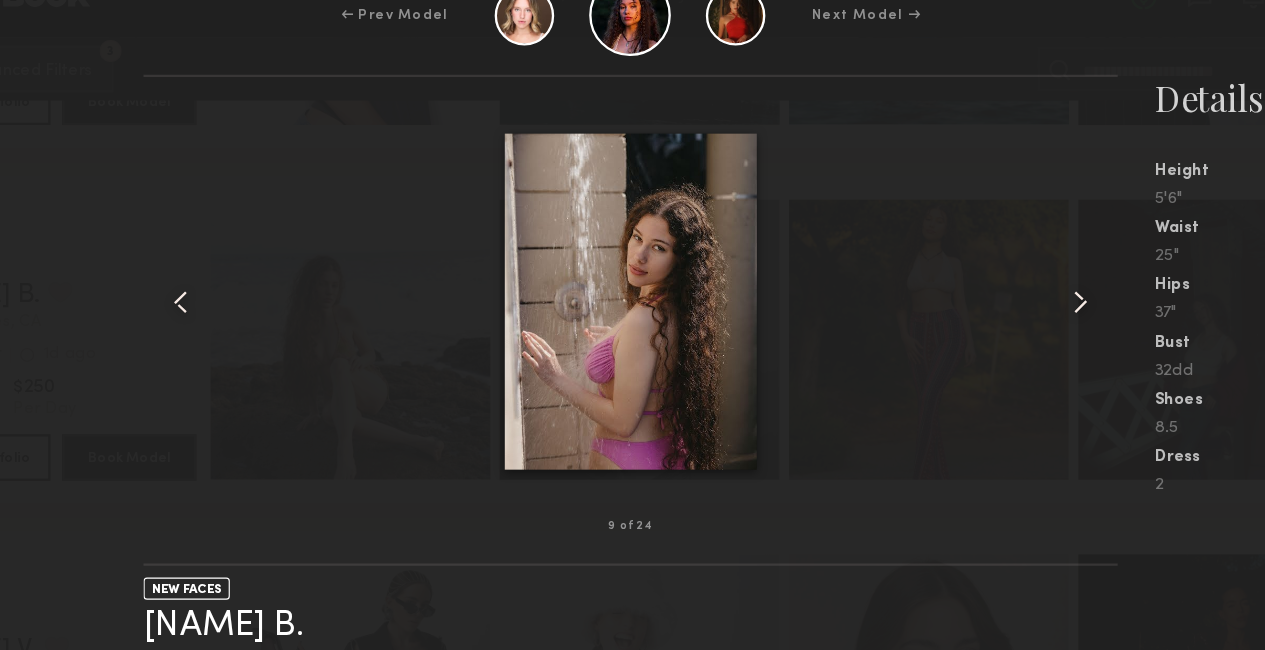 click on "← Prev Model   Next Model →   9 of 24  NEW FACES Mia B.  Los Angeles, CA   $75/hr • $250/day  Details Height  5'6"  Waist  25"  Hips  37"  Bust  32dd  Shoes  8.5  Dress  2" at bounding box center [632, 325] 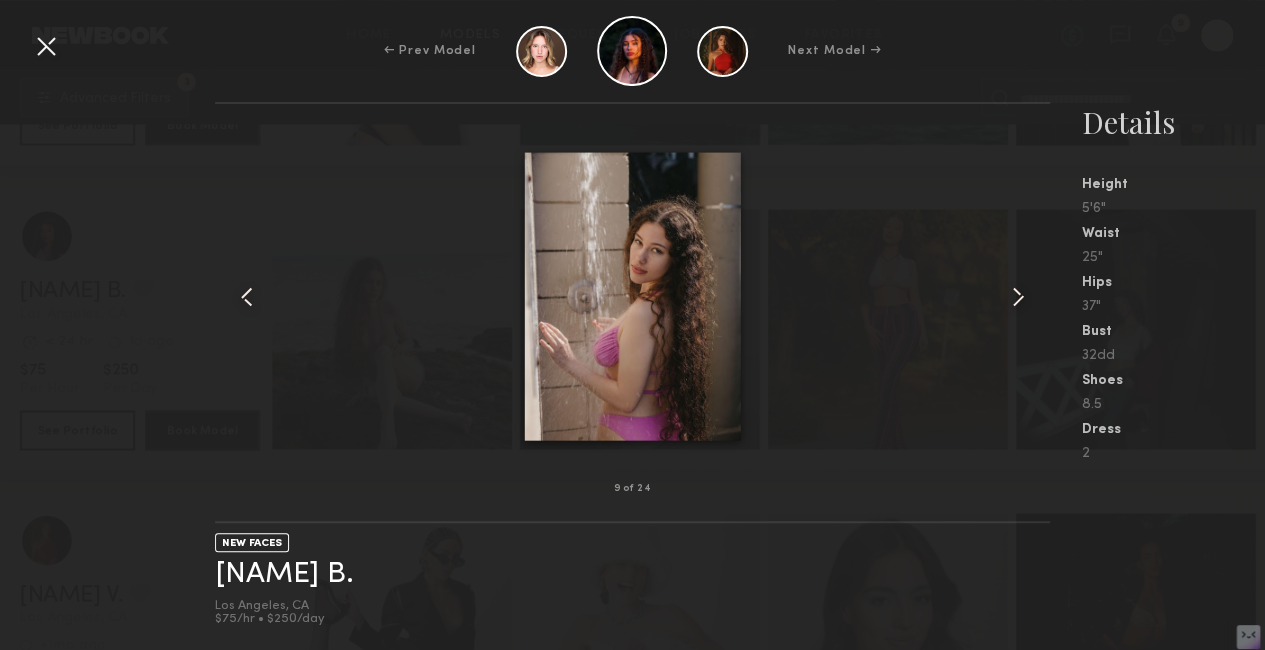 click on "← Prev Model   Next Model →" at bounding box center [632, 51] 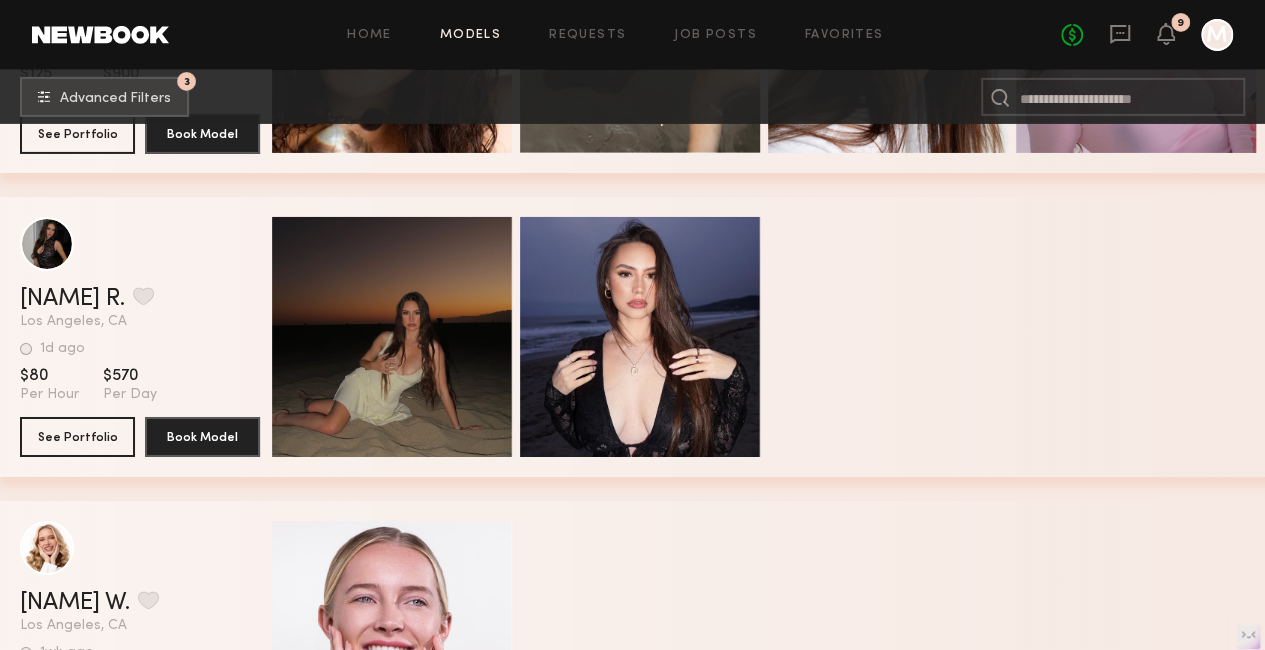 scroll, scrollTop: 26116, scrollLeft: 0, axis: vertical 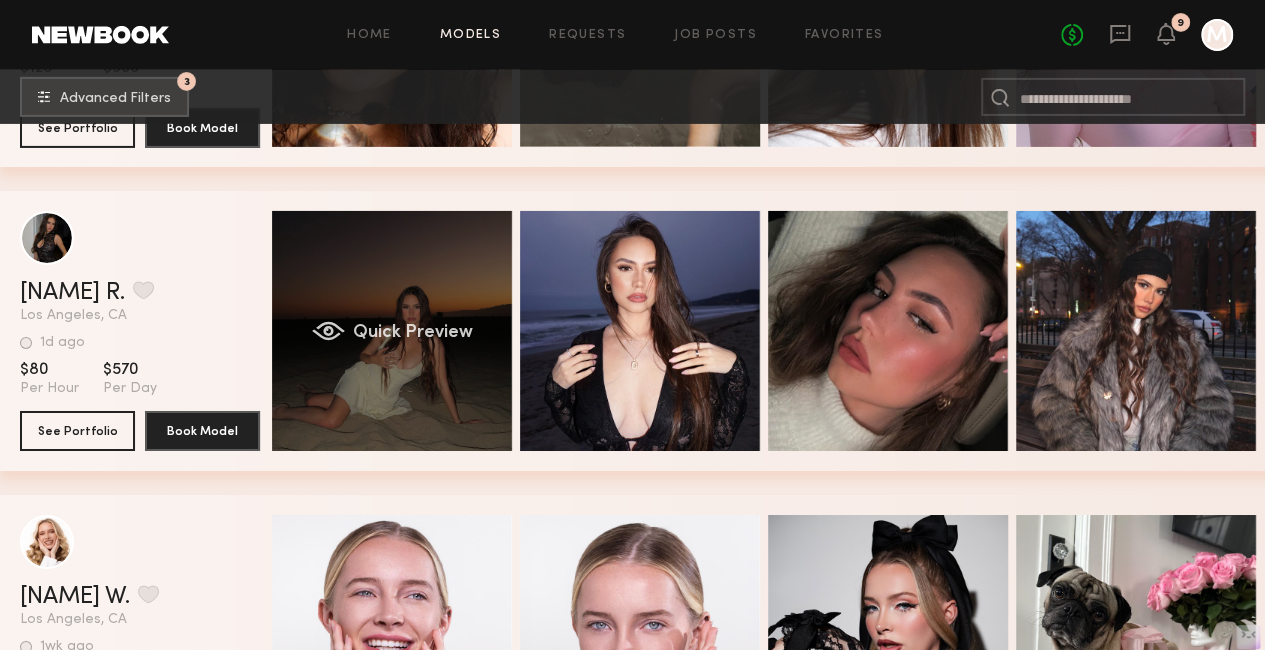 click on "Quick Preview" 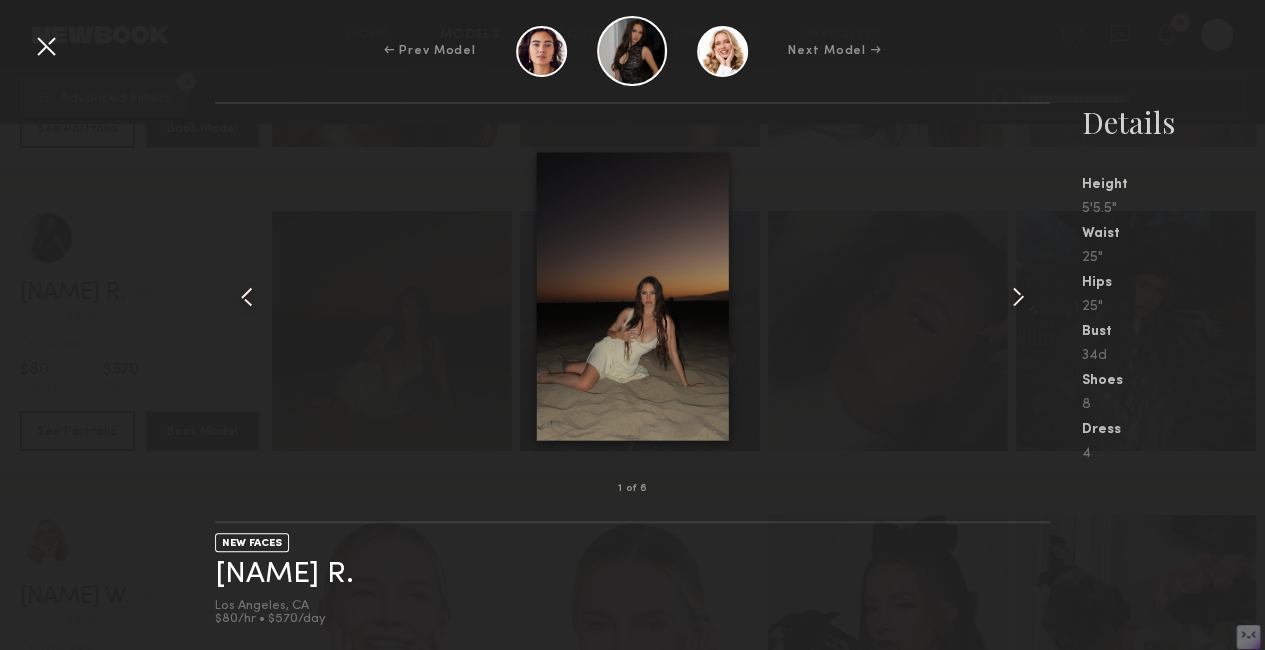 click at bounding box center [1018, 297] 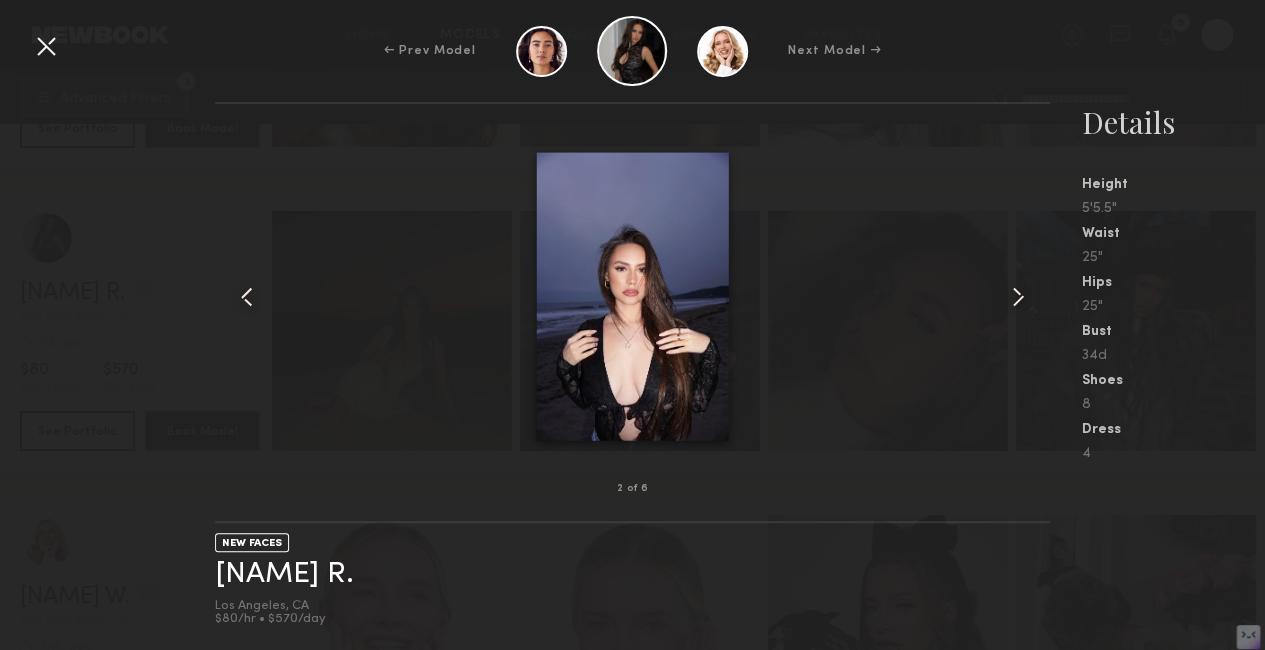 click at bounding box center [1018, 297] 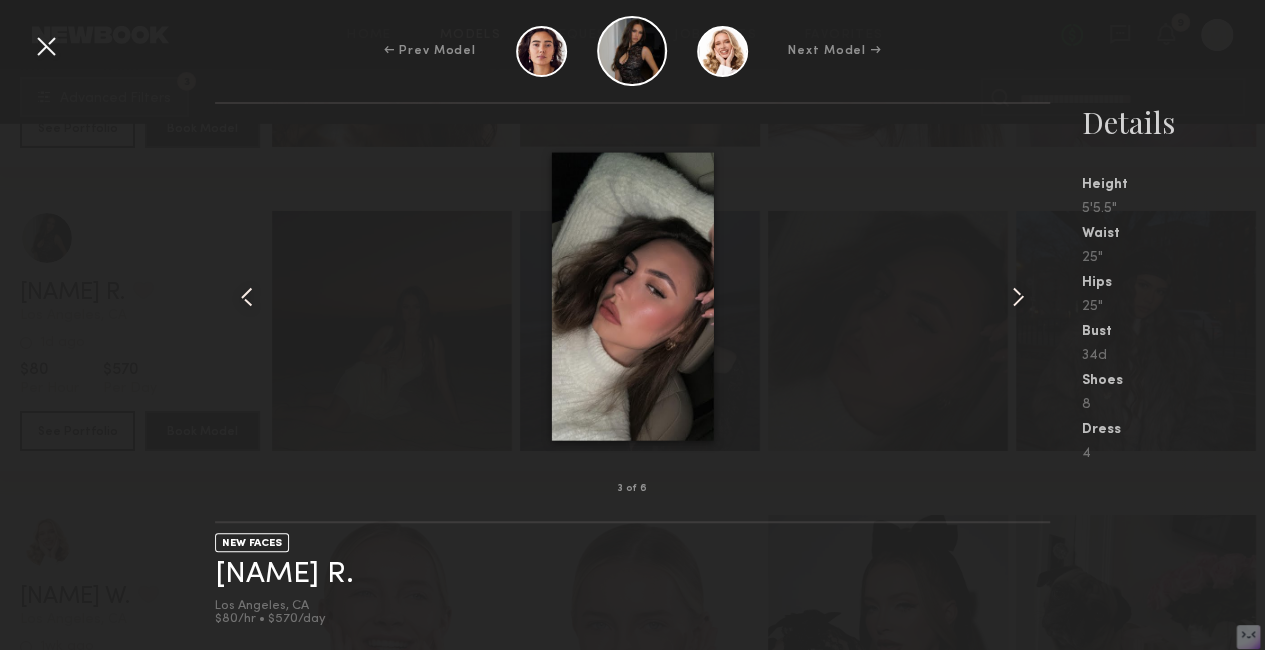 click at bounding box center (1018, 297) 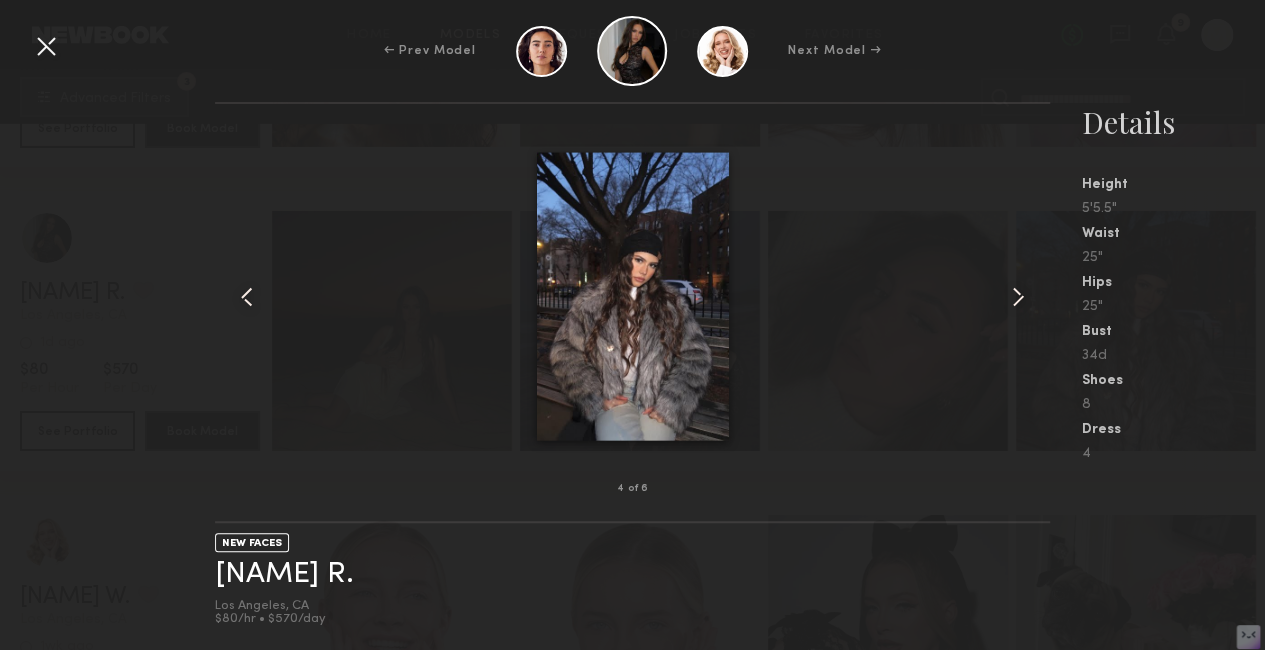 click at bounding box center (1018, 297) 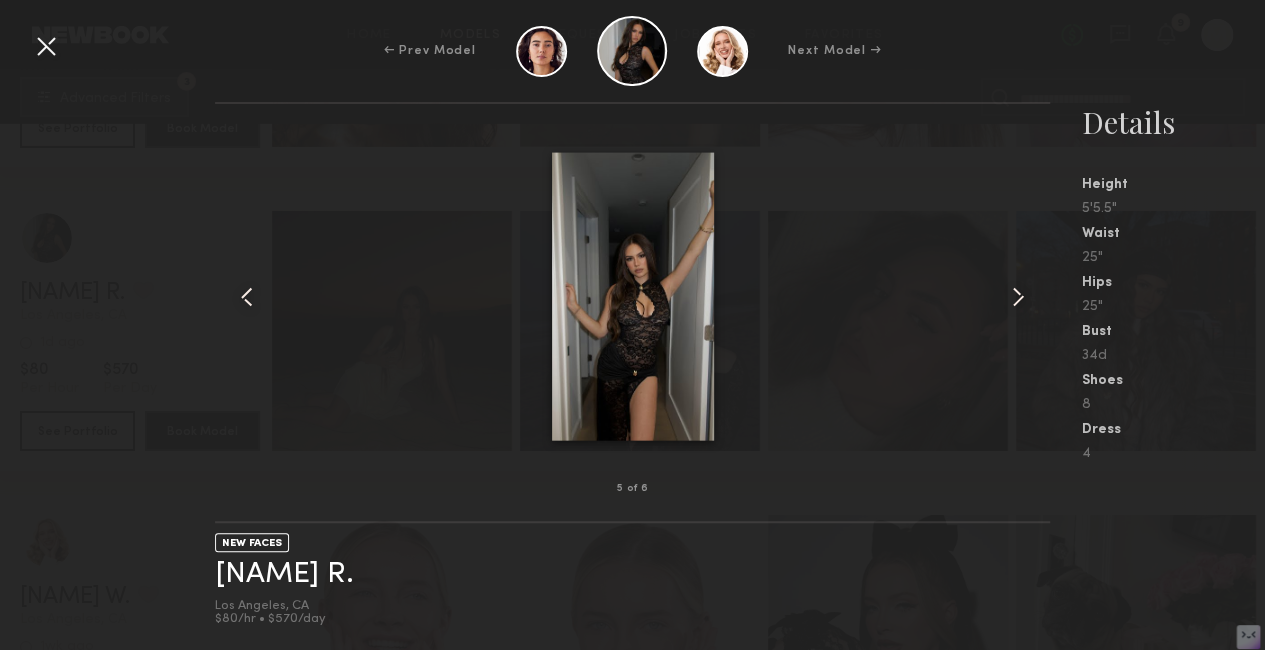 click at bounding box center [1018, 297] 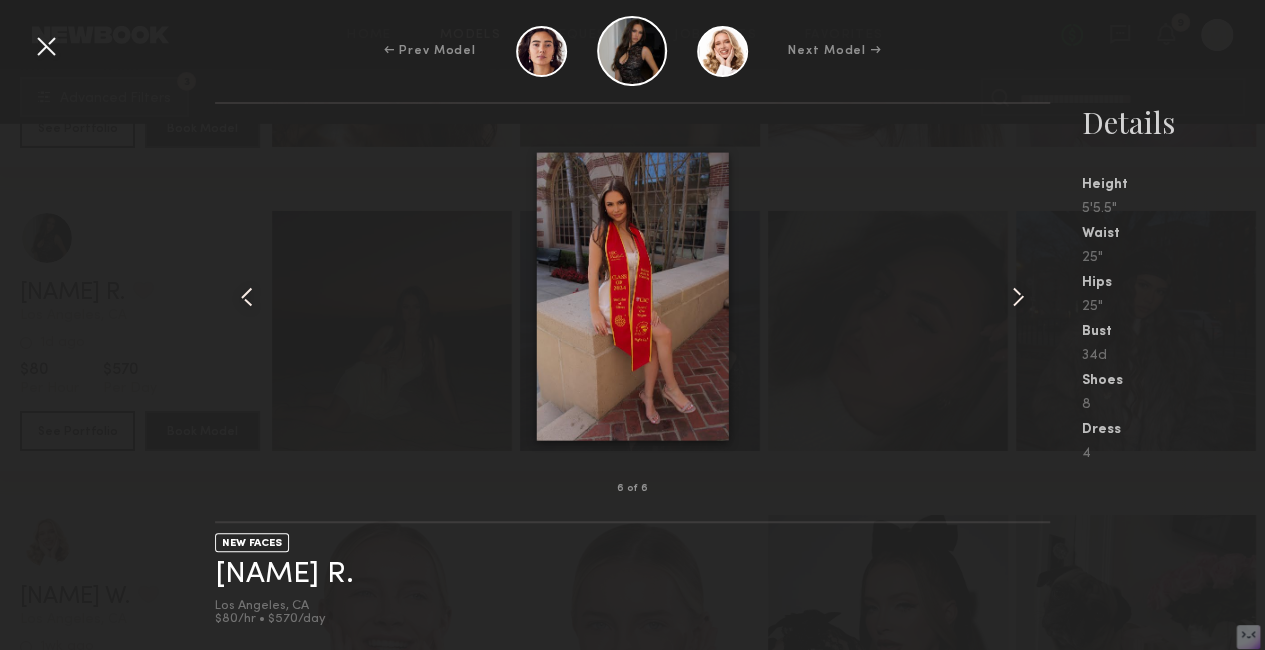 click at bounding box center (1018, 297) 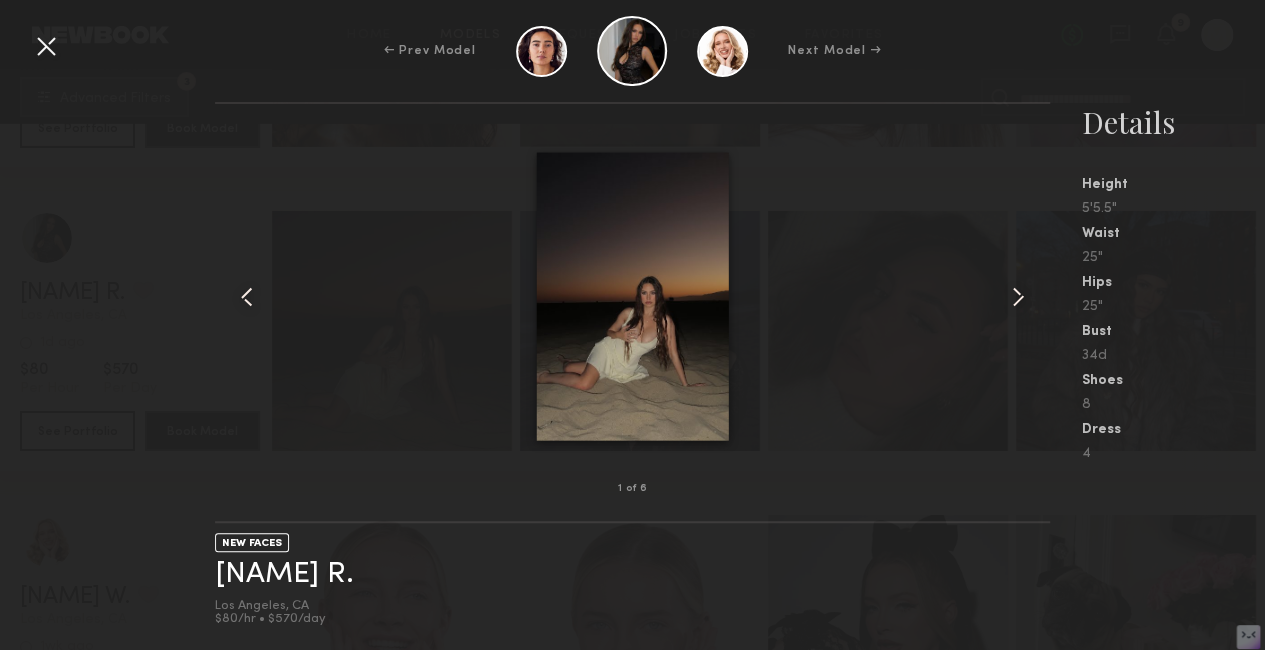 click at bounding box center (1018, 297) 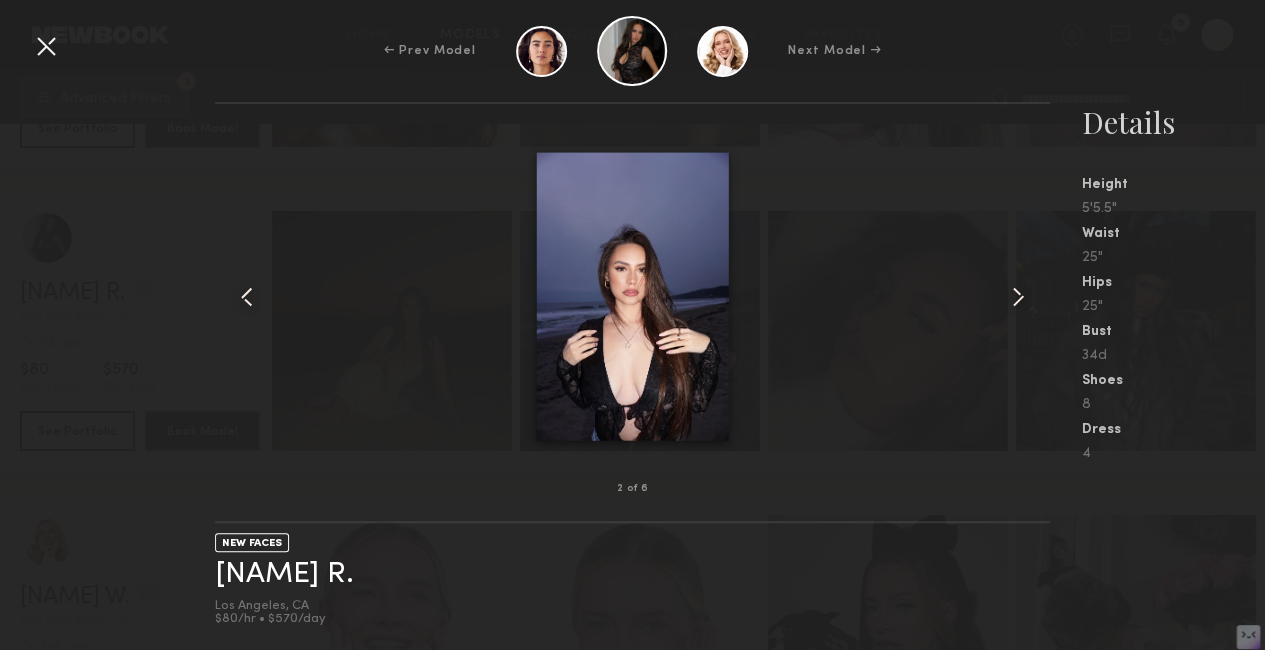click at bounding box center [1018, 297] 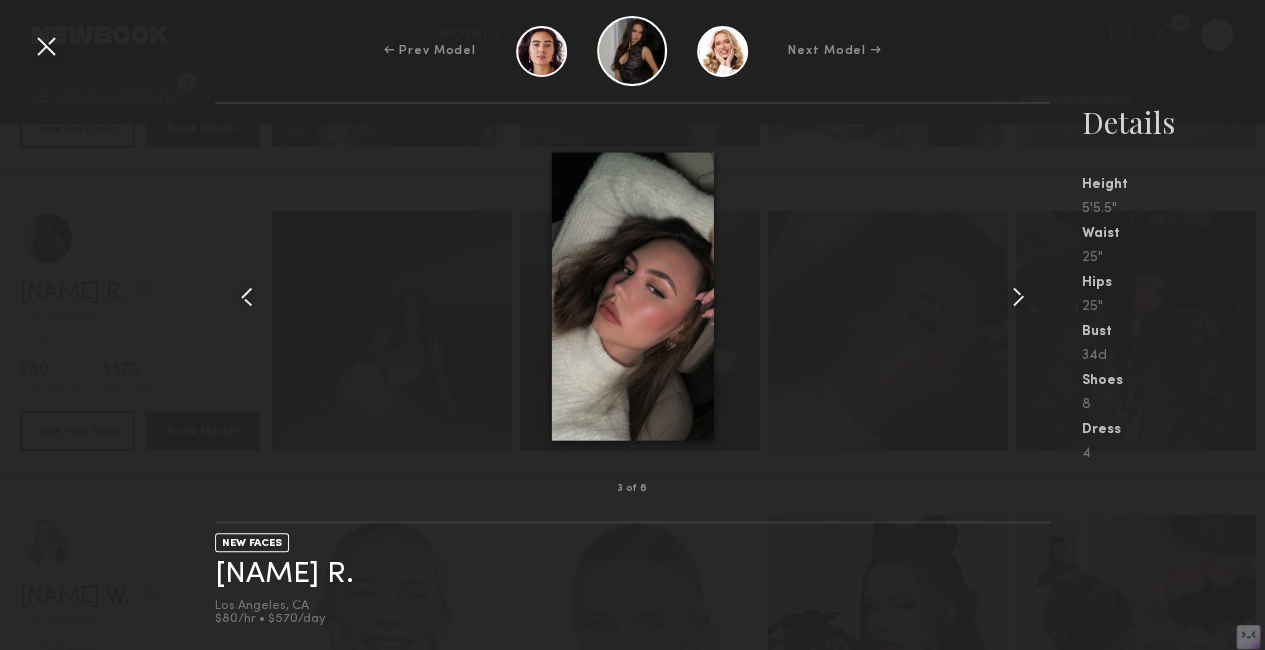 click at bounding box center [1018, 297] 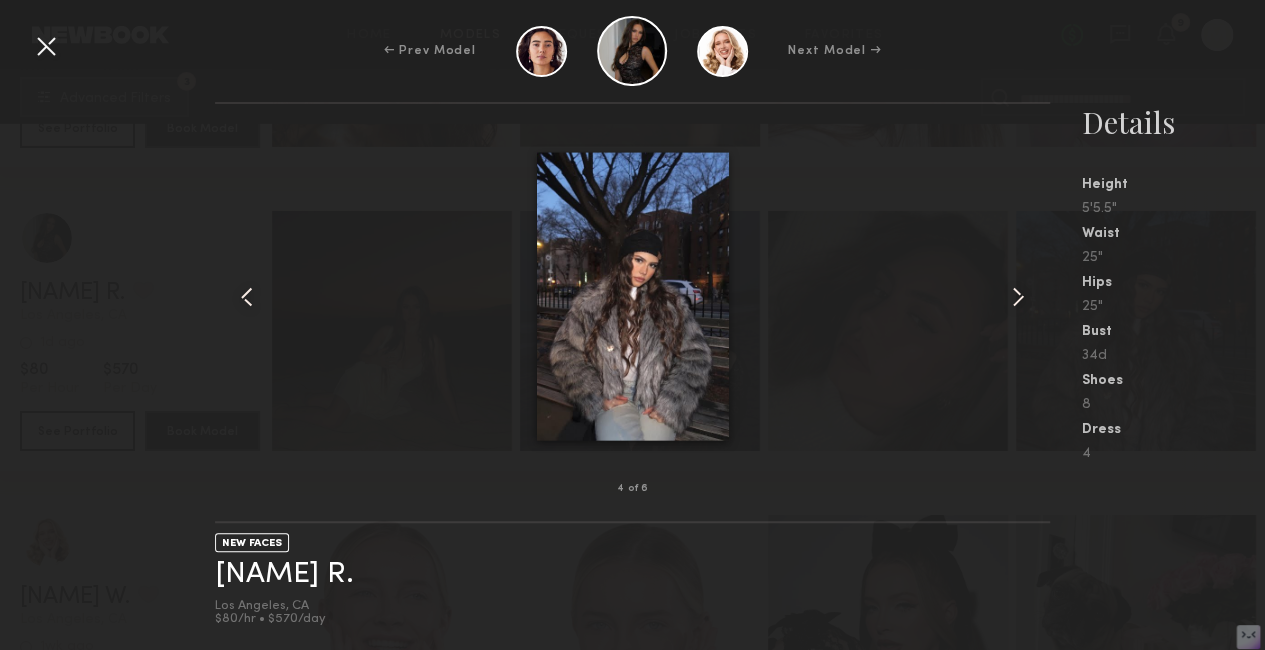 click at bounding box center [46, 46] 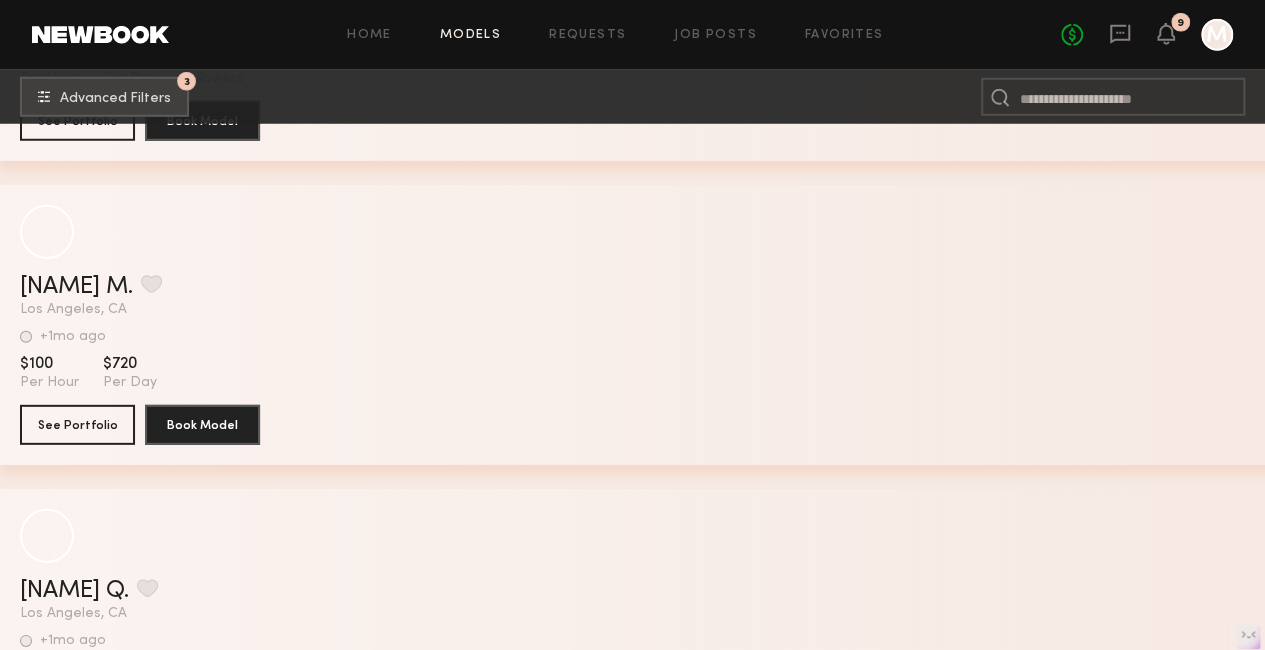 scroll, scrollTop: 33118, scrollLeft: 0, axis: vertical 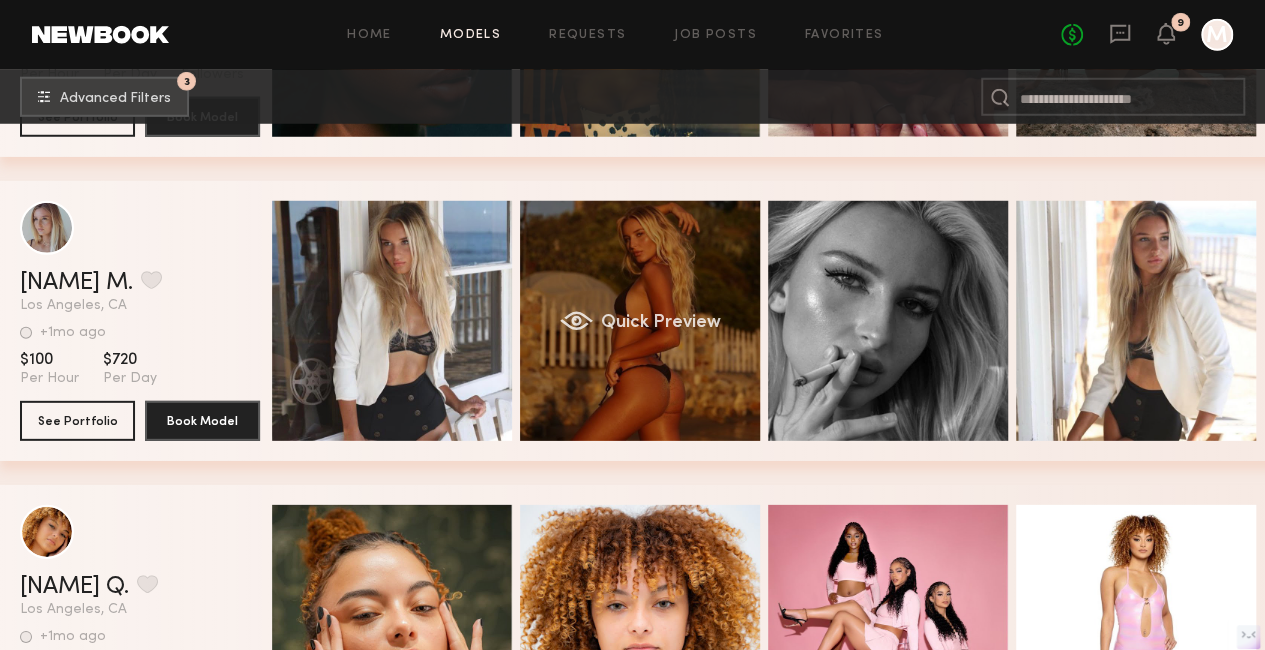 click on "Quick Preview" 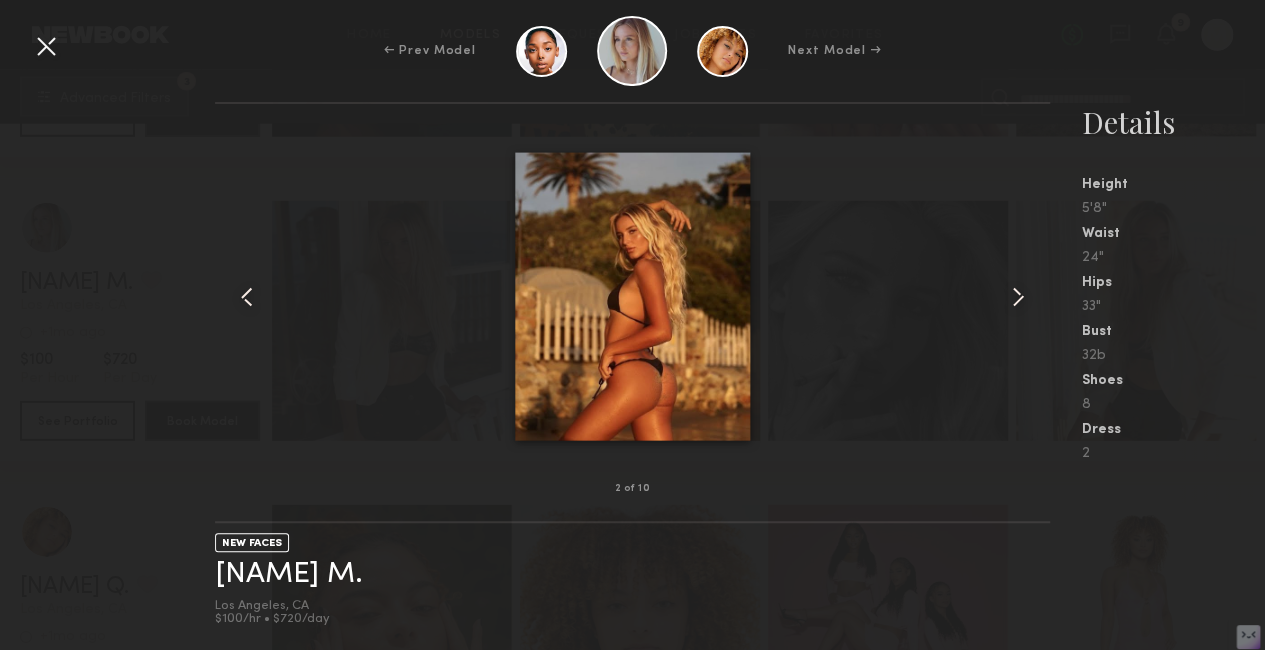 click at bounding box center (1018, 297) 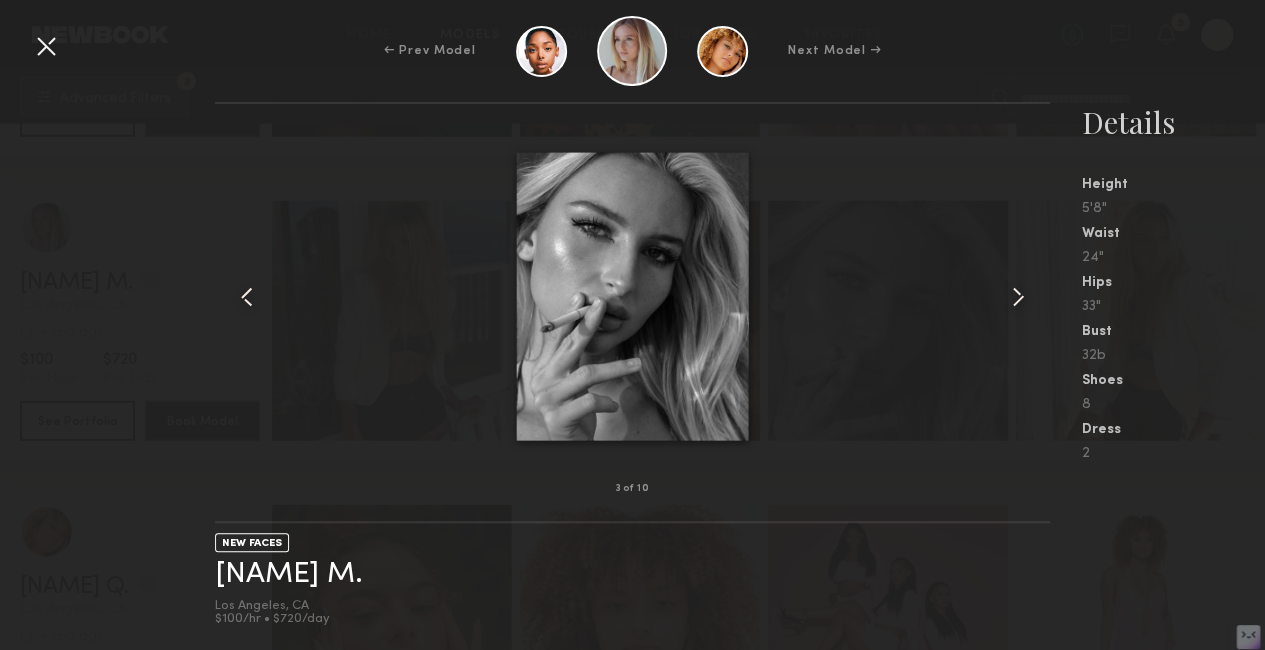 click at bounding box center [1018, 297] 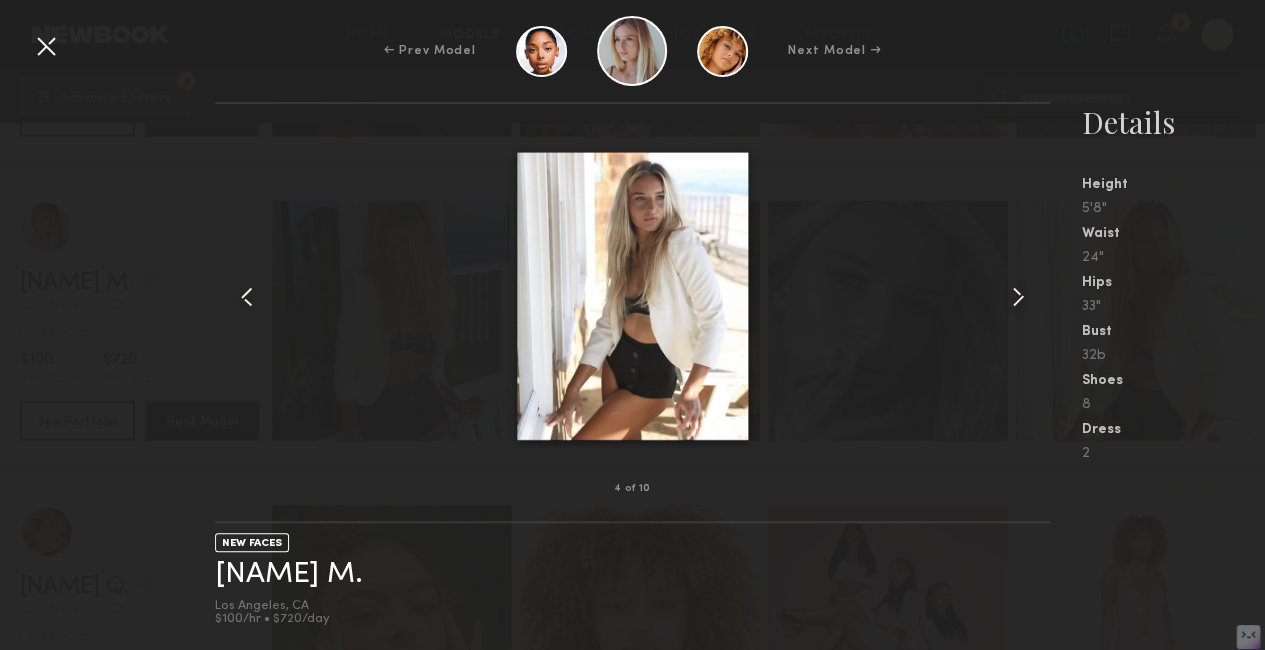drag, startPoint x: 1008, startPoint y: 298, endPoint x: 794, endPoint y: 289, distance: 214.18916 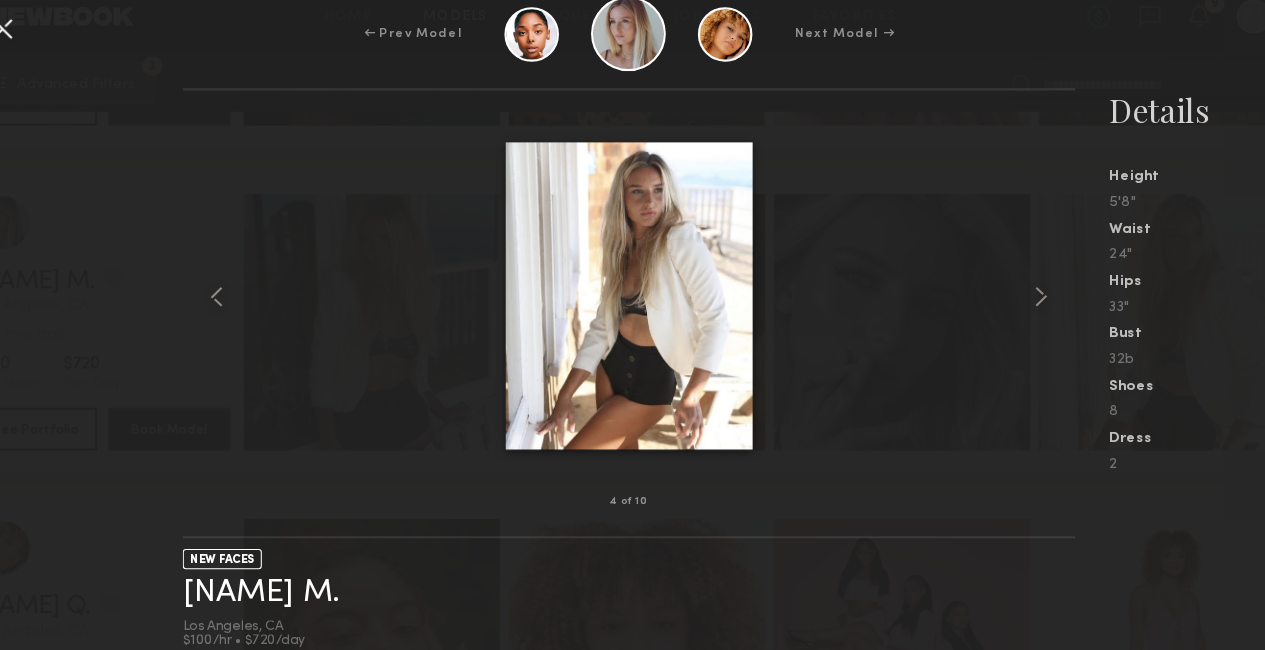 scroll, scrollTop: 33118, scrollLeft: 0, axis: vertical 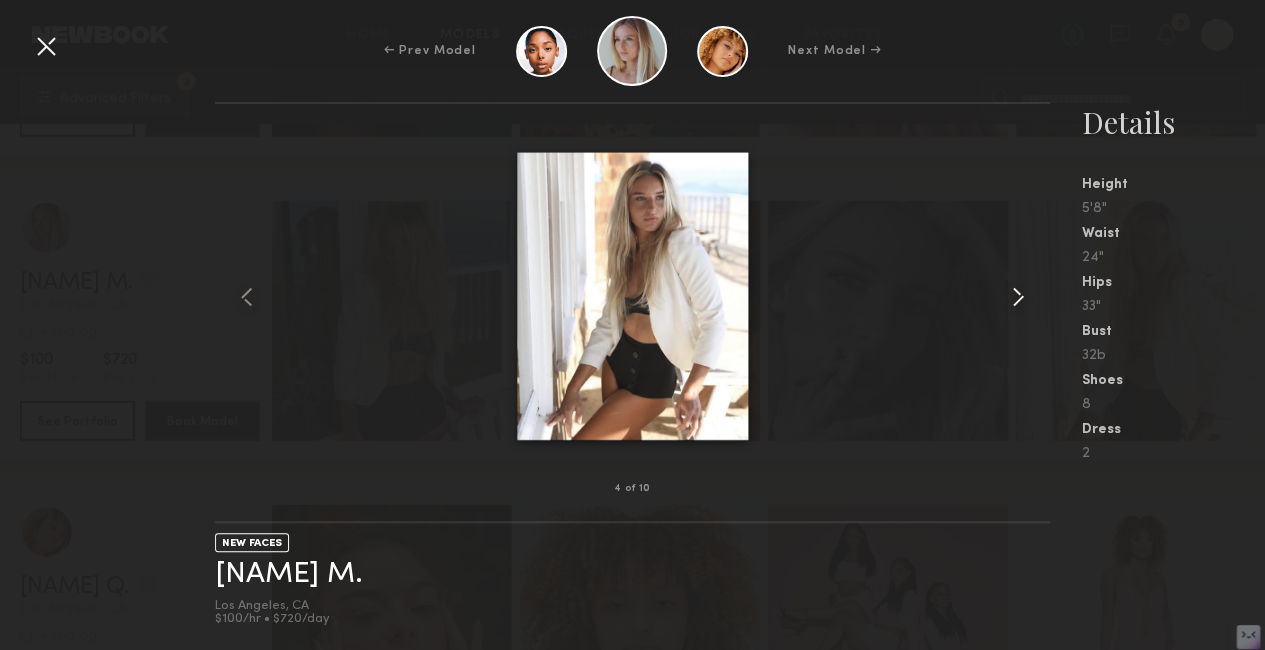 click at bounding box center (1018, 297) 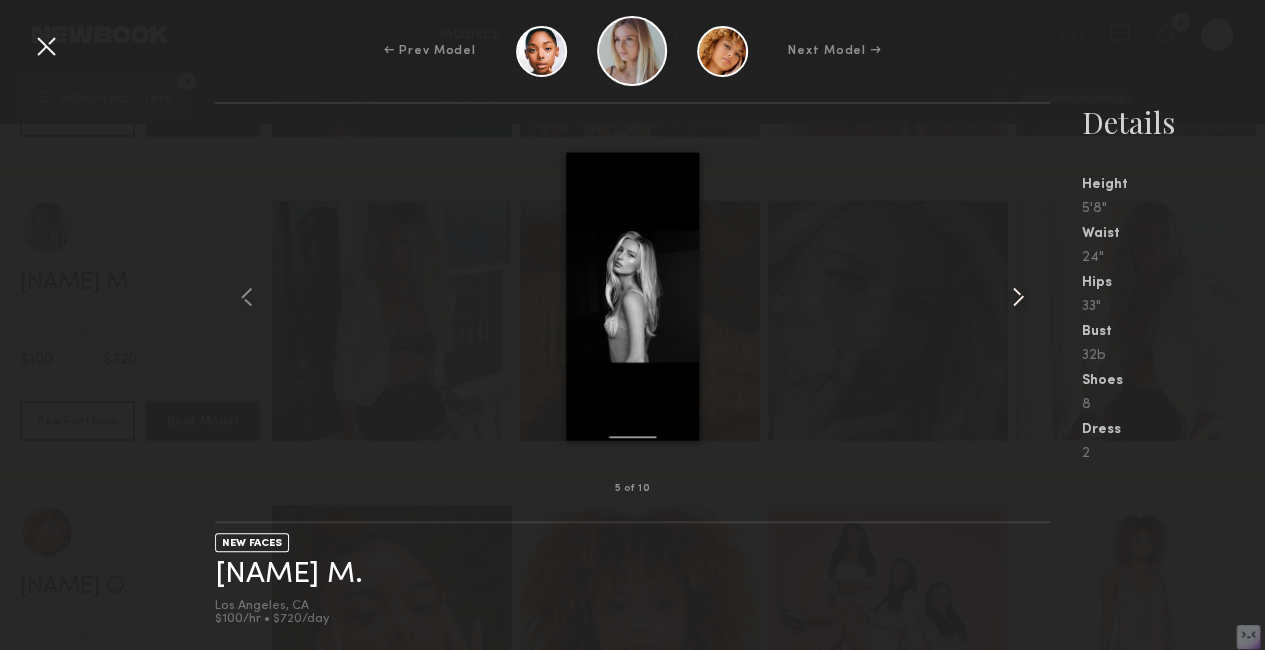 click at bounding box center (1018, 297) 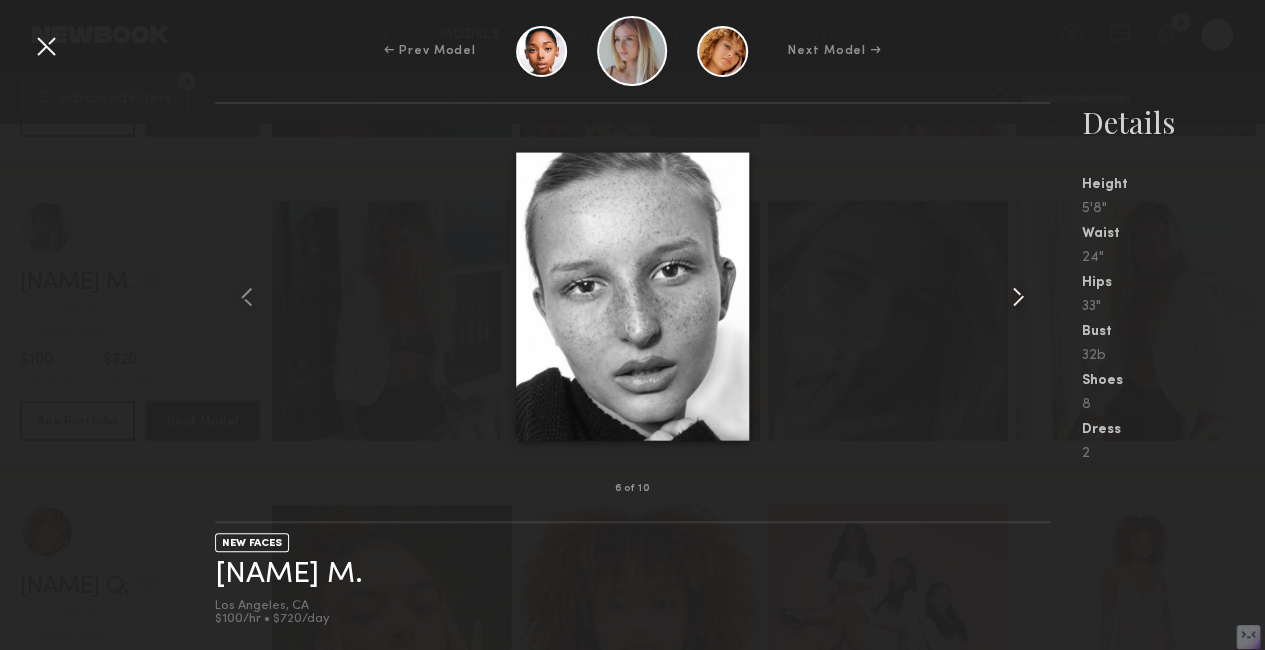 click at bounding box center [1018, 297] 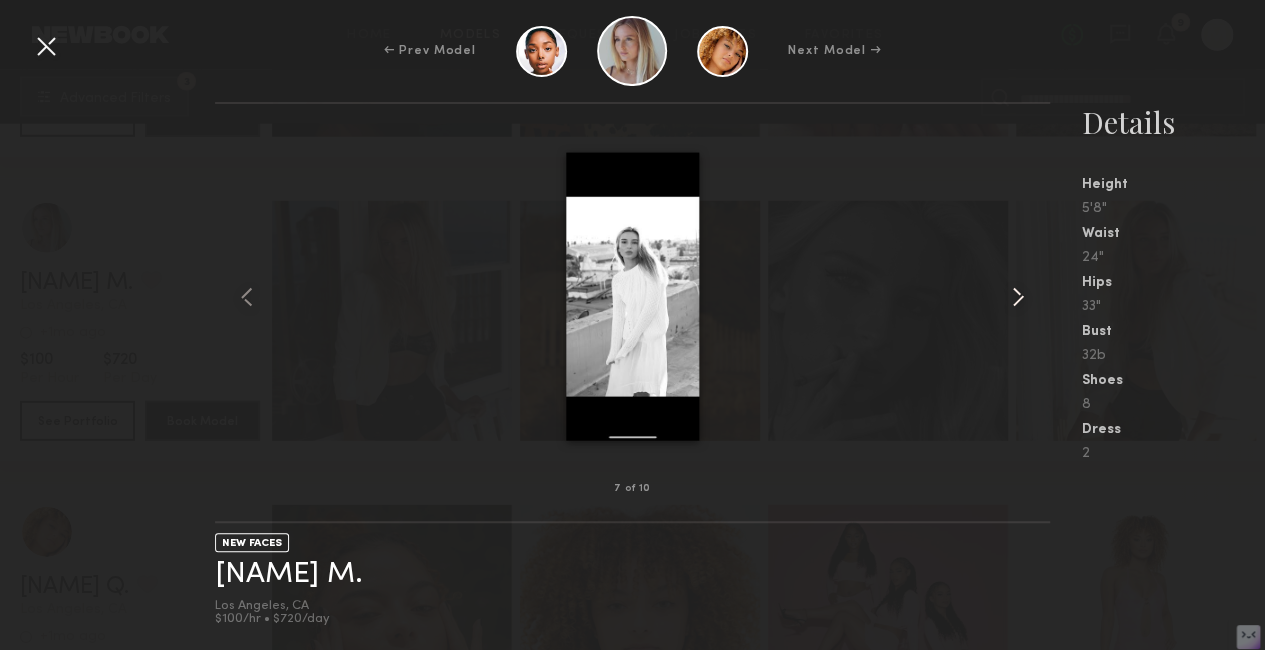 click at bounding box center (1018, 297) 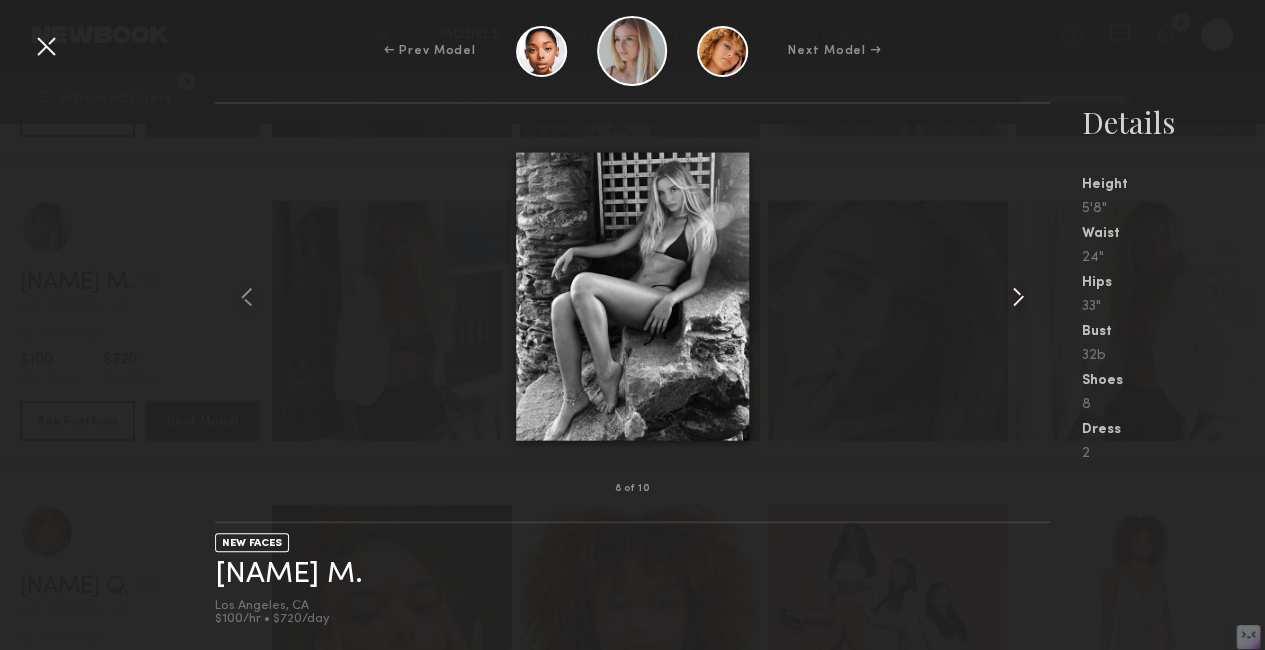 click at bounding box center (1018, 297) 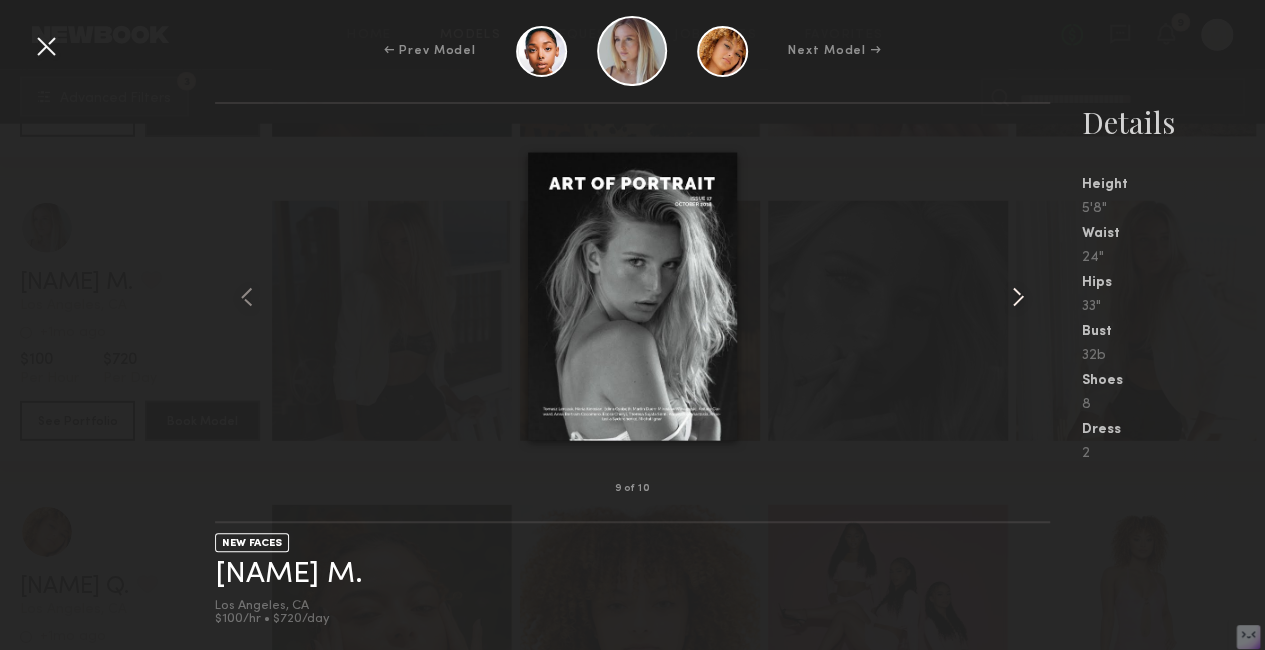 click at bounding box center [1018, 297] 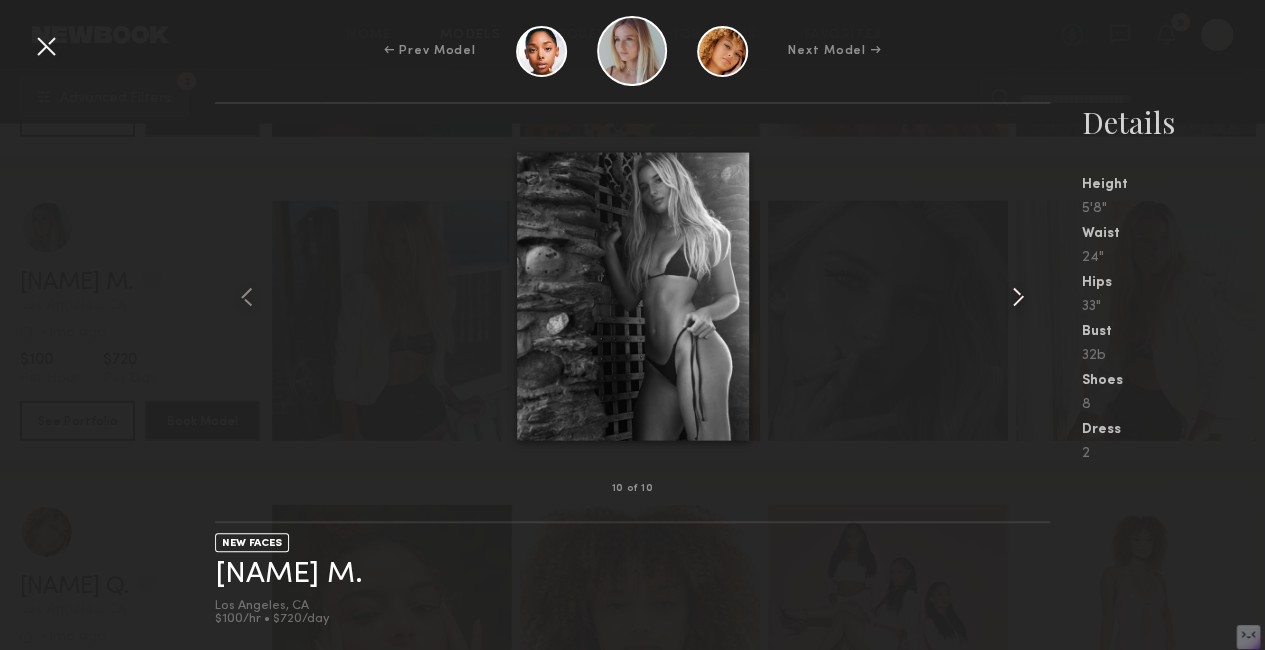 click at bounding box center [1018, 297] 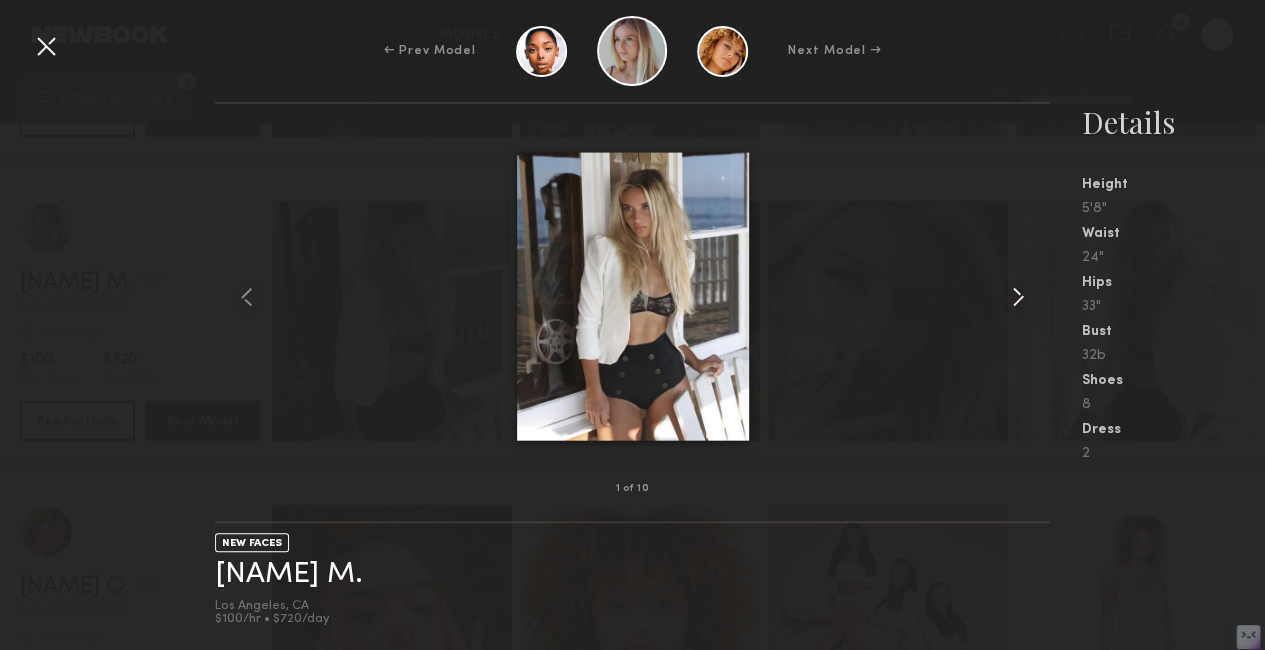 click at bounding box center (1018, 297) 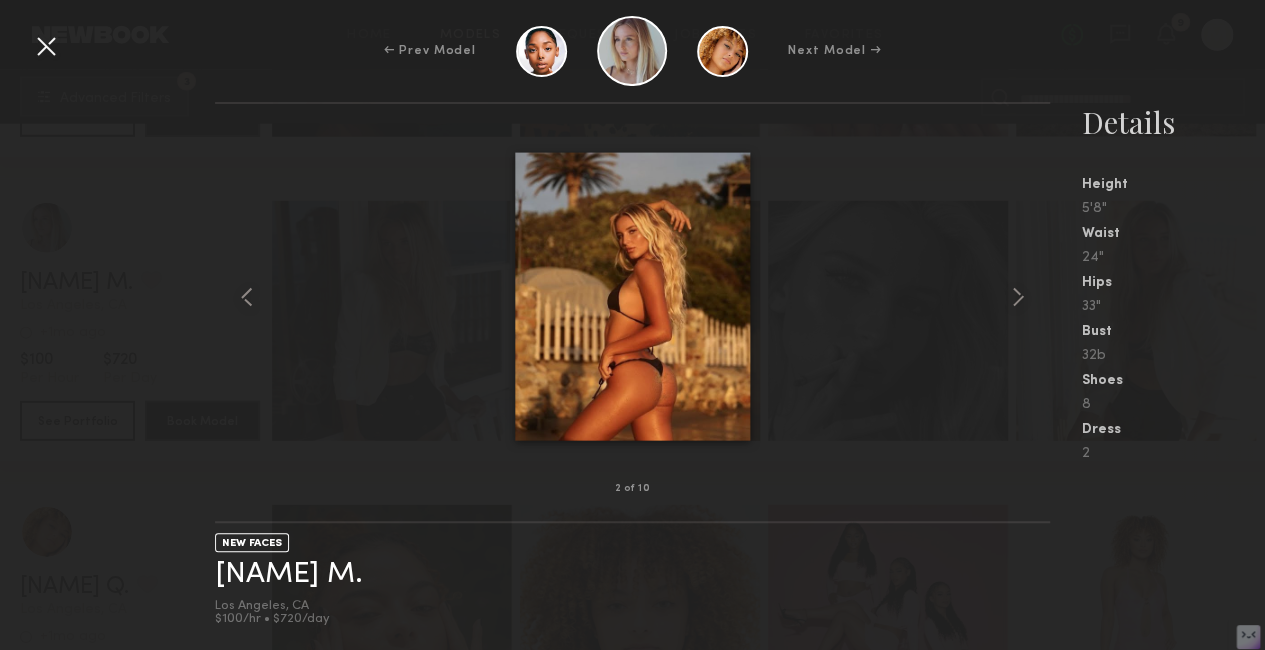 click at bounding box center (46, 46) 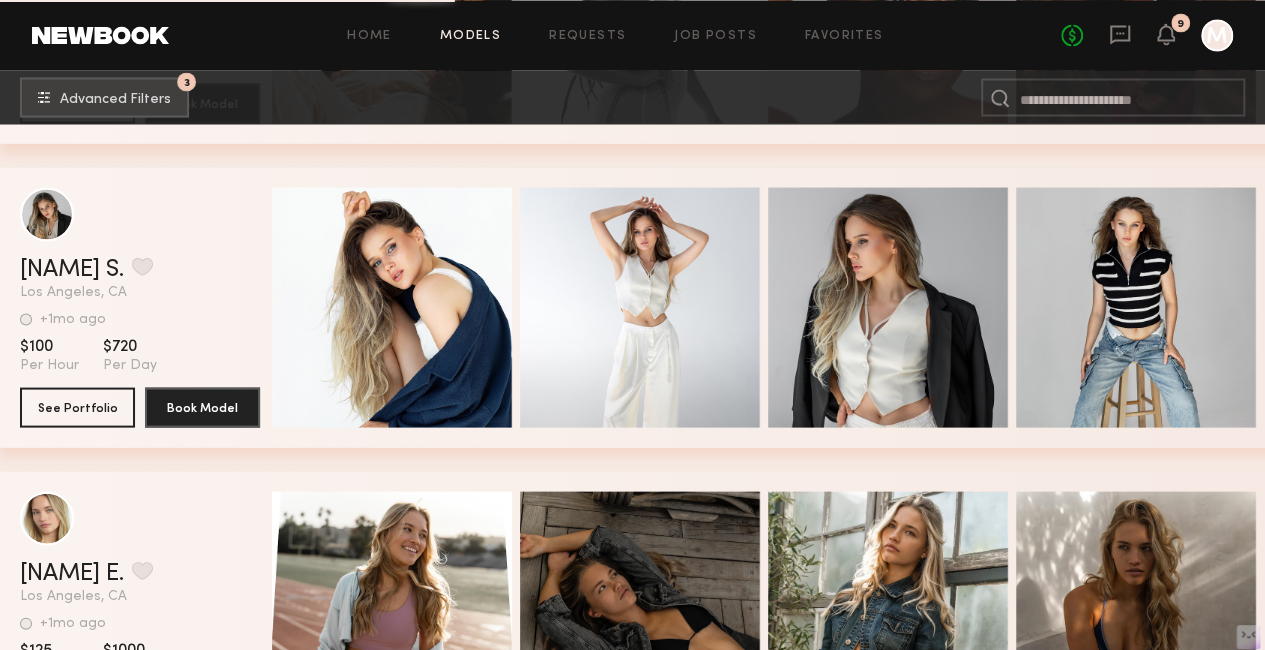 scroll, scrollTop: 39822, scrollLeft: 0, axis: vertical 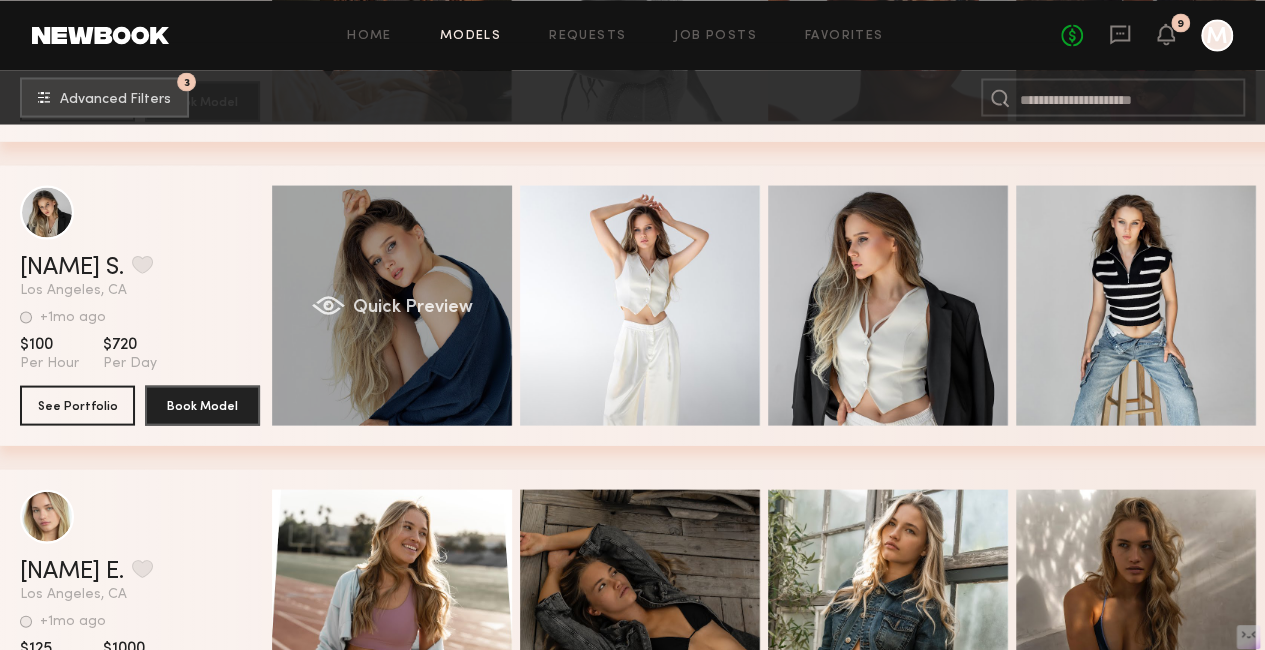 click on "Quick Preview" 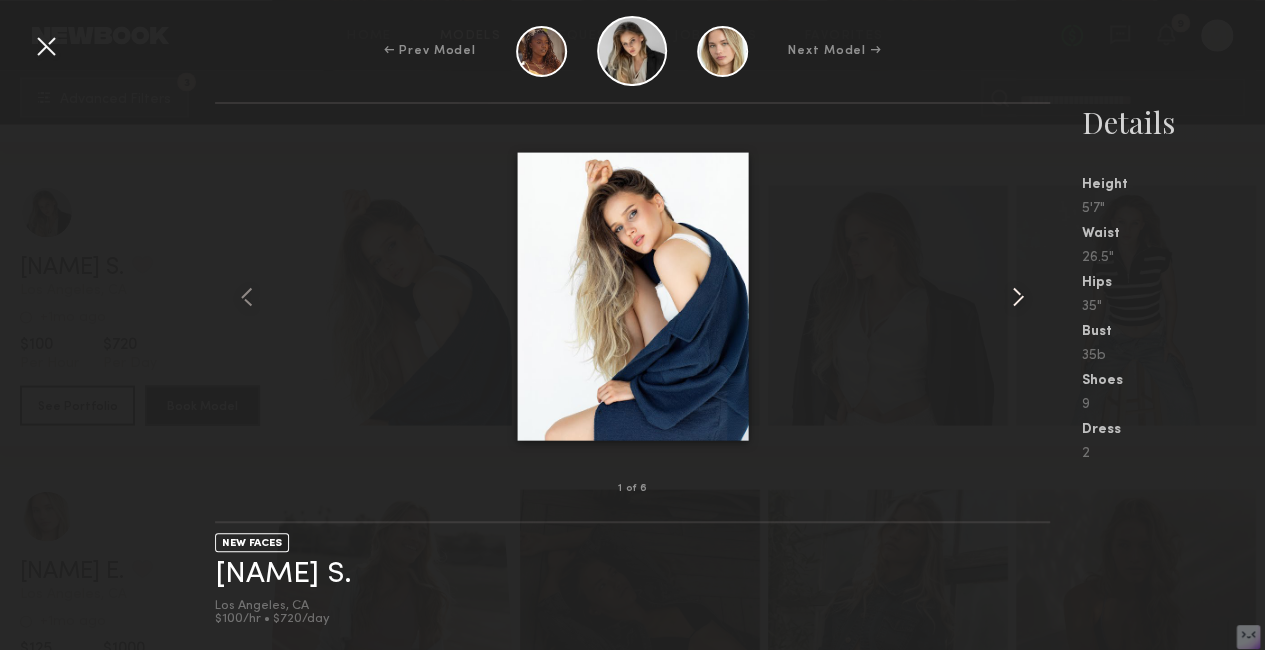 click at bounding box center [1018, 297] 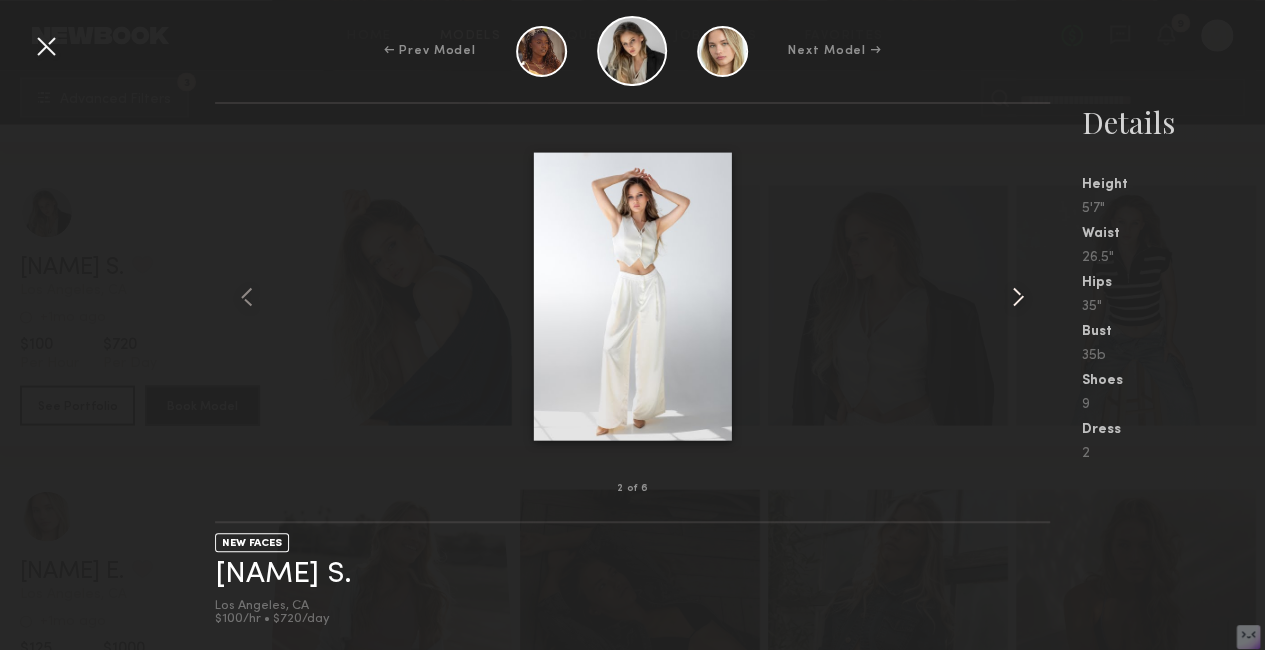 click at bounding box center (1018, 297) 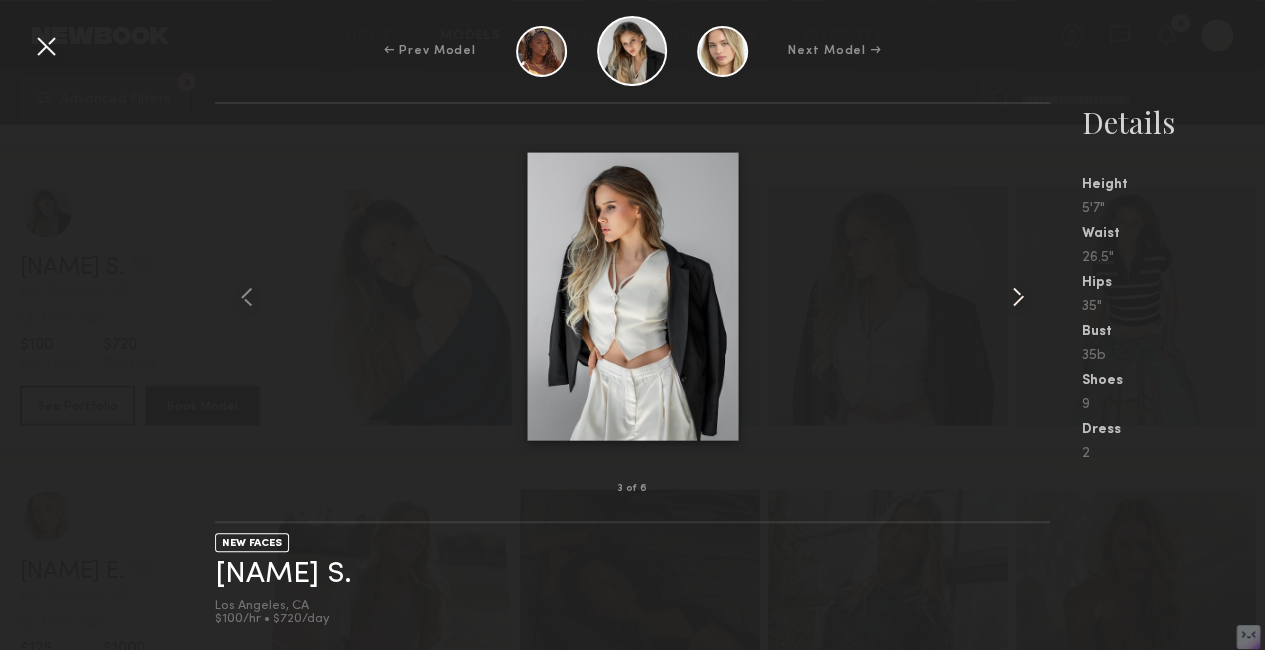 click at bounding box center (1018, 297) 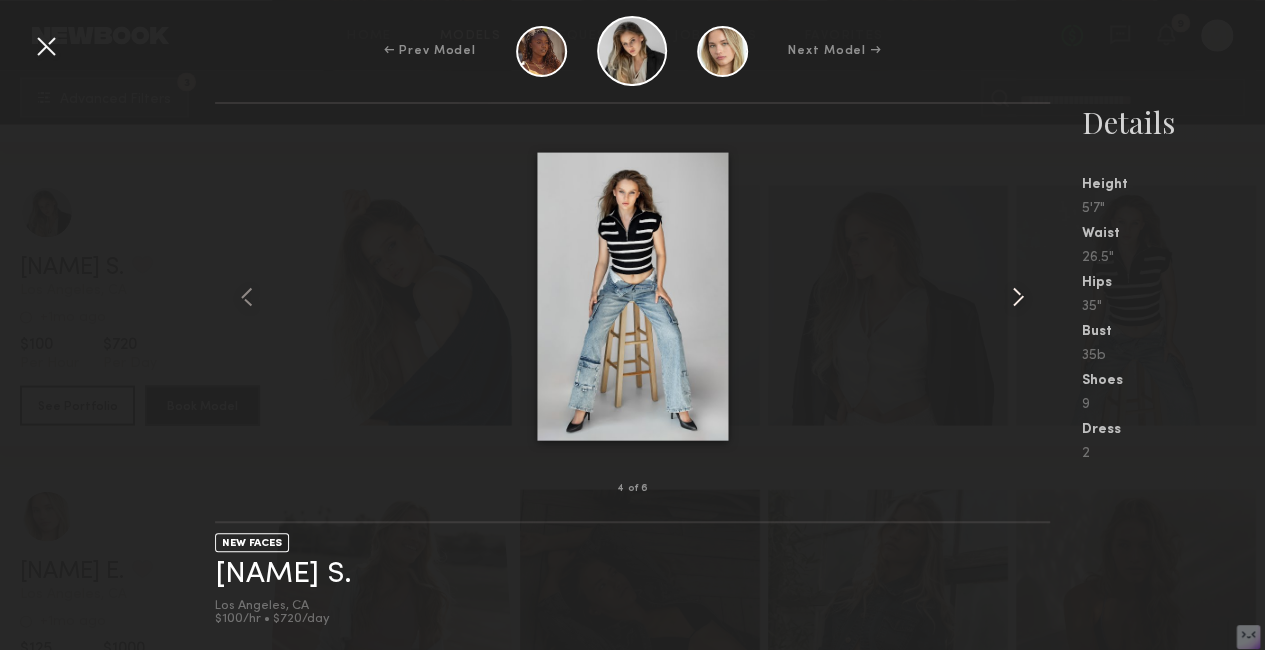 click at bounding box center (1018, 297) 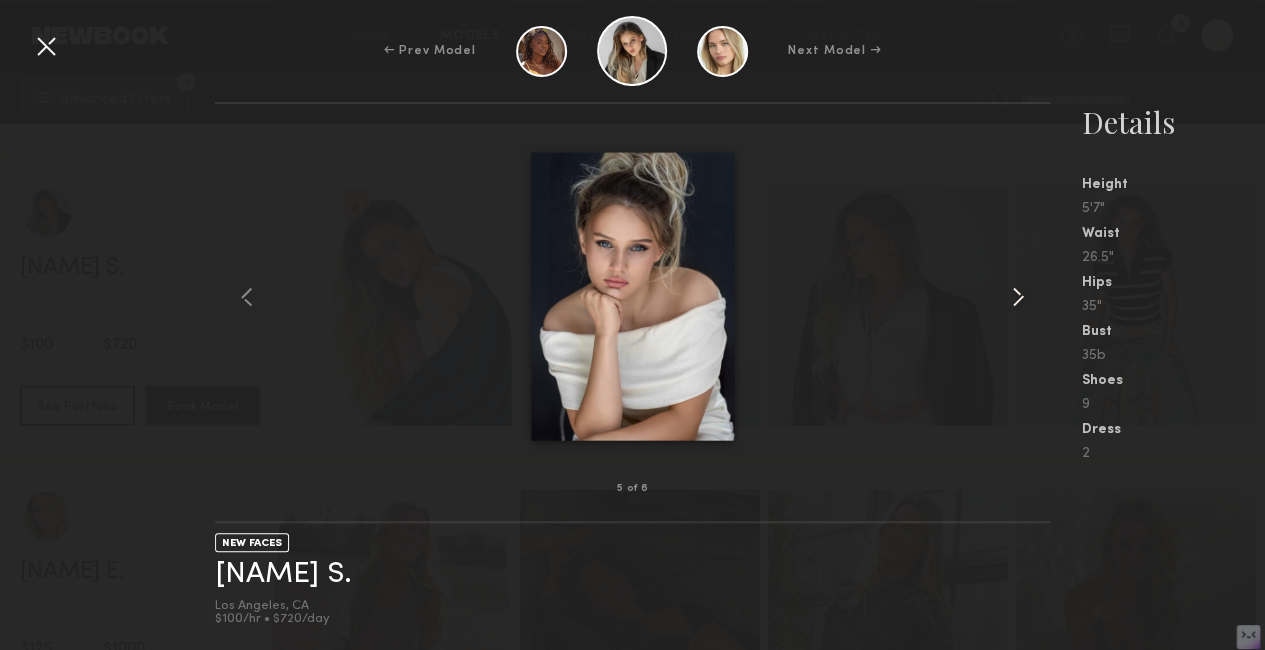 click at bounding box center [1018, 297] 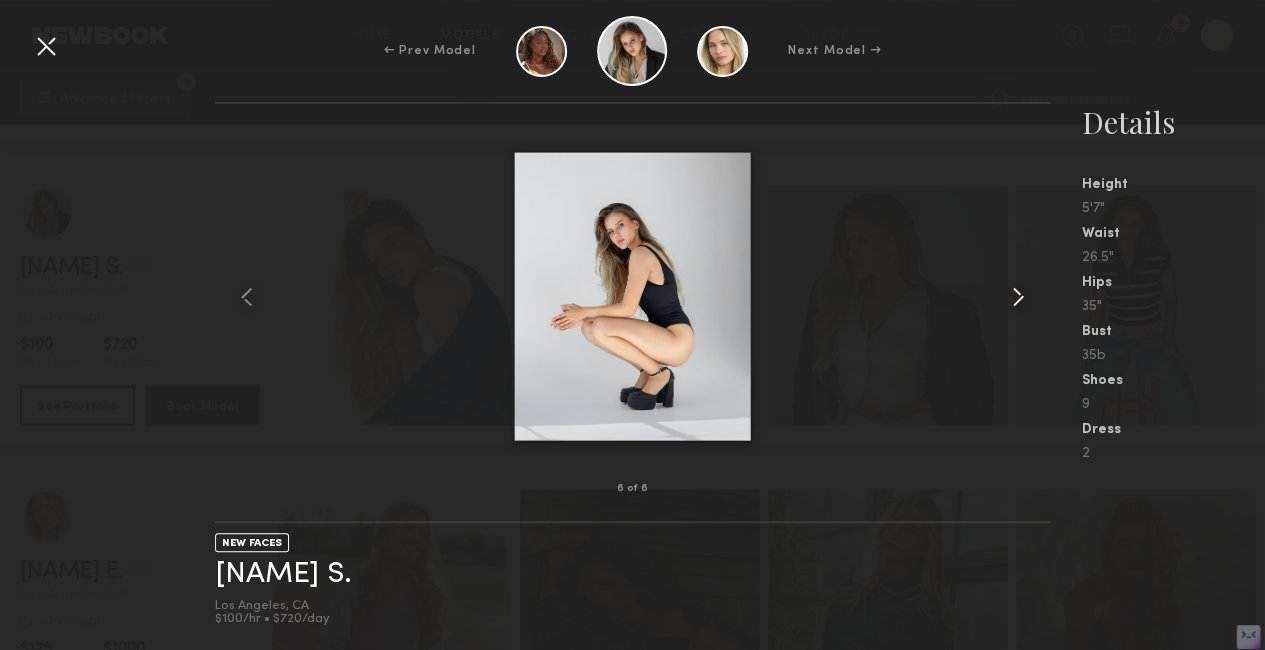 click at bounding box center (1018, 297) 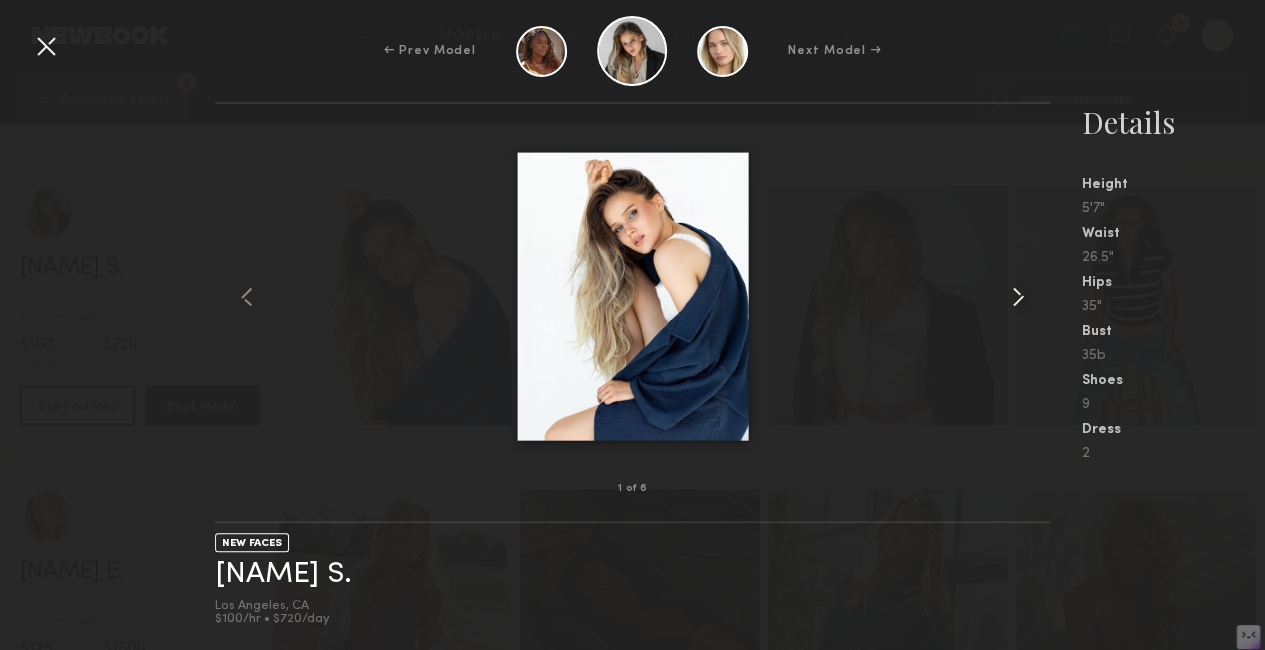 click at bounding box center [1018, 297] 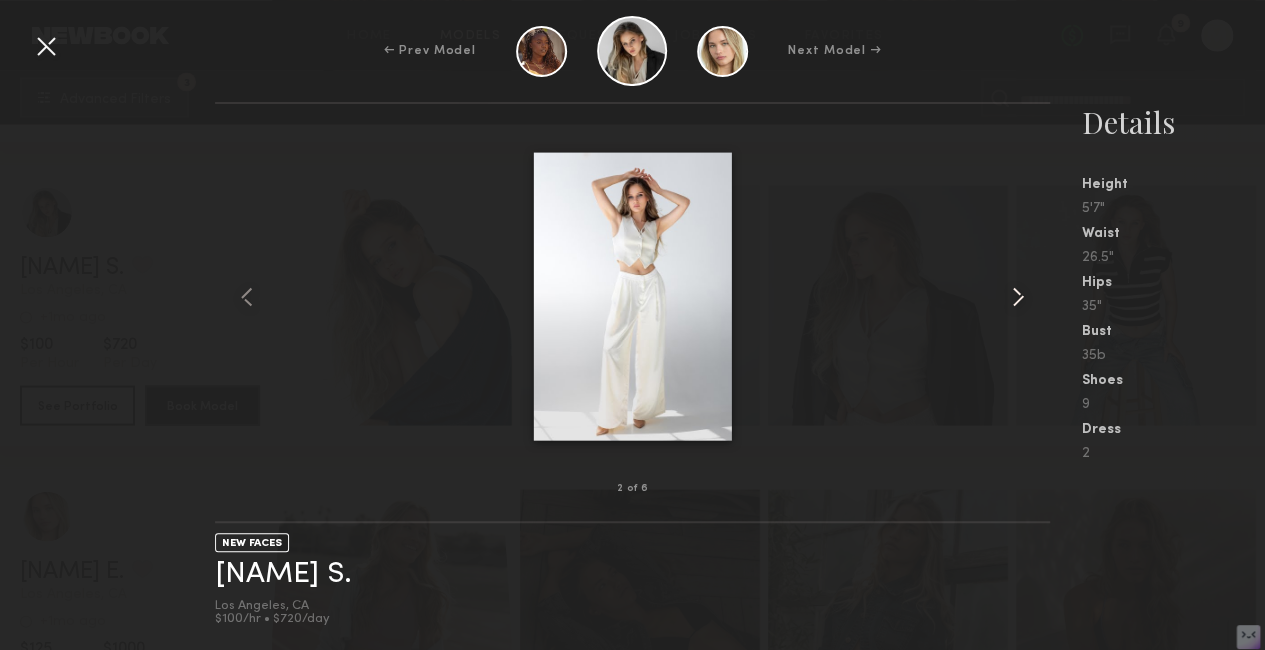 click at bounding box center (1018, 297) 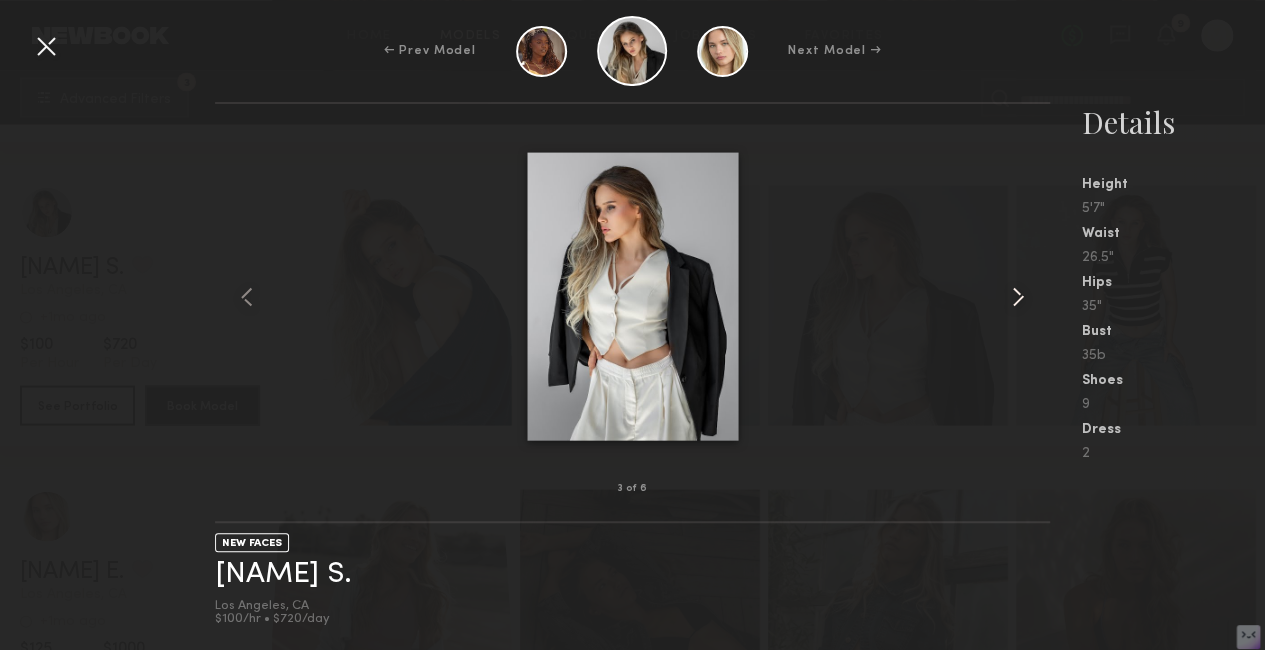 click at bounding box center (1018, 297) 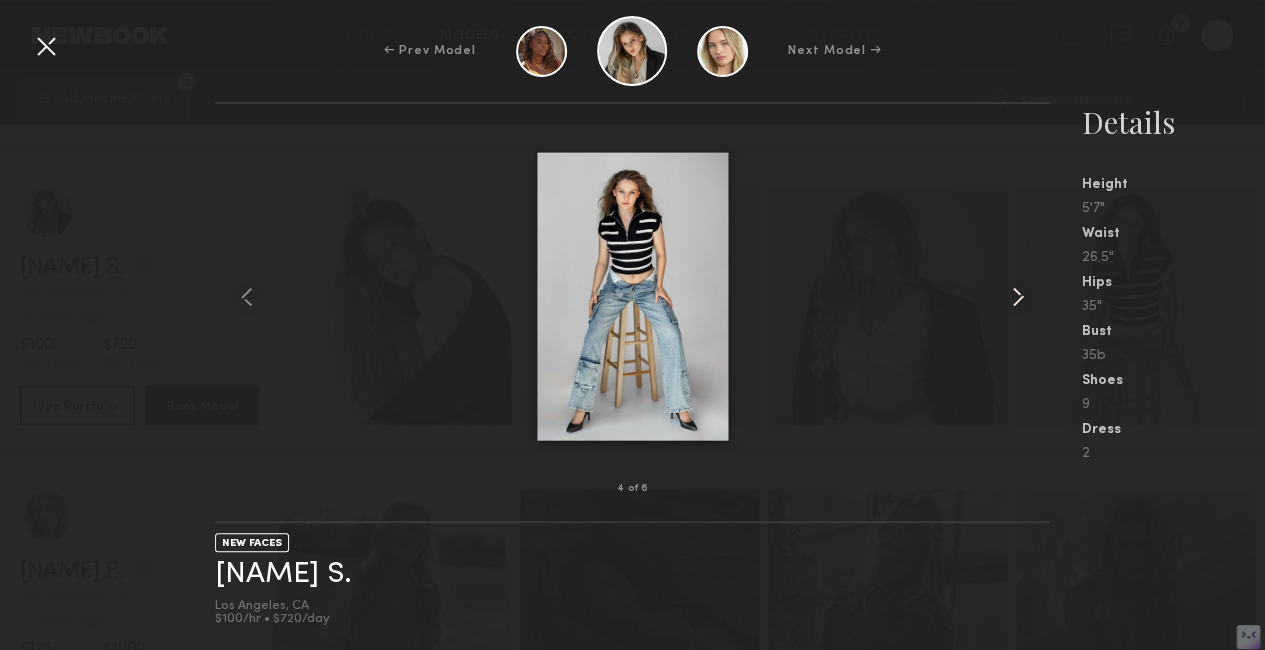 click at bounding box center [1018, 297] 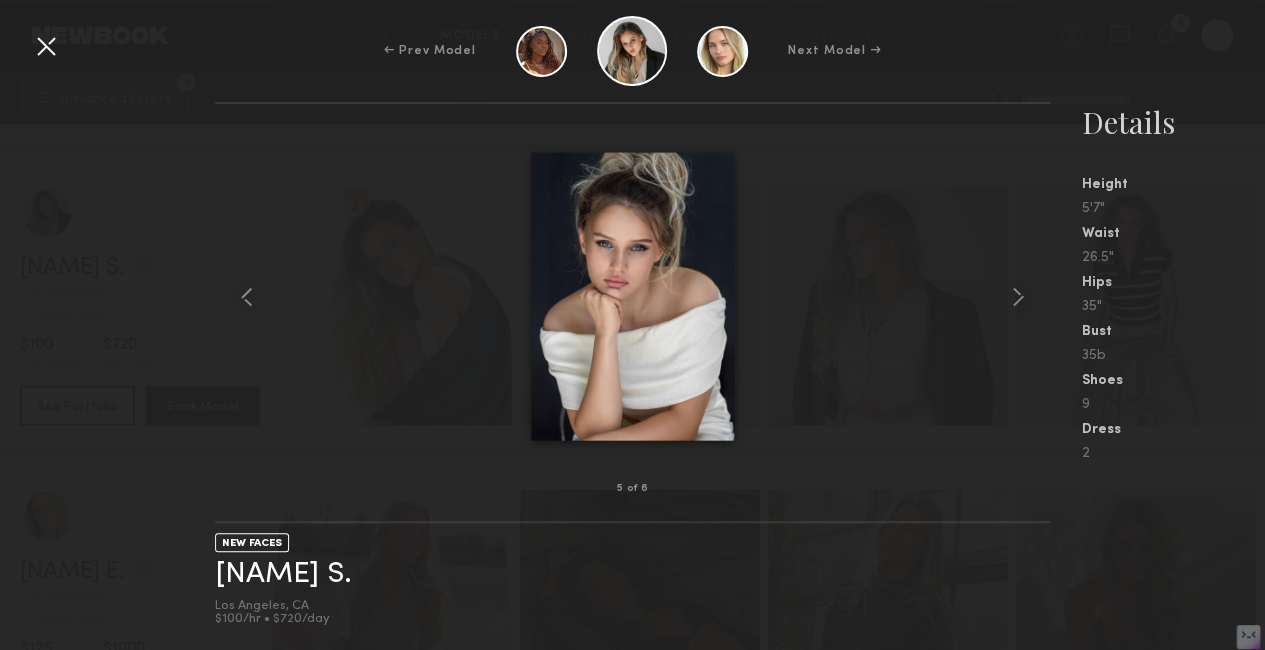 click at bounding box center (46, 46) 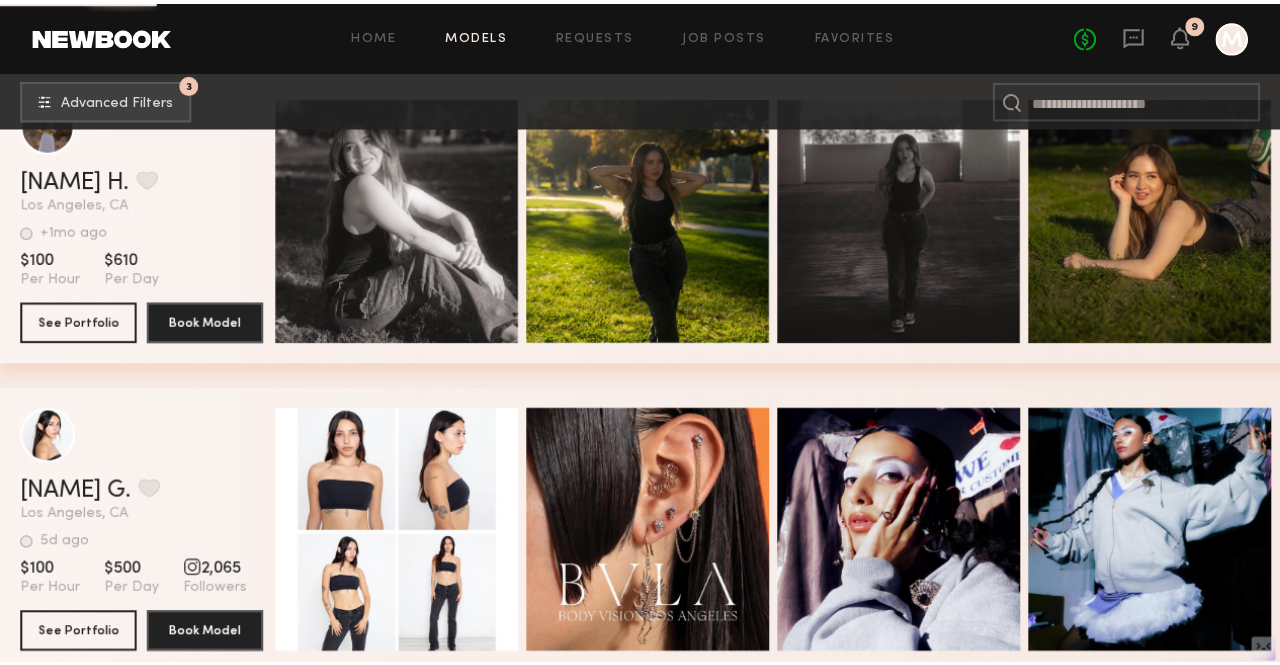 scroll, scrollTop: 57244, scrollLeft: 0, axis: vertical 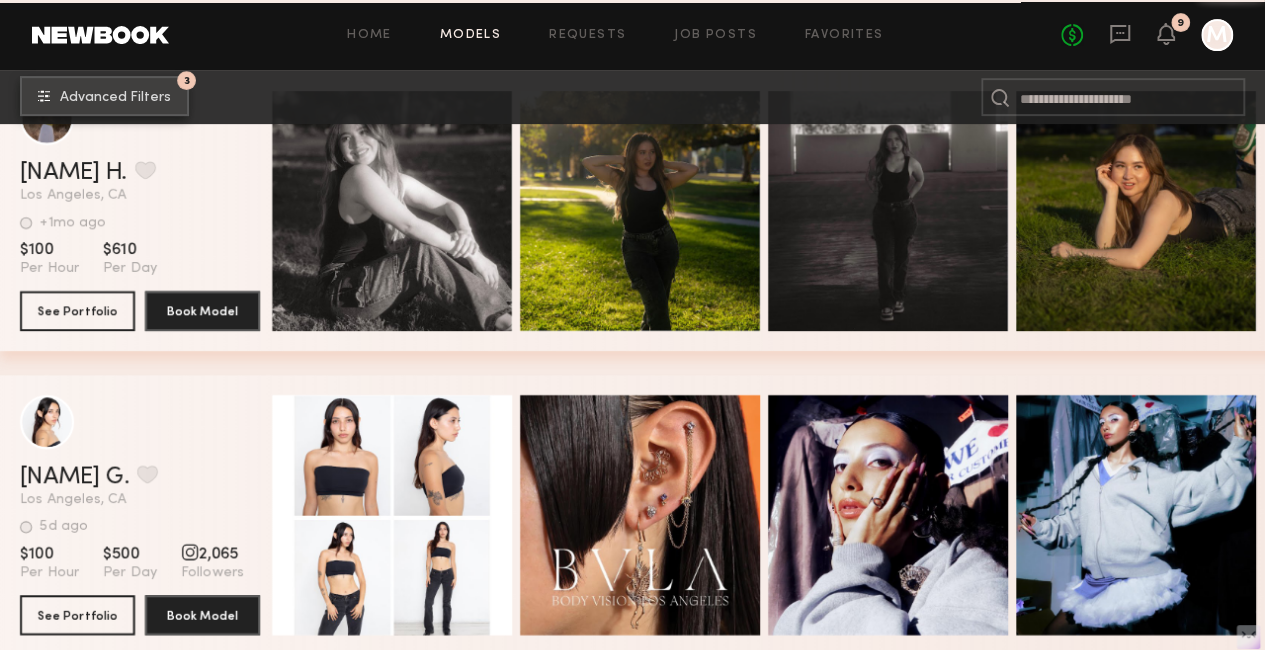 click on "Advanced Filters" 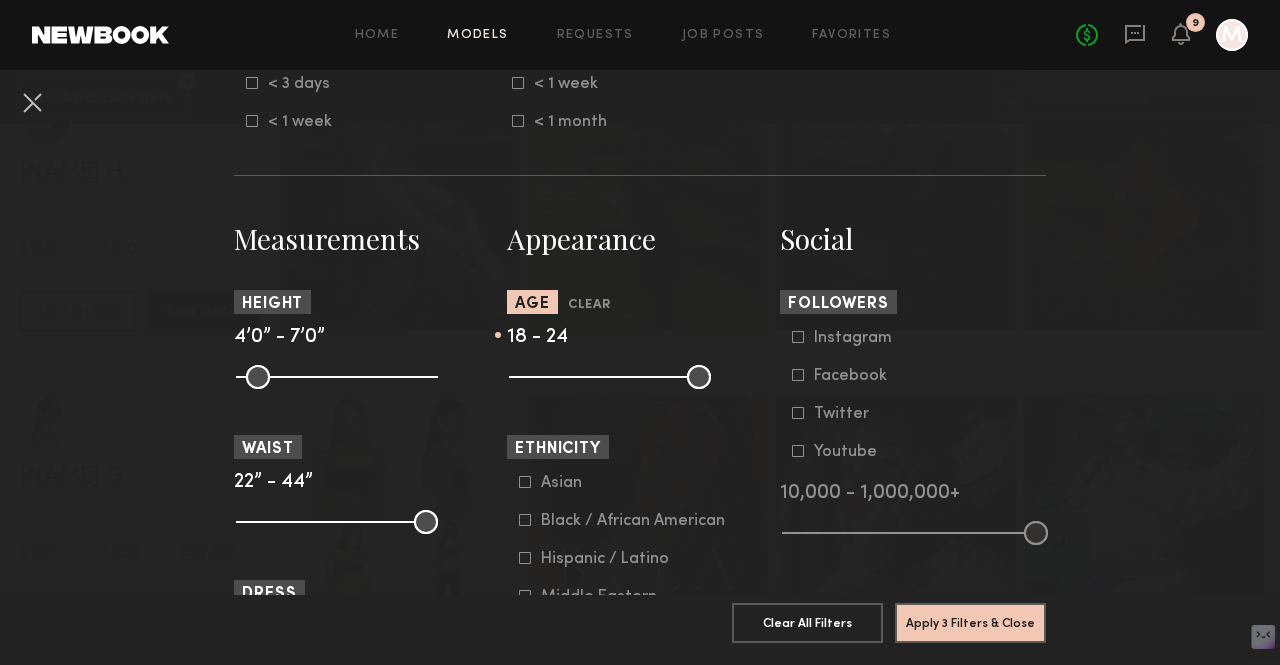 scroll, scrollTop: 744, scrollLeft: 0, axis: vertical 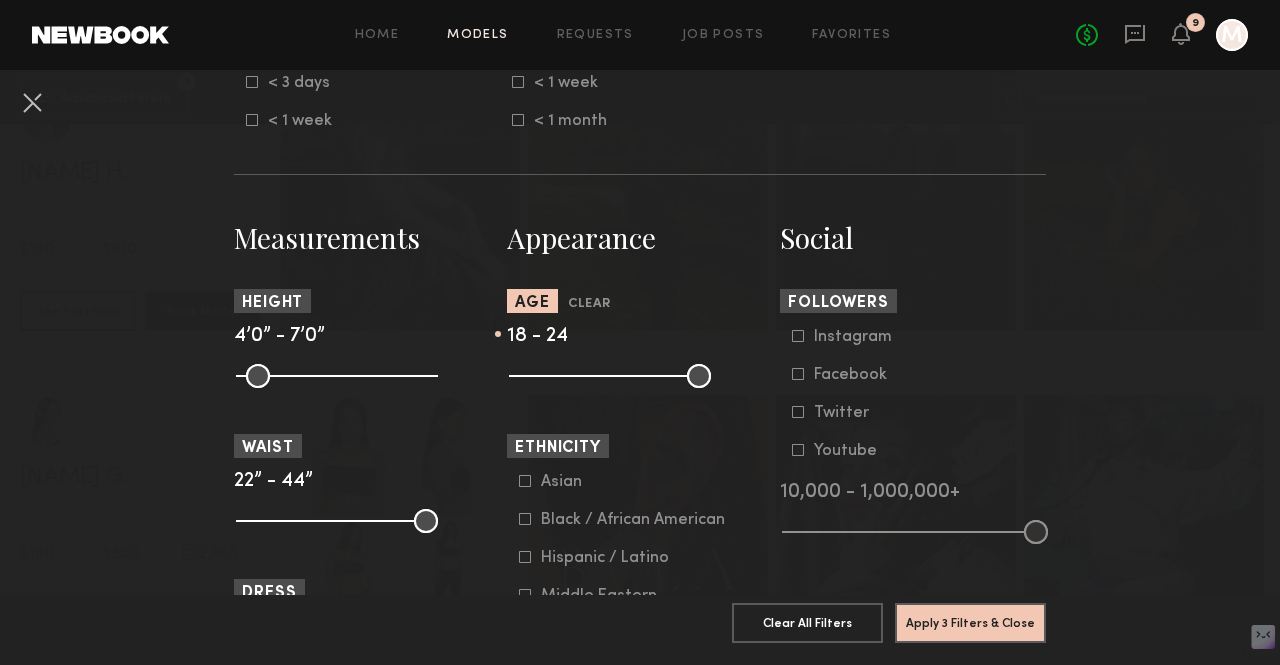 click 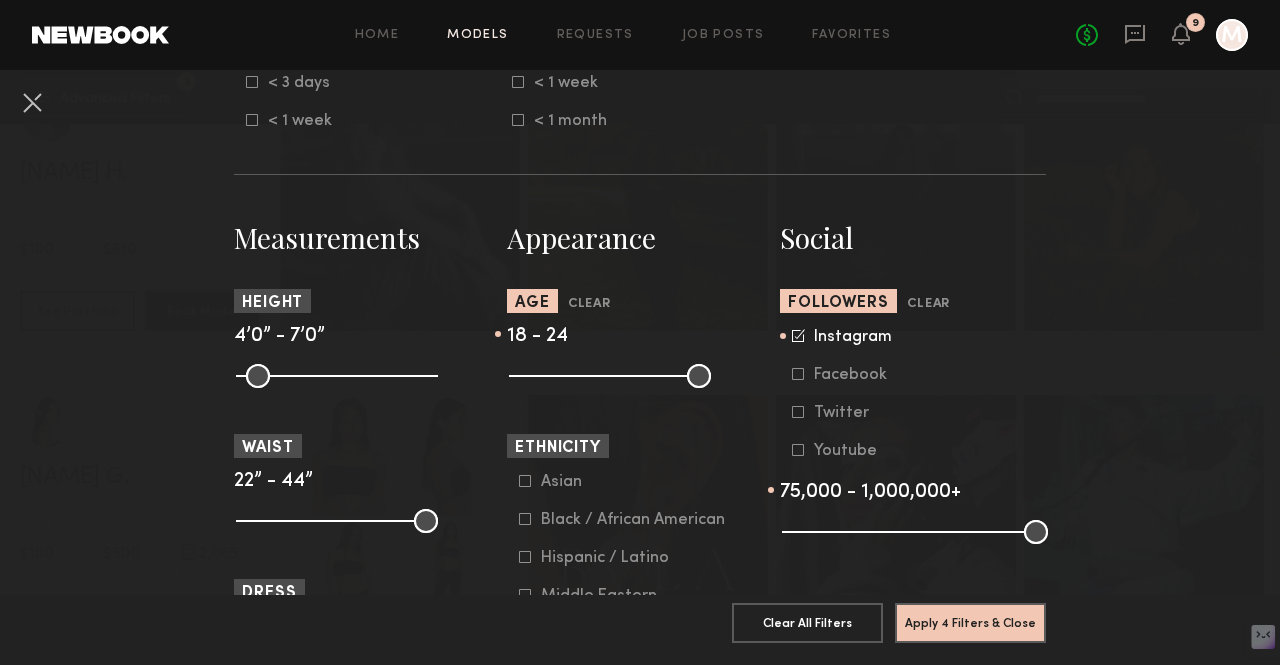 drag, startPoint x: 790, startPoint y: 538, endPoint x: 882, endPoint y: 544, distance: 92.19544 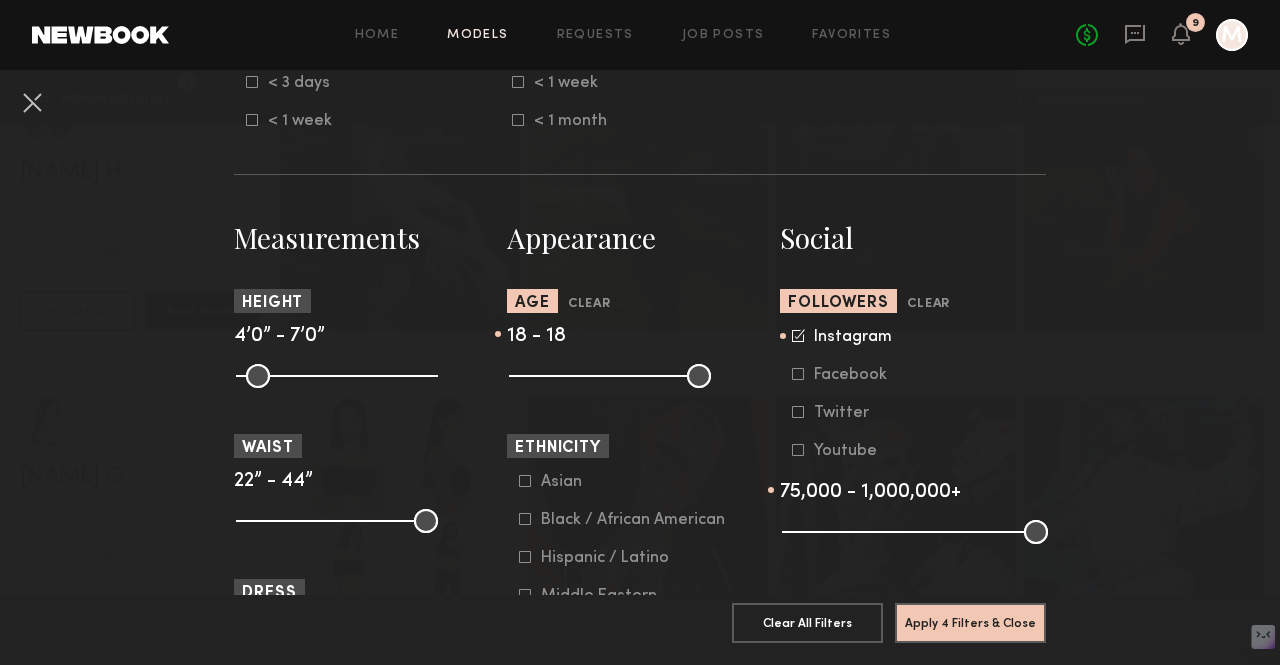 drag, startPoint x: 550, startPoint y: 377, endPoint x: 452, endPoint y: 377, distance: 98 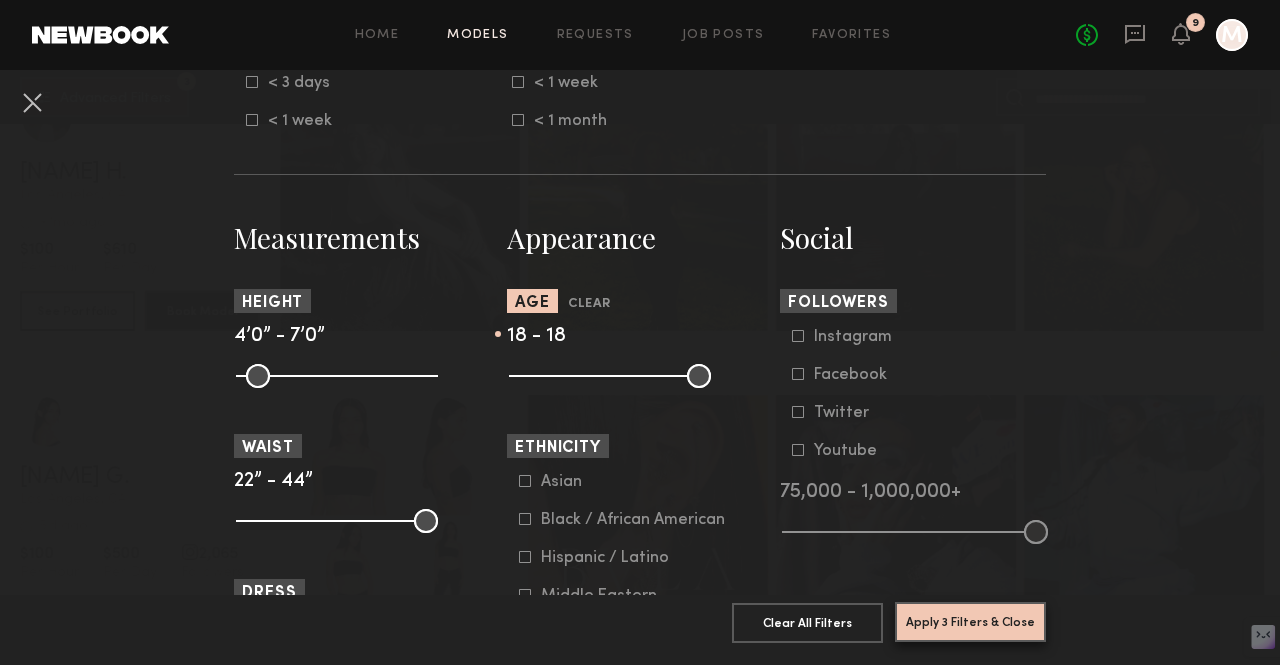 click on "Apply 3 Filters & Close" 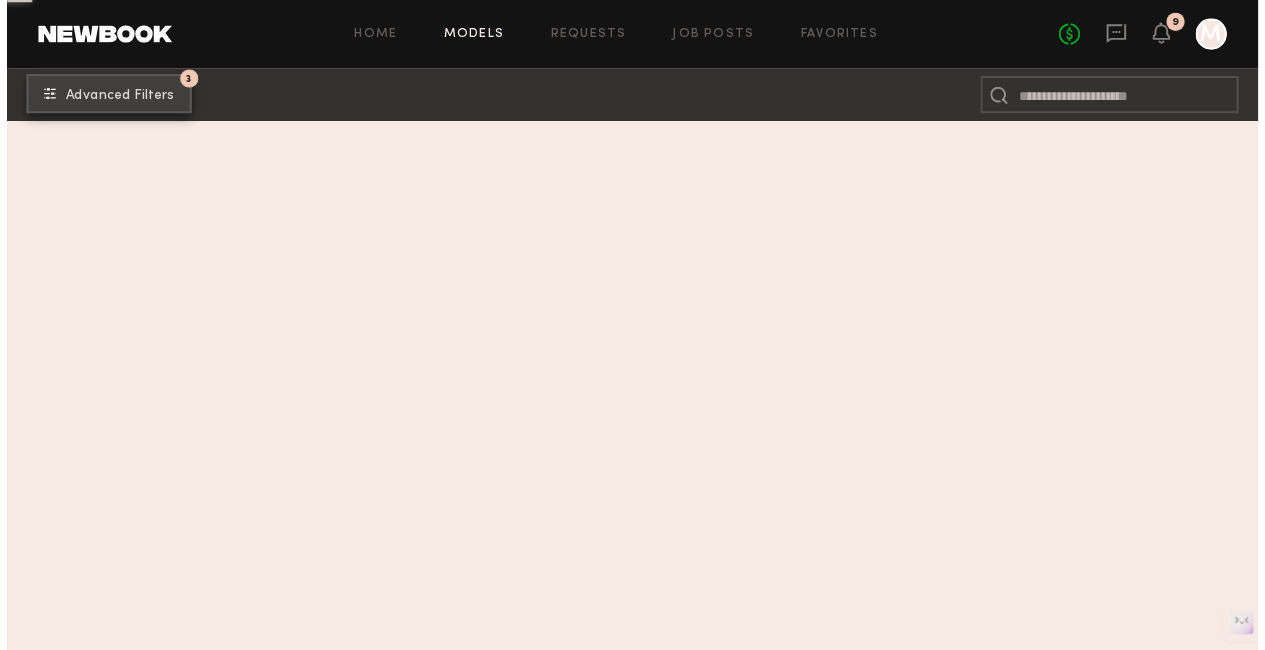 scroll, scrollTop: 0, scrollLeft: 0, axis: both 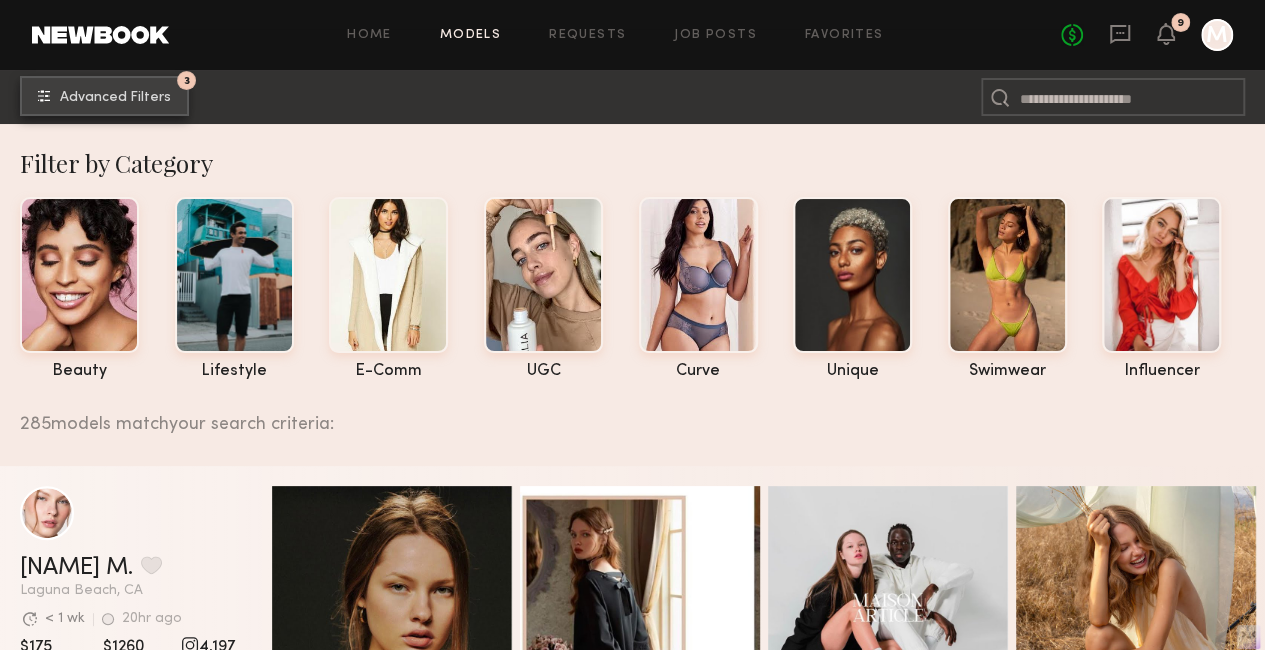 click on "3 Advanced Filters" 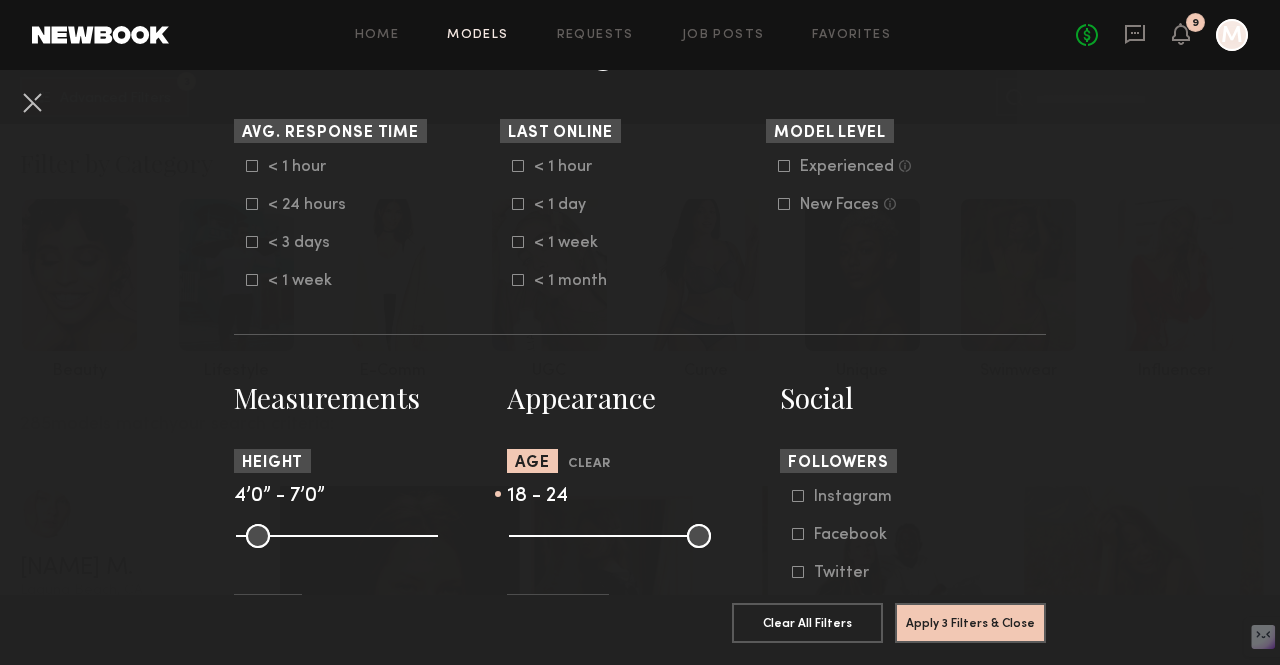 scroll, scrollTop: 675, scrollLeft: 0, axis: vertical 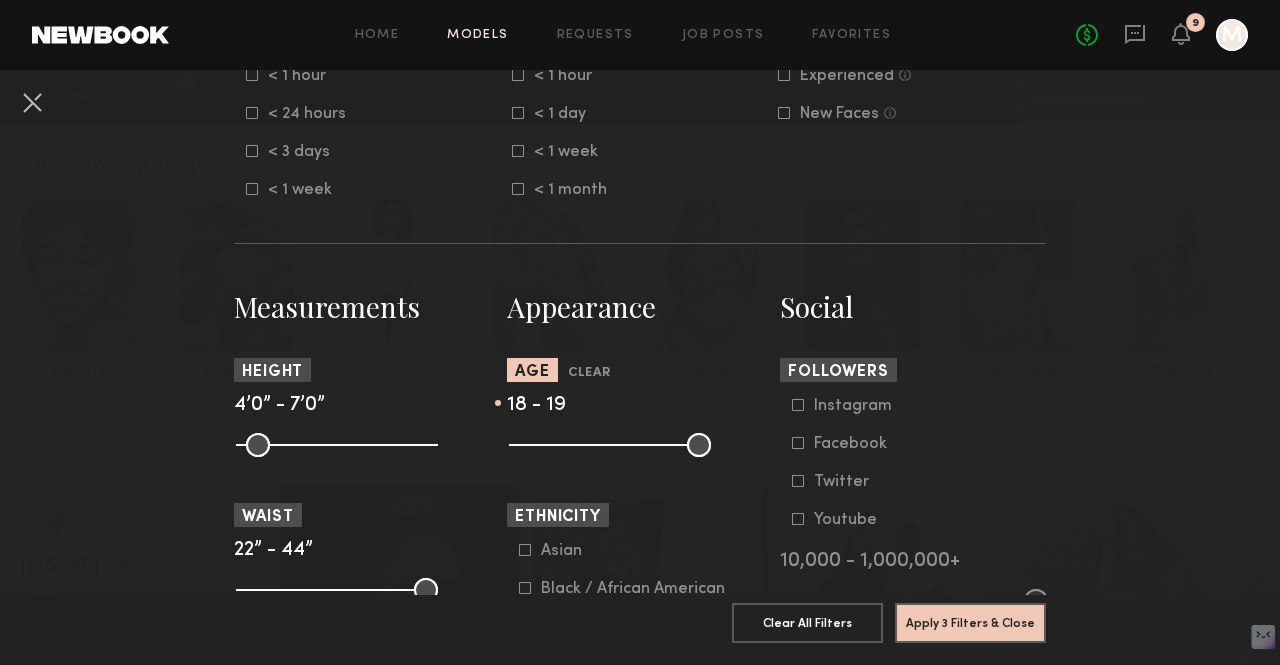 drag, startPoint x: 542, startPoint y: 442, endPoint x: 518, endPoint y: 440, distance: 24.083189 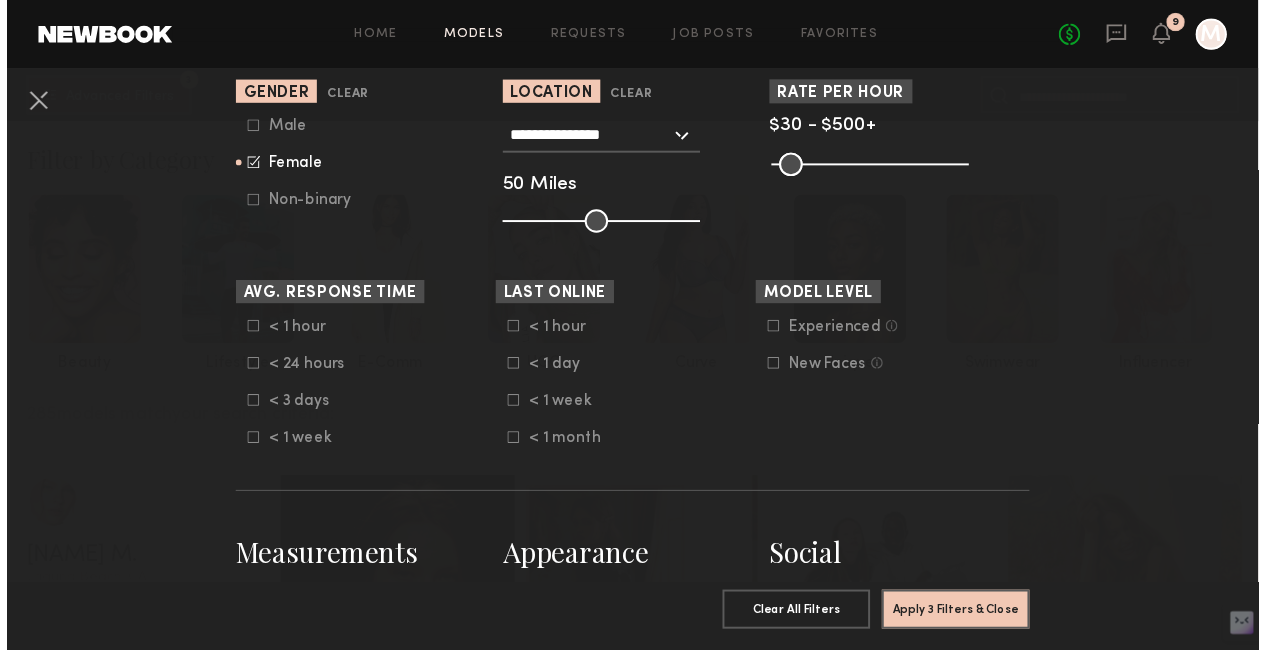 scroll, scrollTop: 416, scrollLeft: 0, axis: vertical 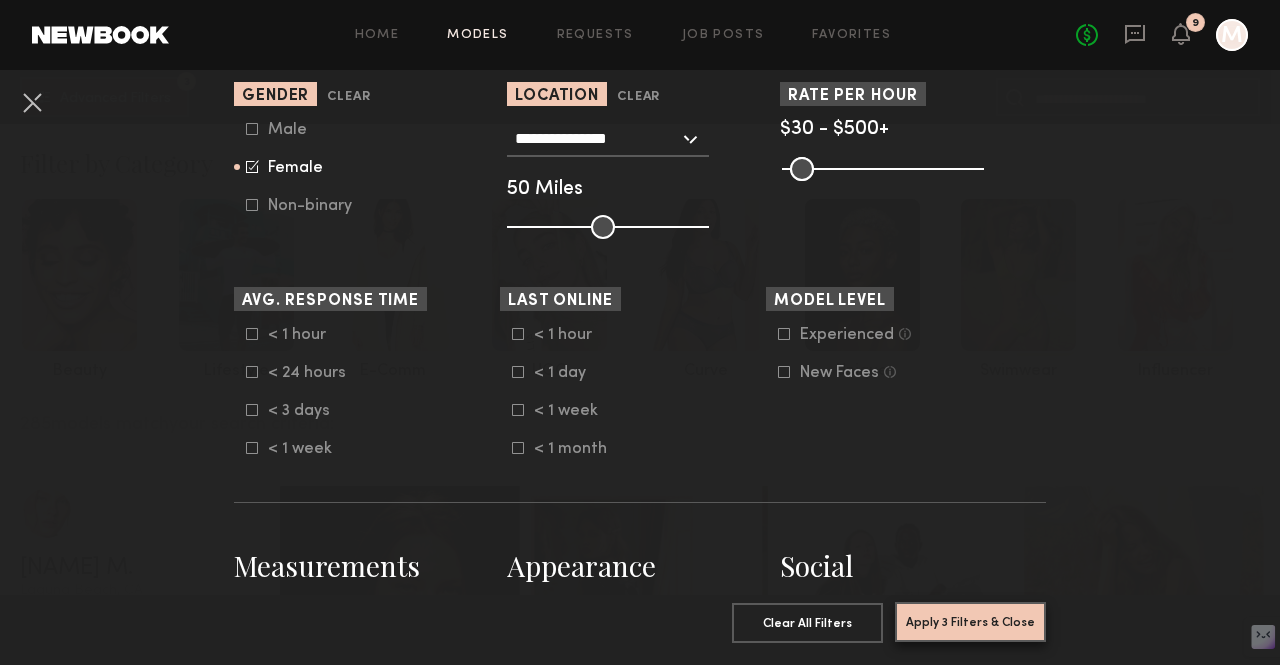 click on "Apply 3 Filters & Close" 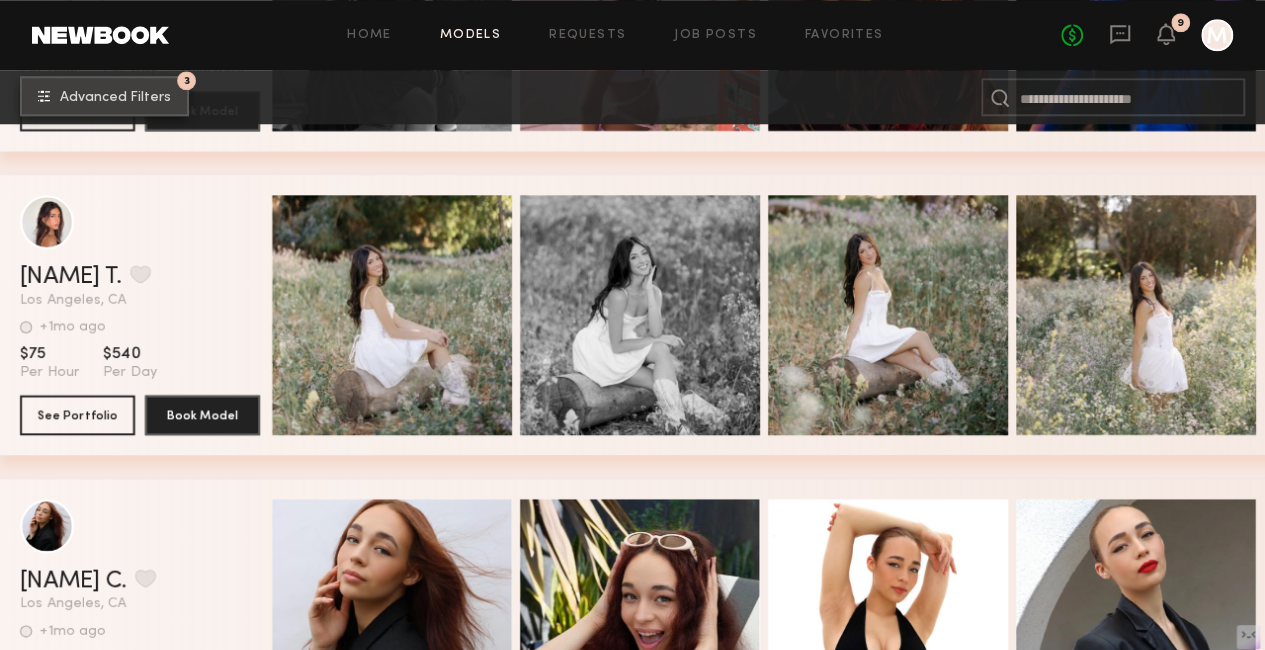 scroll, scrollTop: 872, scrollLeft: 0, axis: vertical 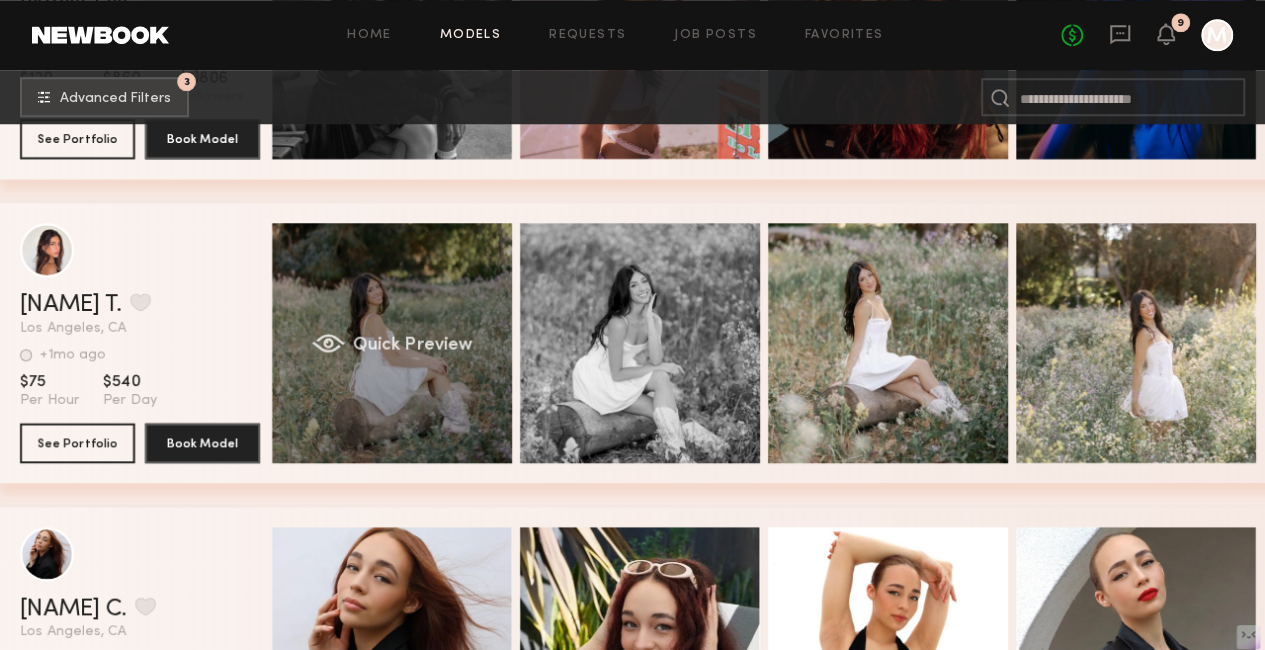 click on "Quick Preview" 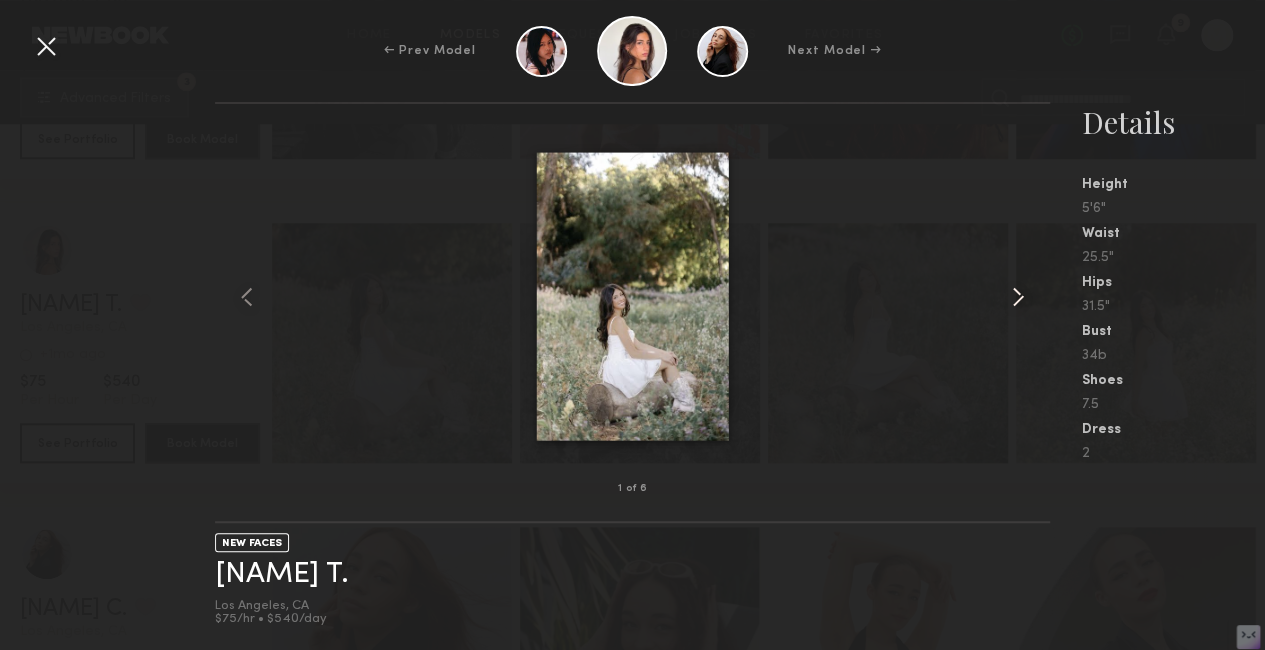 click at bounding box center (1018, 297) 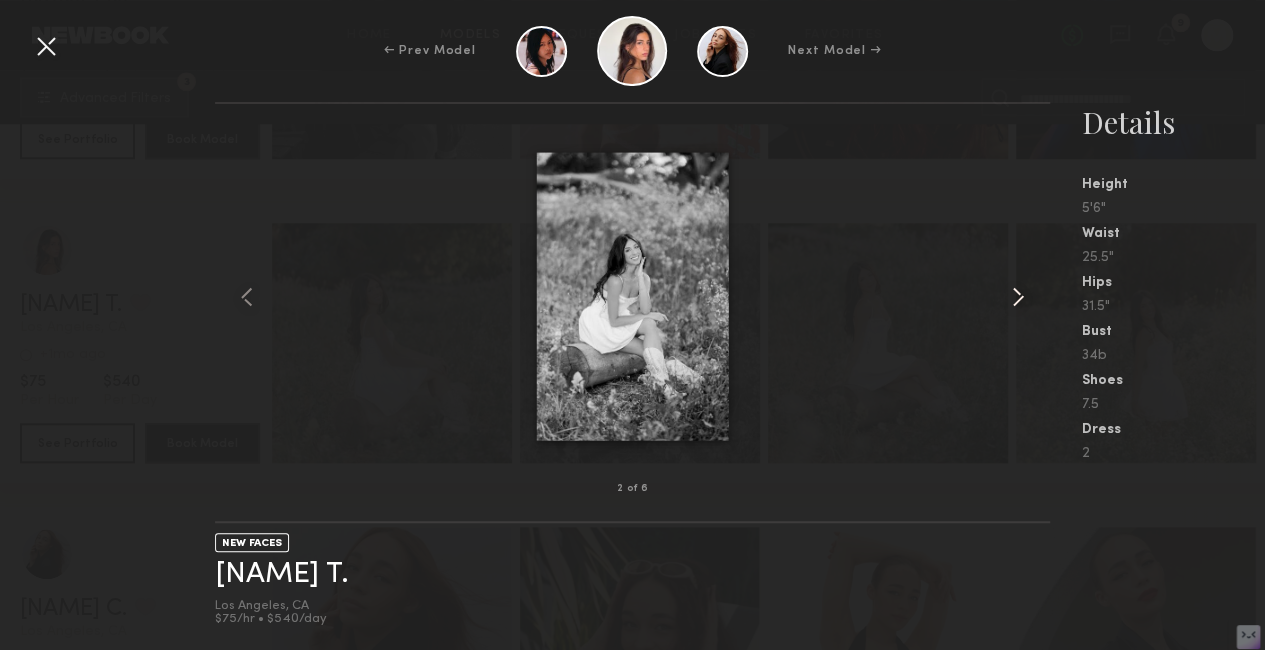 click at bounding box center [1018, 297] 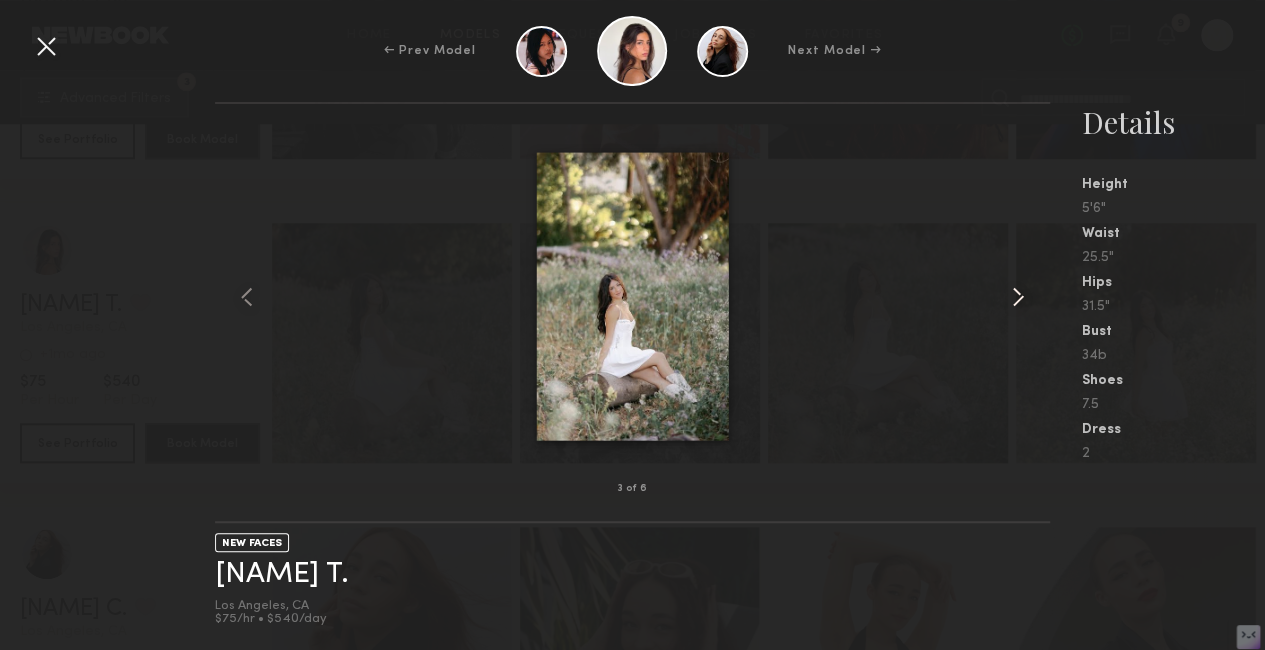 click at bounding box center [1018, 297] 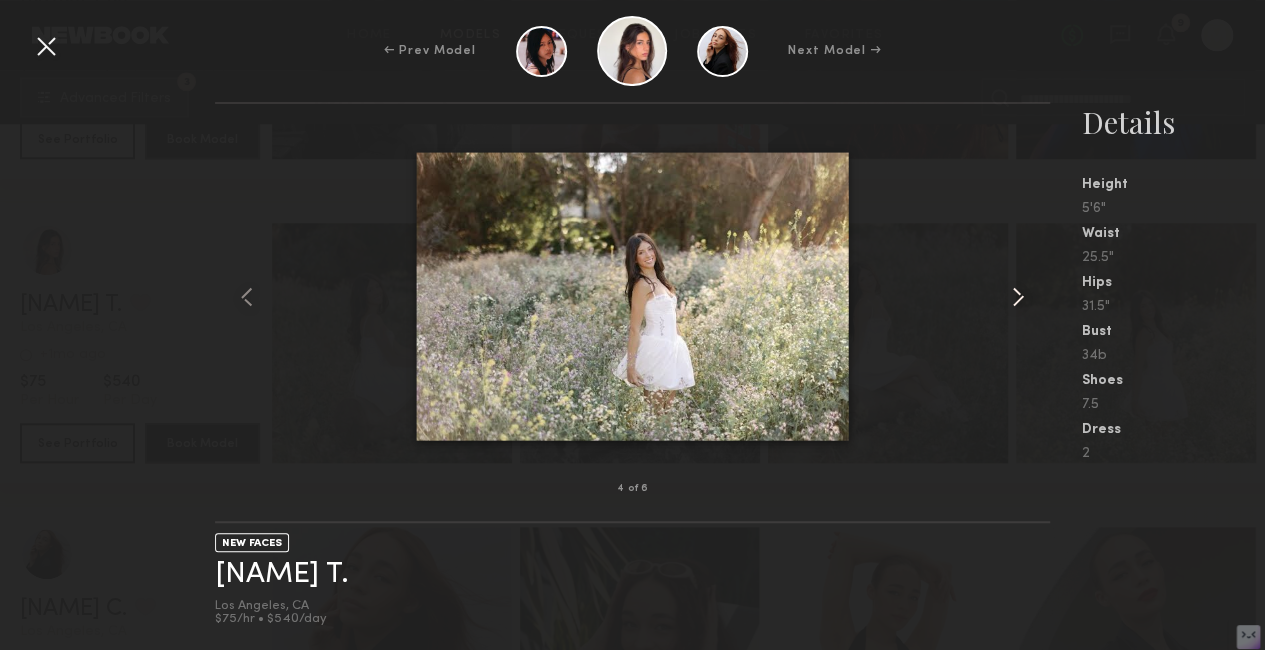 click at bounding box center (1018, 297) 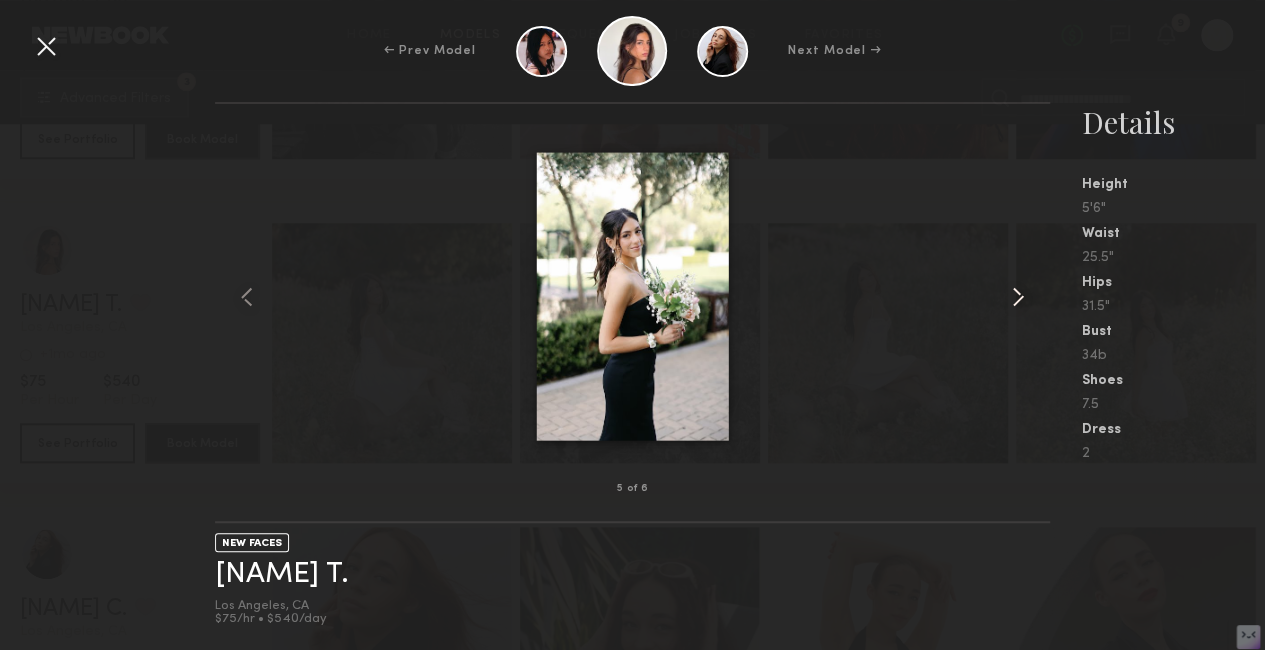 click at bounding box center [1018, 297] 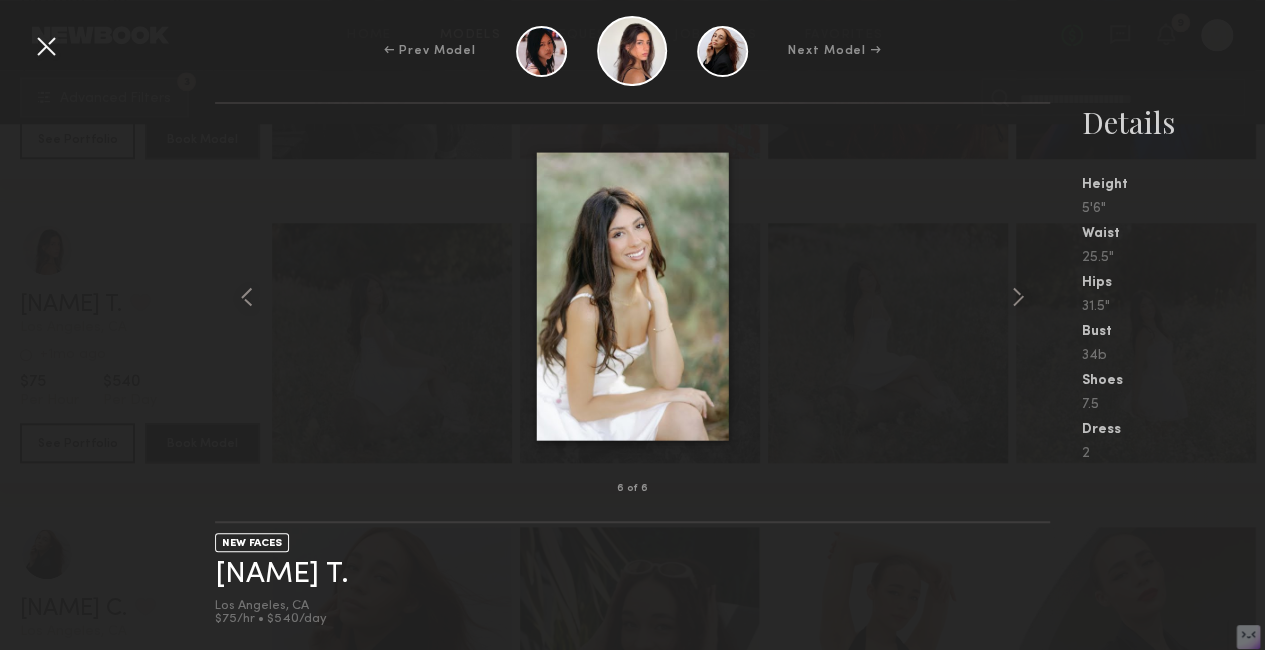 click at bounding box center [46, 46] 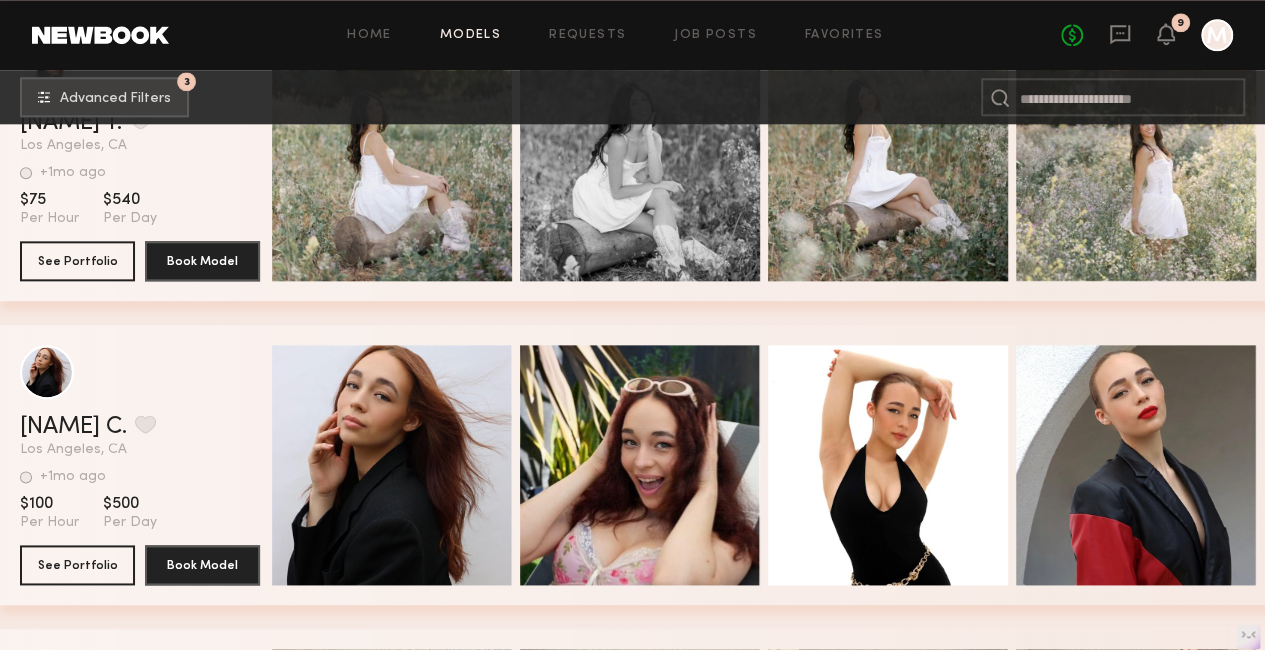 scroll, scrollTop: 1055, scrollLeft: 0, axis: vertical 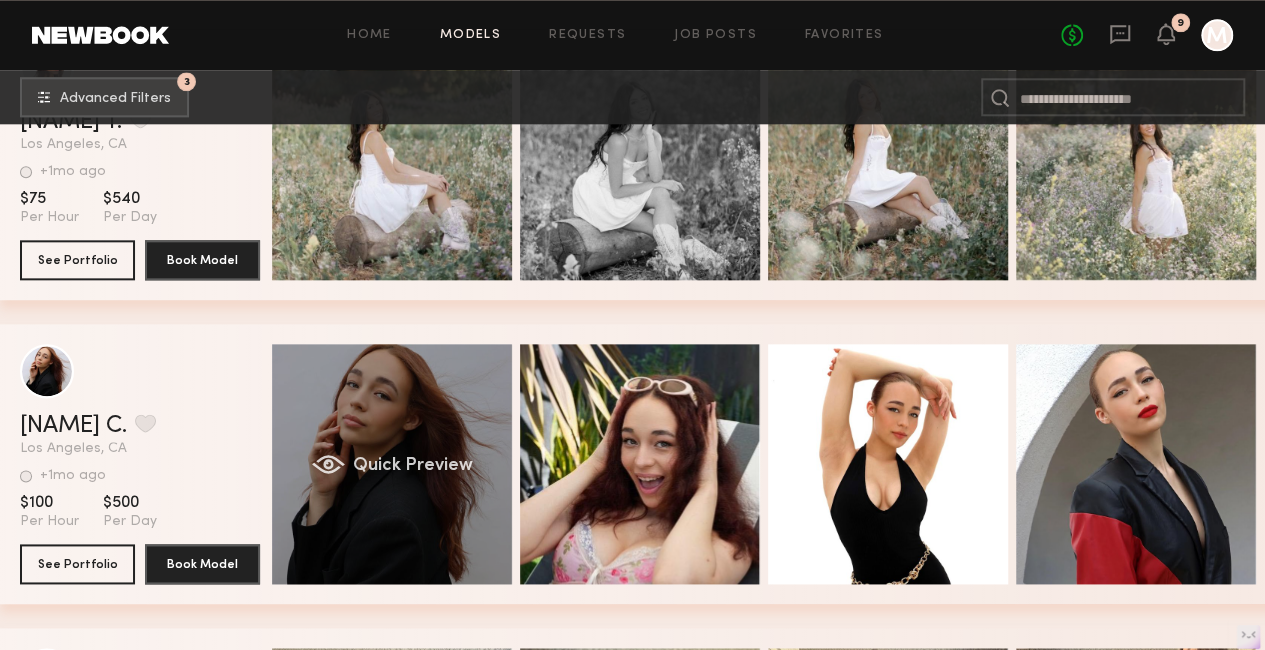 click on "Quick Preview" 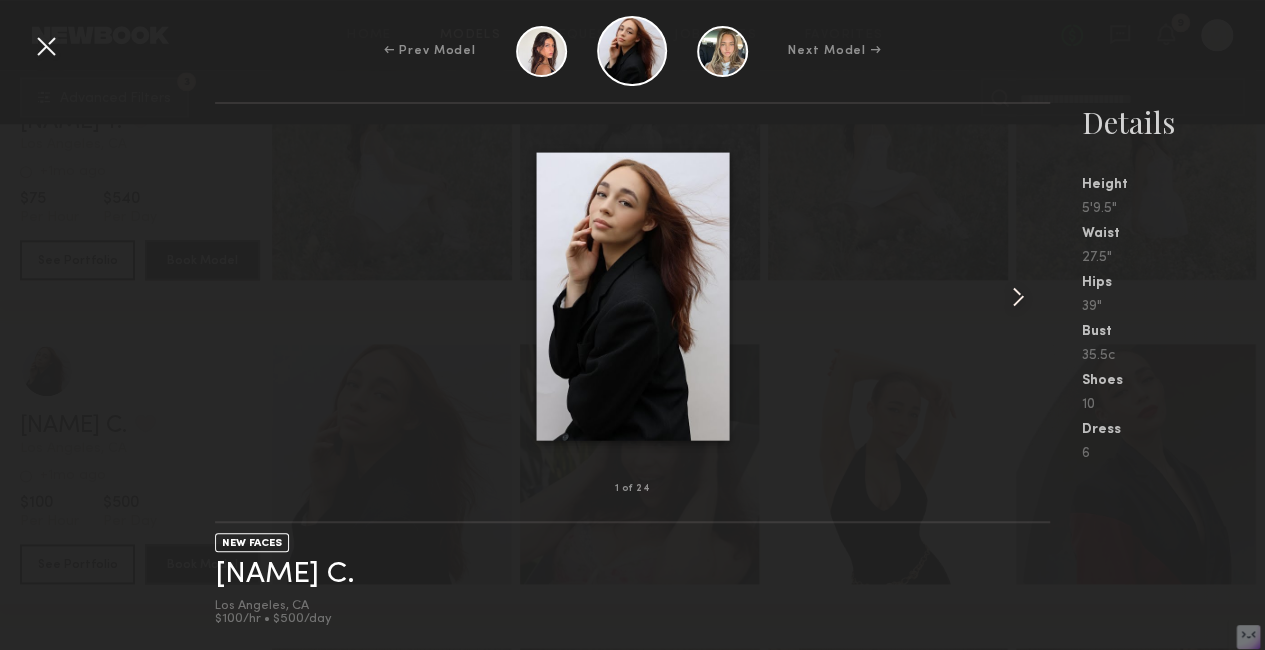 click at bounding box center [1018, 297] 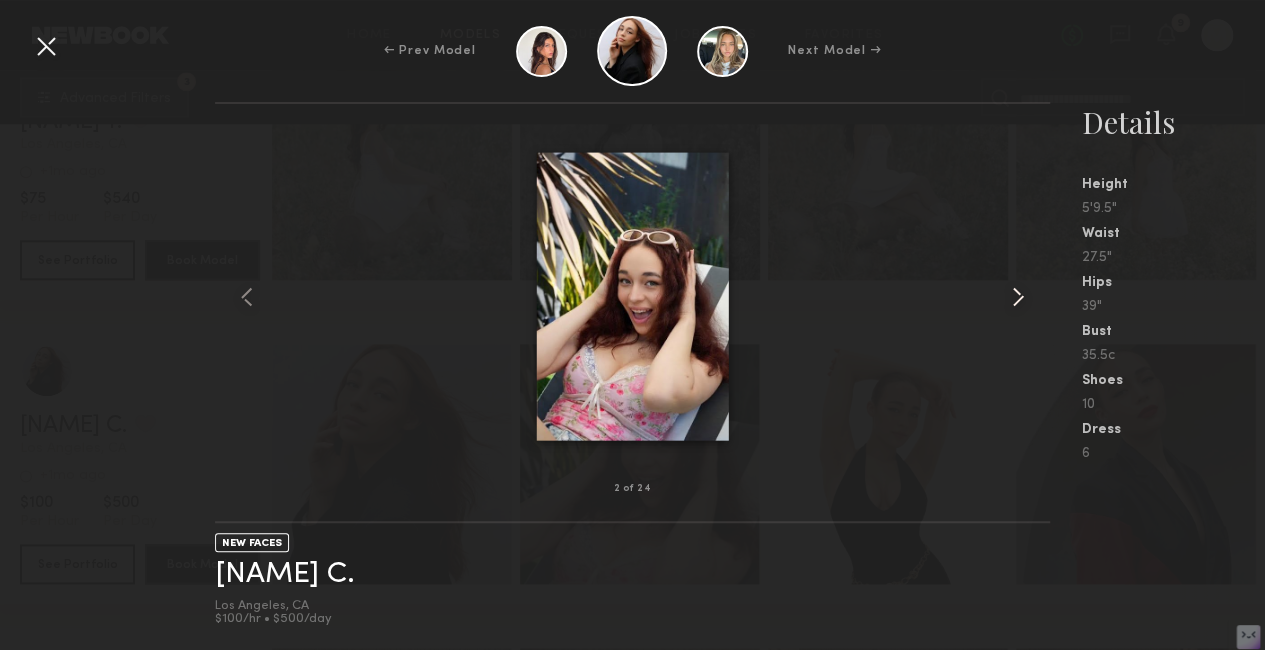click at bounding box center [1018, 297] 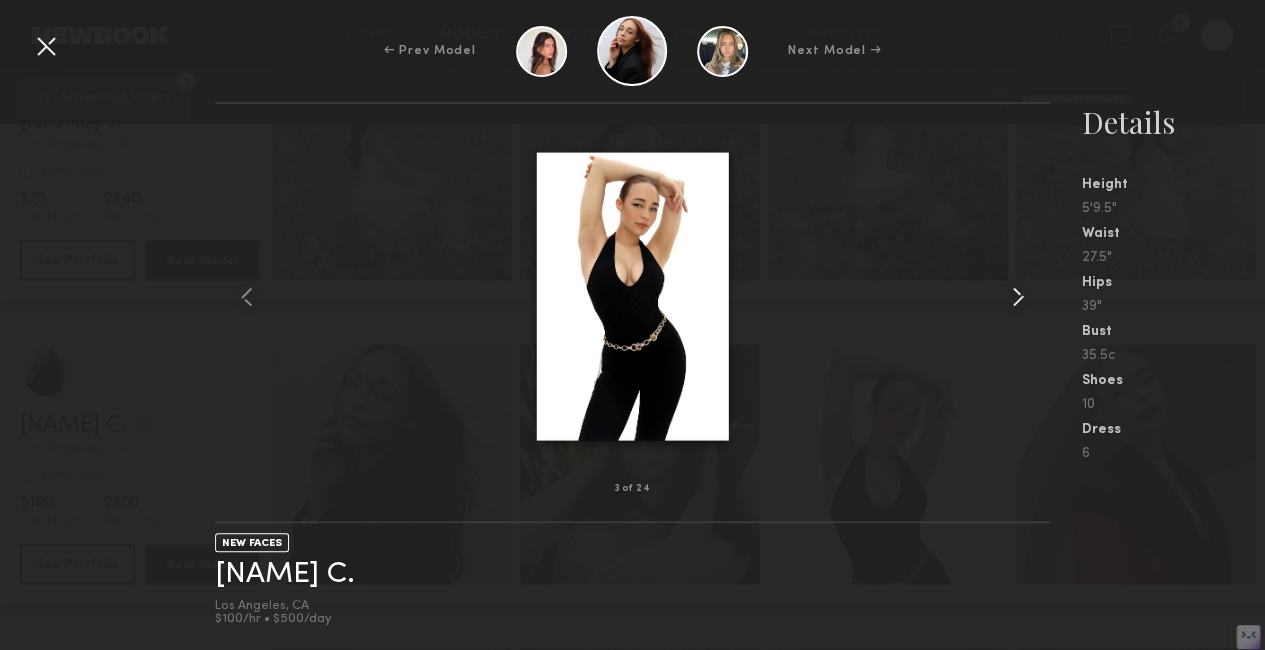 click at bounding box center (1018, 297) 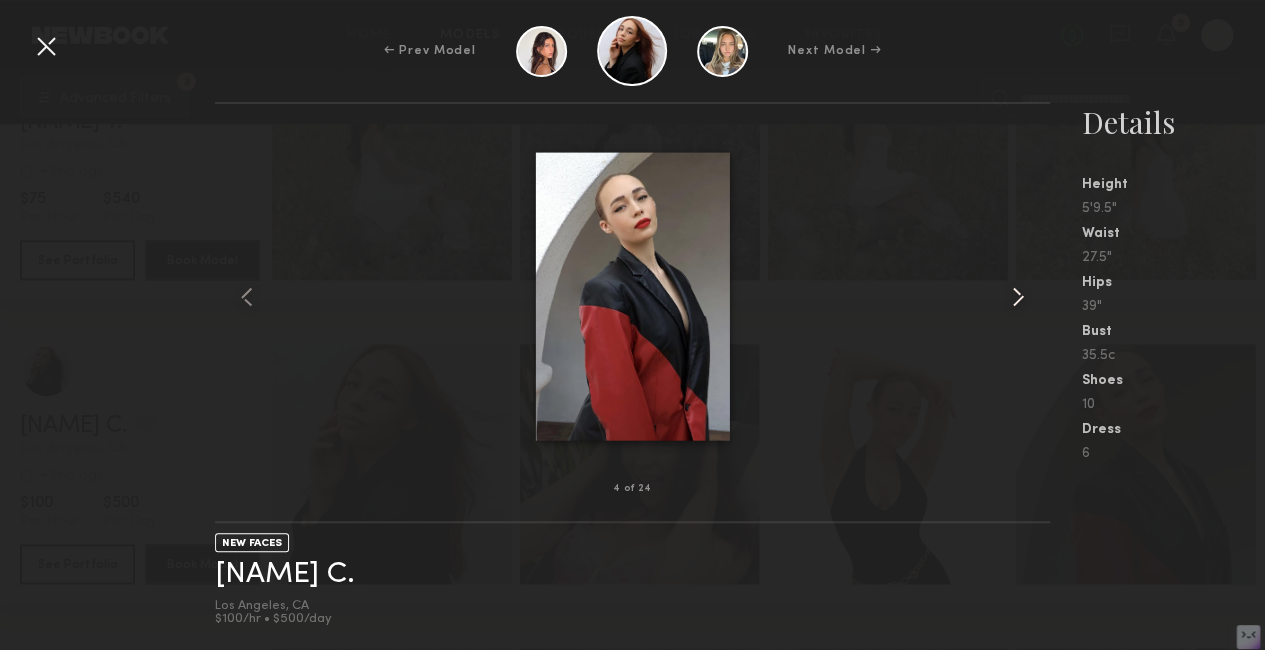 click at bounding box center [1018, 297] 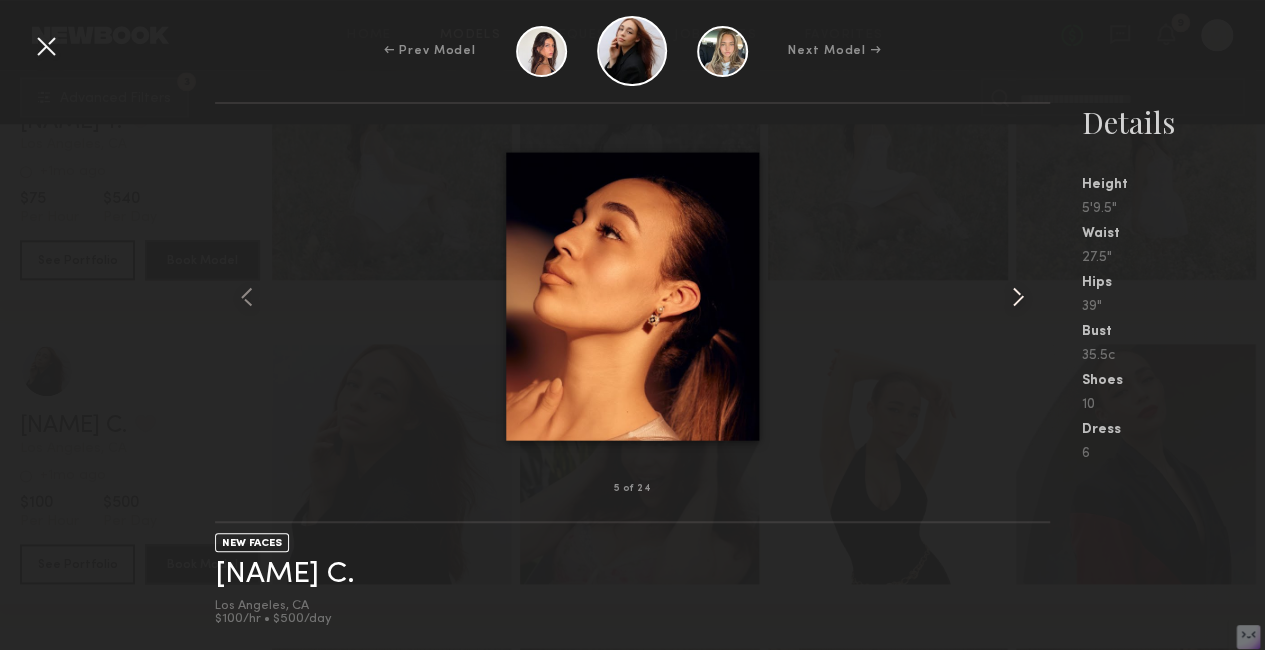 click at bounding box center [1018, 297] 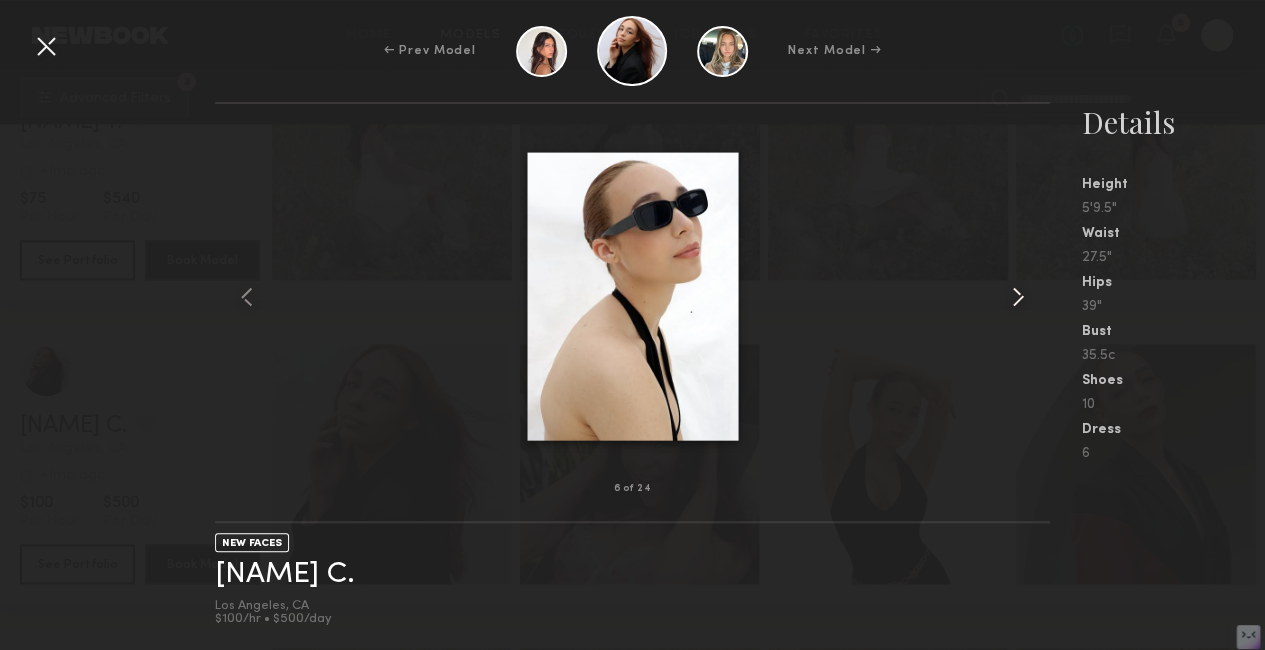 click at bounding box center [1018, 297] 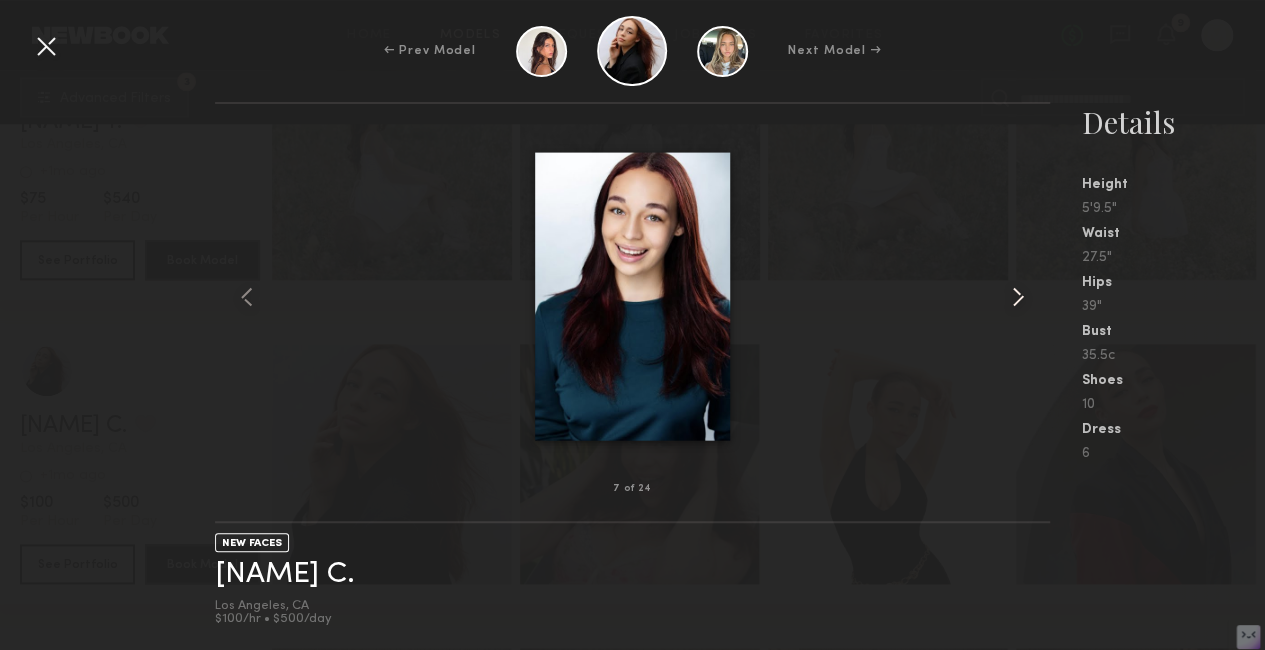 click at bounding box center (1018, 297) 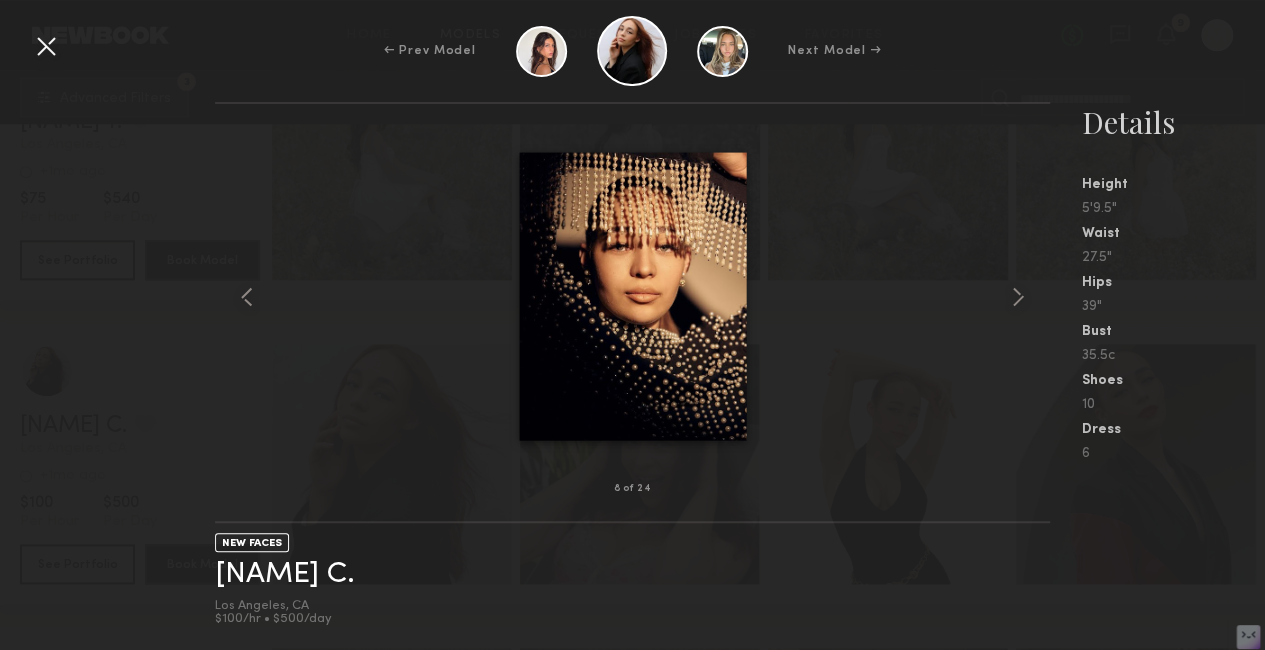 click on "← Prev Model   Next Model →   8 of 24  NEW FACES Trinity C.  Los Angeles, CA   $100/hr • $500/day  Details Height  5'9.5"  Waist  27.5"  Hips  39"  Bust  35.5c  Shoes  10  Dress  6" at bounding box center [632, 325] 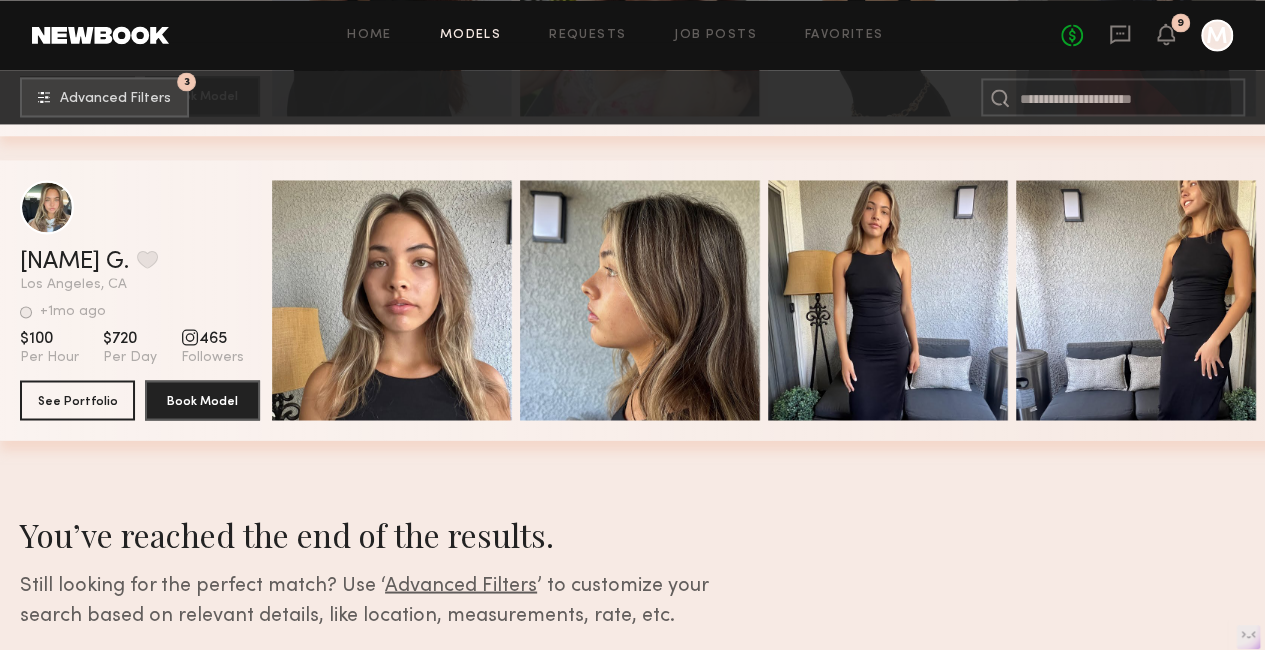 scroll, scrollTop: 1522, scrollLeft: 0, axis: vertical 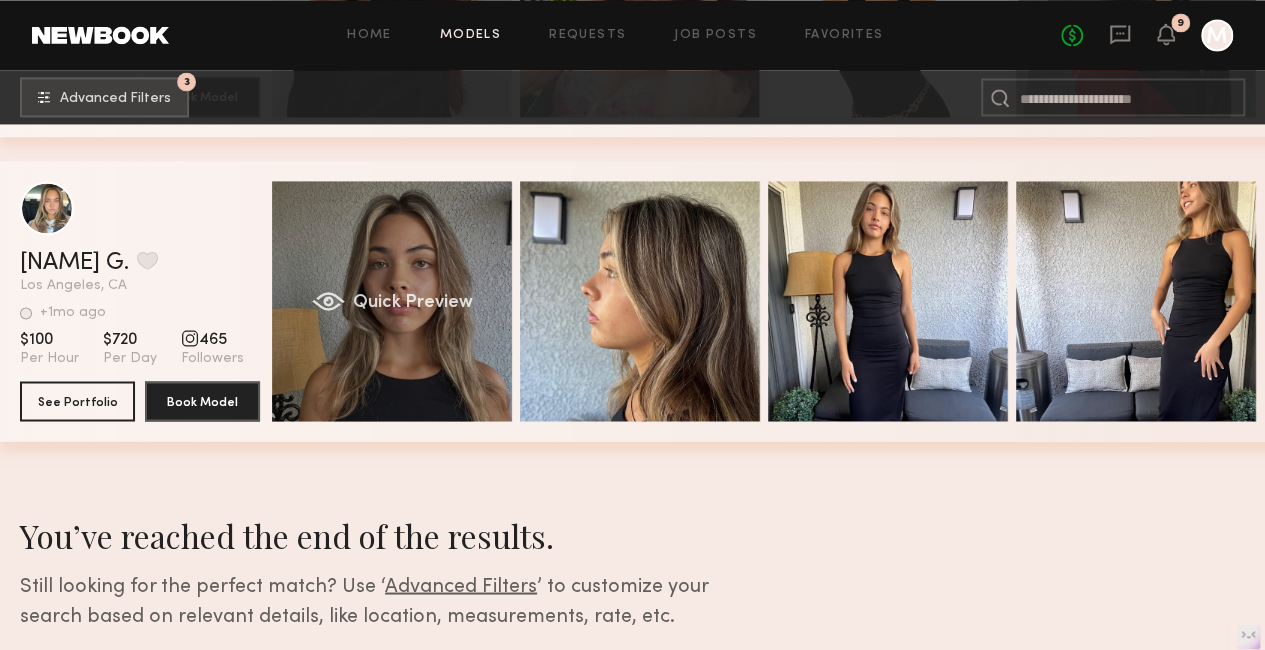 click on "Quick Preview" 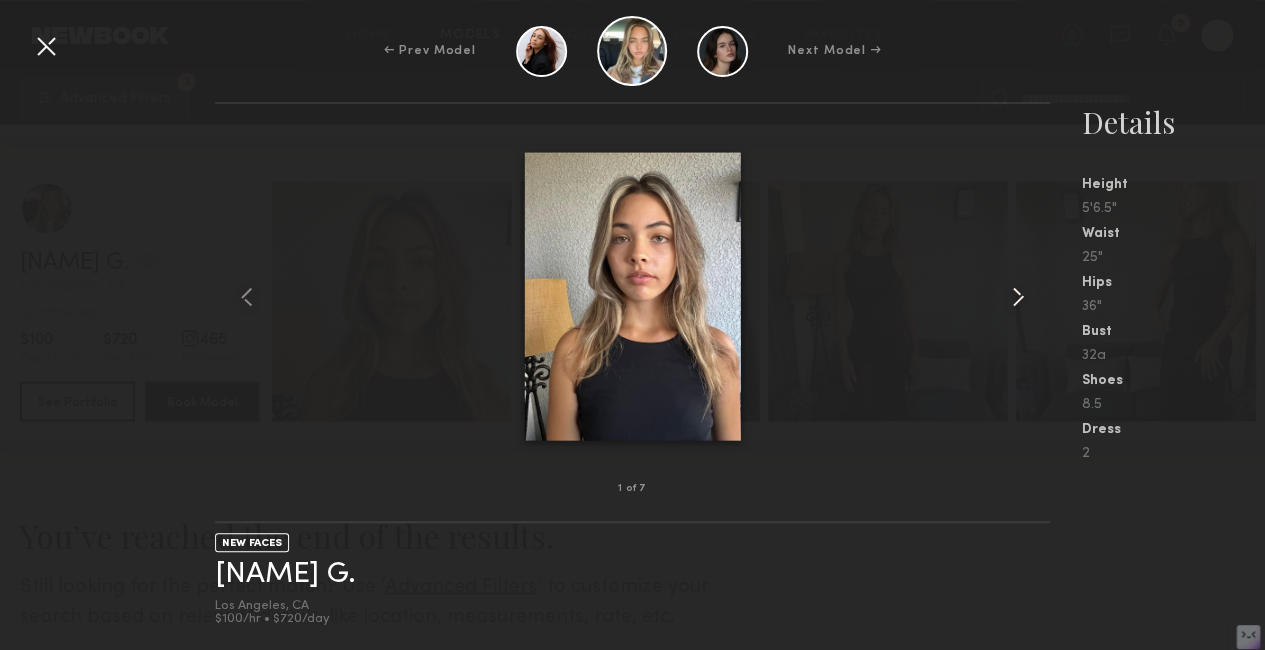 click at bounding box center (1018, 297) 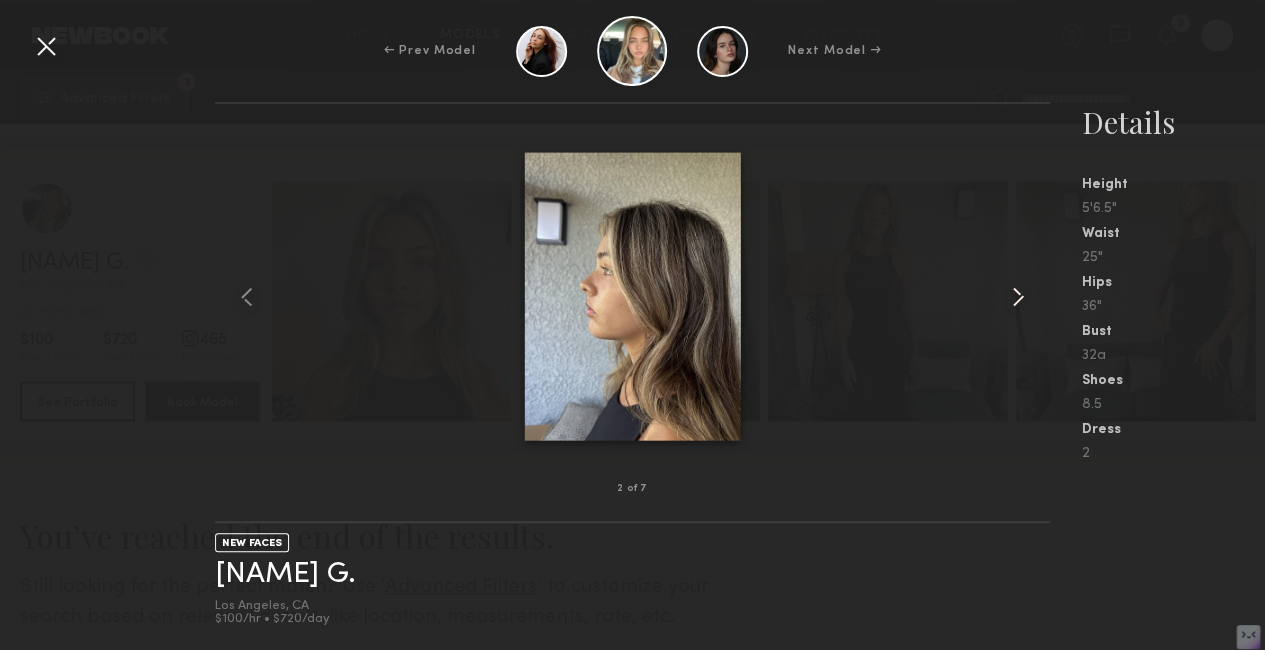 click at bounding box center (1018, 297) 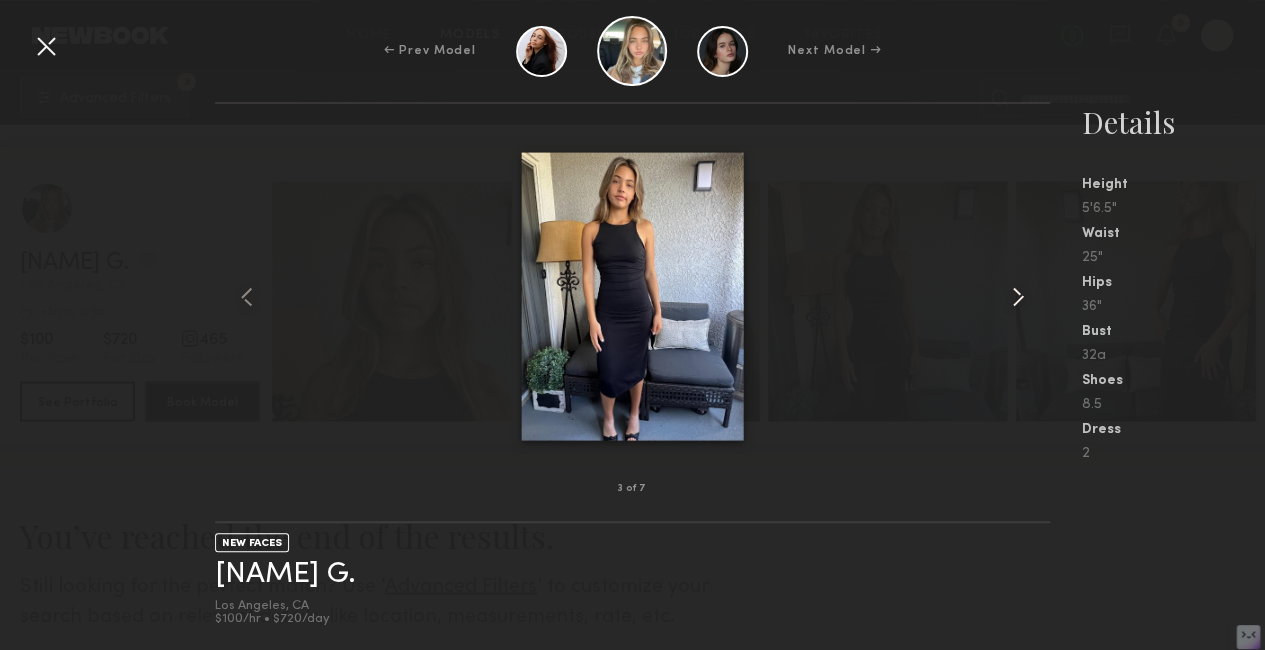 click at bounding box center [1018, 297] 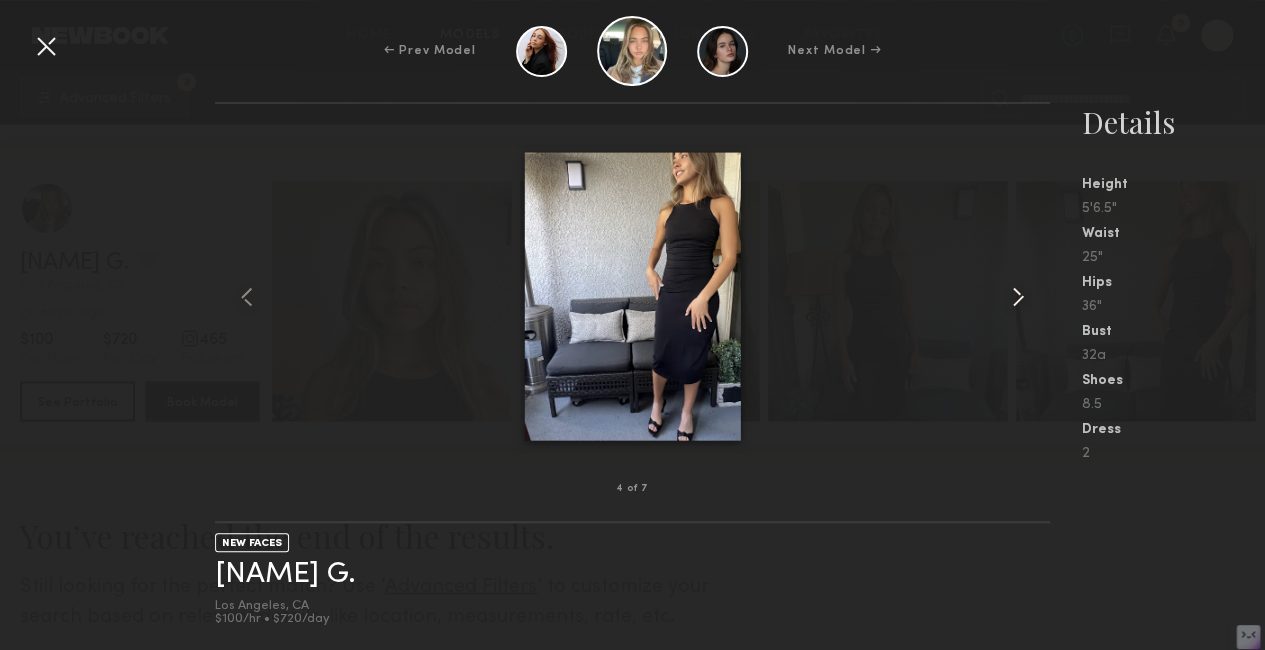 click at bounding box center (1018, 297) 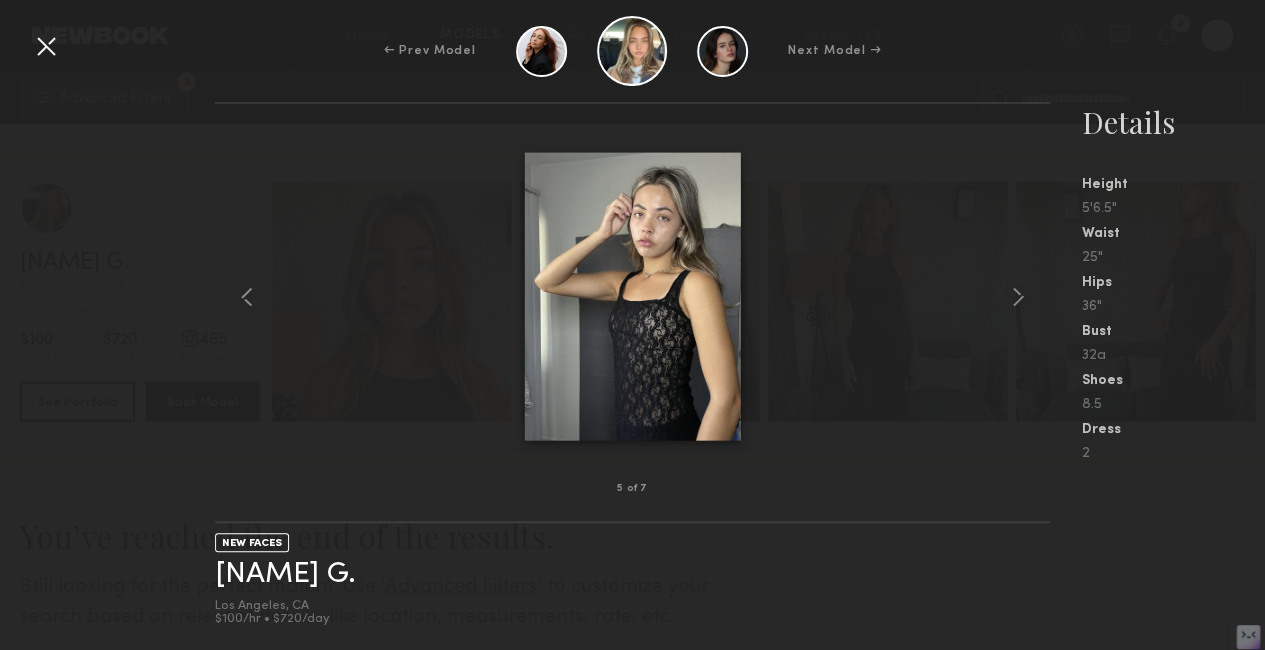 click at bounding box center (46, 46) 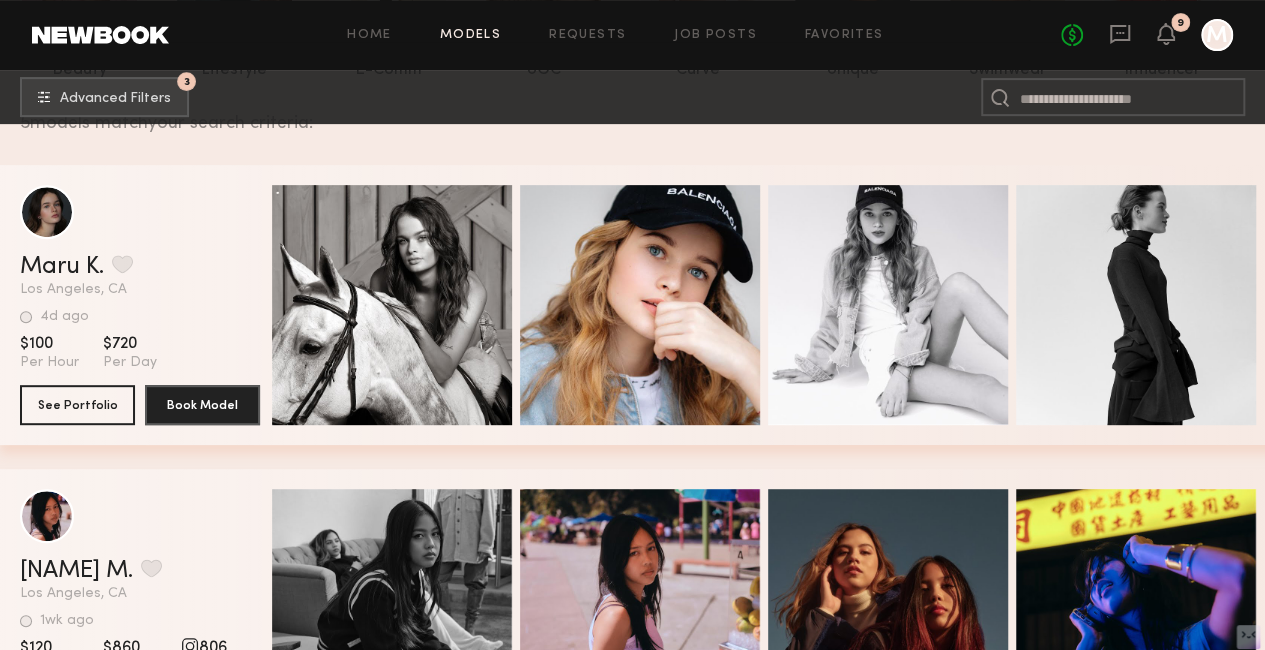 scroll, scrollTop: 301, scrollLeft: 0, axis: vertical 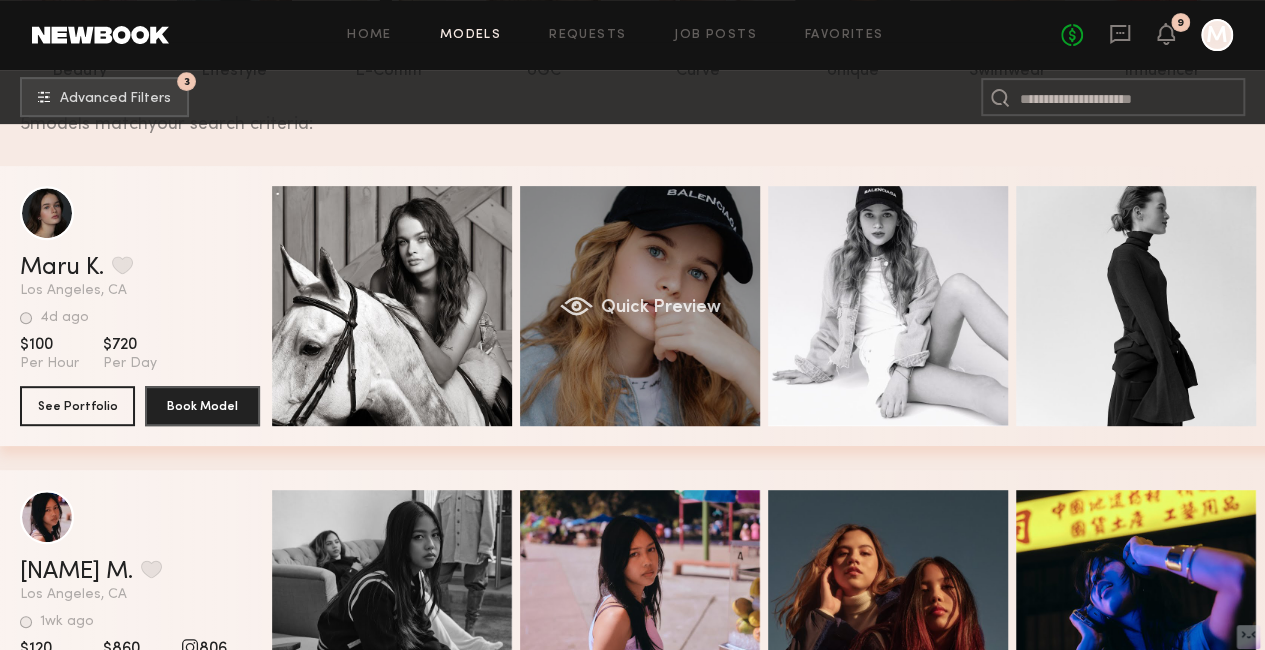 click on "Quick Preview" 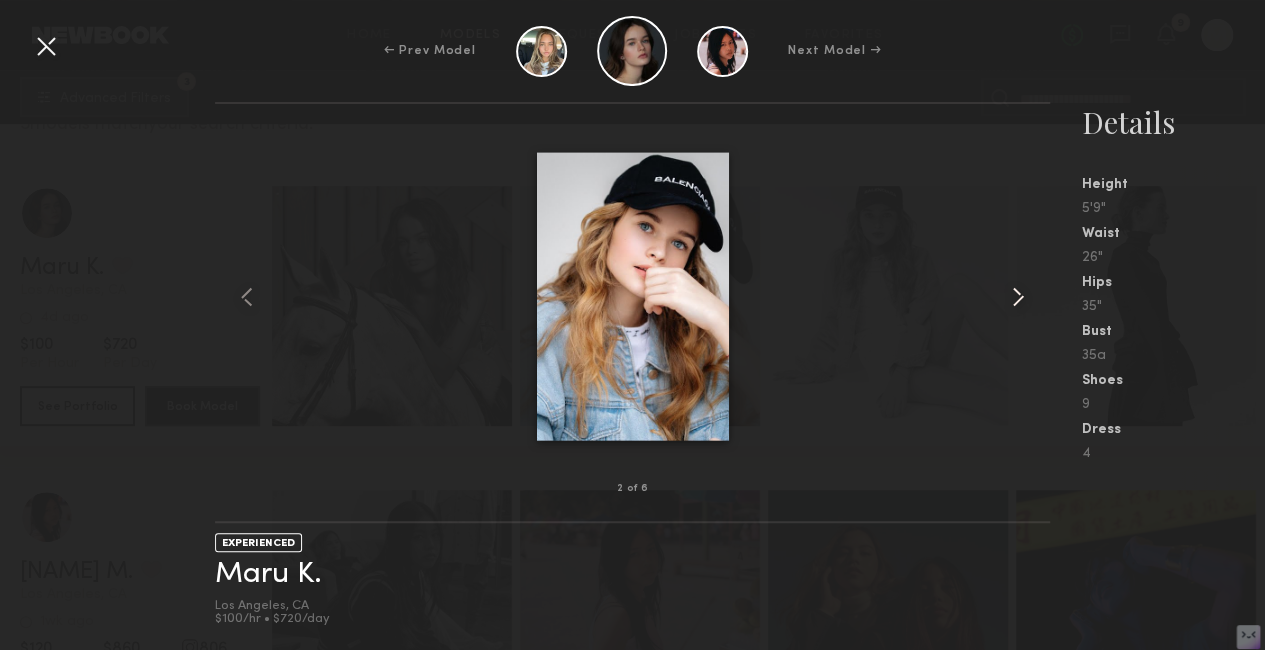 click at bounding box center [1018, 297] 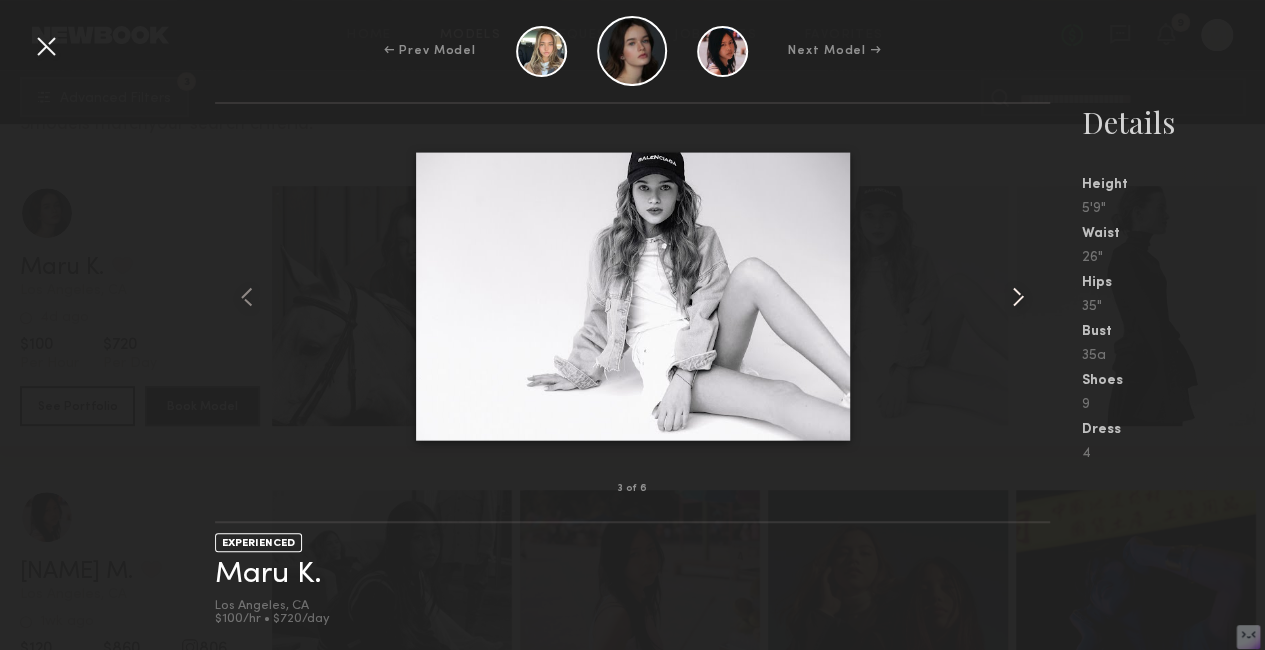 click at bounding box center [1018, 297] 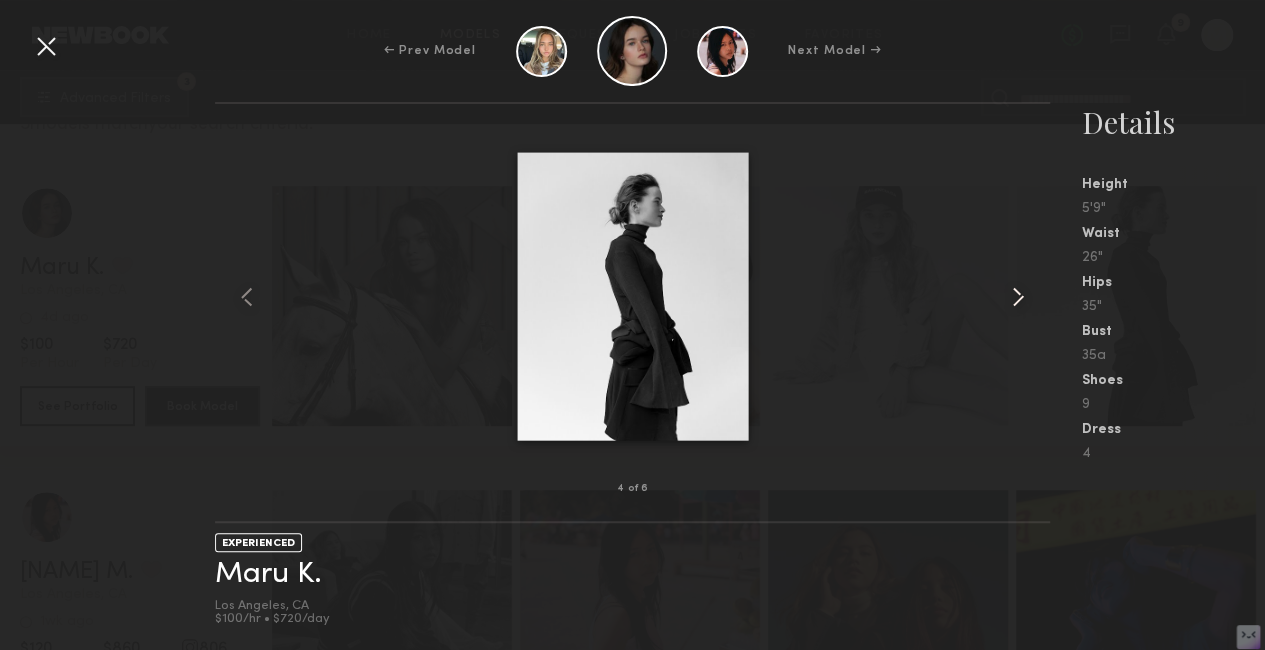 click at bounding box center [1018, 297] 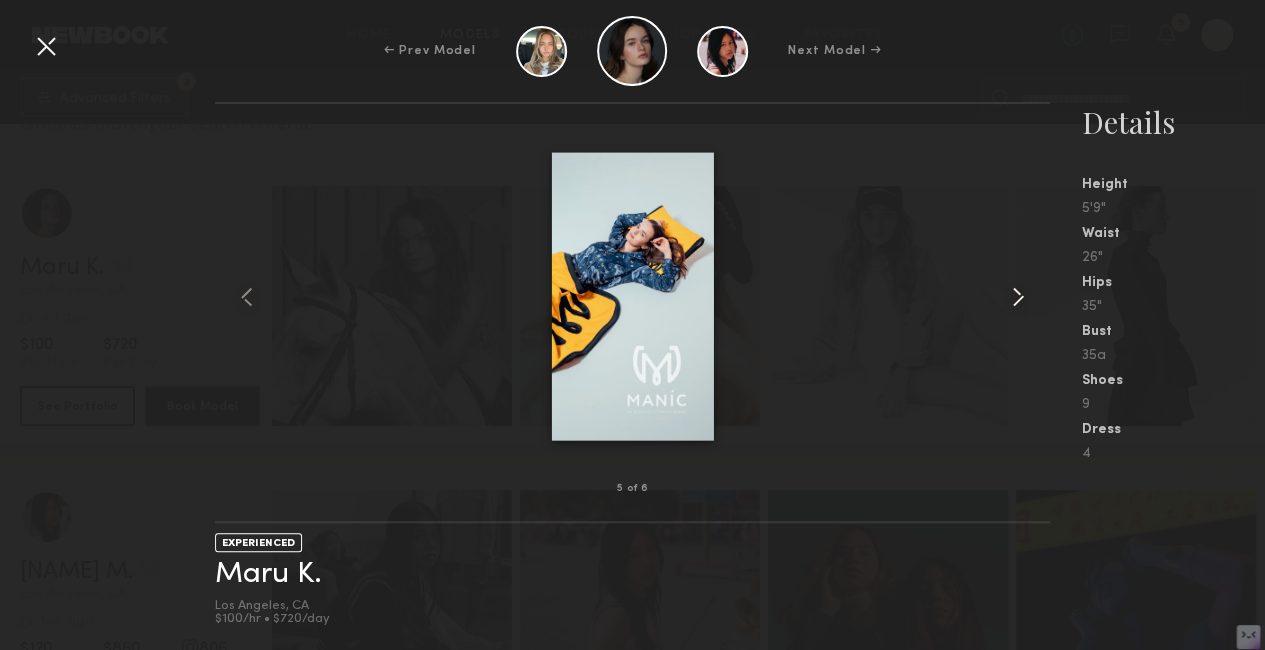 click at bounding box center [1018, 297] 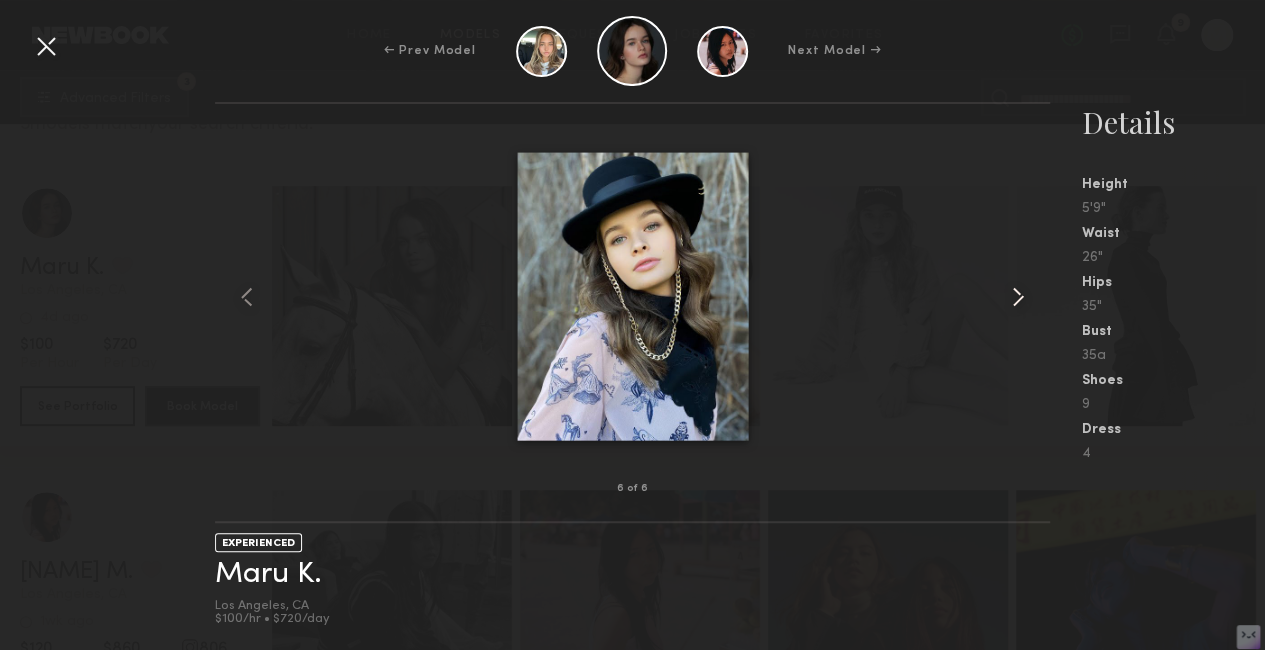 click at bounding box center [1018, 297] 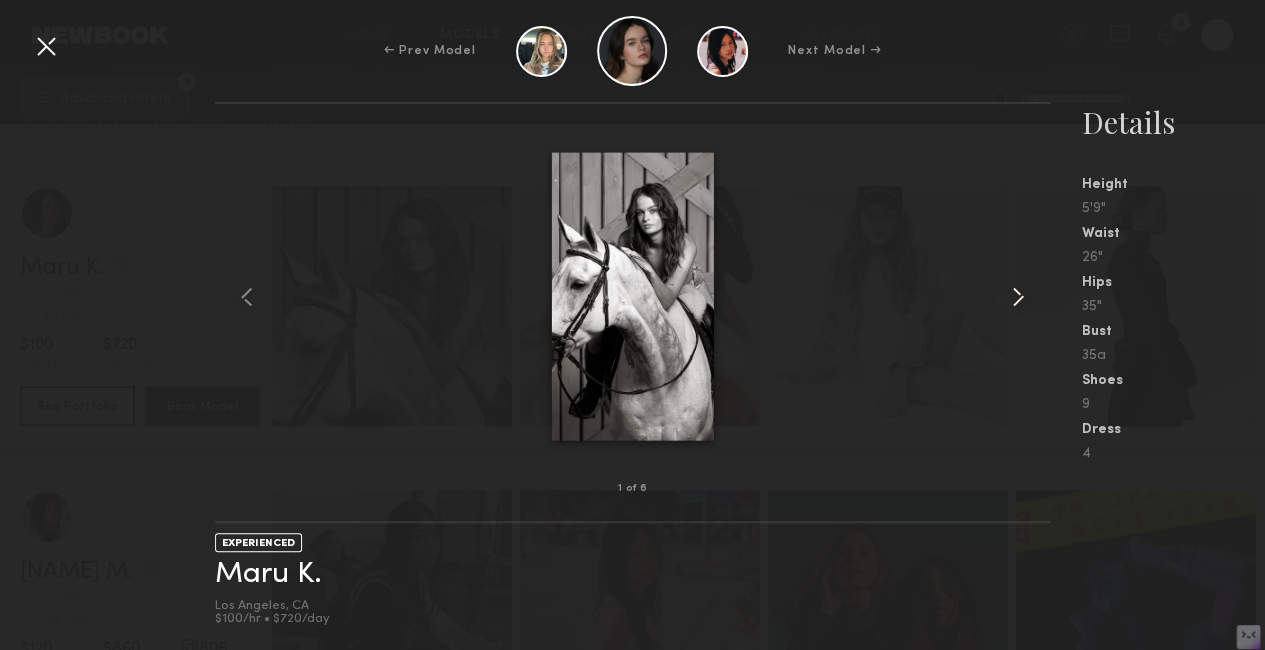 click at bounding box center [1018, 297] 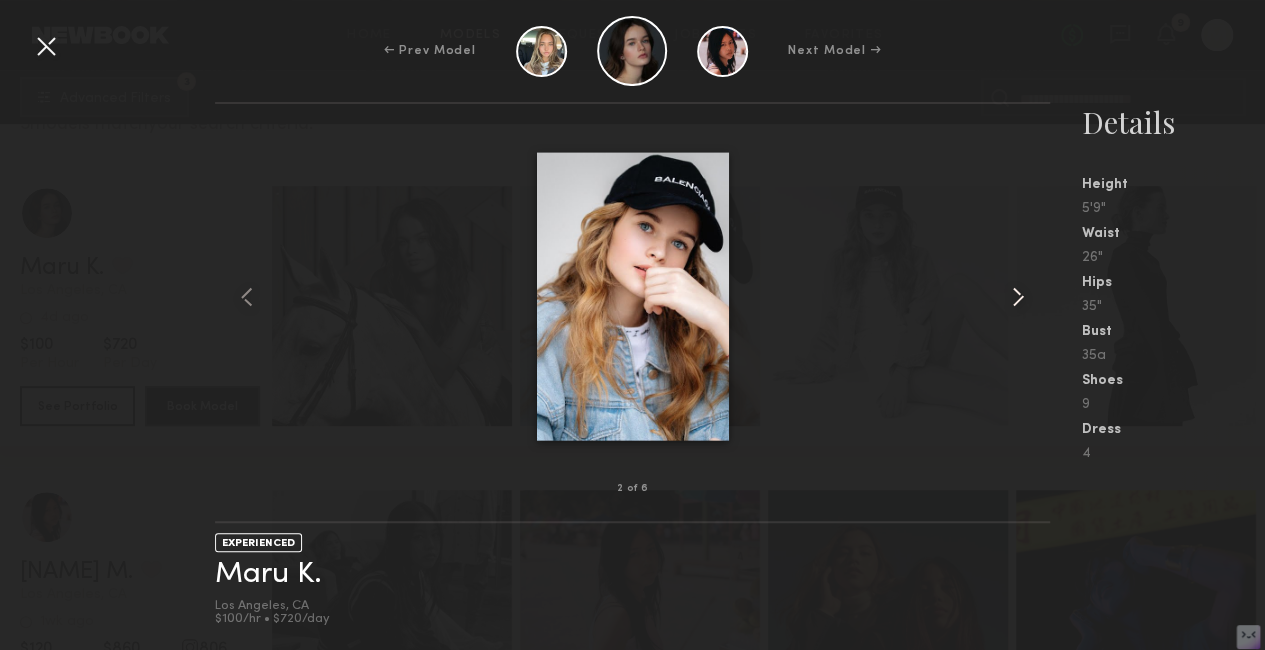 click at bounding box center (1018, 297) 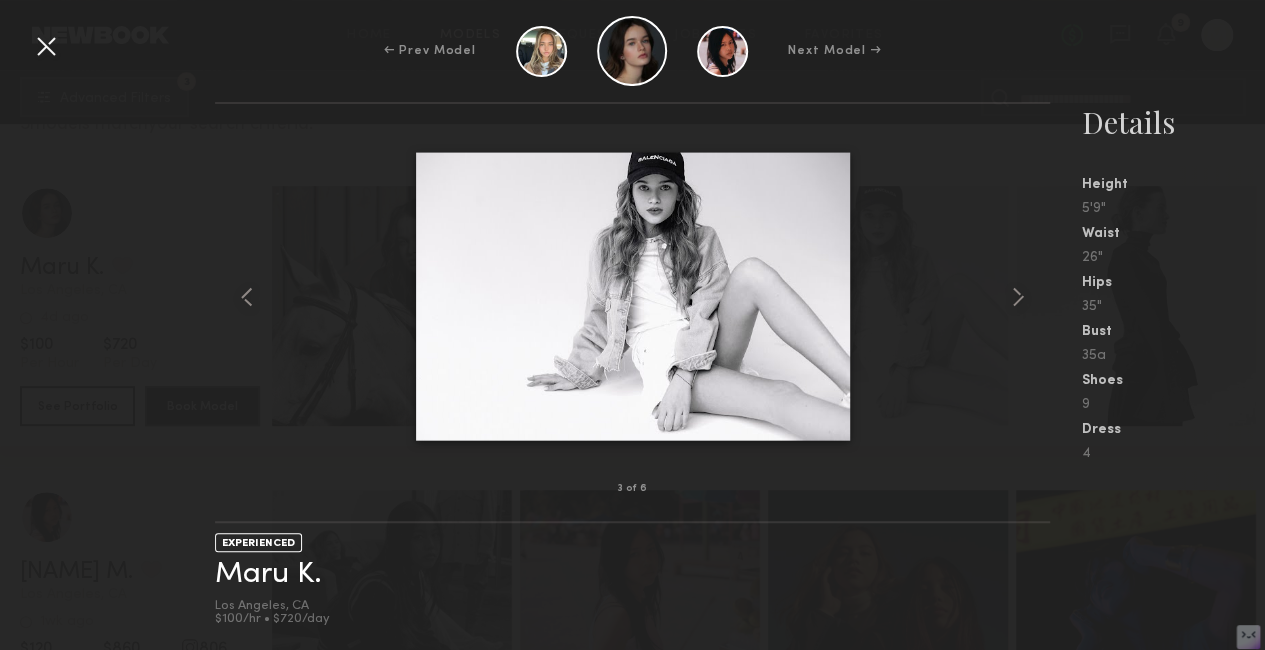 click at bounding box center [46, 46] 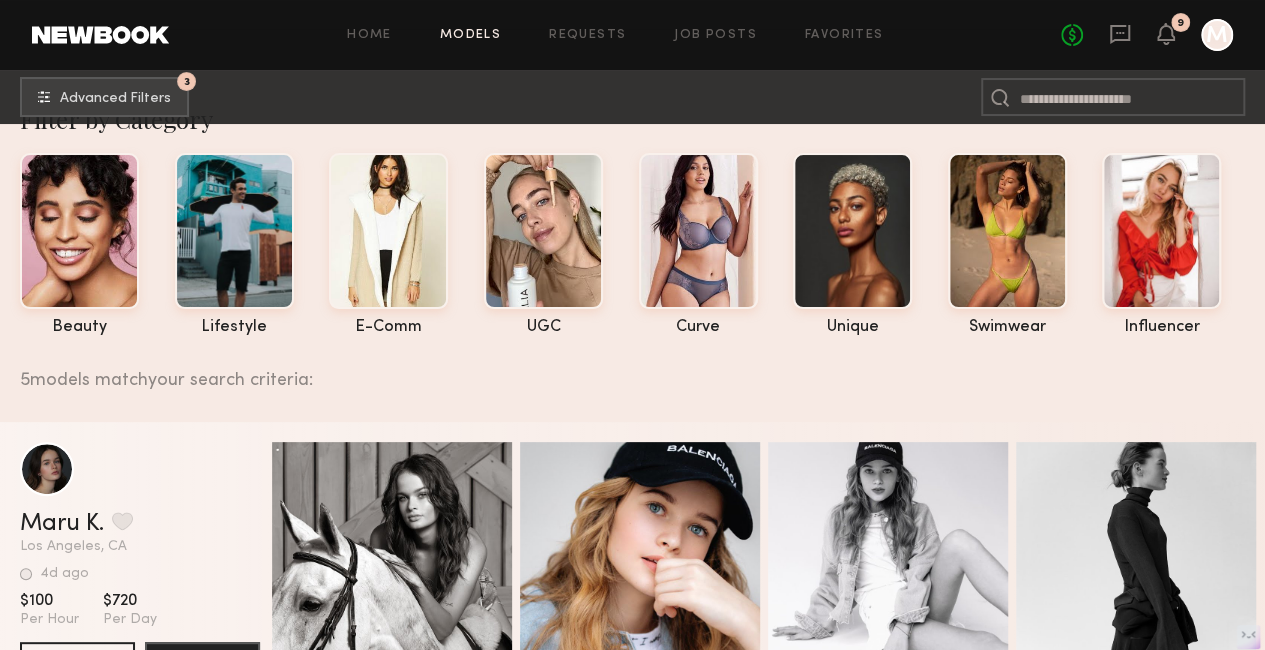 scroll, scrollTop: 0, scrollLeft: 0, axis: both 